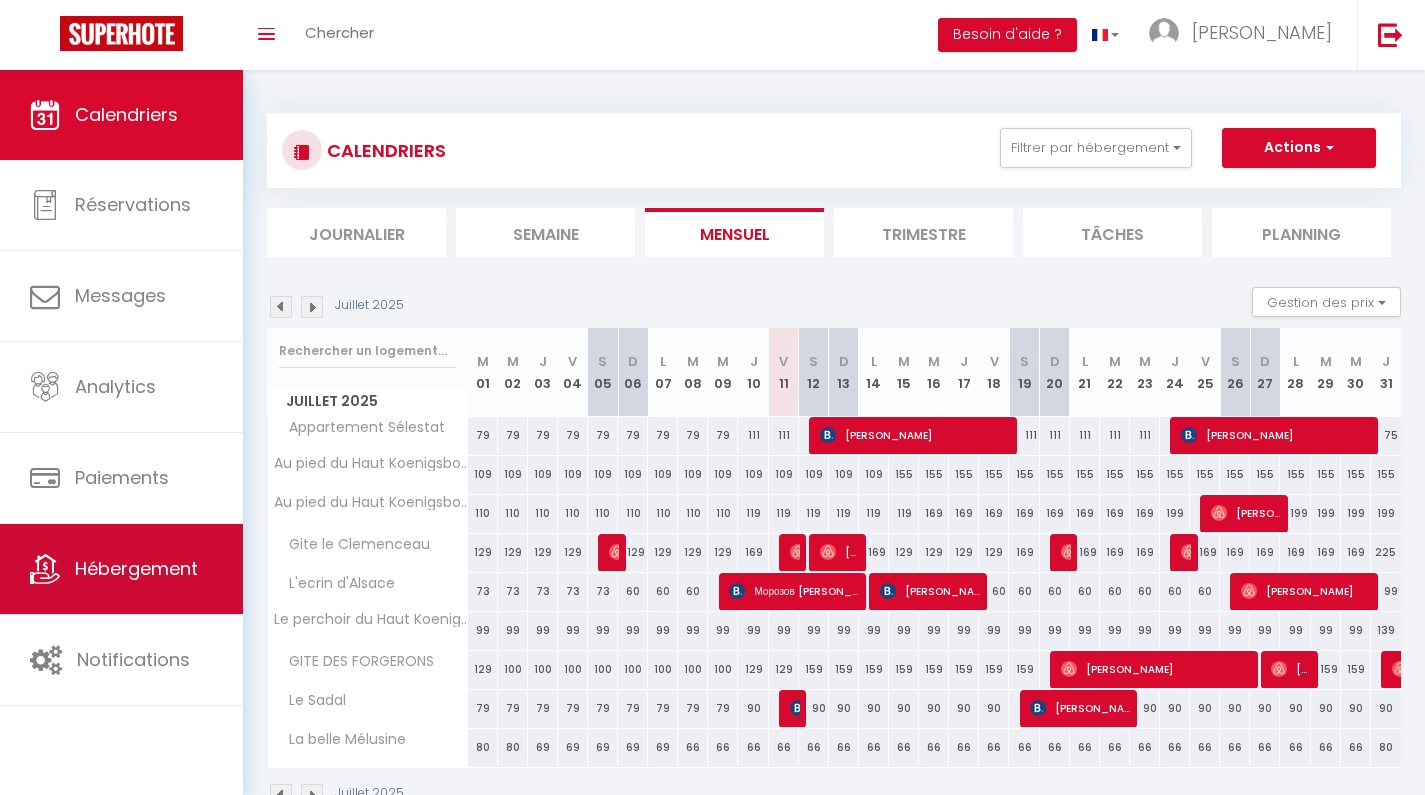 scroll, scrollTop: 0, scrollLeft: 0, axis: both 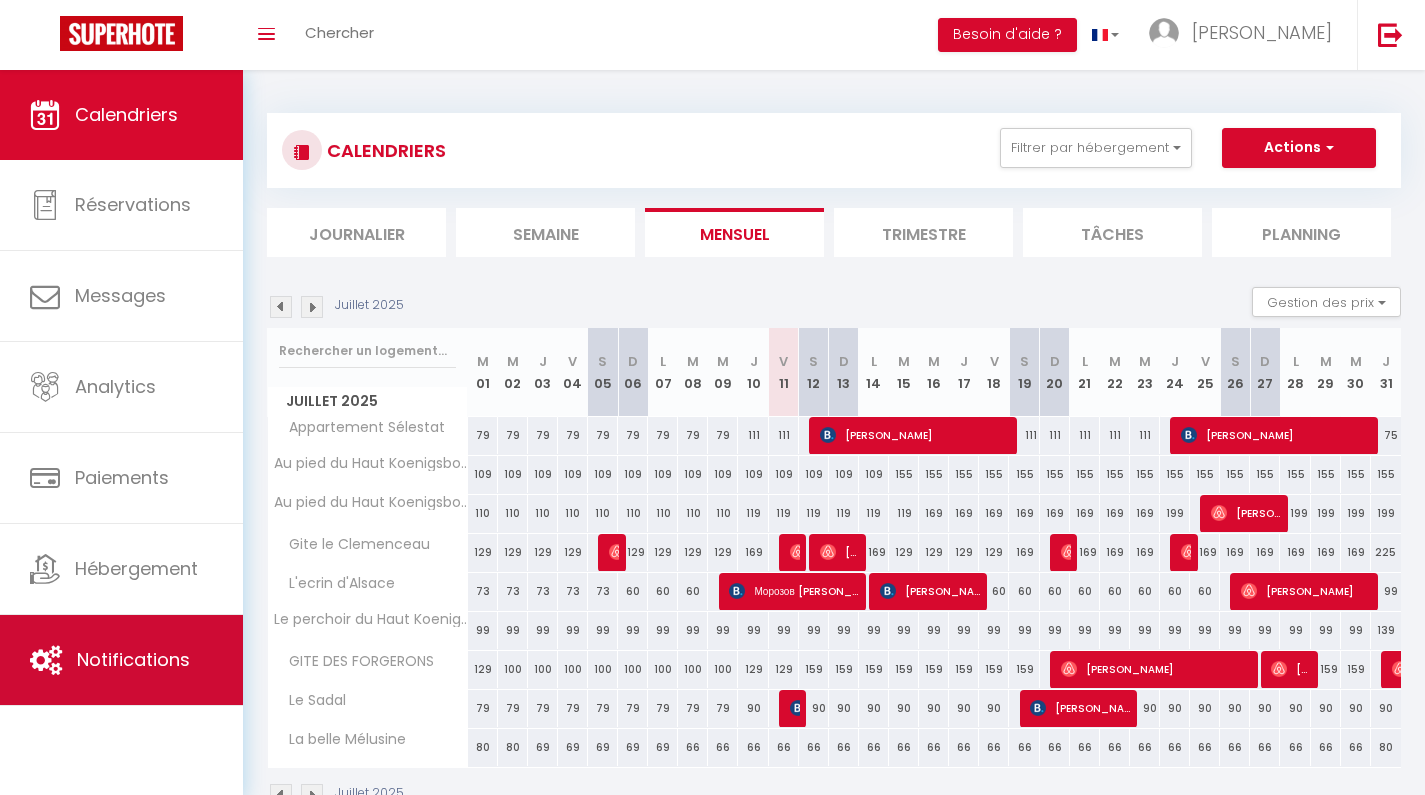 click on "Notifications" at bounding box center [133, 659] 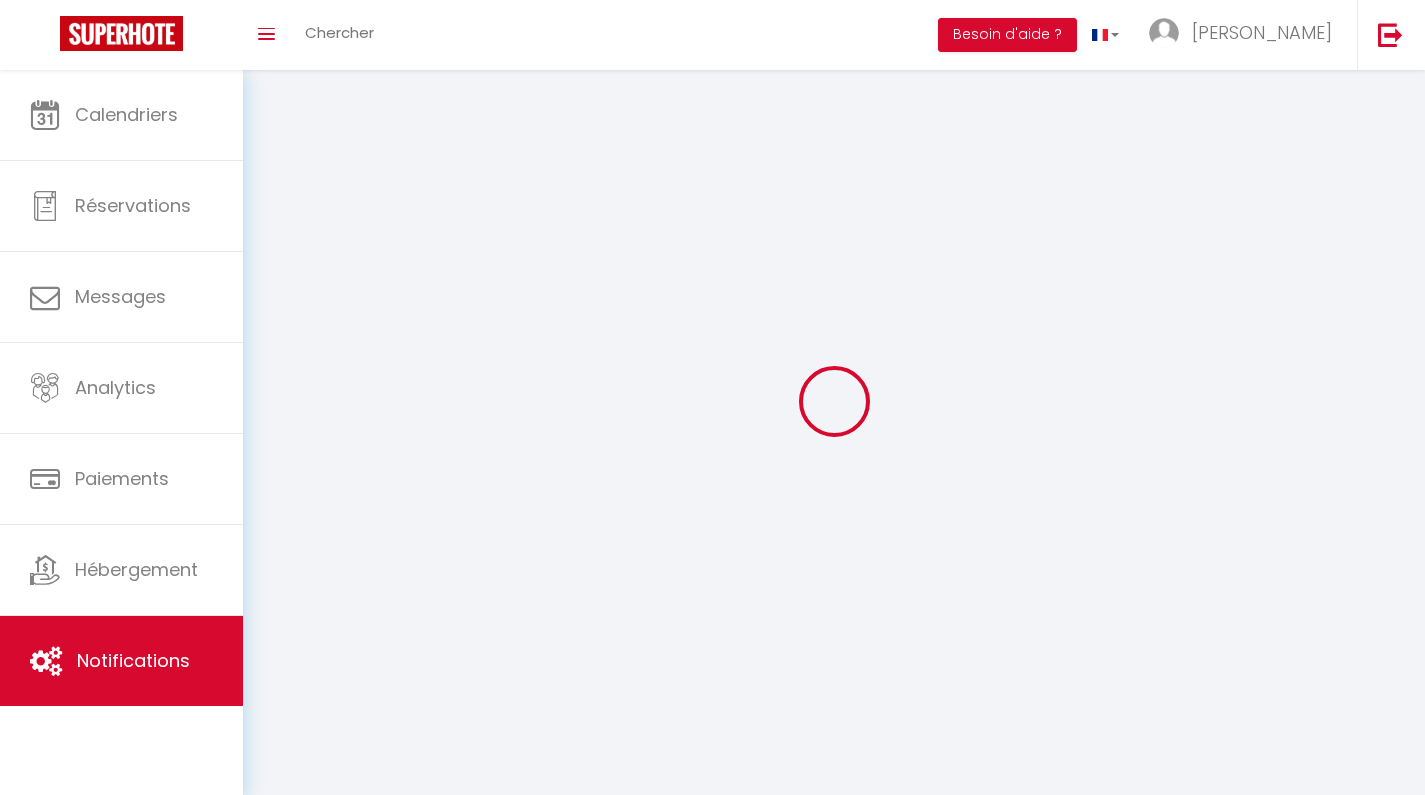 select 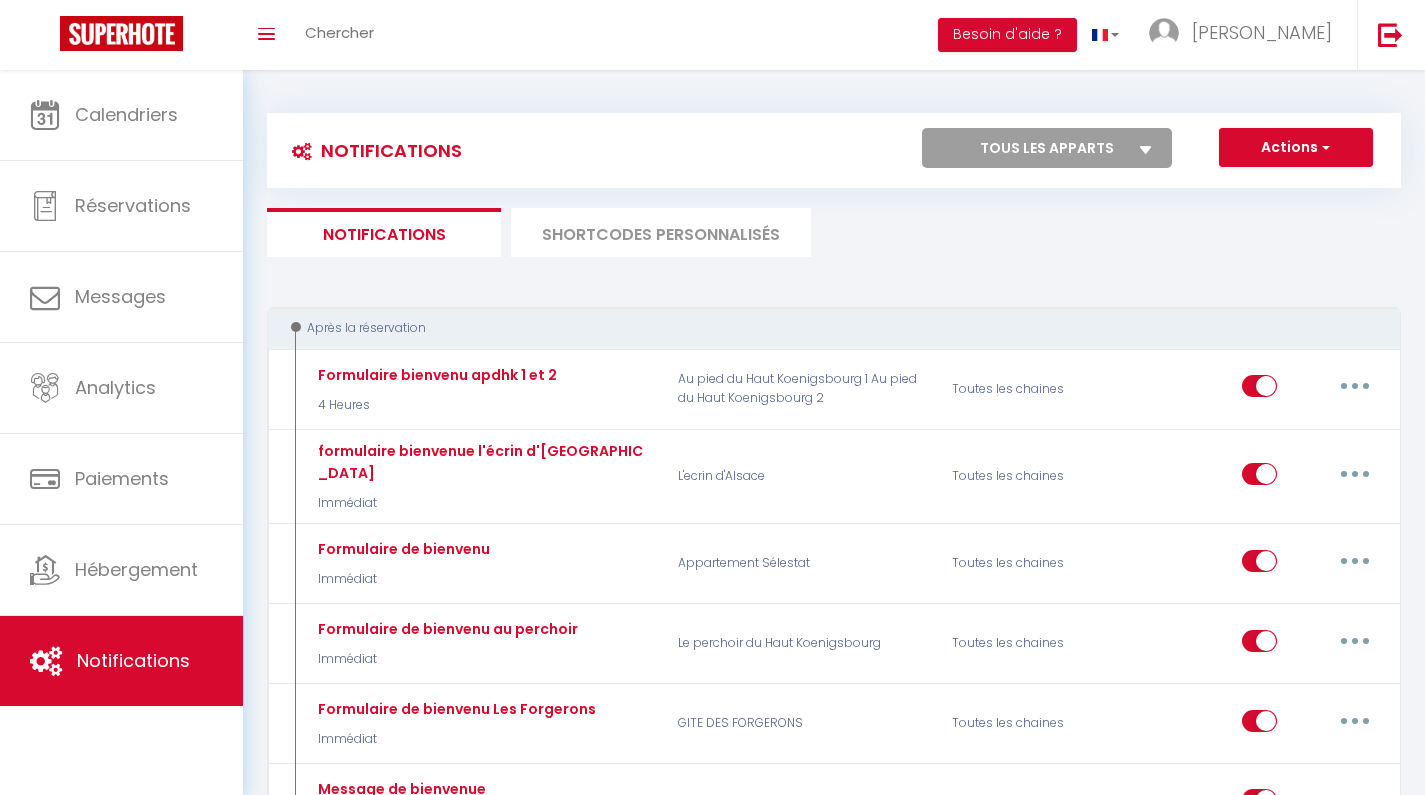 checkbox on "false" 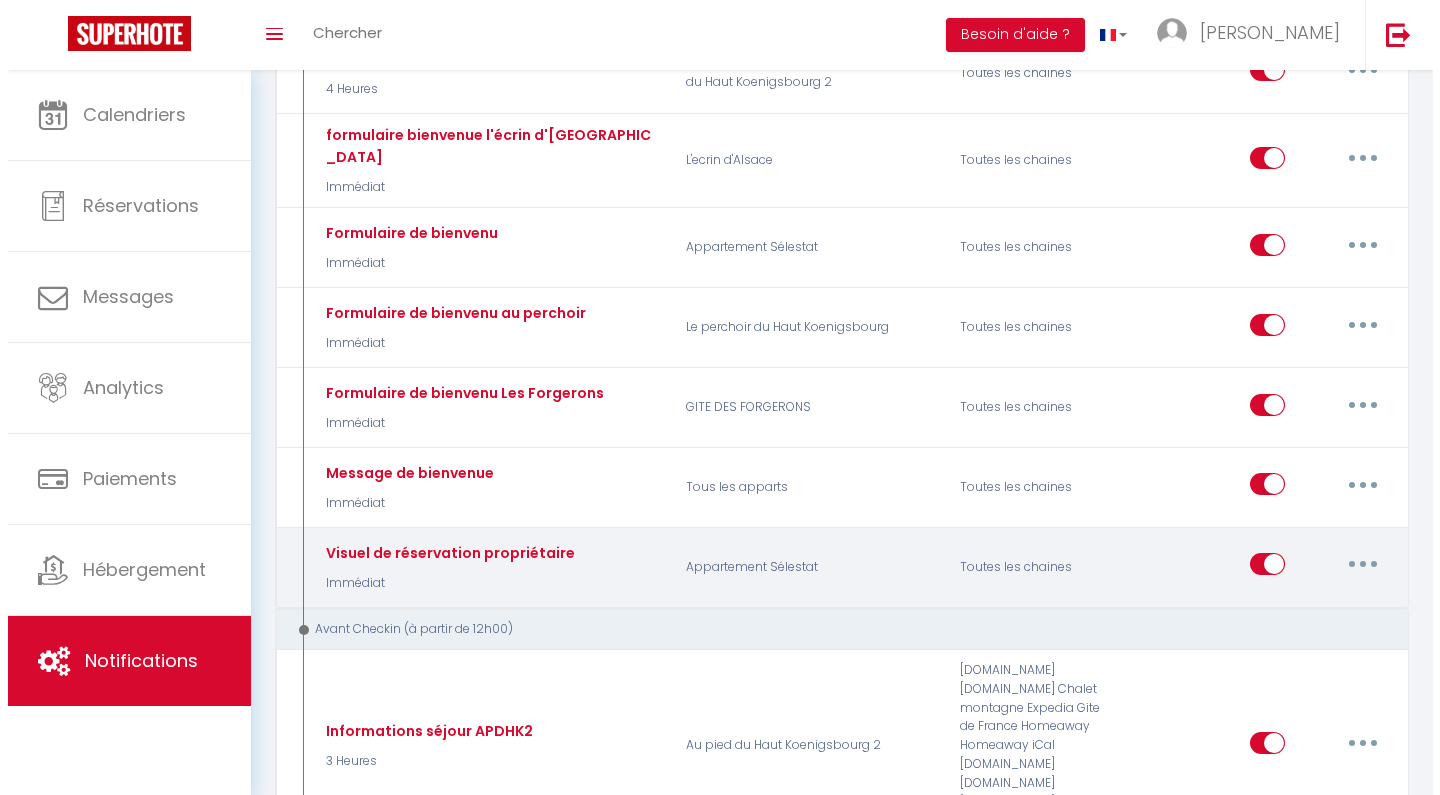 scroll, scrollTop: 339, scrollLeft: 0, axis: vertical 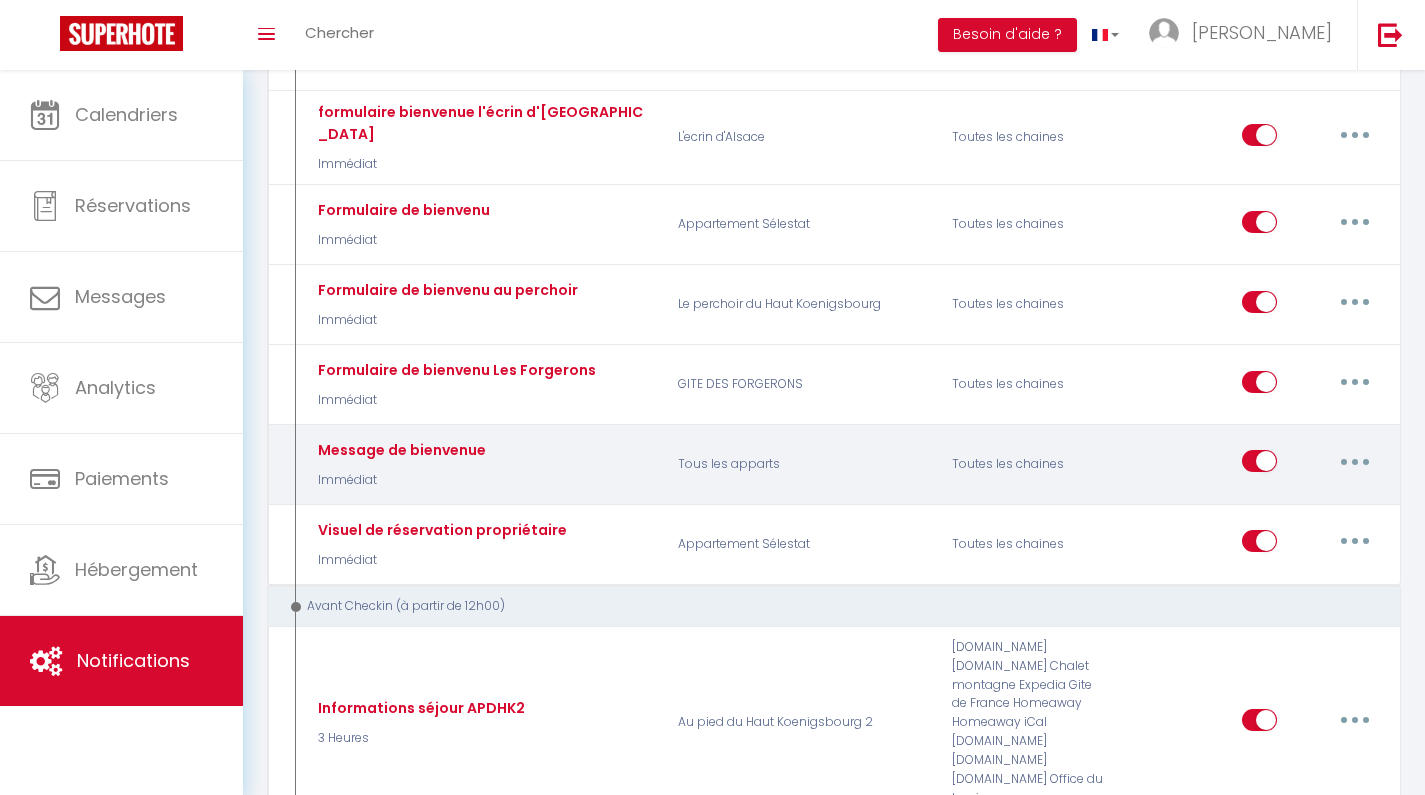 click at bounding box center [1355, 461] 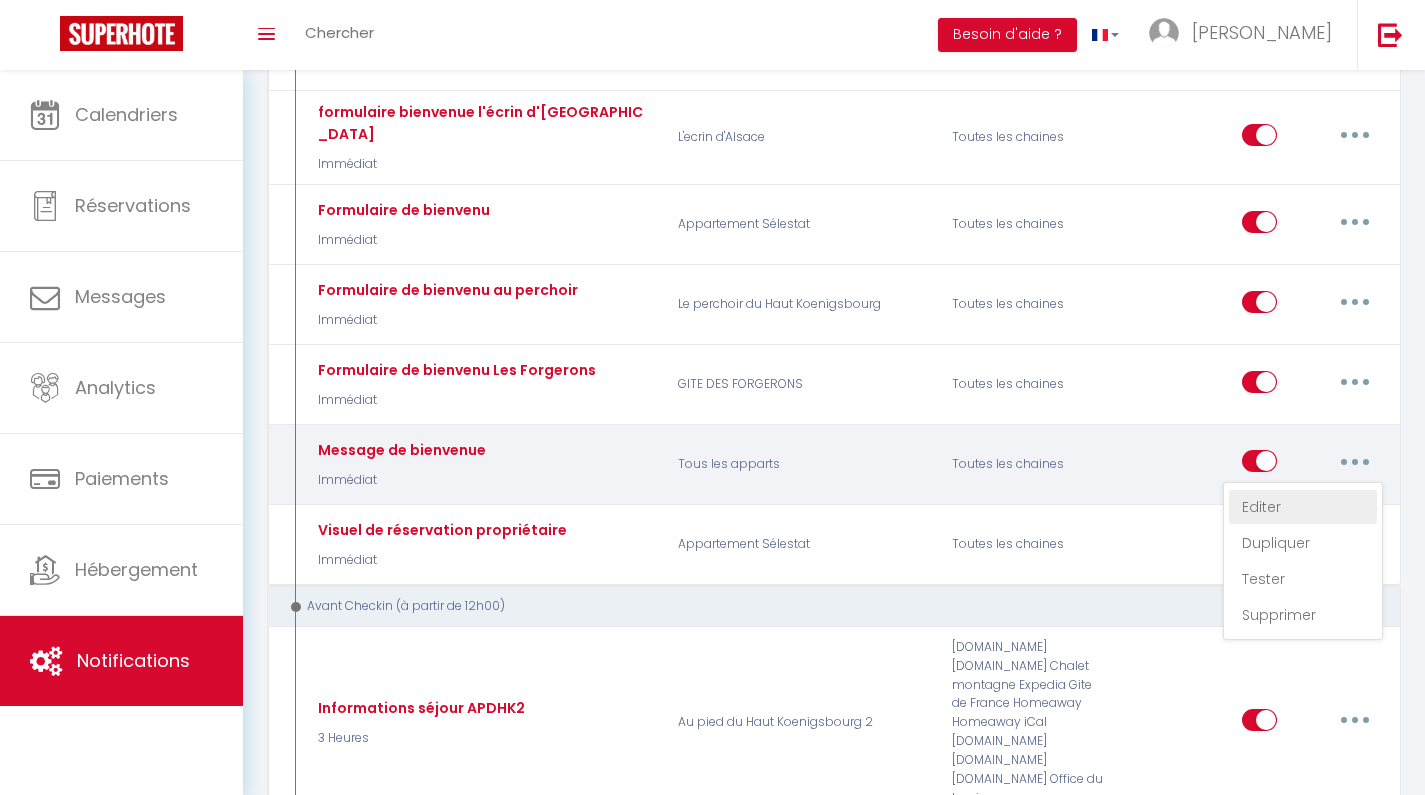 click on "Editer" at bounding box center (1303, 507) 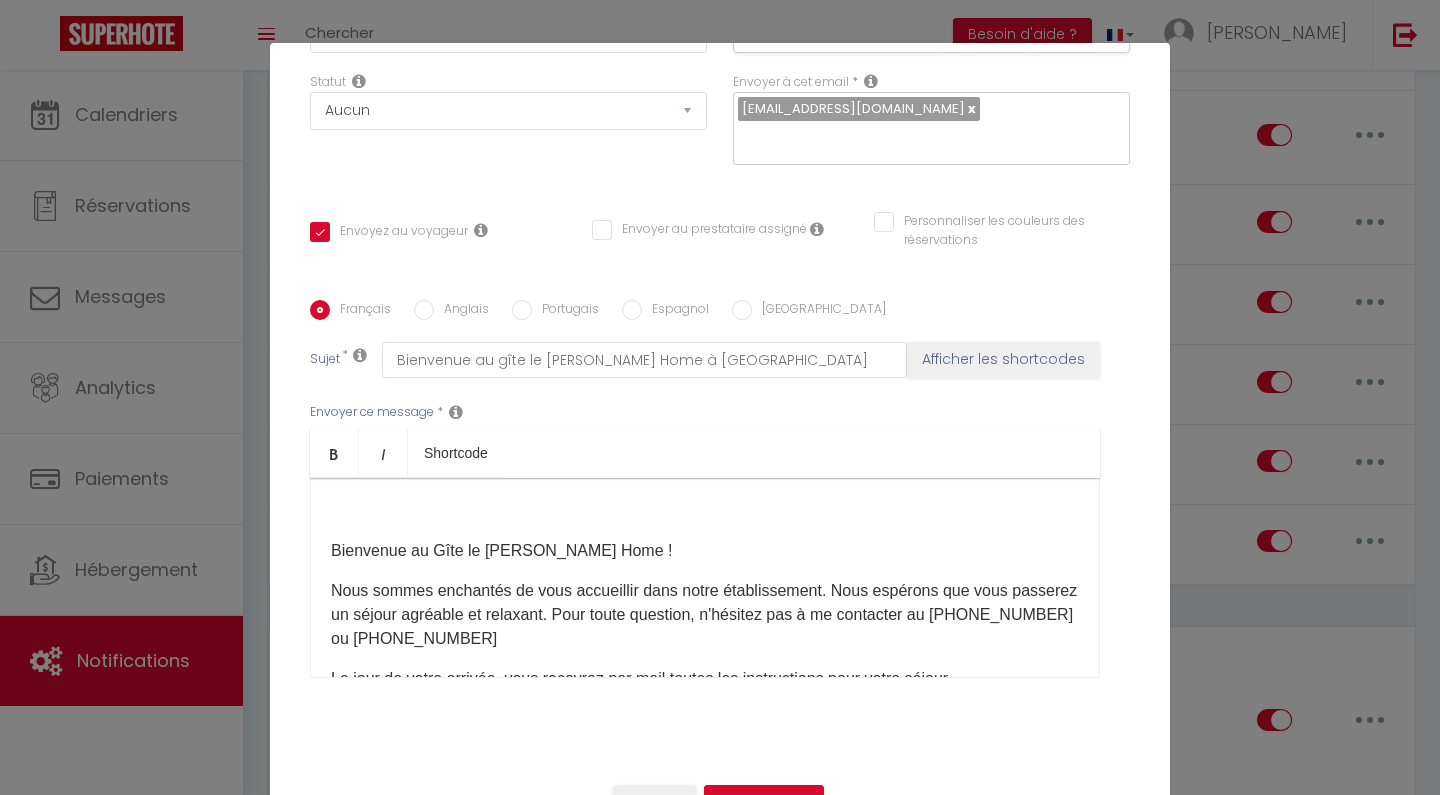 scroll, scrollTop: 0, scrollLeft: 0, axis: both 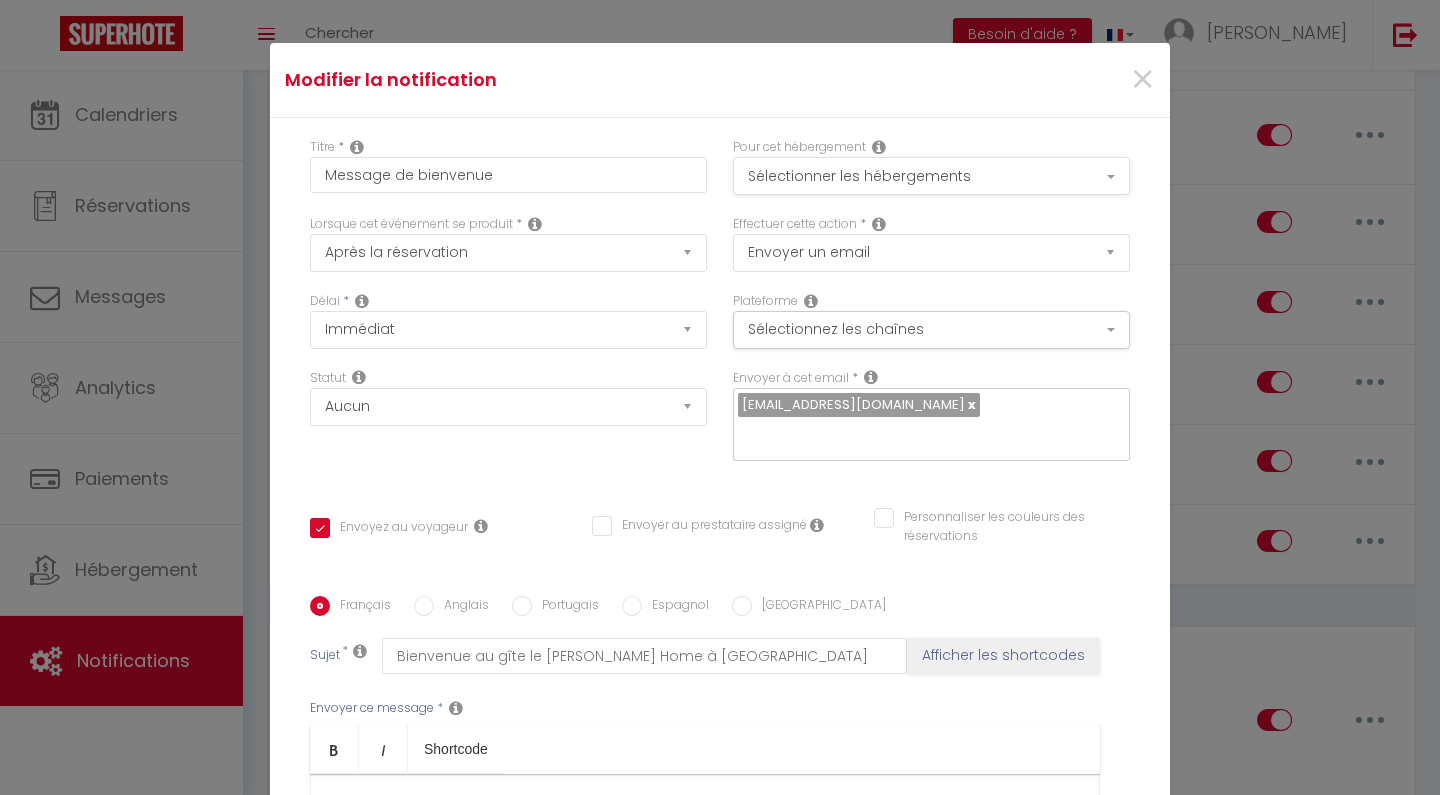 click on "Sélectionner les hébergements" at bounding box center (931, 176) 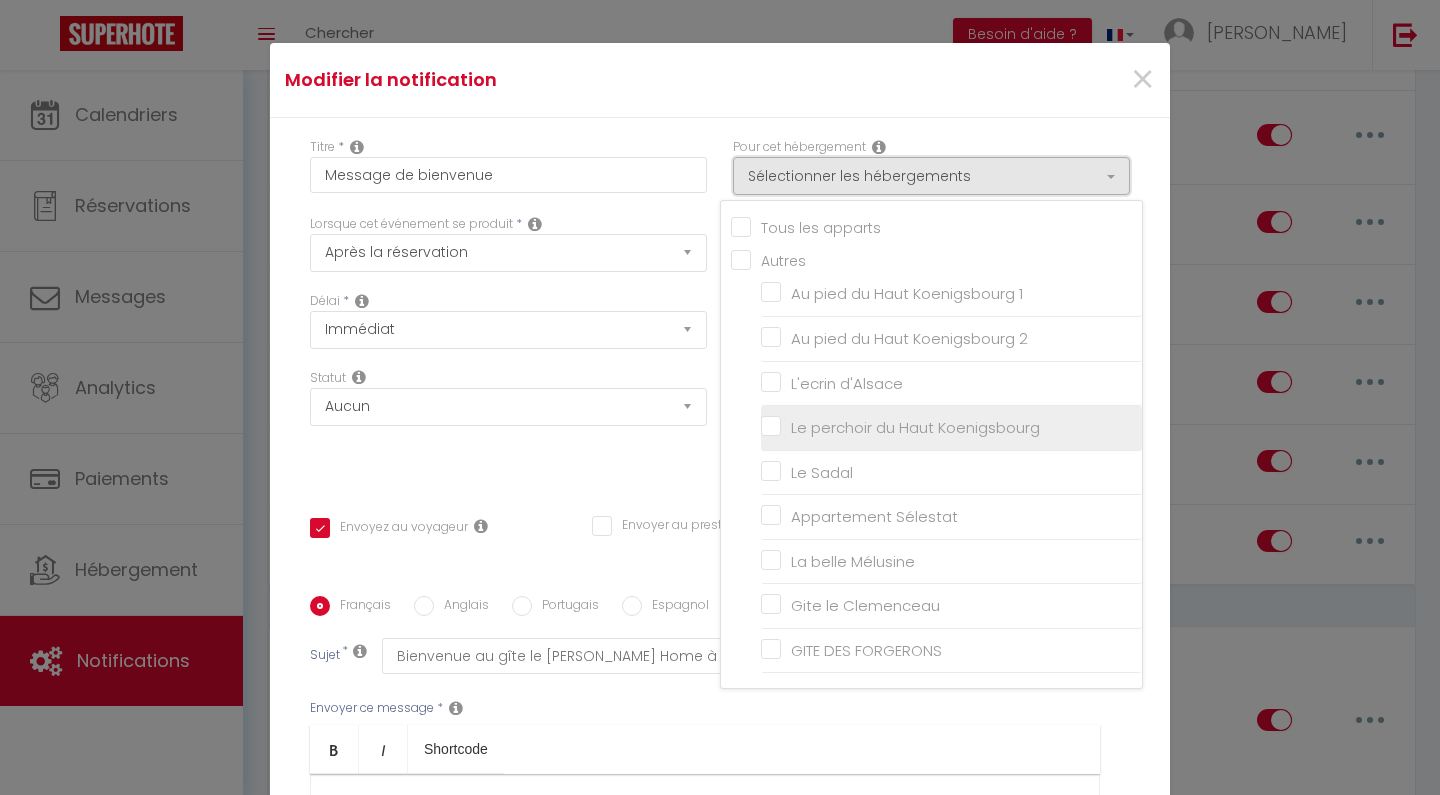 scroll, scrollTop: 38, scrollLeft: 0, axis: vertical 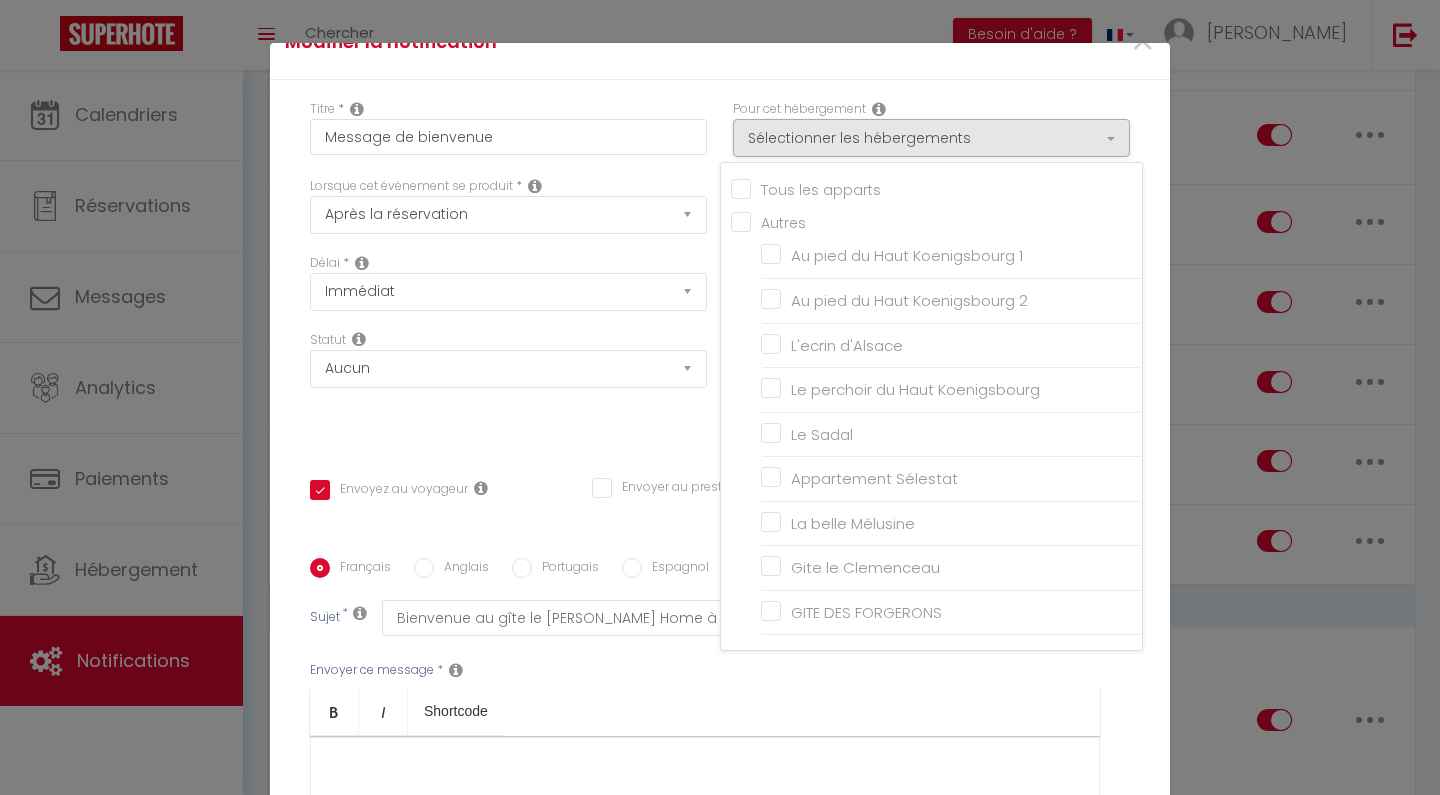 click on "Tous les apparts" at bounding box center [936, 188] 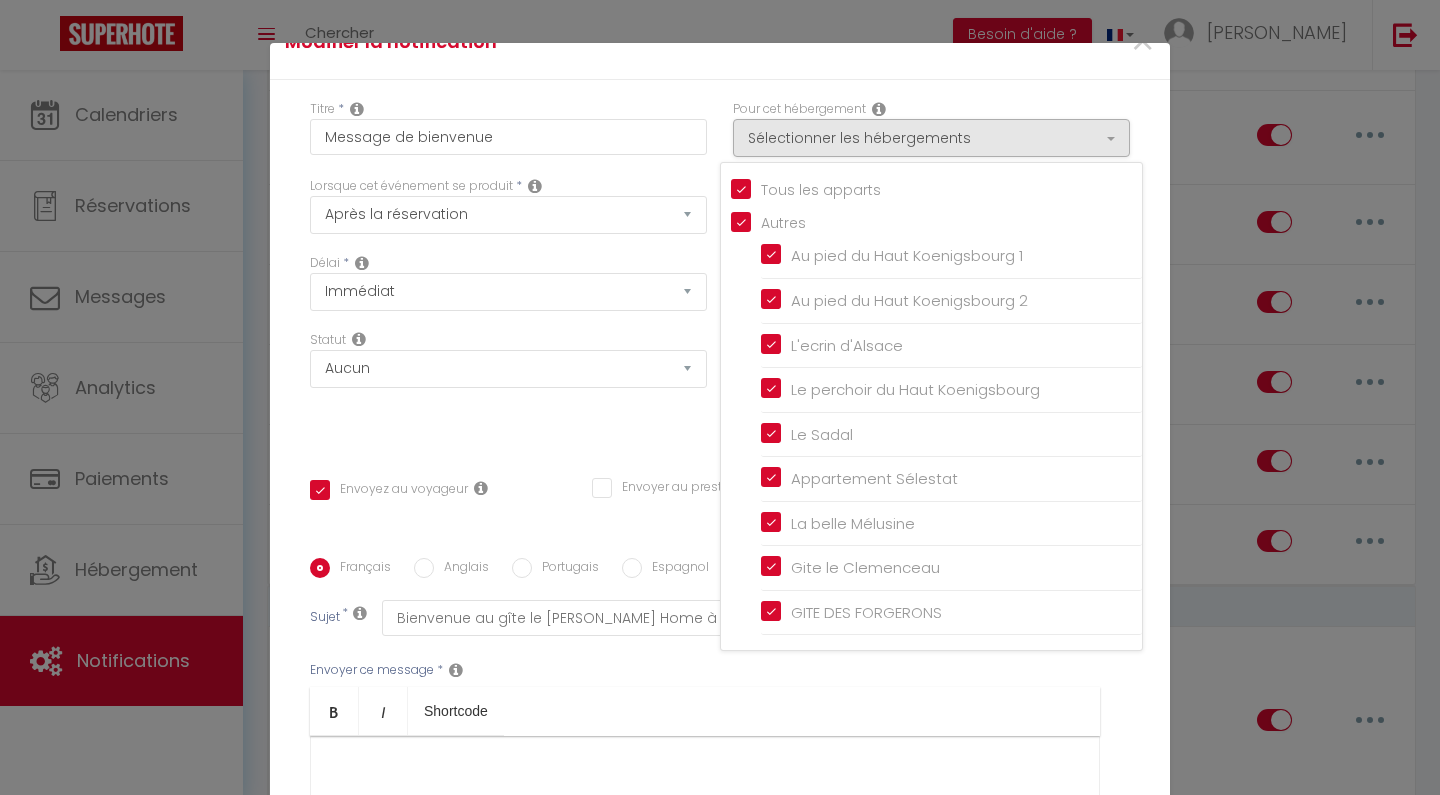 checkbox on "true" 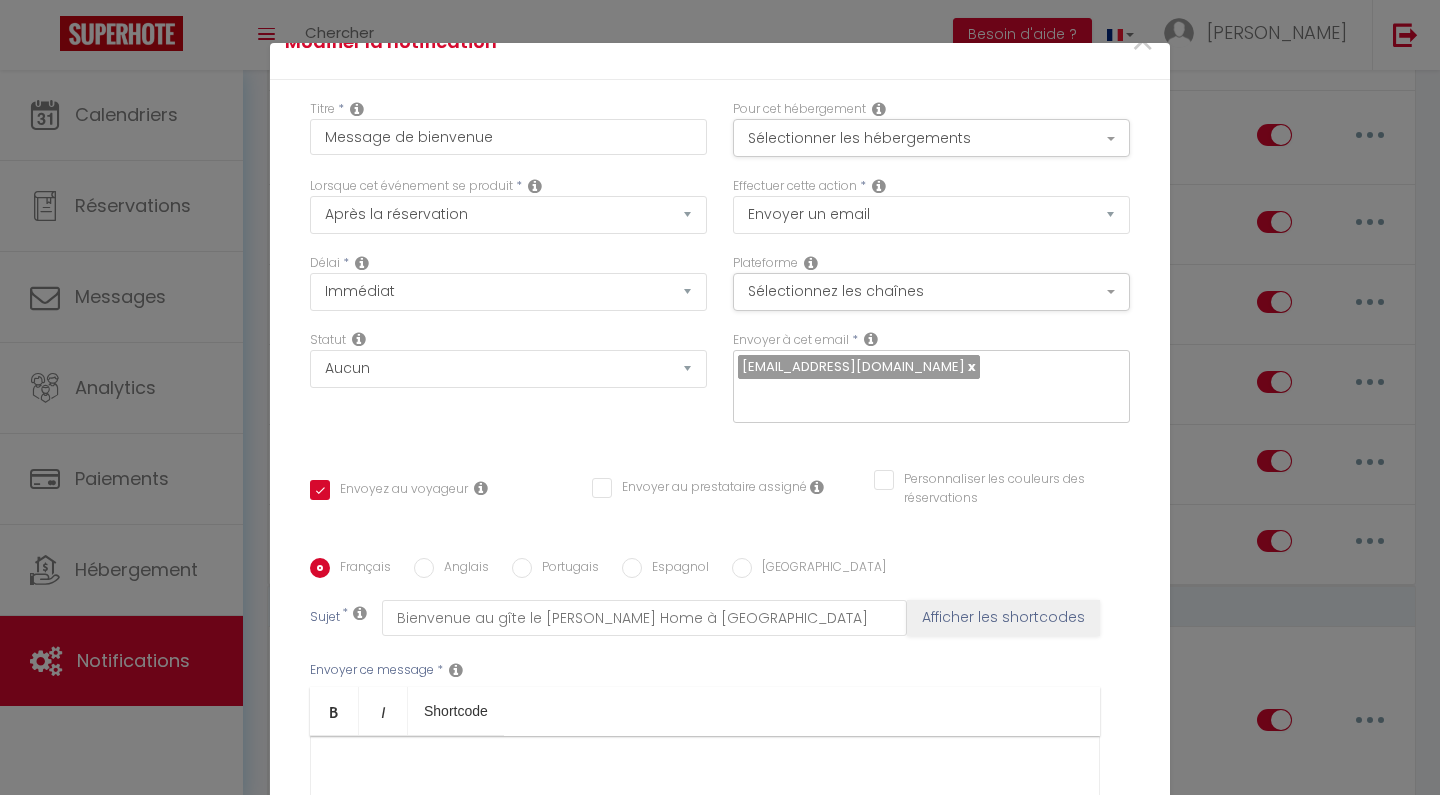scroll, scrollTop: 296, scrollLeft: 0, axis: vertical 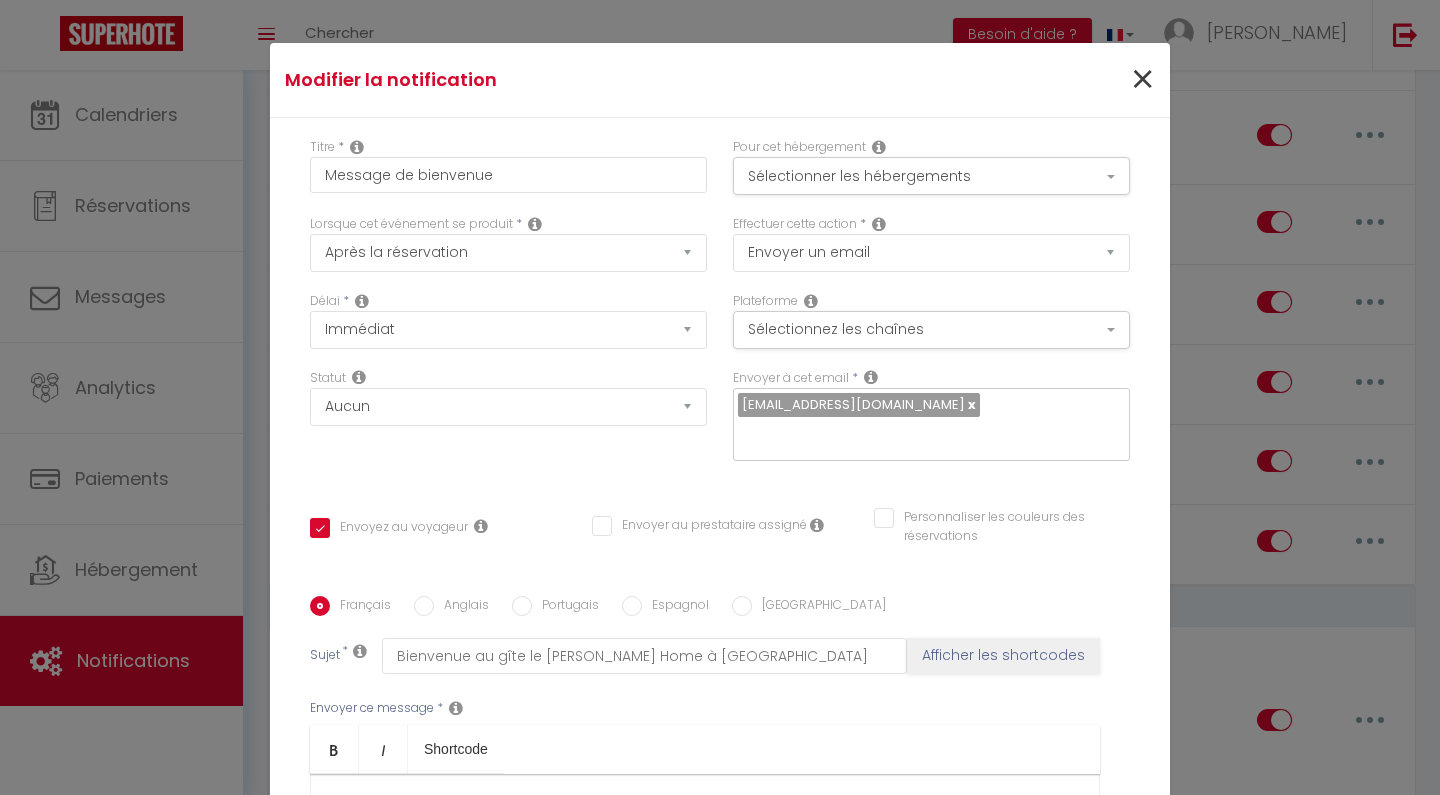 click on "×" at bounding box center [1142, 80] 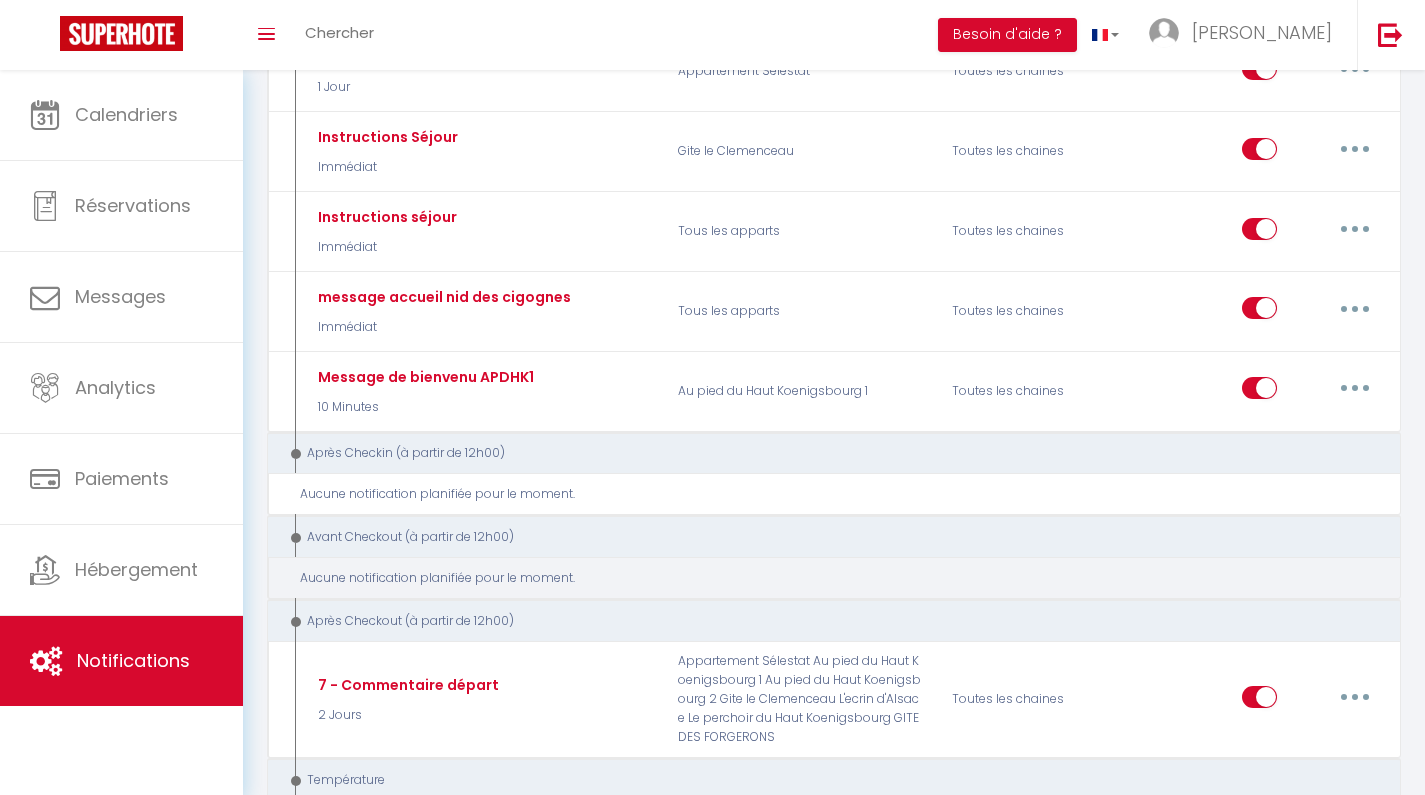 scroll, scrollTop: 795, scrollLeft: 0, axis: vertical 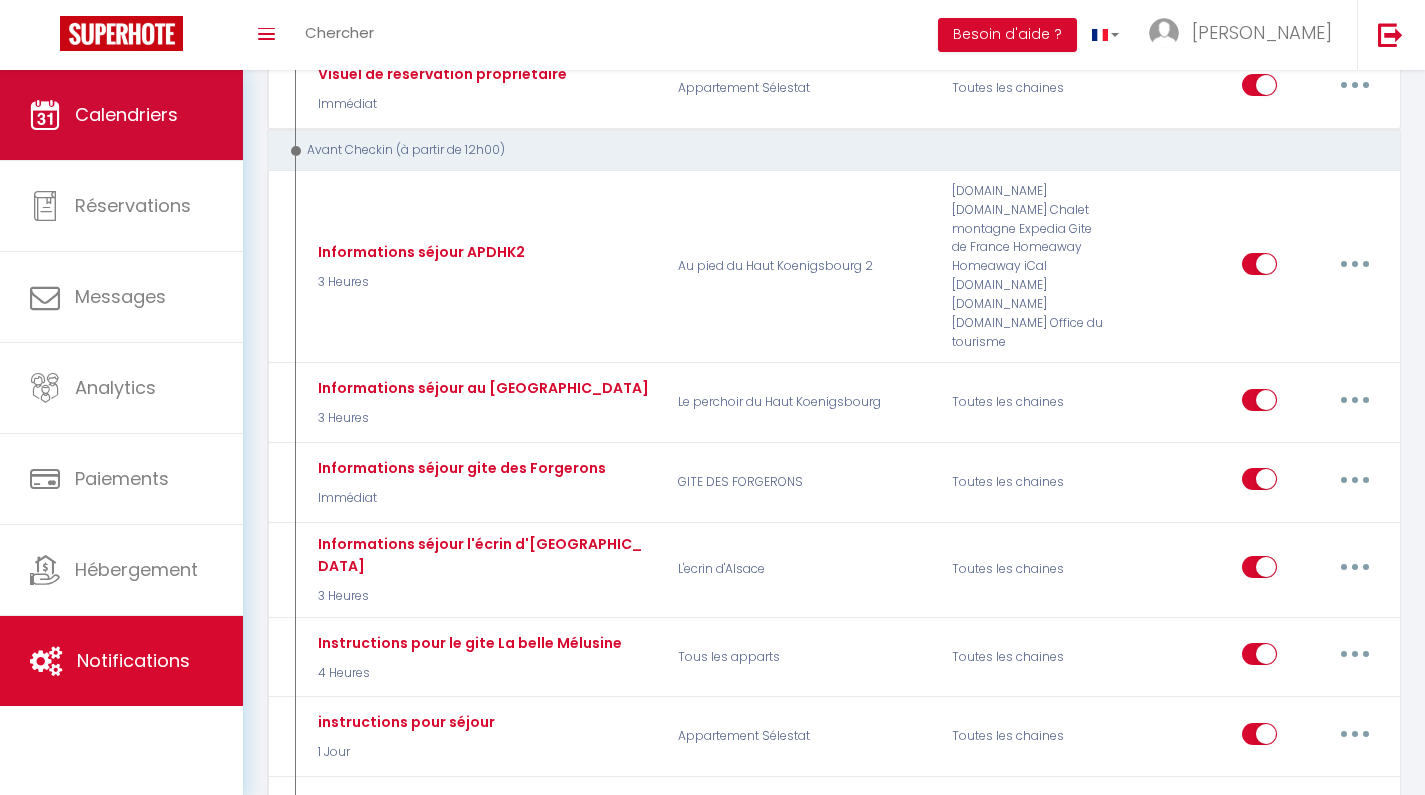 click on "Calendriers" at bounding box center (121, 115) 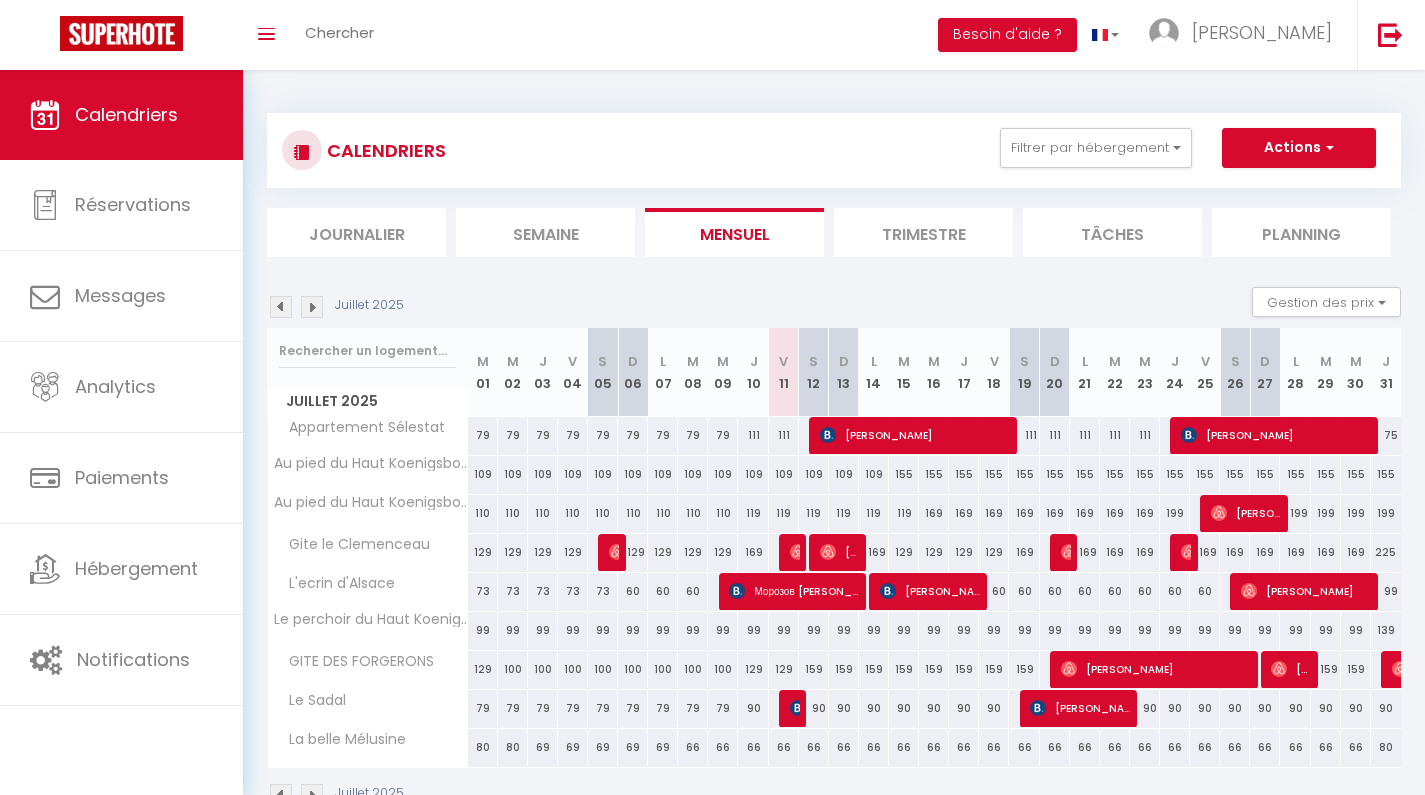 scroll, scrollTop: 33, scrollLeft: 0, axis: vertical 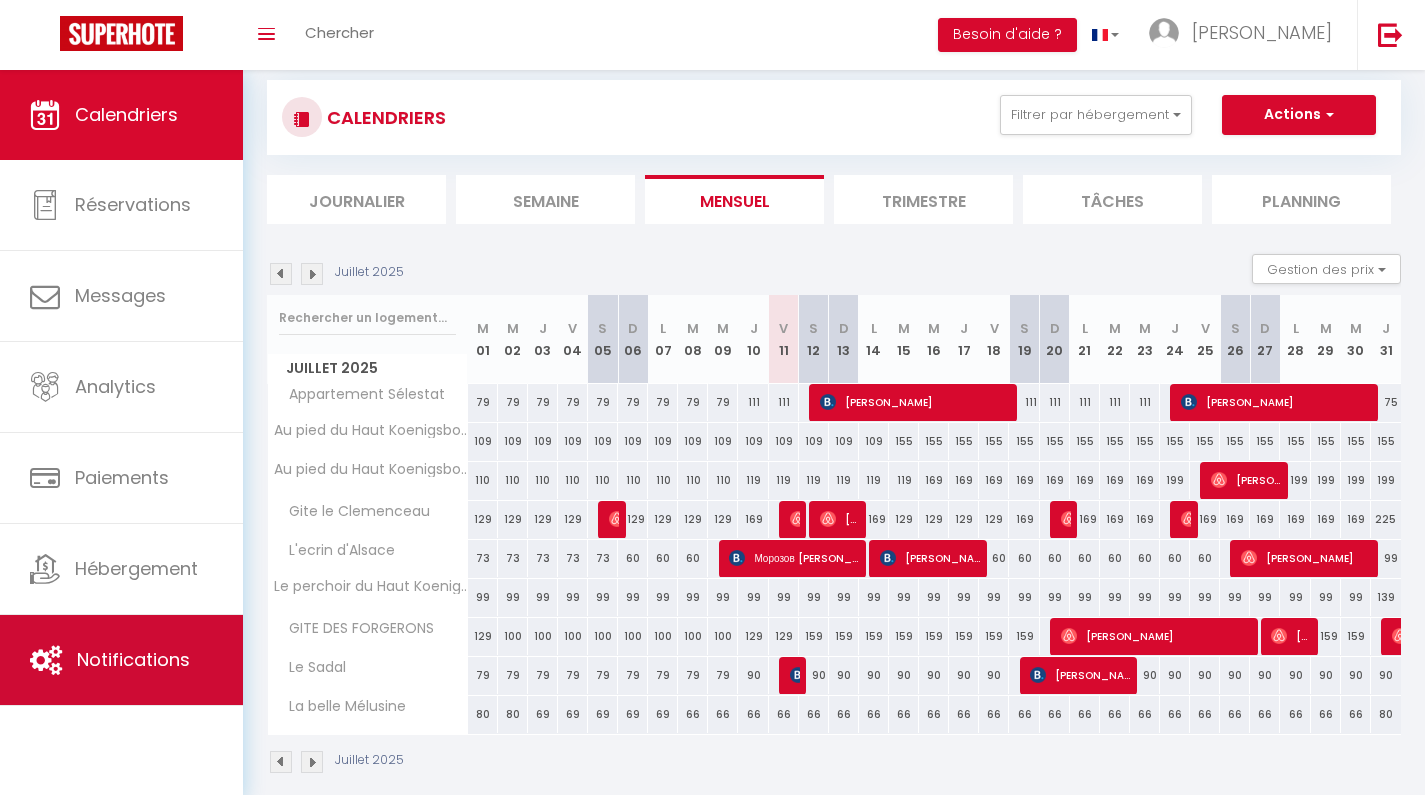 click on "Notifications" at bounding box center (121, 660) 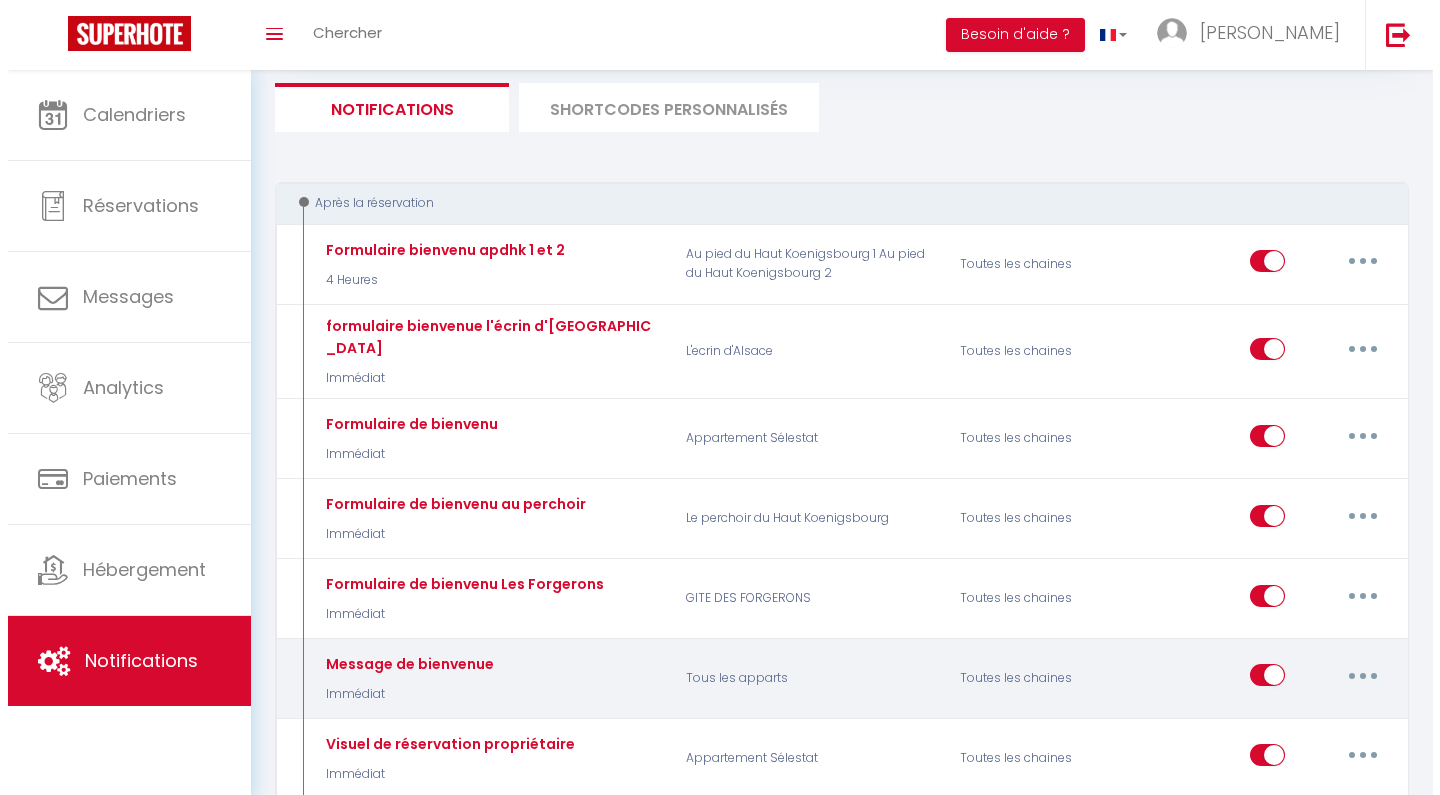 scroll, scrollTop: 129, scrollLeft: 0, axis: vertical 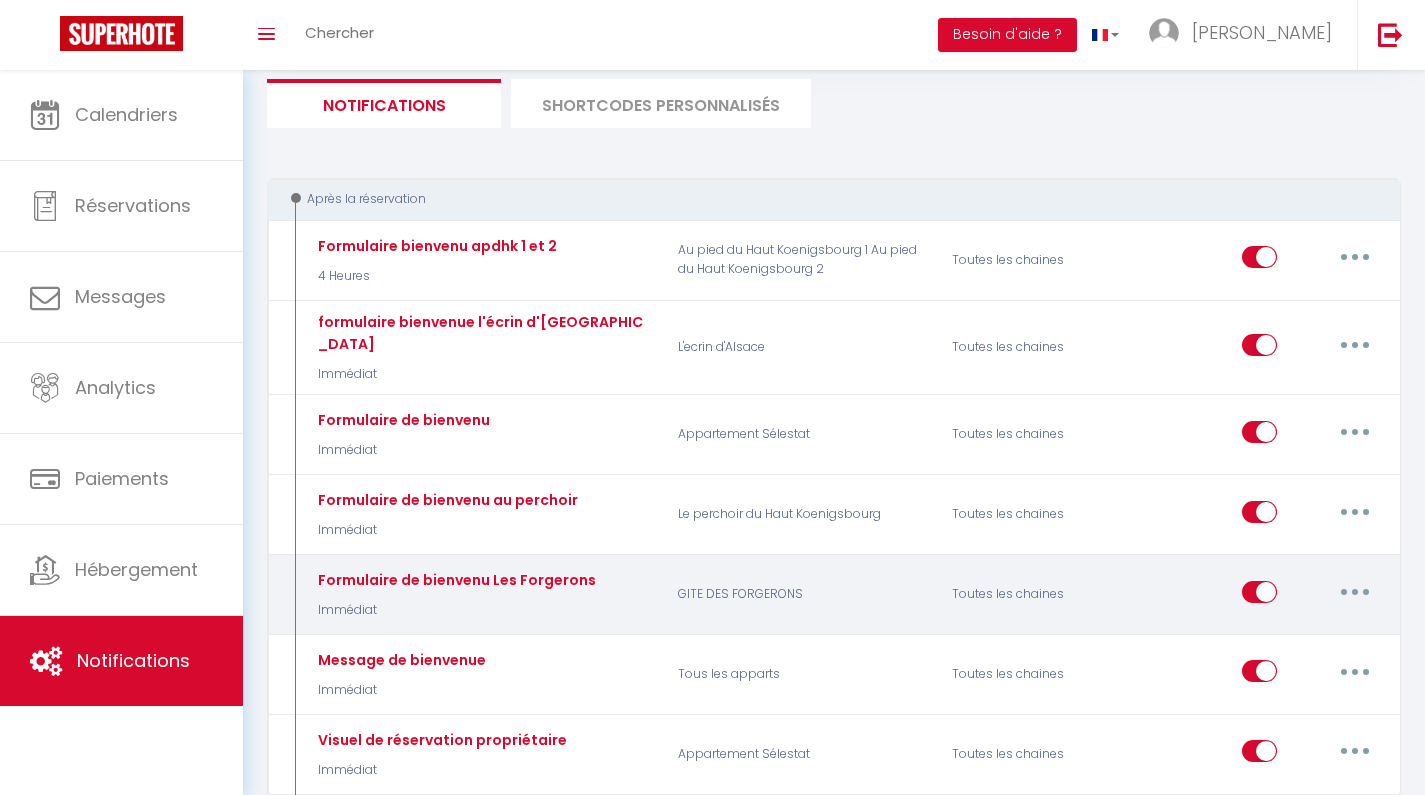 click at bounding box center [1355, 592] 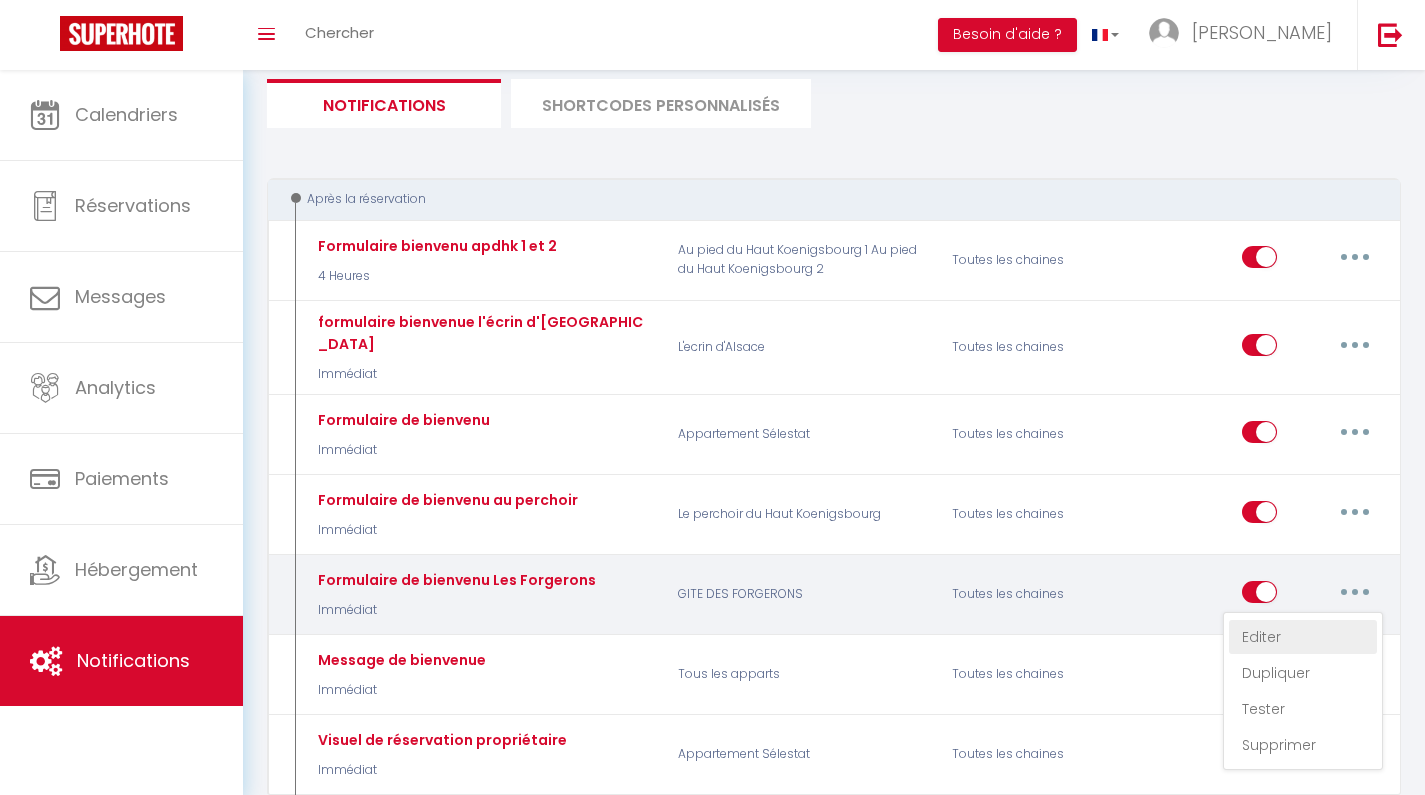 click on "Editer" at bounding box center (1303, 637) 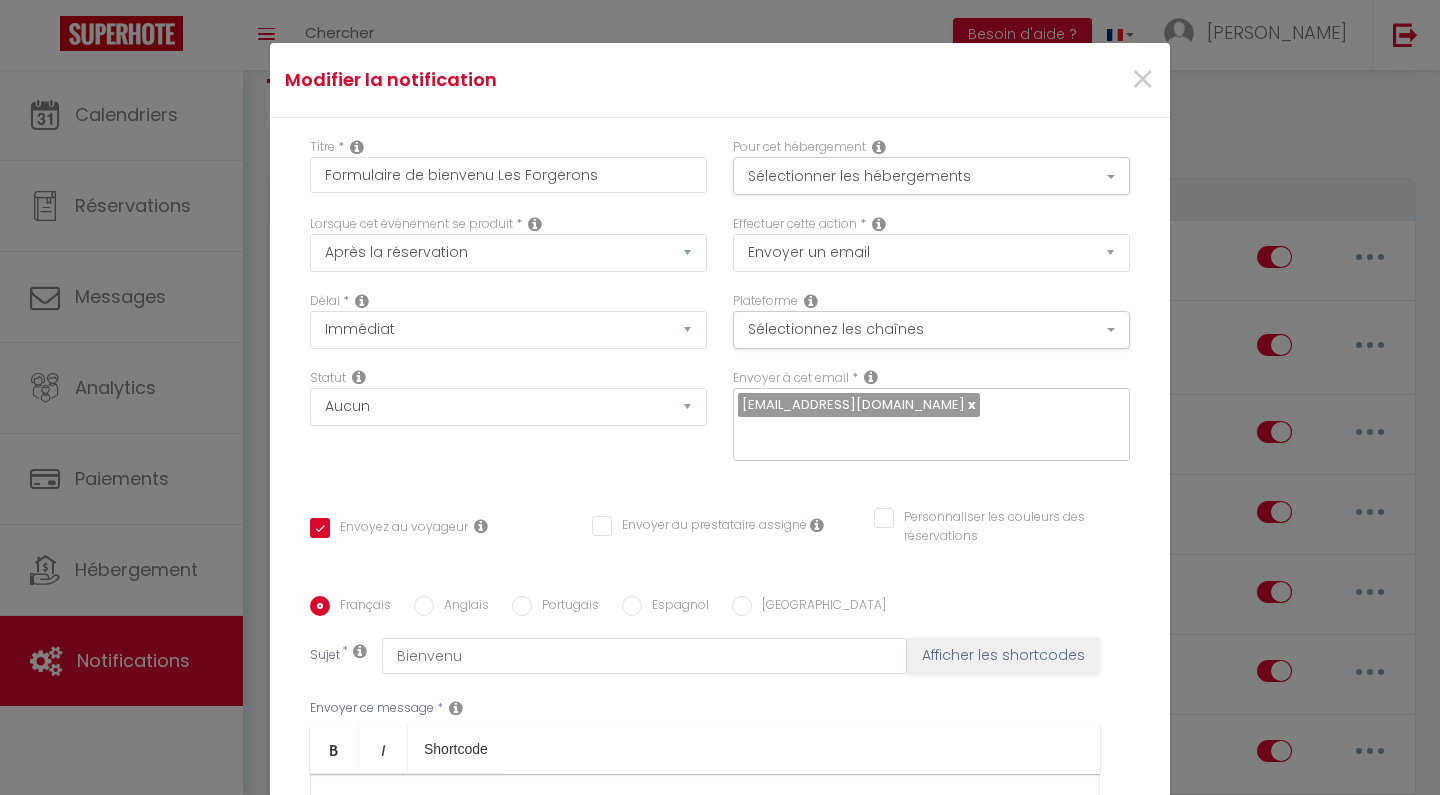 scroll, scrollTop: 296, scrollLeft: 0, axis: vertical 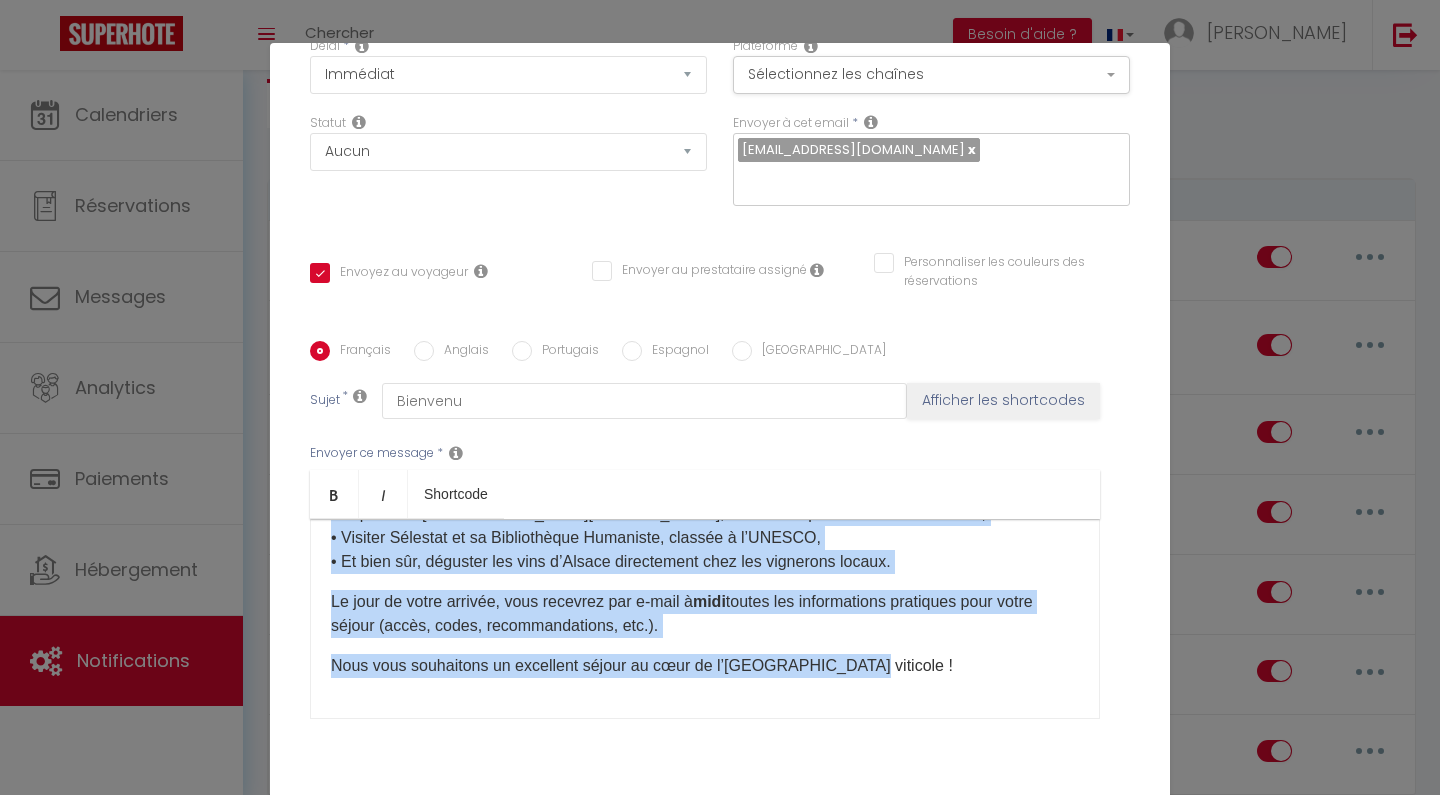 drag, startPoint x: 328, startPoint y: 593, endPoint x: 664, endPoint y: 743, distance: 367.96194 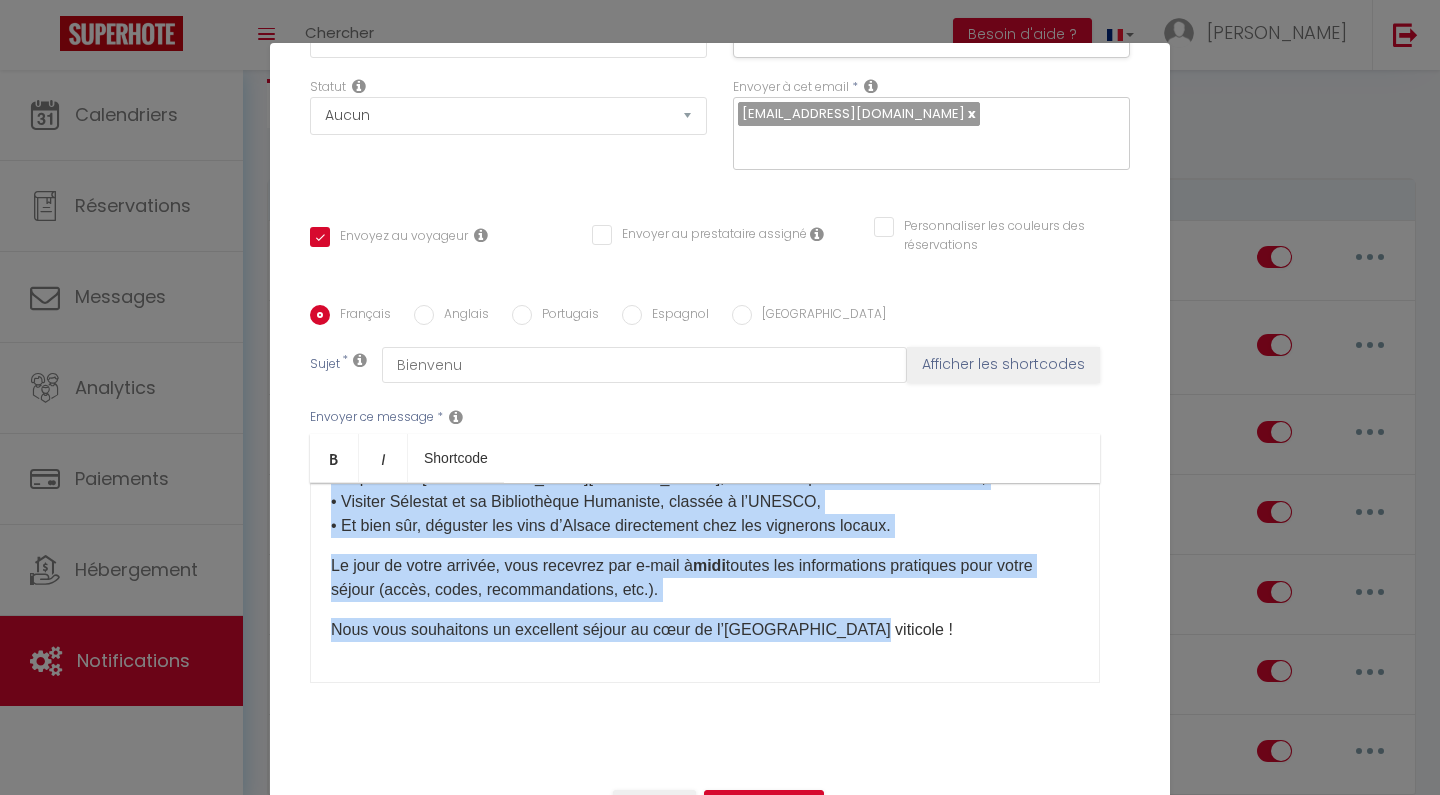 scroll, scrollTop: 0, scrollLeft: 0, axis: both 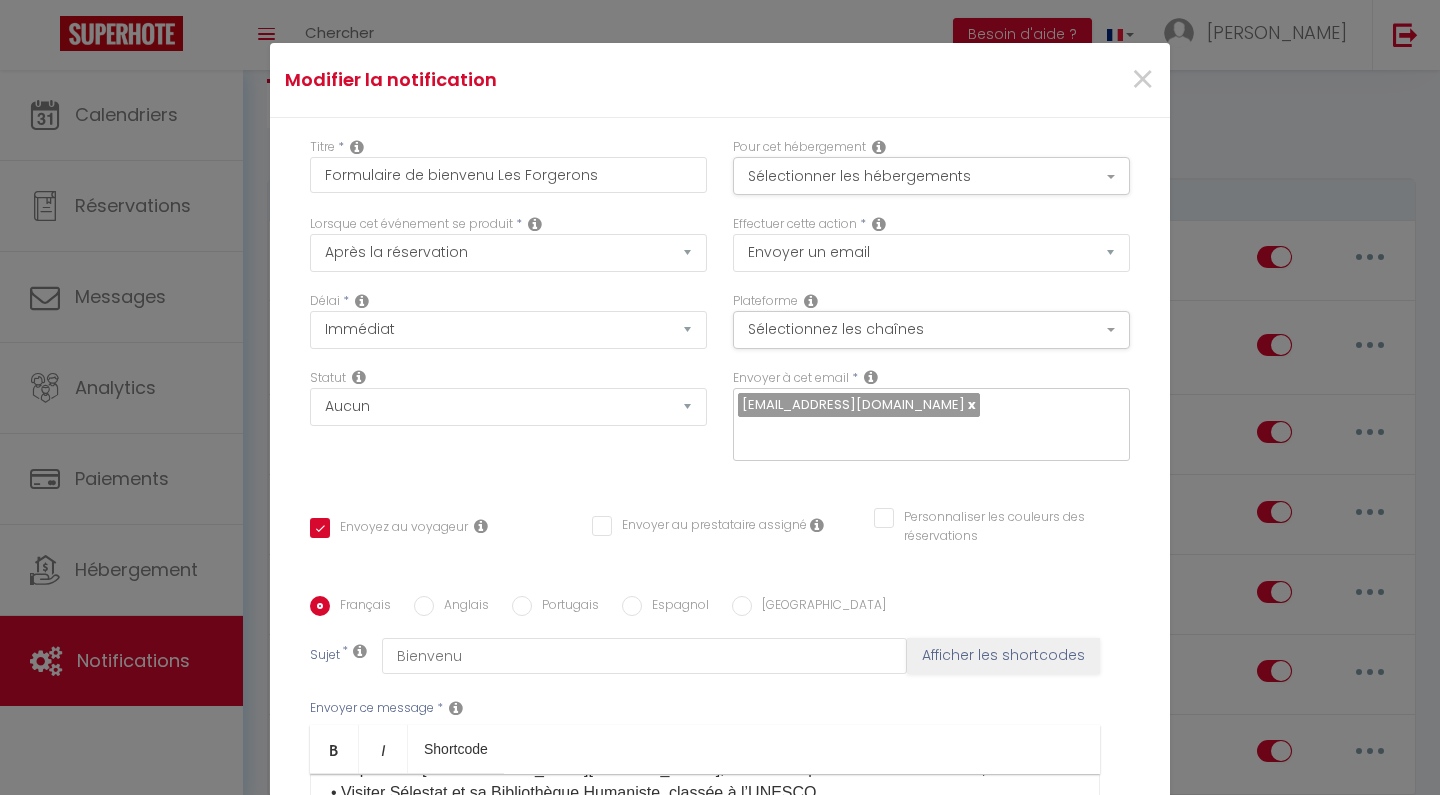 click on "Envoyer ce message   *     Bold Italic Shortcode Rich text editor ​ Bienvenue à [GEOGRAPHIC_DATA] !
Nous sommes ravis de vous accueillir dans notre gîte situé au cœur de l’un des plus beaux villages d’[GEOGRAPHIC_DATA], au pied du massif vosgien et sur la célèbre Route des Vins.  Nous espérons que vous passerez un séjour agréable et relaxant. Pour toute question, n'hésitez pas à me contacter au [PHONE_NUMBER] ou [PHONE_NUMBER] ( [PERSON_NAME] et [PERSON_NAME]) ​ Pendant votre séjour, ne manquez pas de : • Découvrir les ruelles médiévales de [GEOGRAPHIC_DATA] et ses remparts historiques, • Explorer le [GEOGRAPHIC_DATA][PERSON_NAME], accessible par une belle randonnée, • Visiter Sélestat et sa Bibliothèque Humaniste, classée à l’UNESCO, • Et bien sûr, déguster les vins d’Alsace directement chez les vignerons locaux.
Le jour de votre arrivée, vous recevrez par e-mail à  midi  toutes les informations pratiques pour votre séjour (accès, codes, recommandations, etc.)." at bounding box center (720, 836) 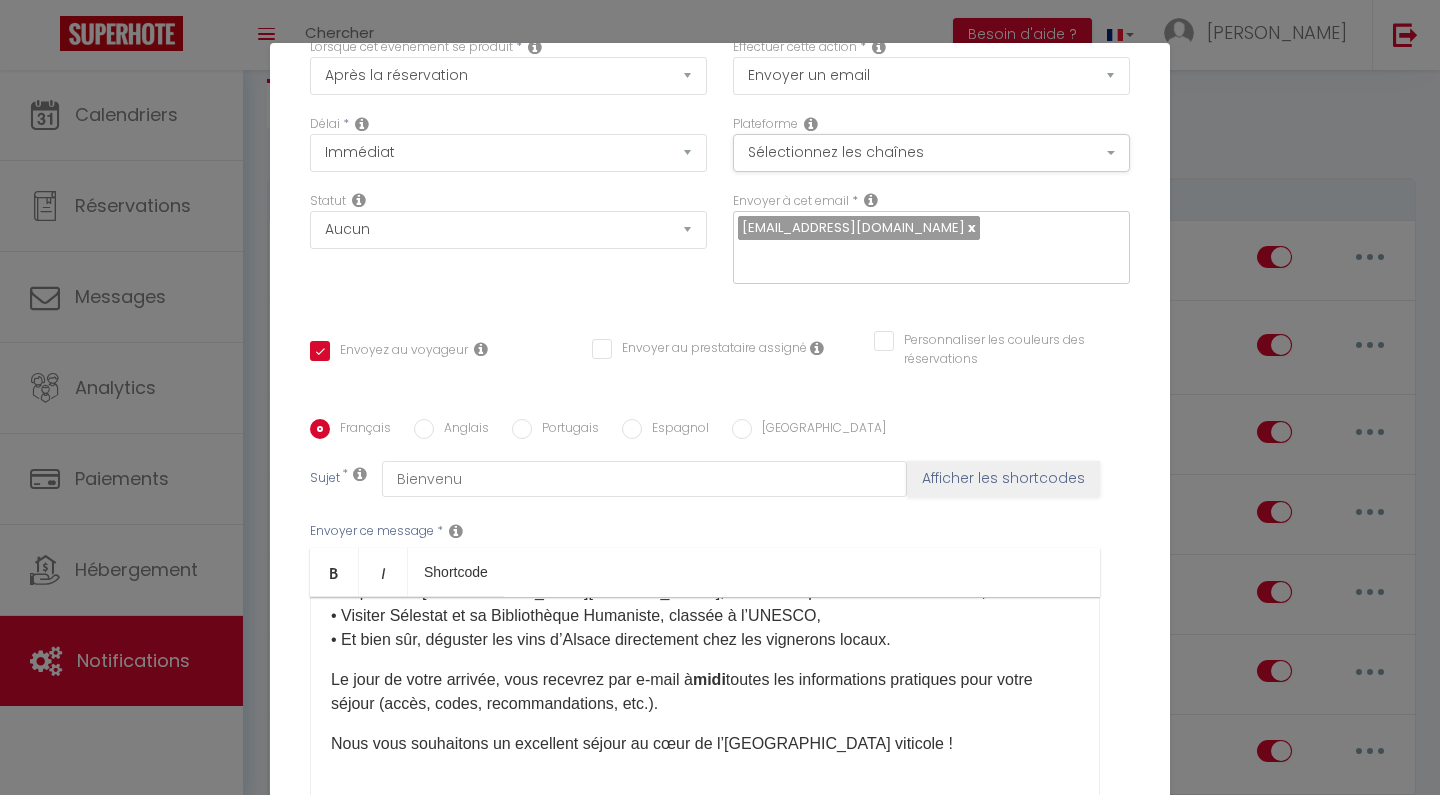 scroll, scrollTop: 209, scrollLeft: 0, axis: vertical 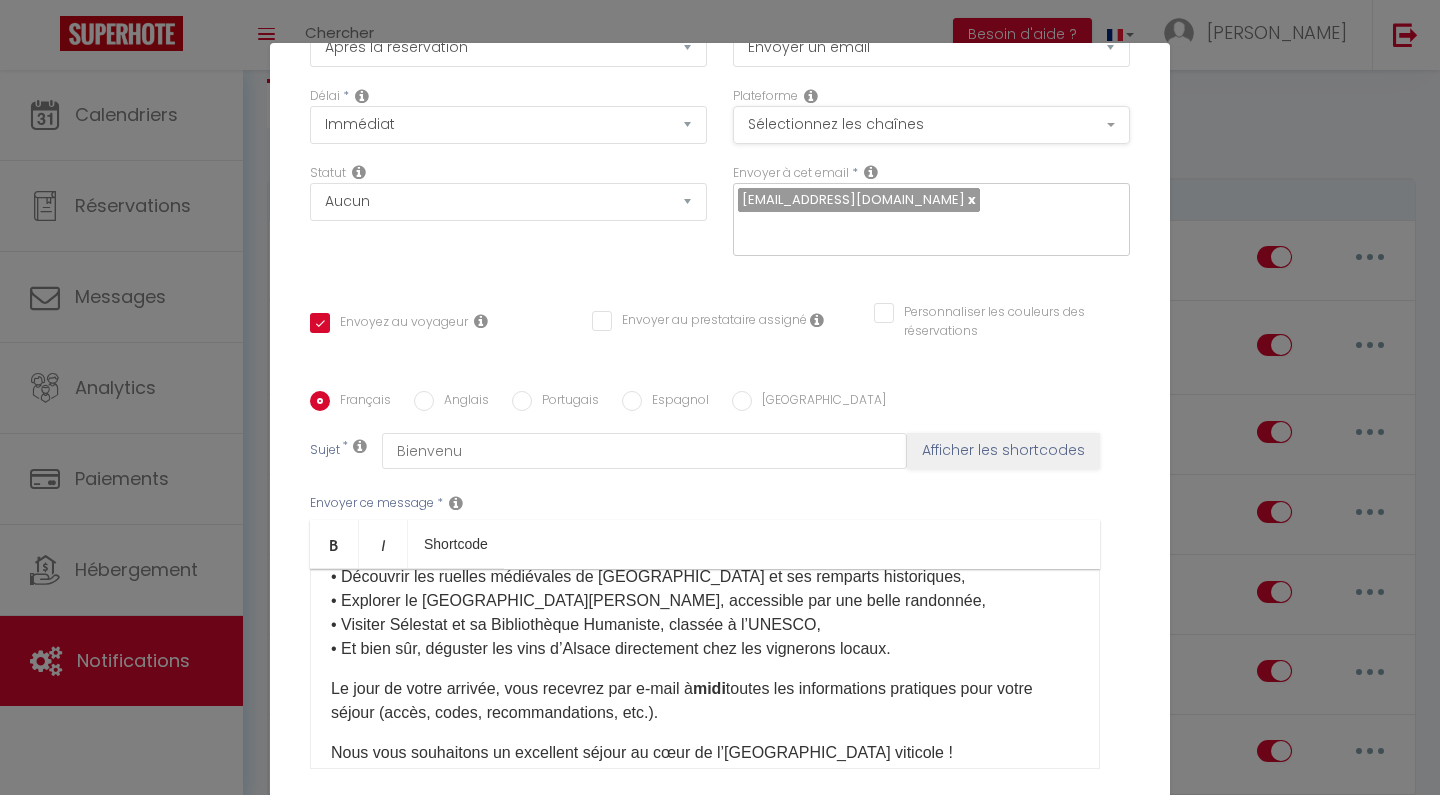 click on "Sélectionnez les chaînes" at bounding box center [931, 125] 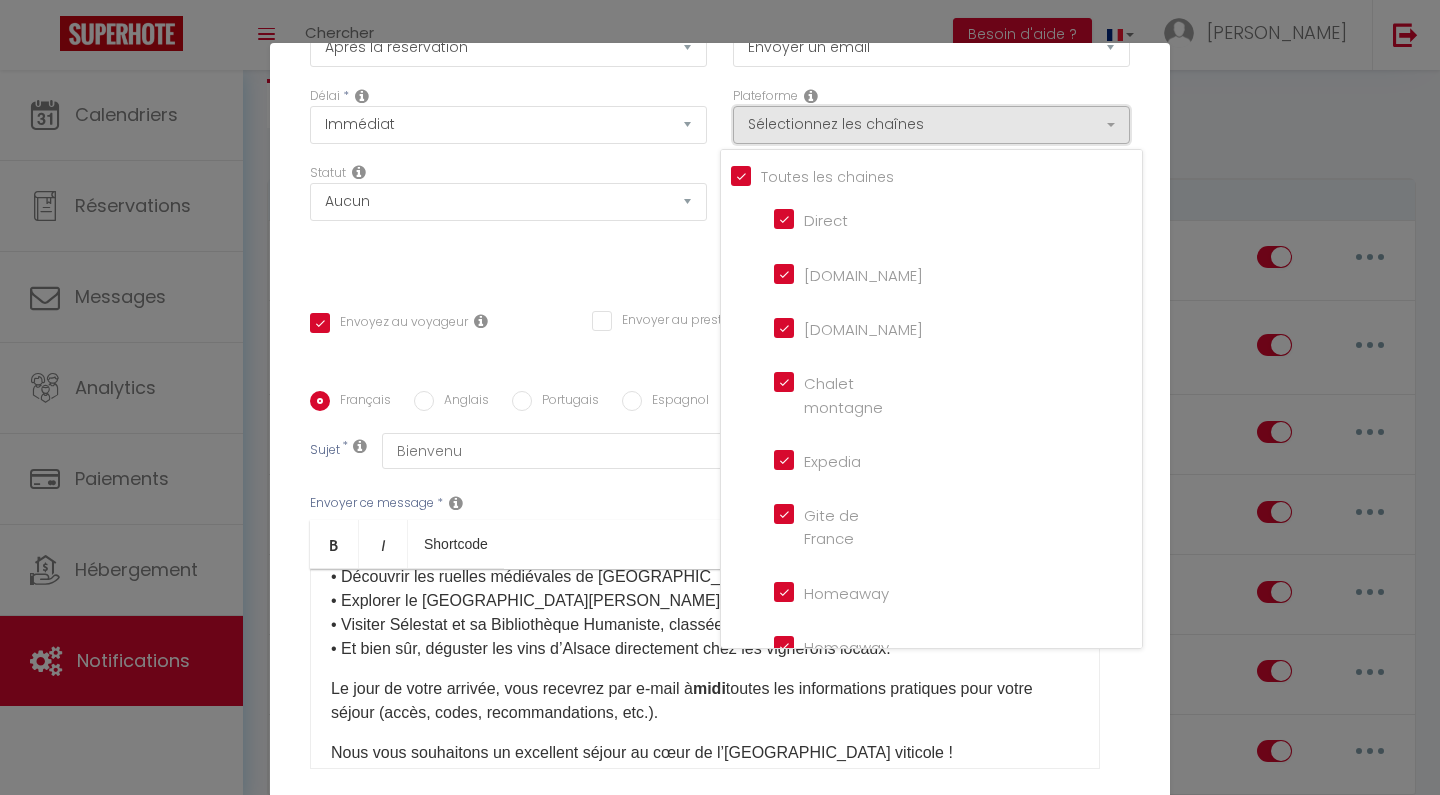 scroll, scrollTop: 62, scrollLeft: 0, axis: vertical 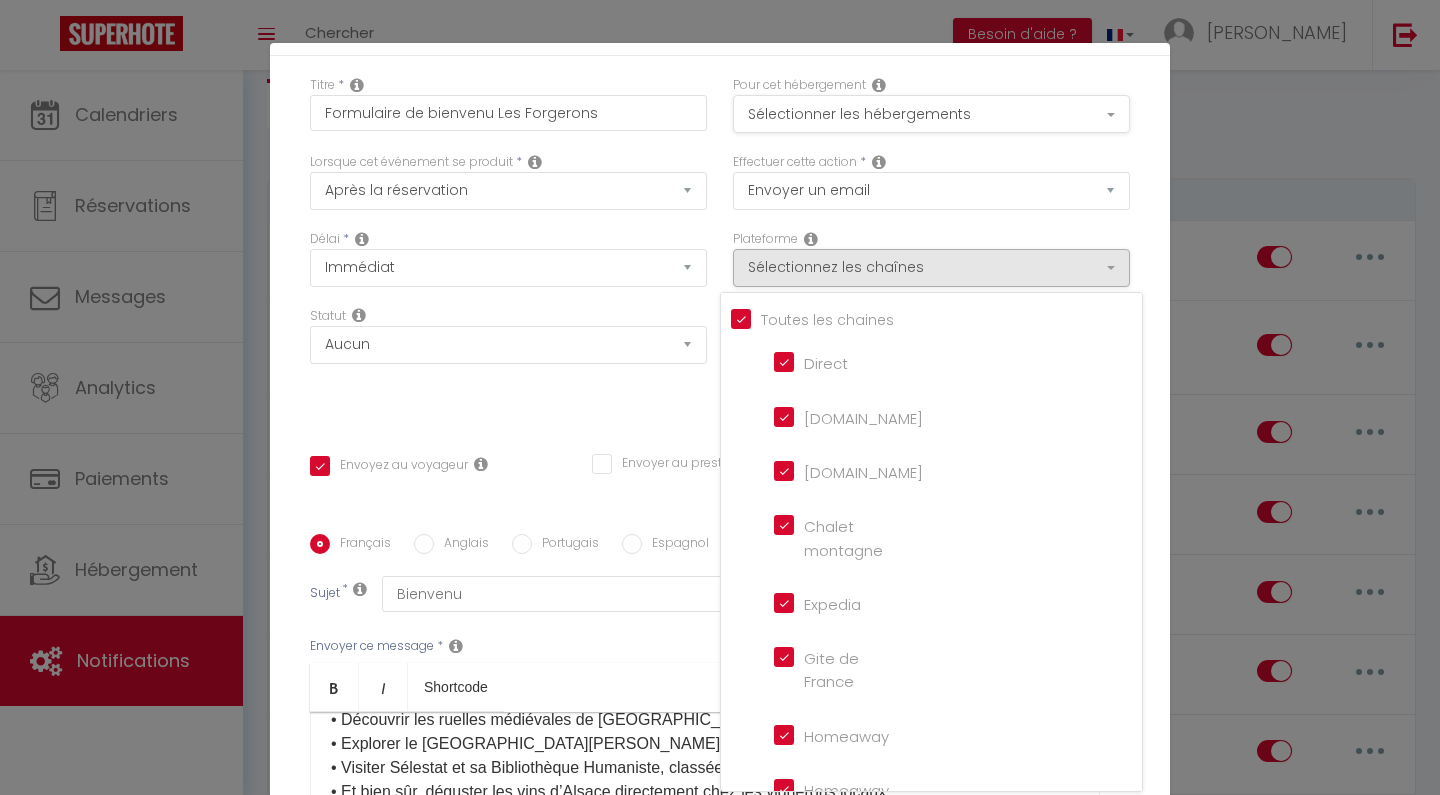 click on "Sélectionner les hébergements" at bounding box center [931, 114] 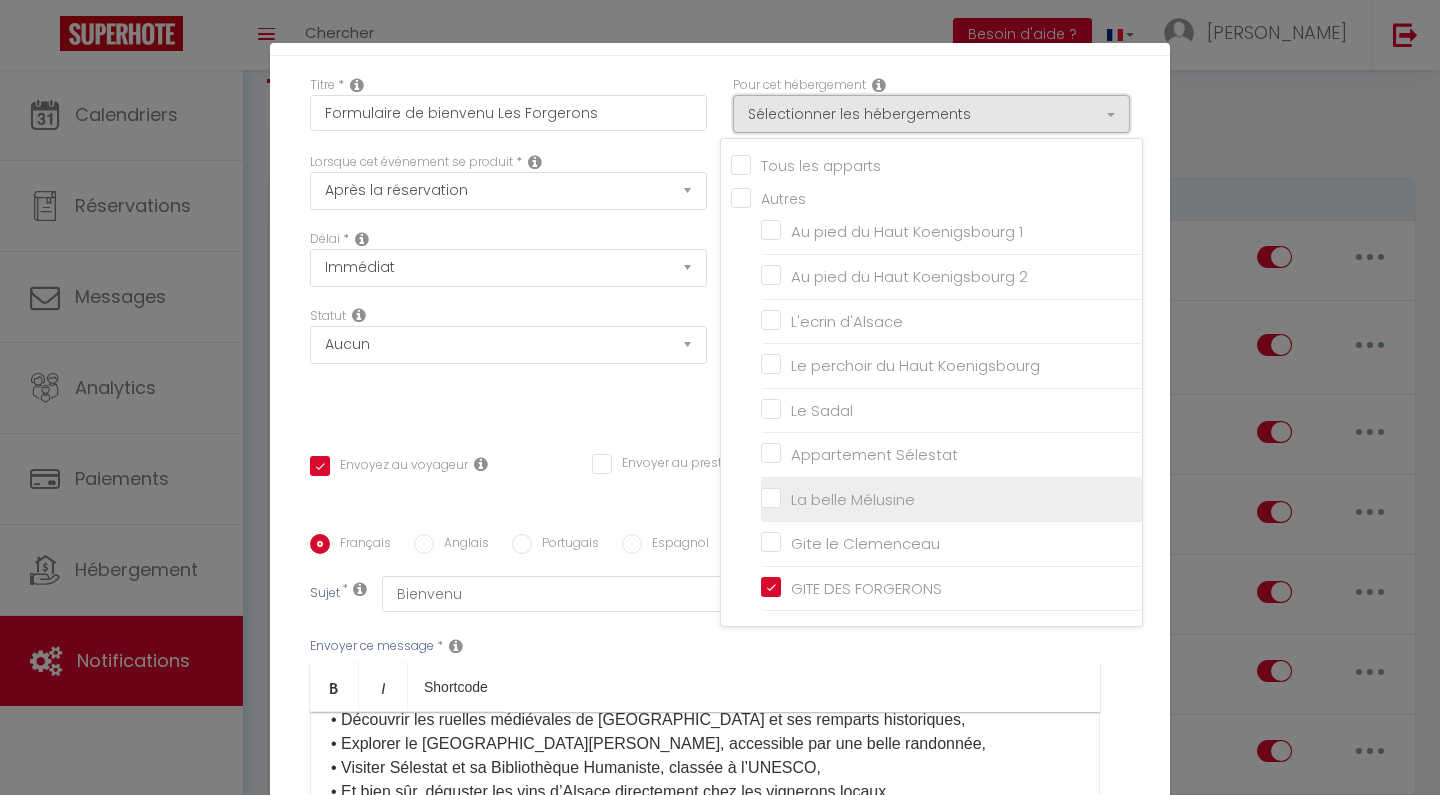 scroll, scrollTop: 32, scrollLeft: 0, axis: vertical 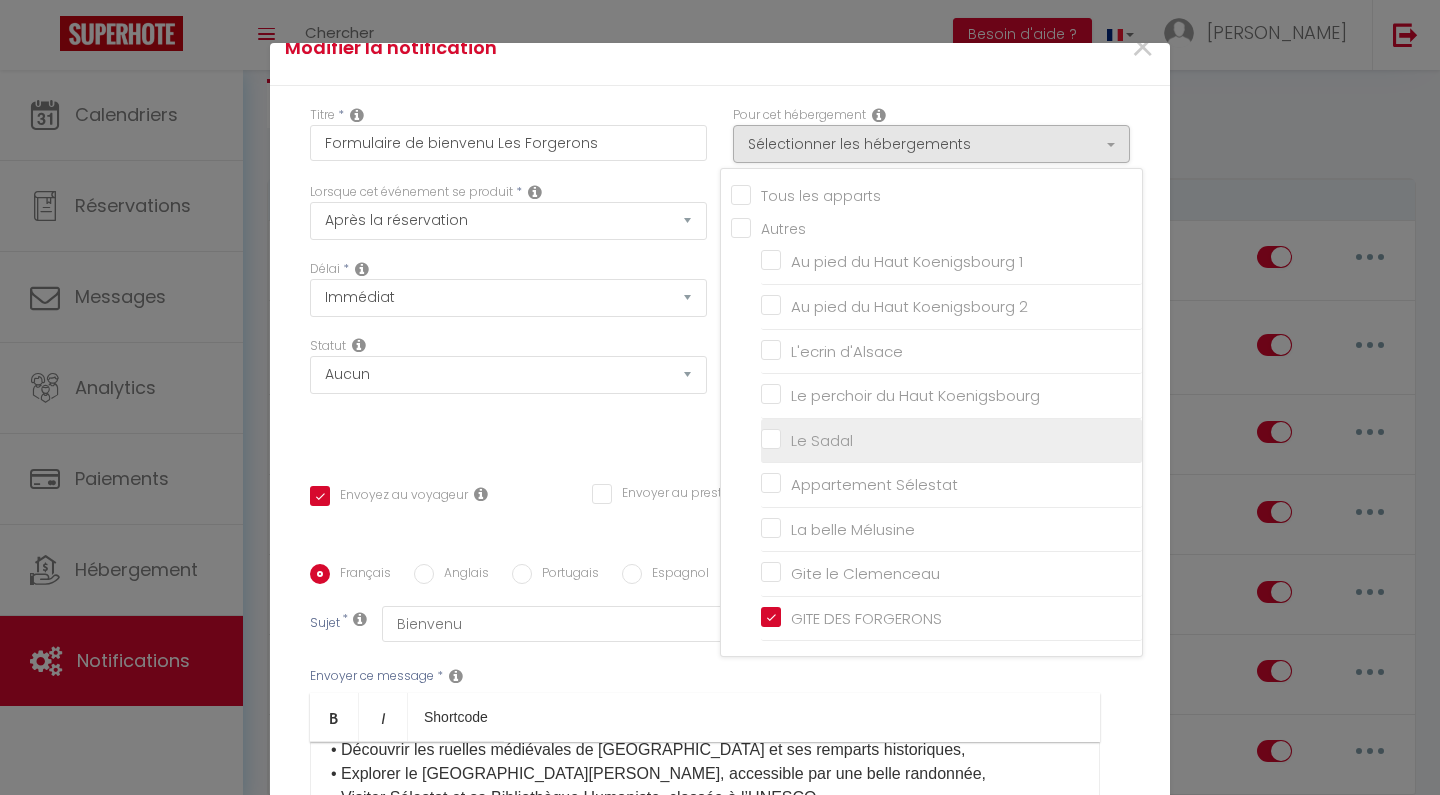 click on "Le Sadal" at bounding box center (951, 440) 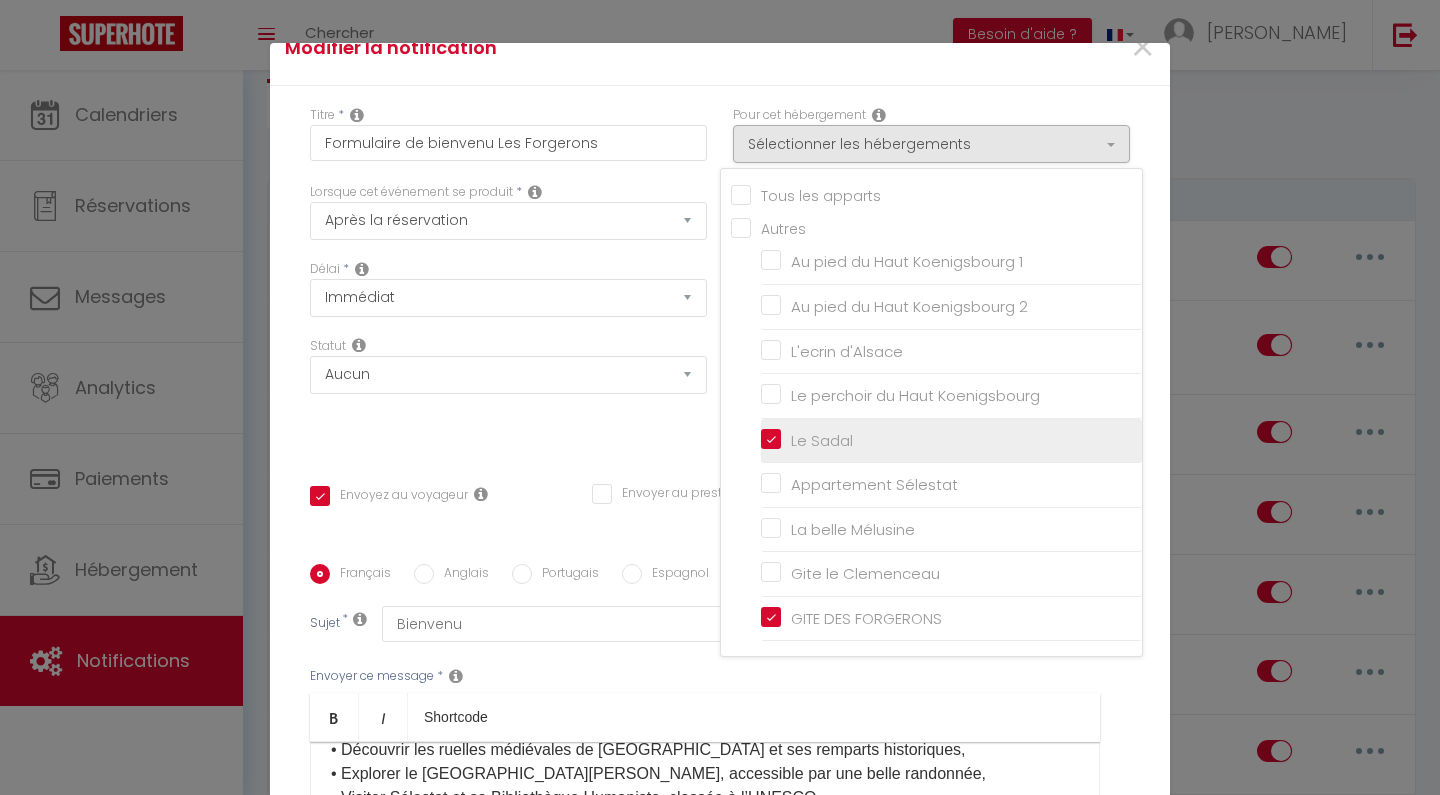 checkbox on "true" 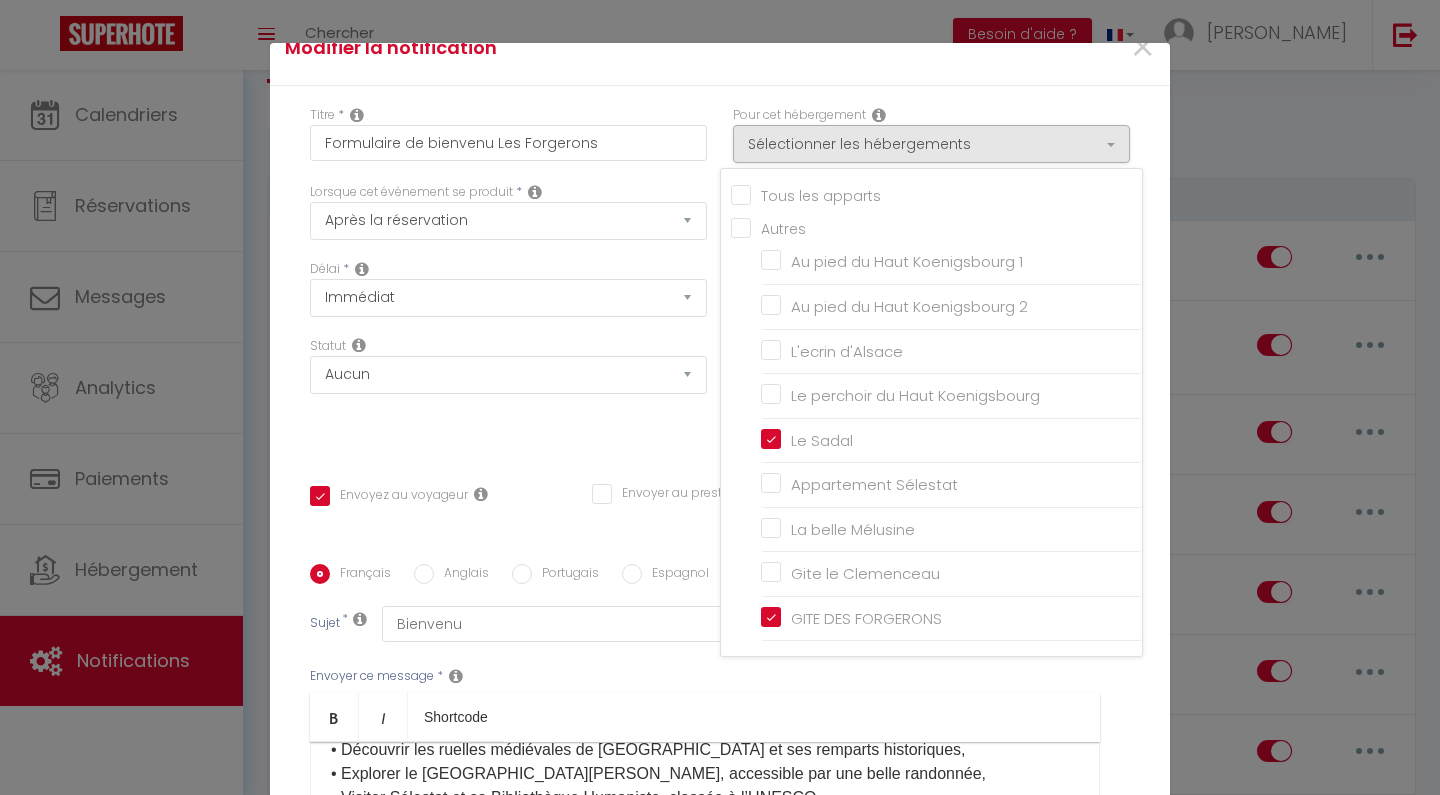 click on "Statut     Aucun   Si la réservation est payée   Si réservation non payée   Si la caution a été prise   Si caution non payée" at bounding box center [508, 393] 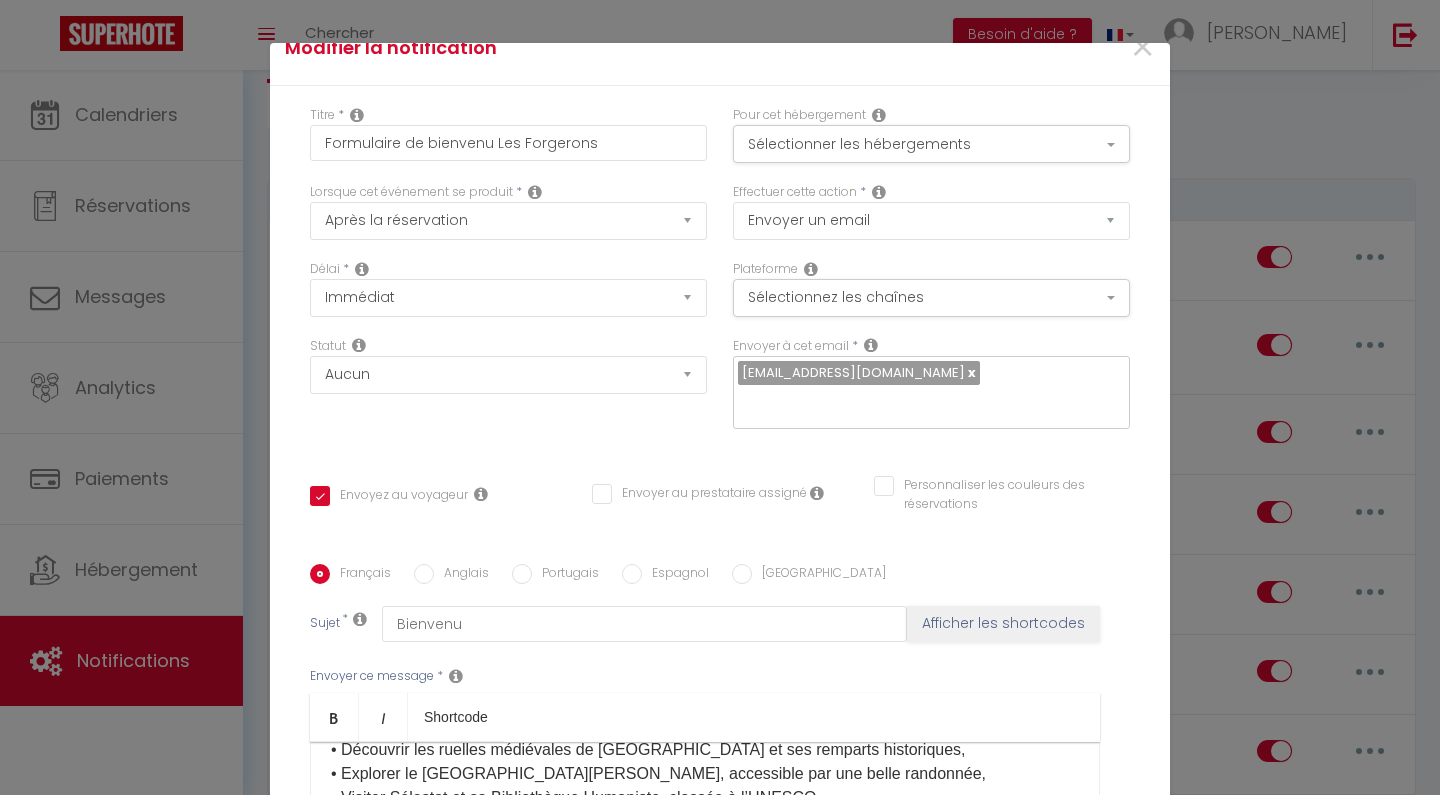 scroll, scrollTop: 296, scrollLeft: 0, axis: vertical 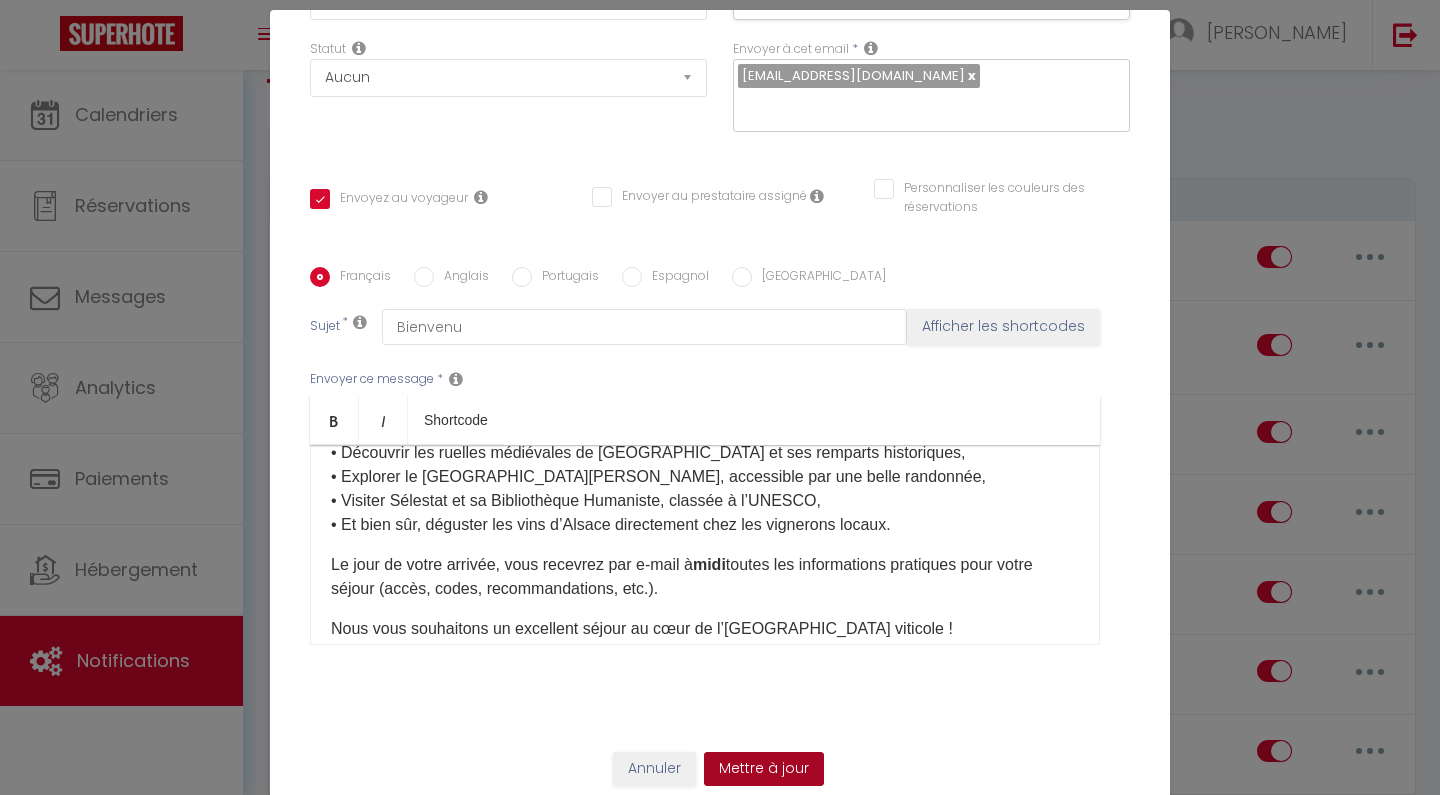click on "Mettre à jour" at bounding box center [764, 769] 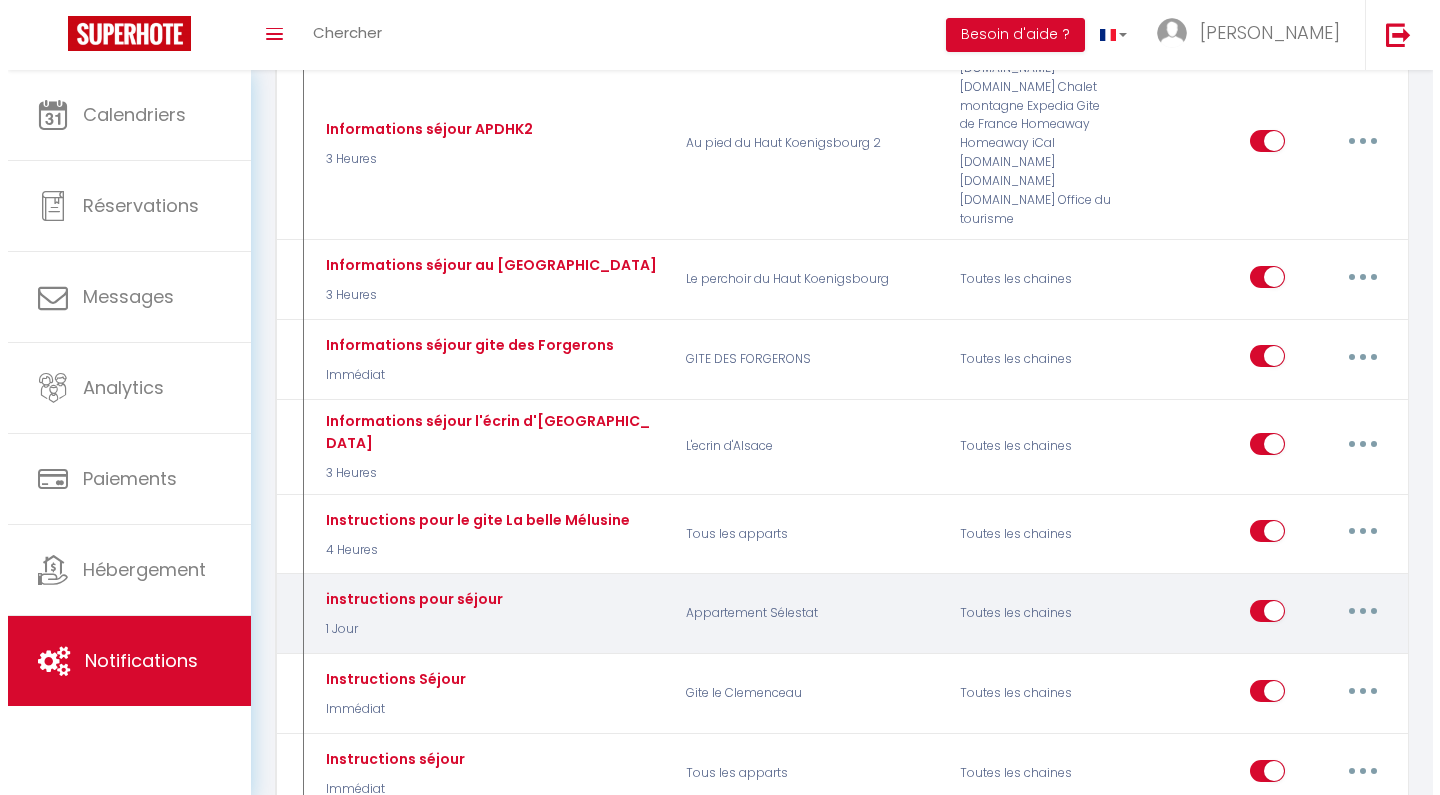 scroll, scrollTop: 948, scrollLeft: 0, axis: vertical 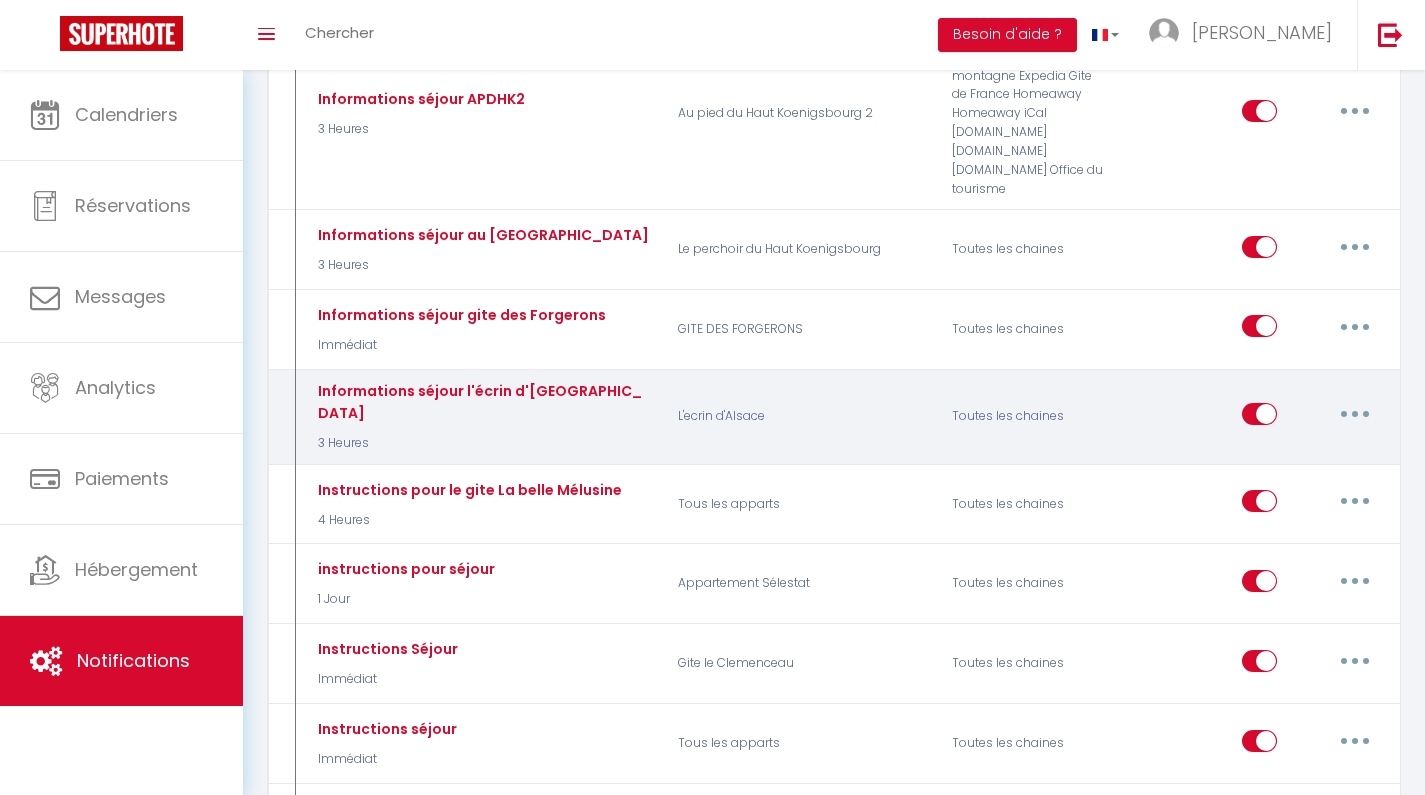 click at bounding box center [1355, 414] 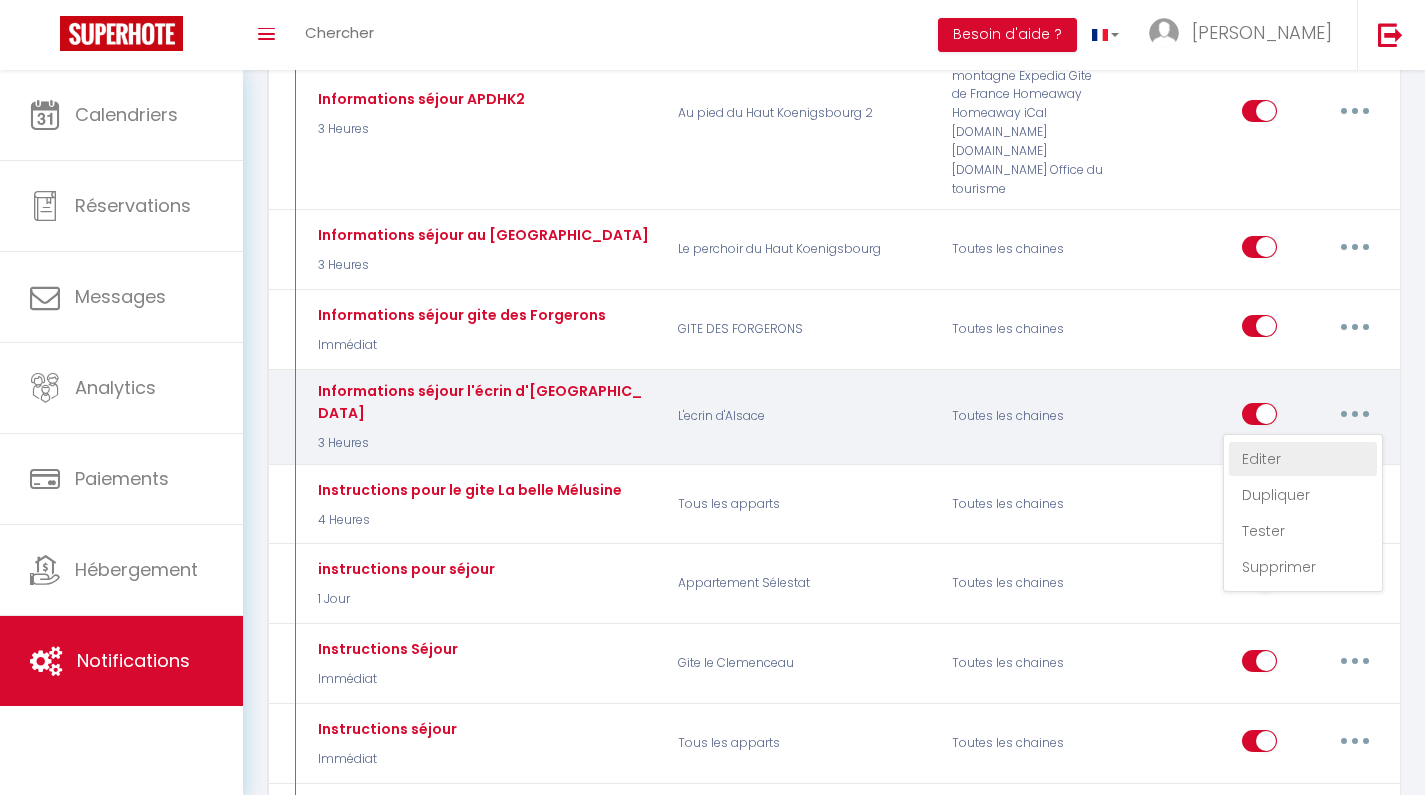 click on "Editer" at bounding box center [1303, 459] 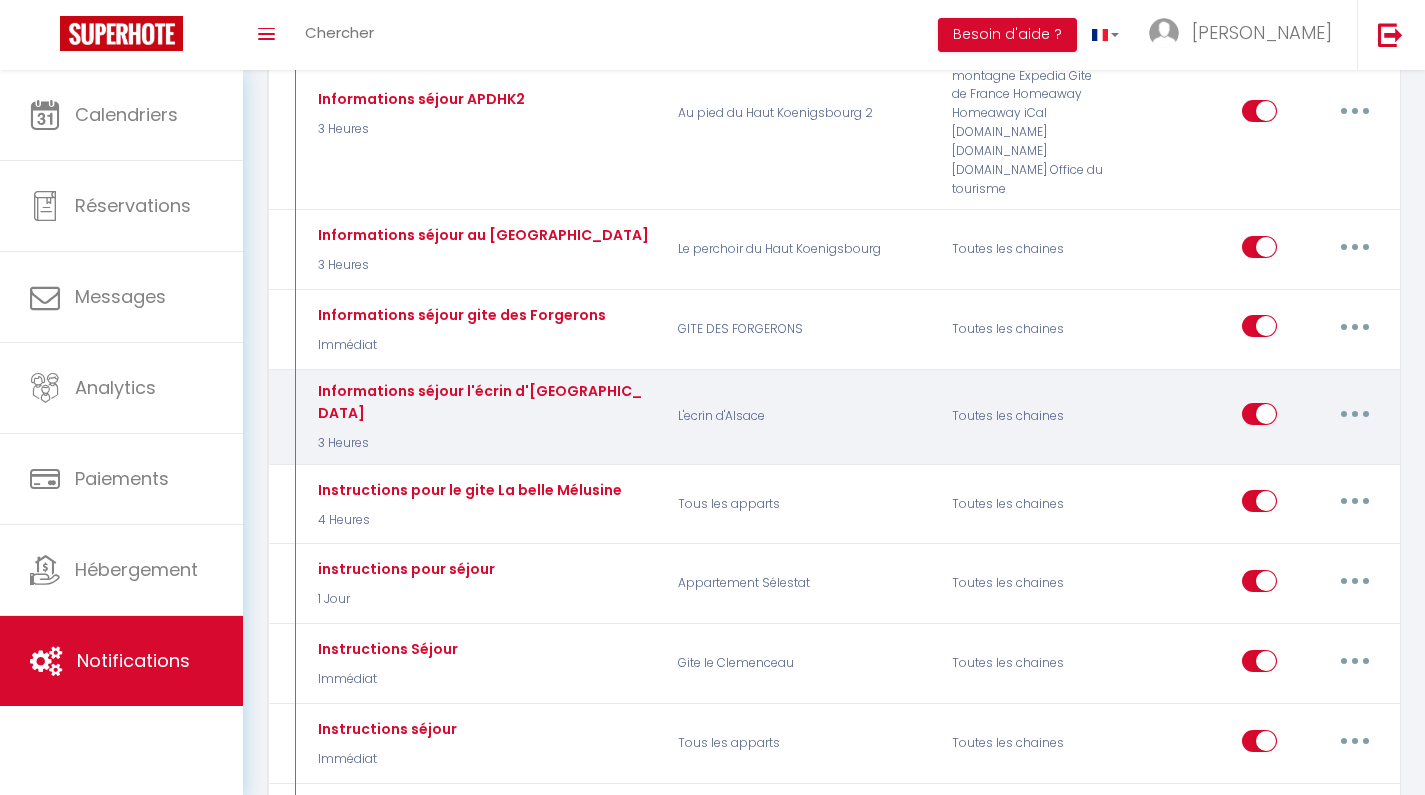 type on "Informations séjour l'écrin d'[GEOGRAPHIC_DATA]" 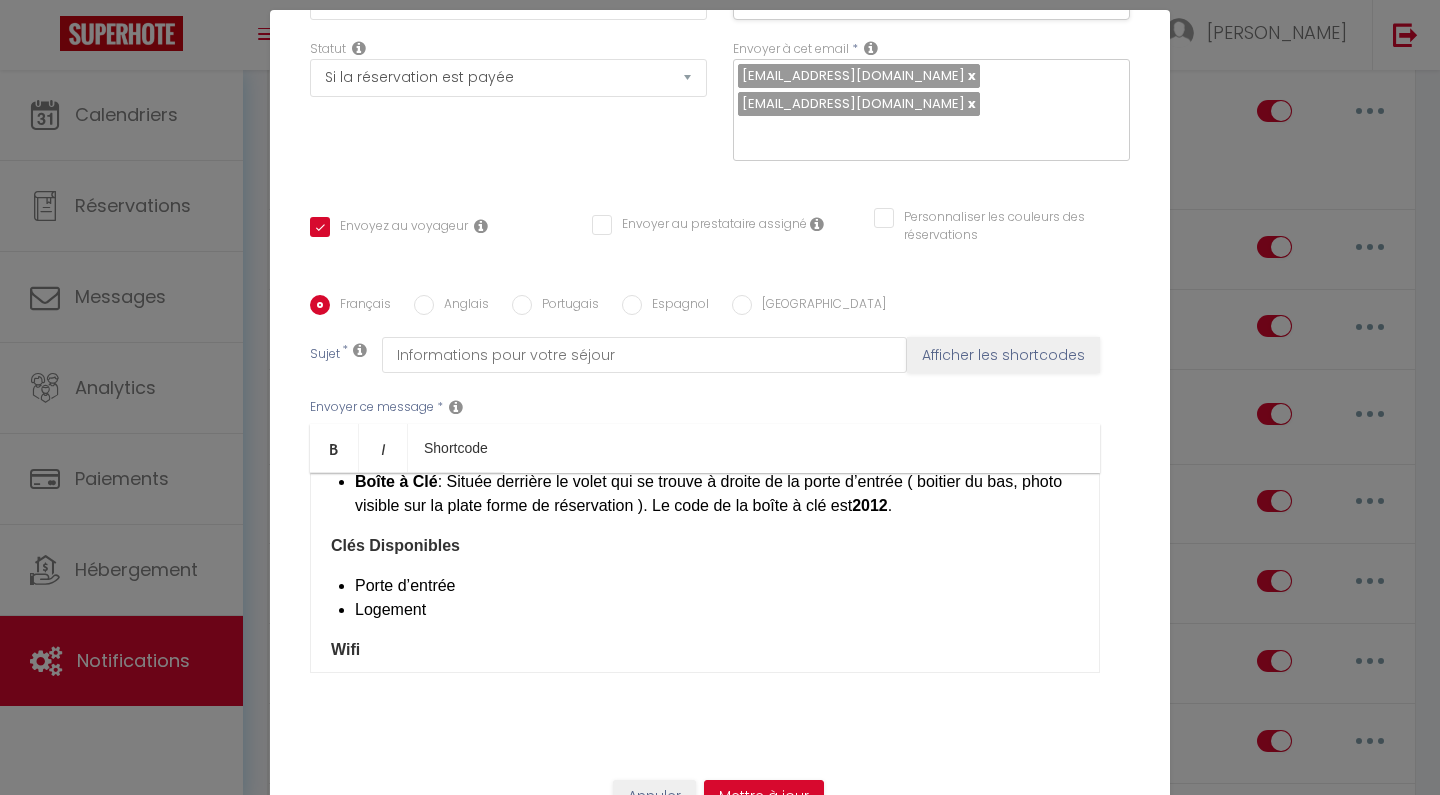 scroll, scrollTop: 184, scrollLeft: 0, axis: vertical 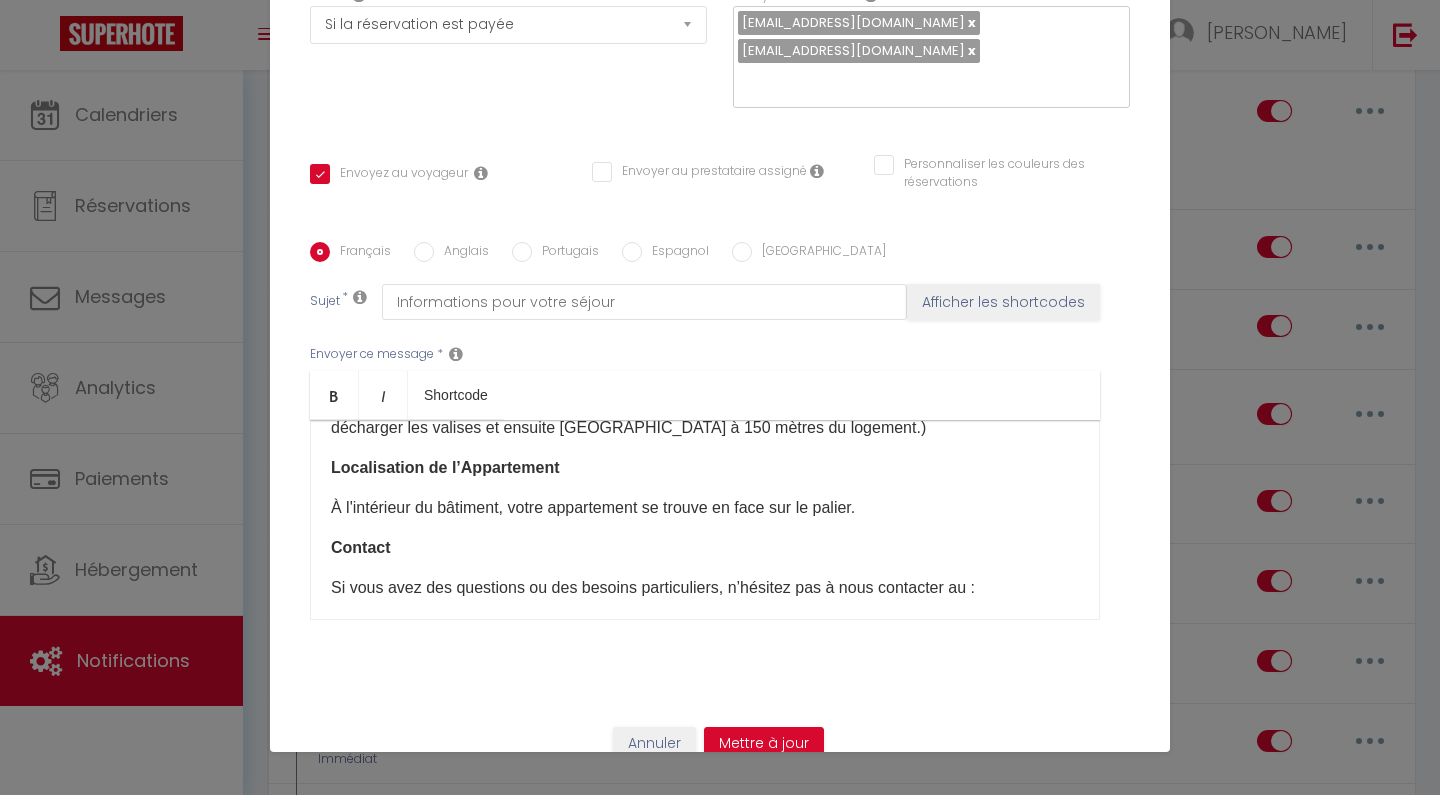 click on "Annuler" at bounding box center (654, 744) 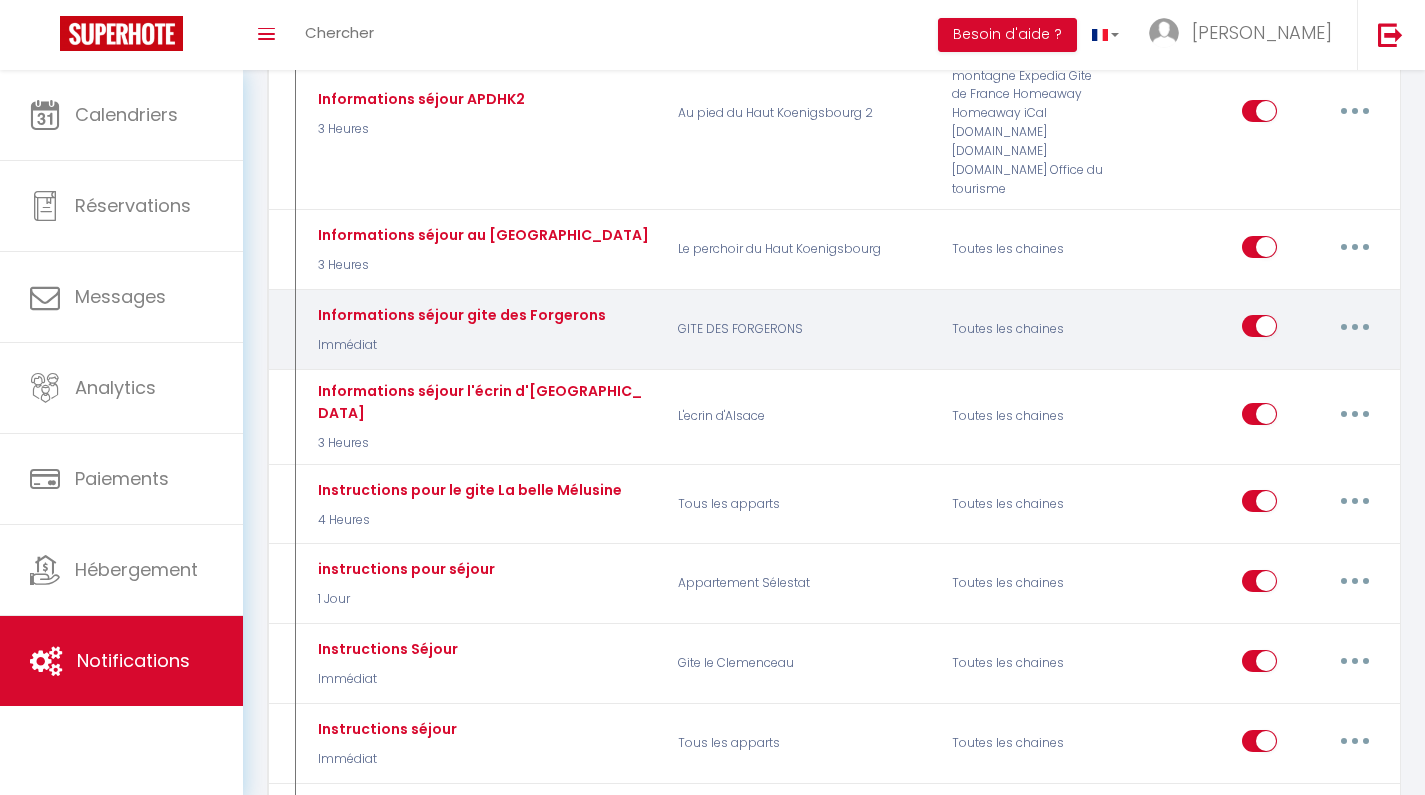 click at bounding box center [1355, 326] 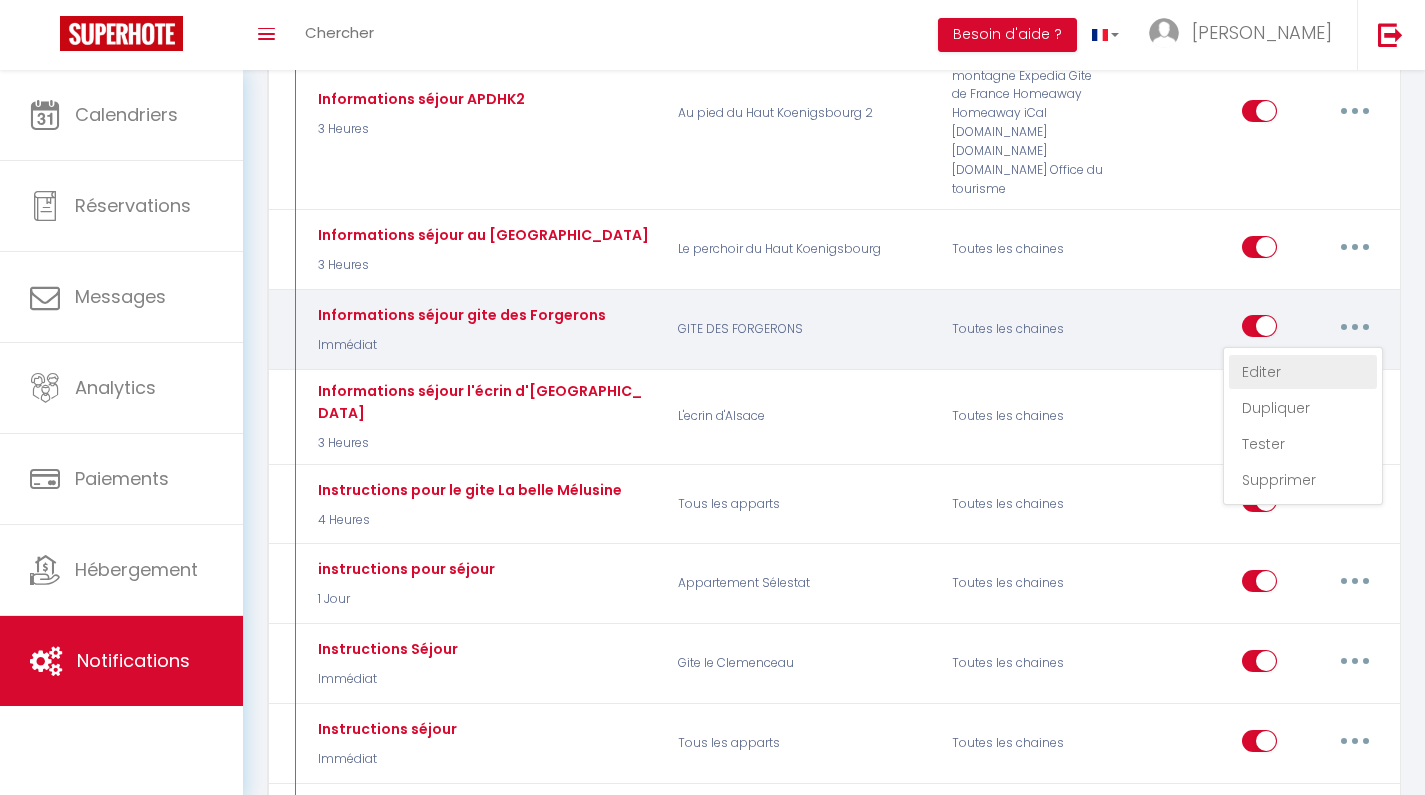 click on "Editer" at bounding box center [1303, 372] 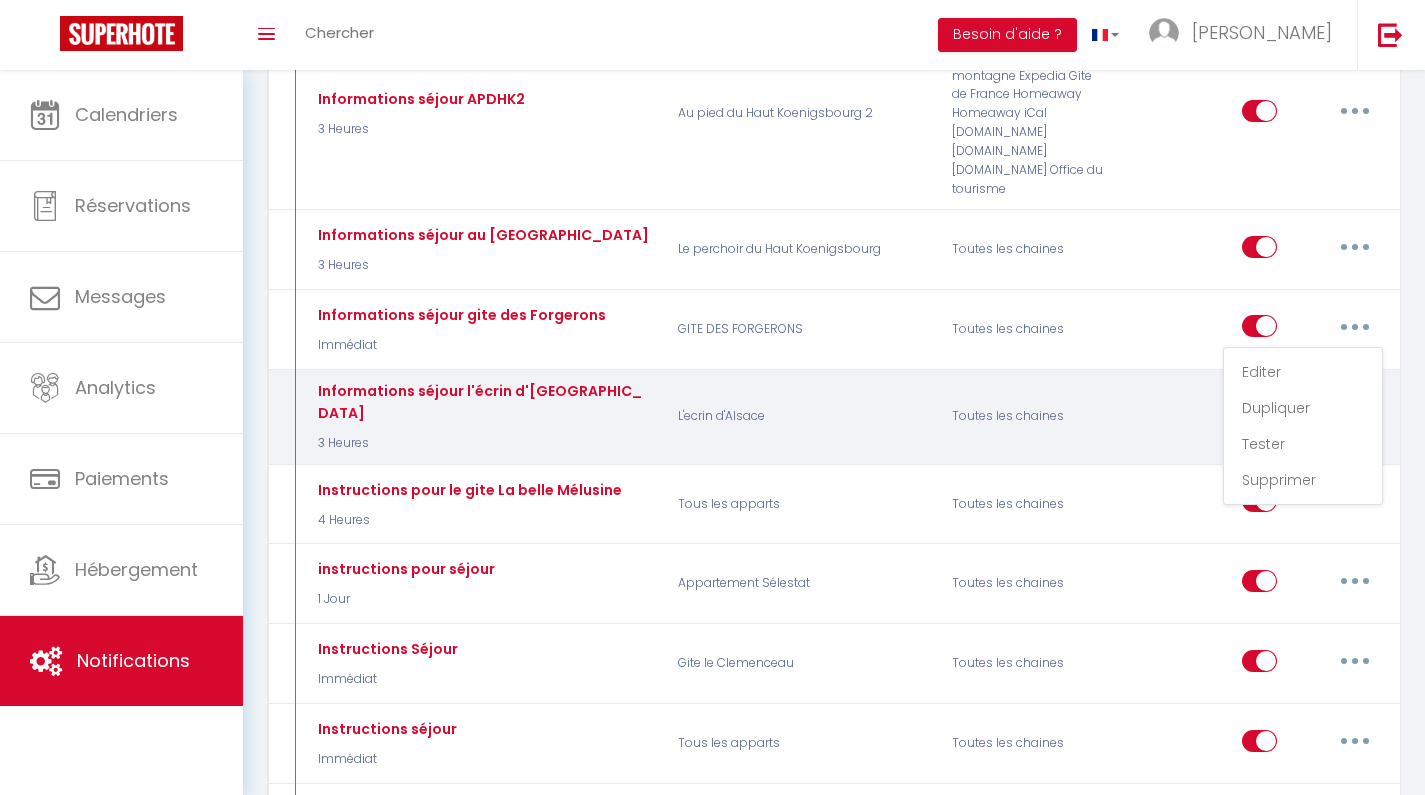 type on "Informations séjour gite des Forgerons" 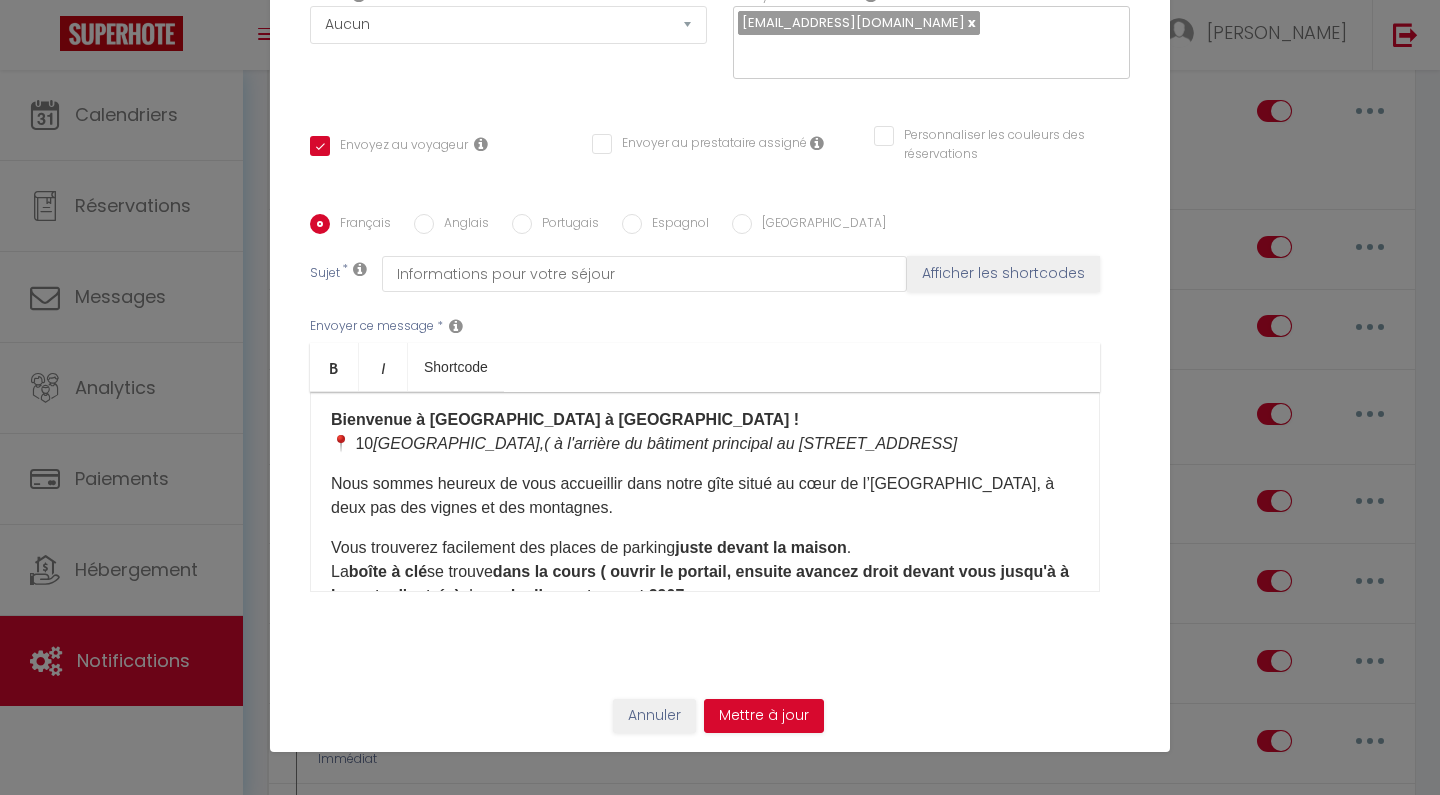 scroll, scrollTop: 0, scrollLeft: 0, axis: both 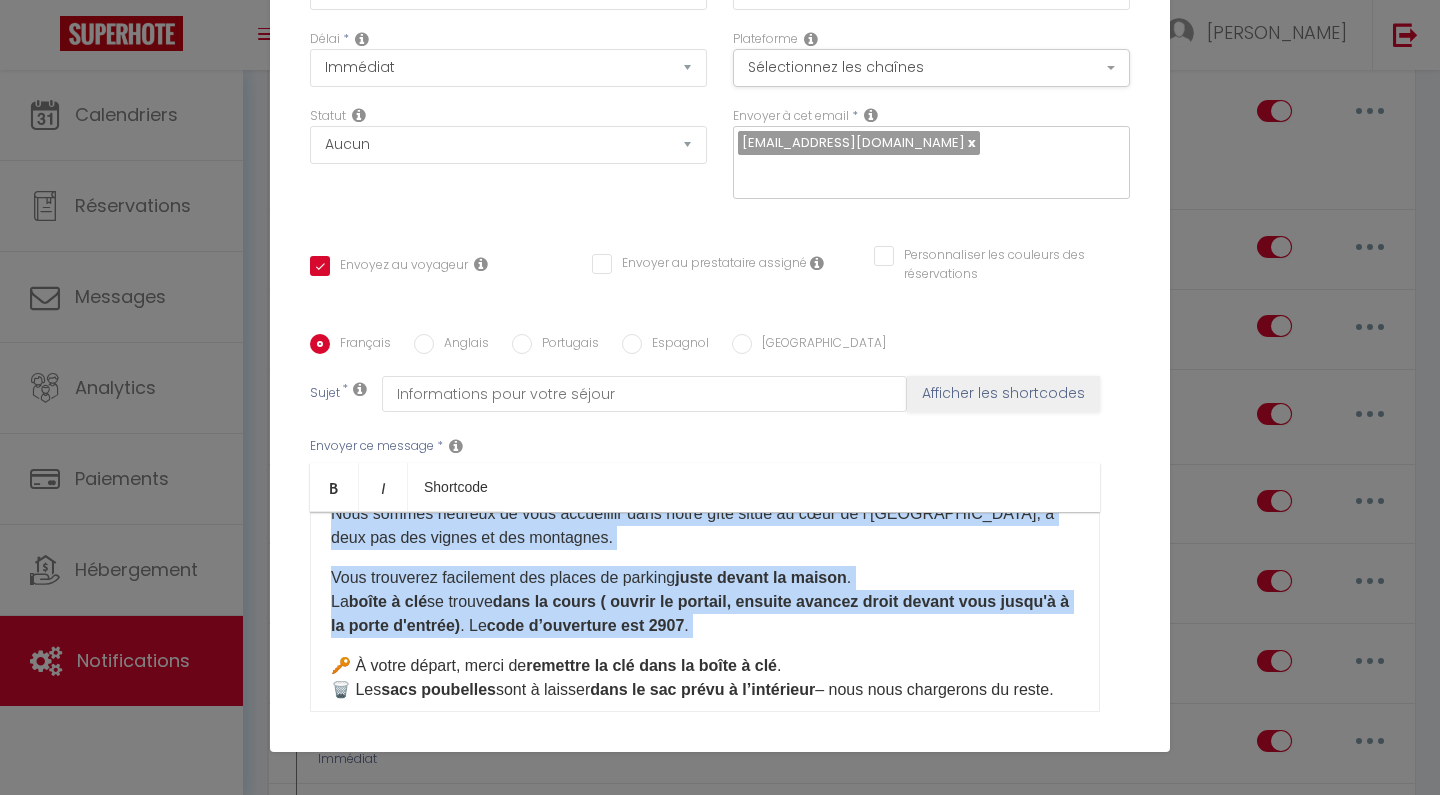 drag, startPoint x: 324, startPoint y: 546, endPoint x: 701, endPoint y: 667, distance: 395.94193 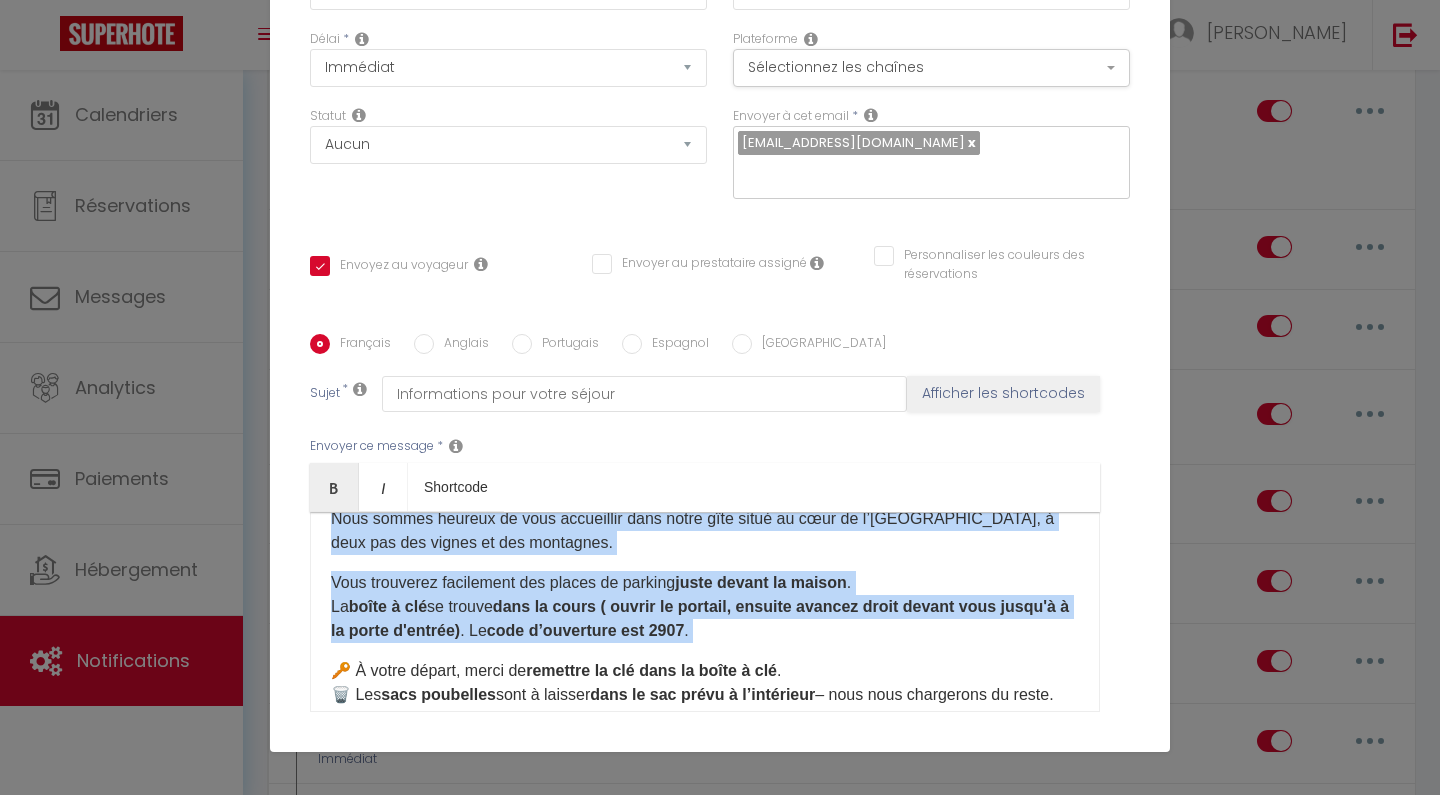 scroll, scrollTop: 0, scrollLeft: 0, axis: both 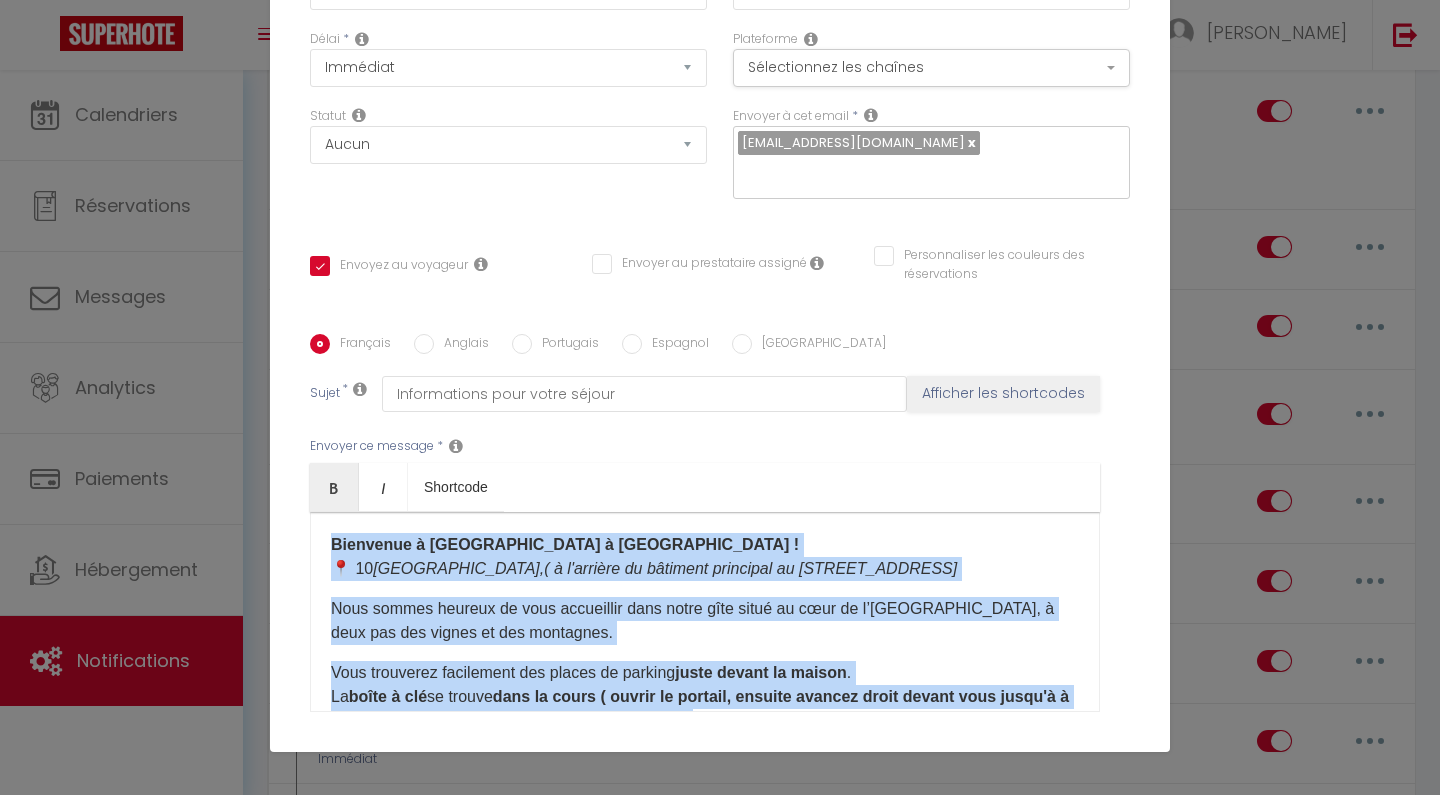 click on "Nous sommes heureux de vous accueillir dans notre gîte situé au cœur de l’[GEOGRAPHIC_DATA], à deux pas des vignes et des montagnes." at bounding box center (705, 621) 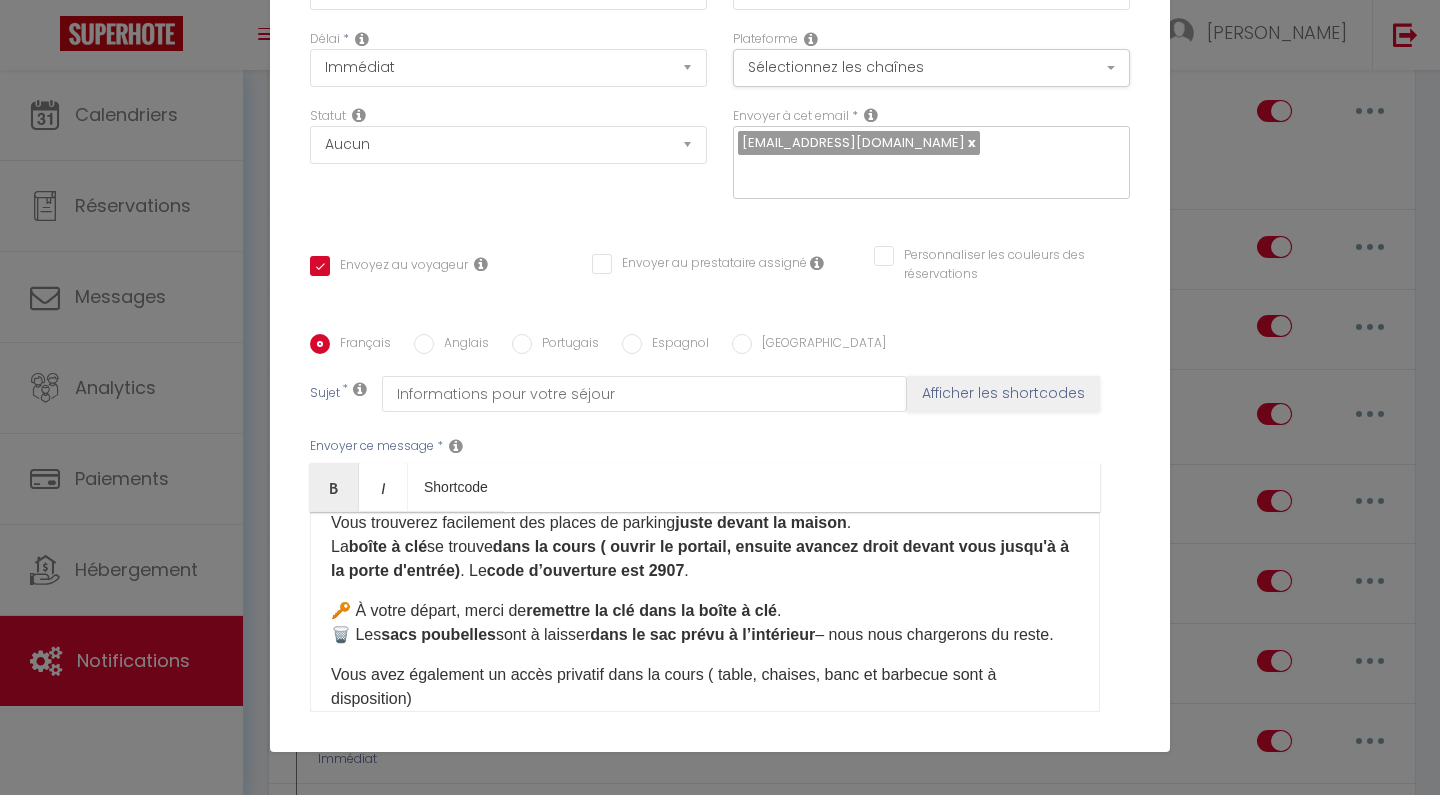 scroll, scrollTop: 0, scrollLeft: 0, axis: both 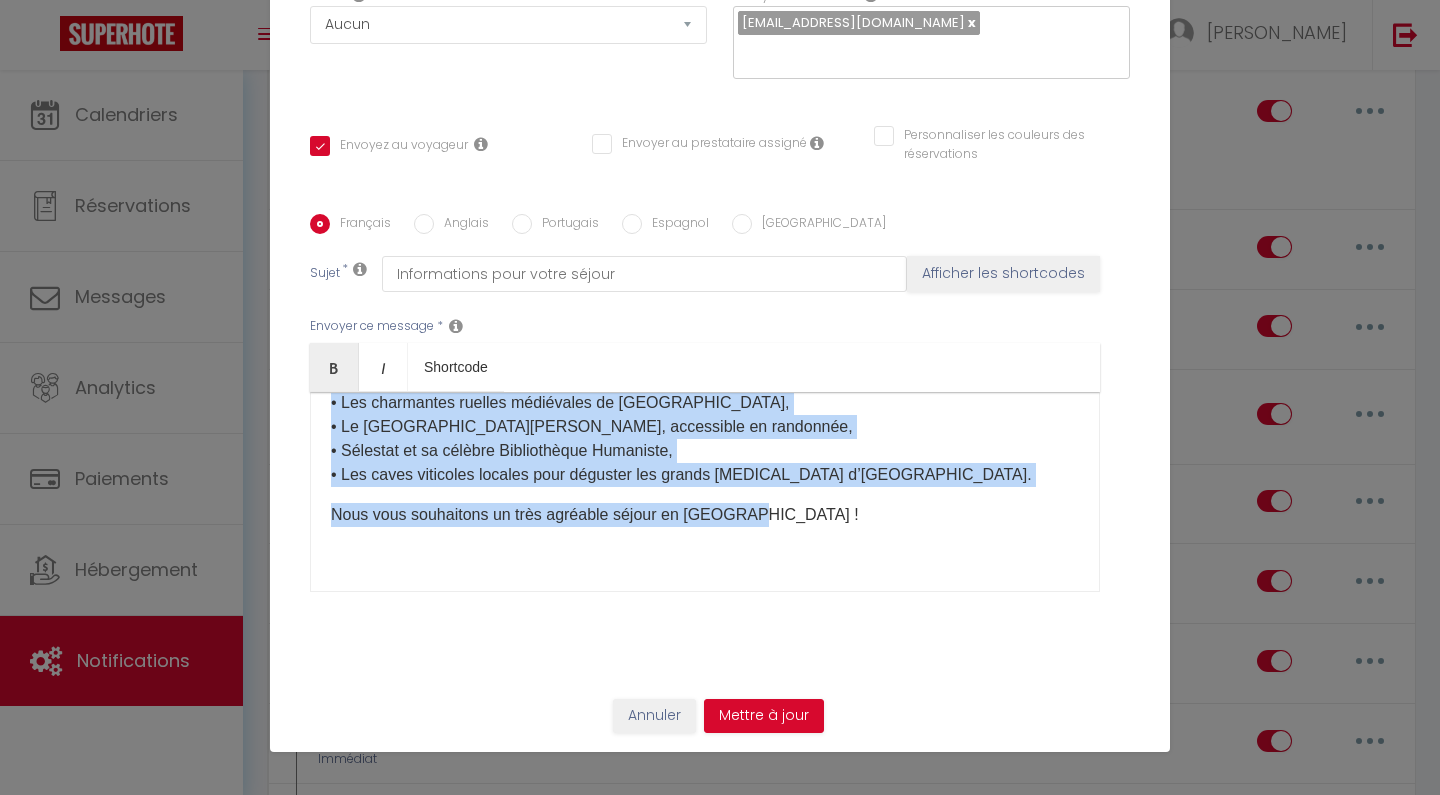 drag, startPoint x: 324, startPoint y: 544, endPoint x: 812, endPoint y: 525, distance: 488.36975 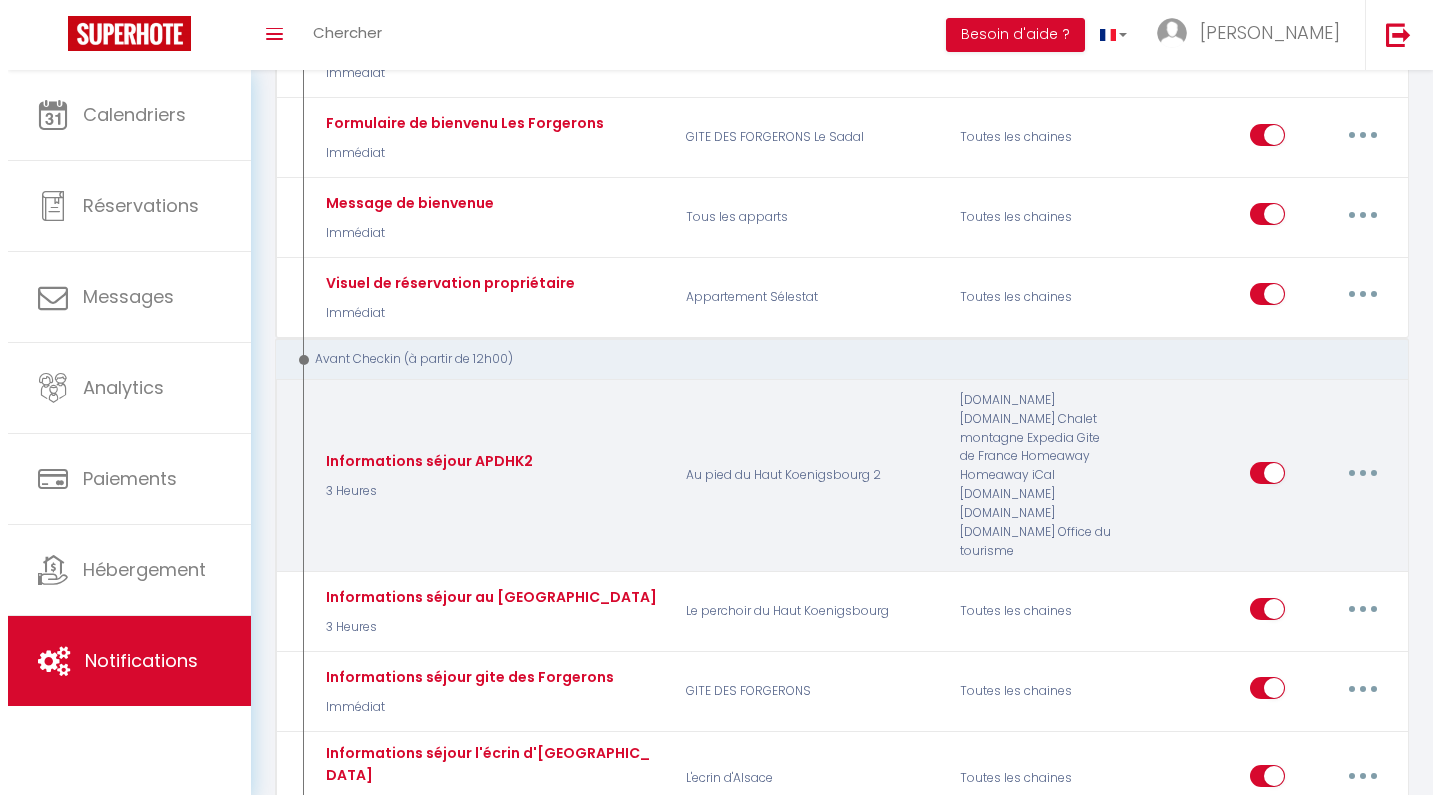 scroll, scrollTop: 0, scrollLeft: 0, axis: both 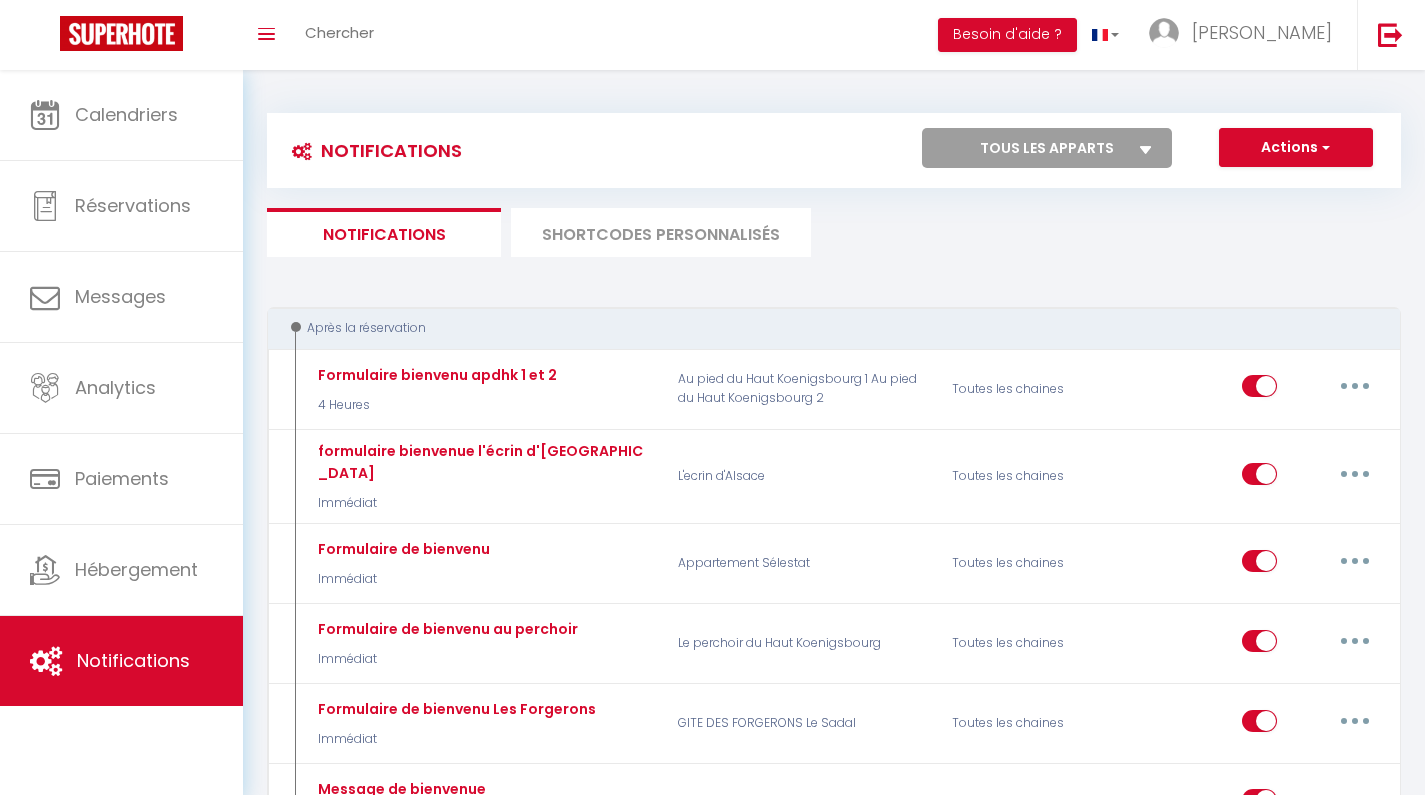click on "Actions" at bounding box center (1296, 148) 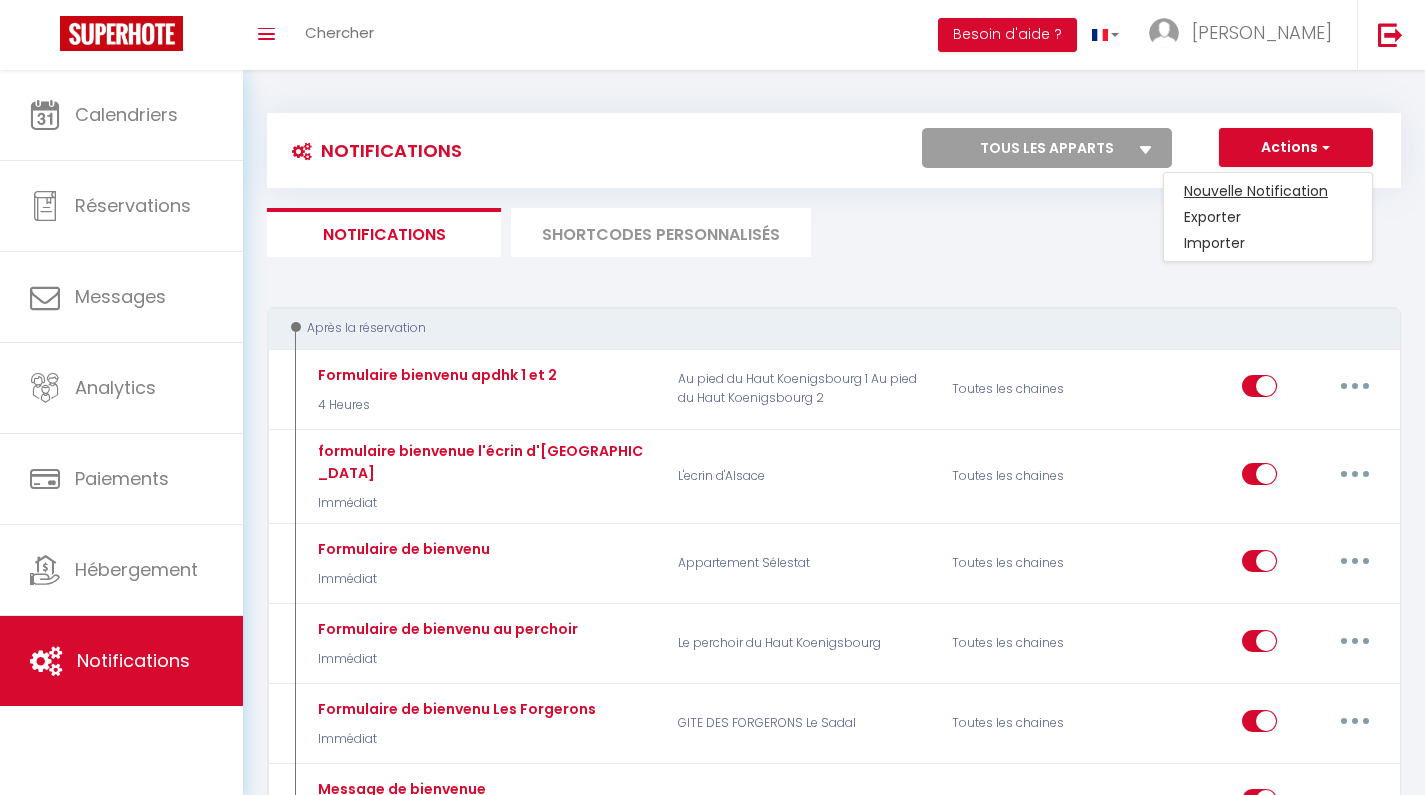 click on "Nouvelle Notification" at bounding box center (1268, 191) 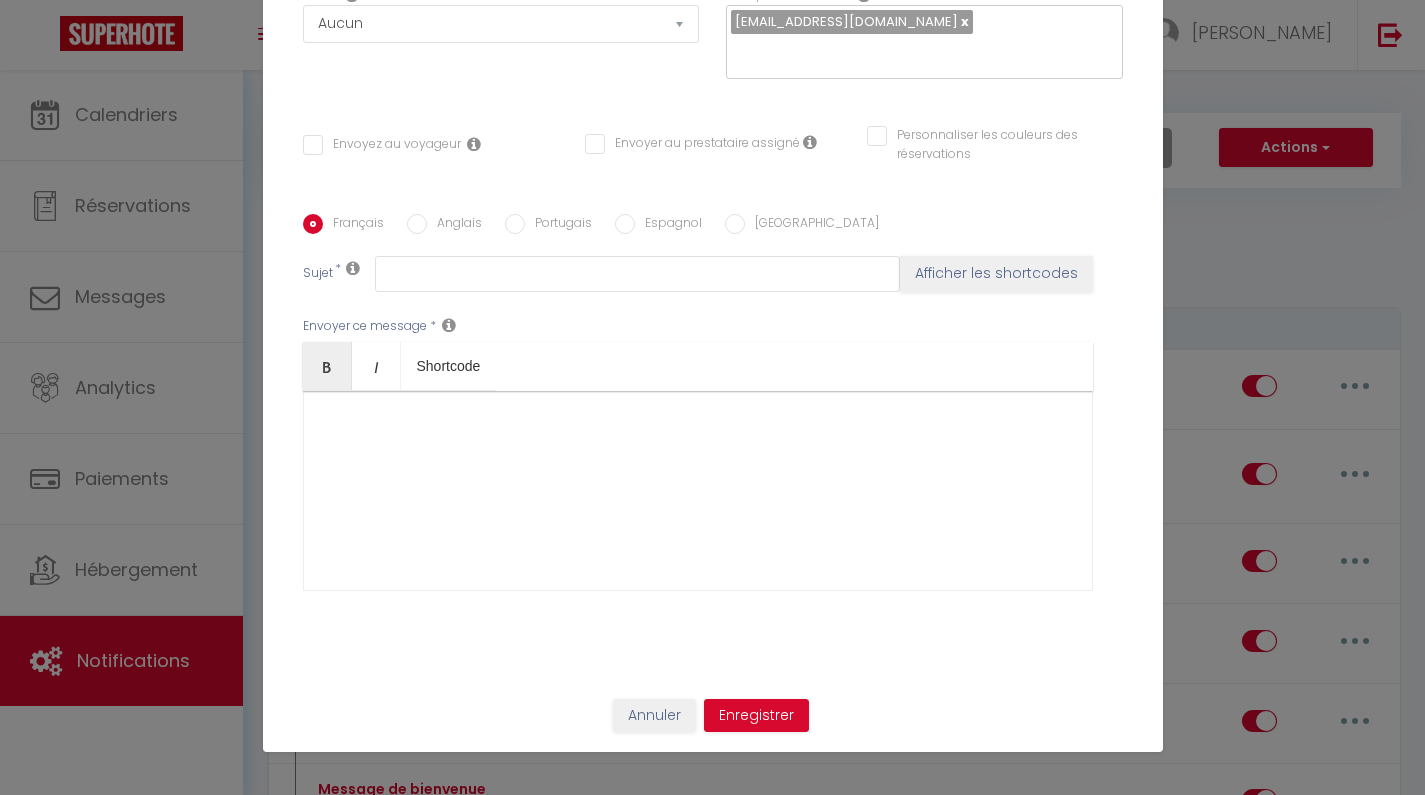 select on "1" 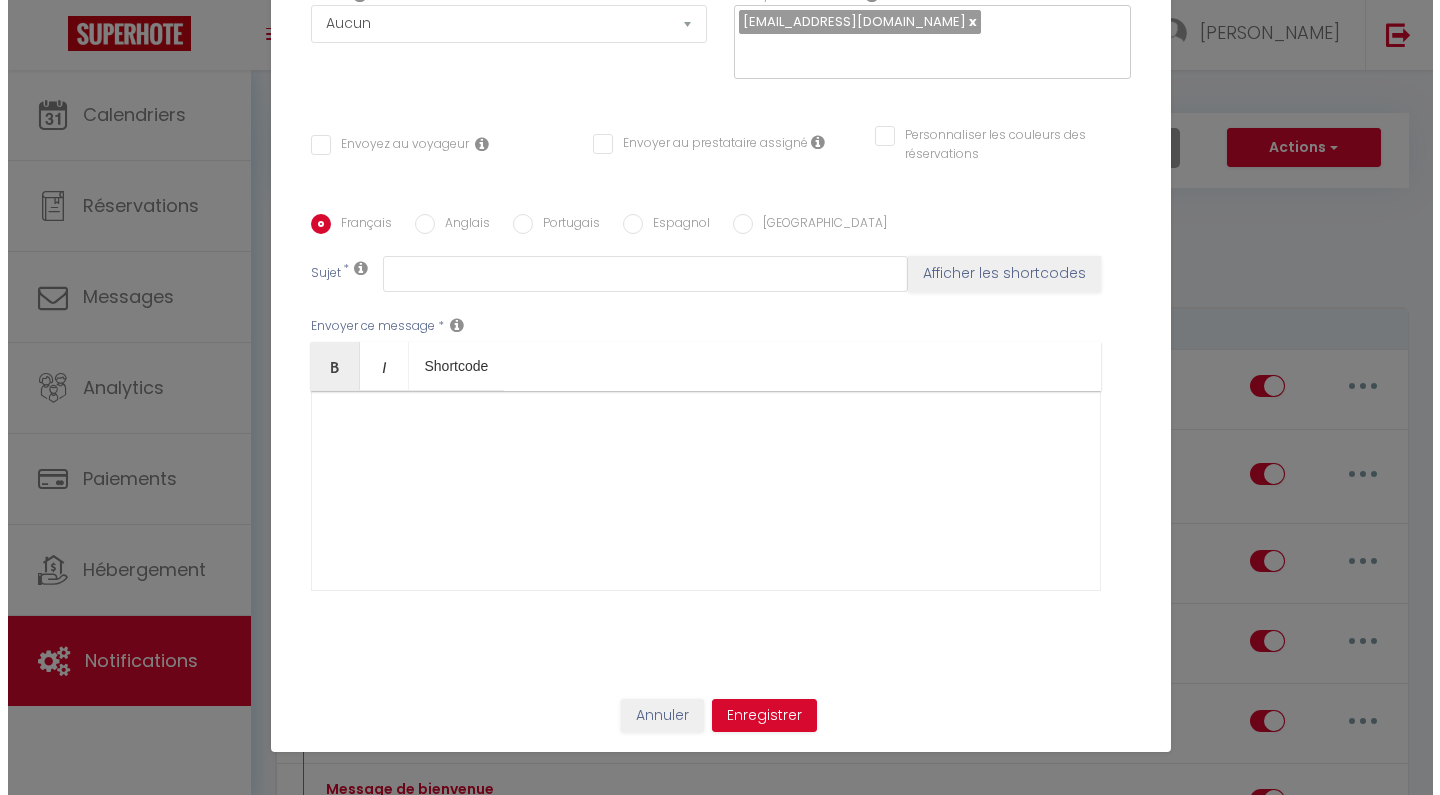 scroll, scrollTop: 0, scrollLeft: 0, axis: both 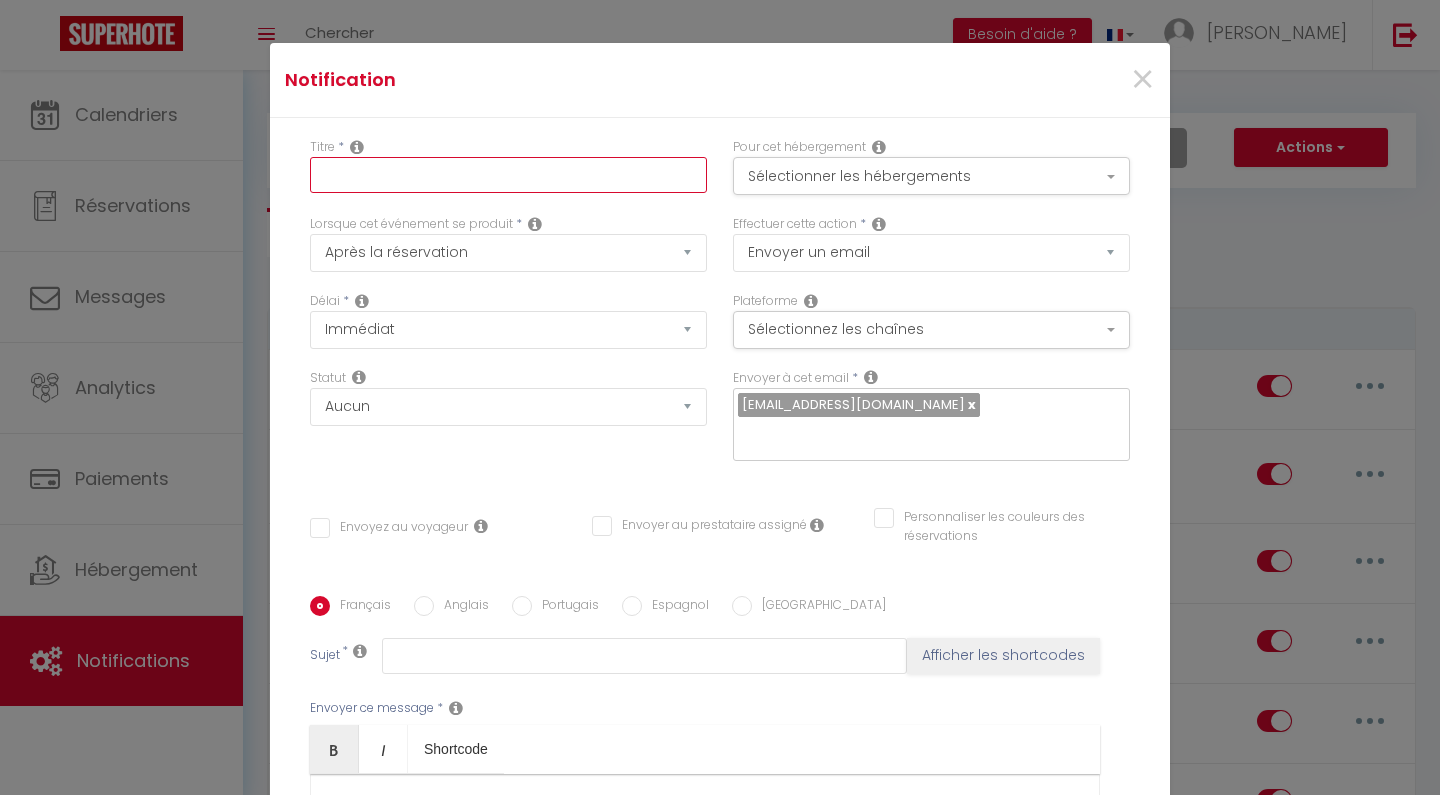 click at bounding box center (508, 175) 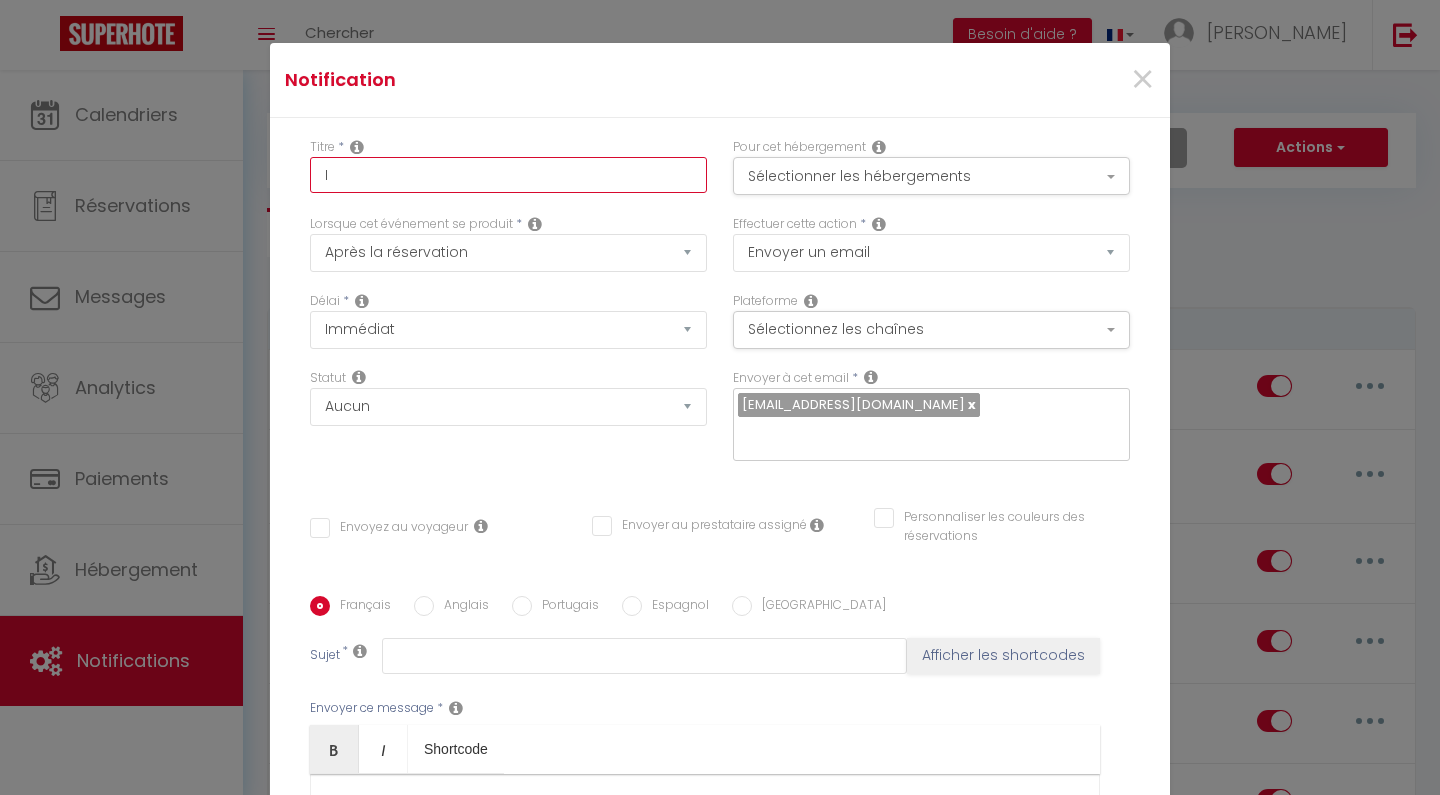 checkbox on "false" 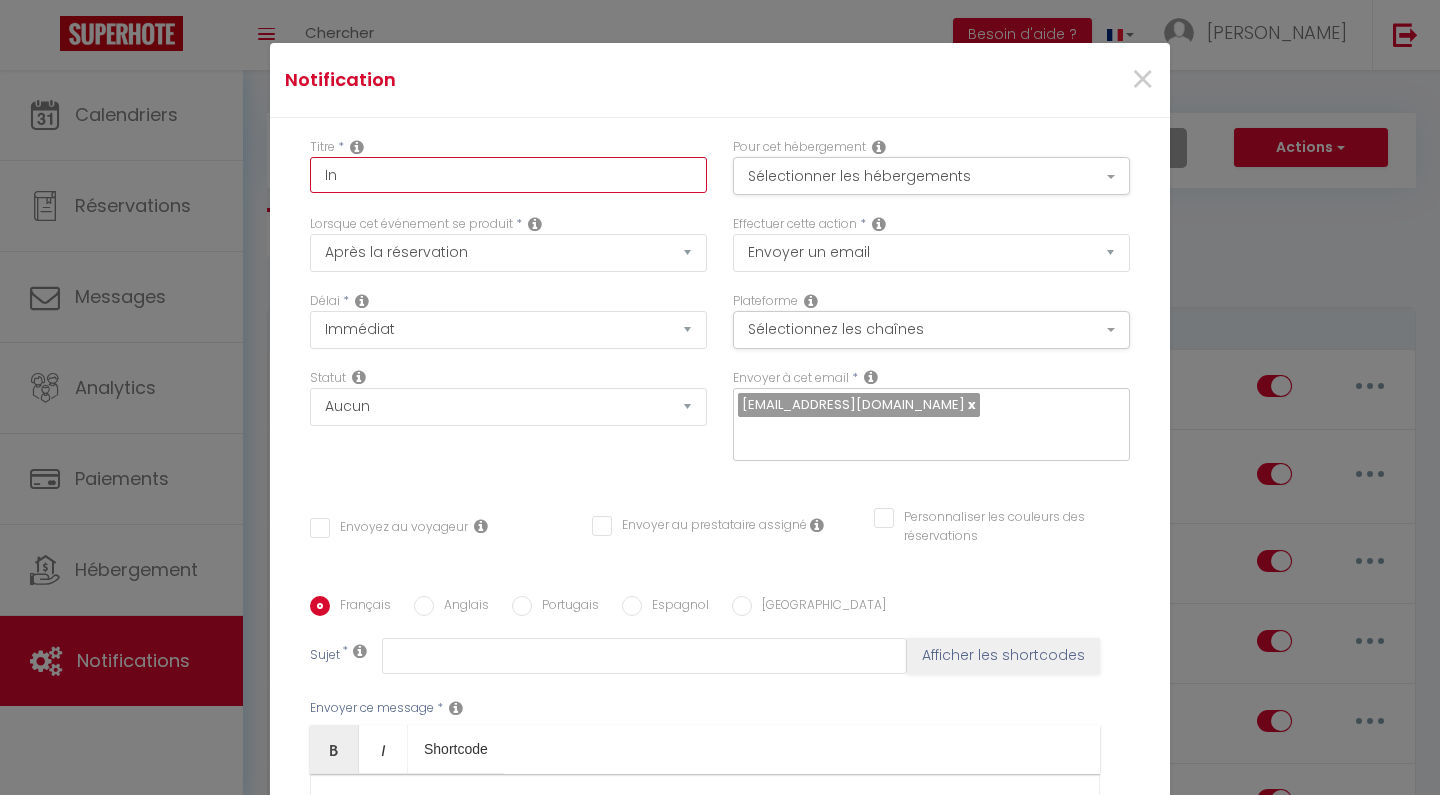 checkbox on "false" 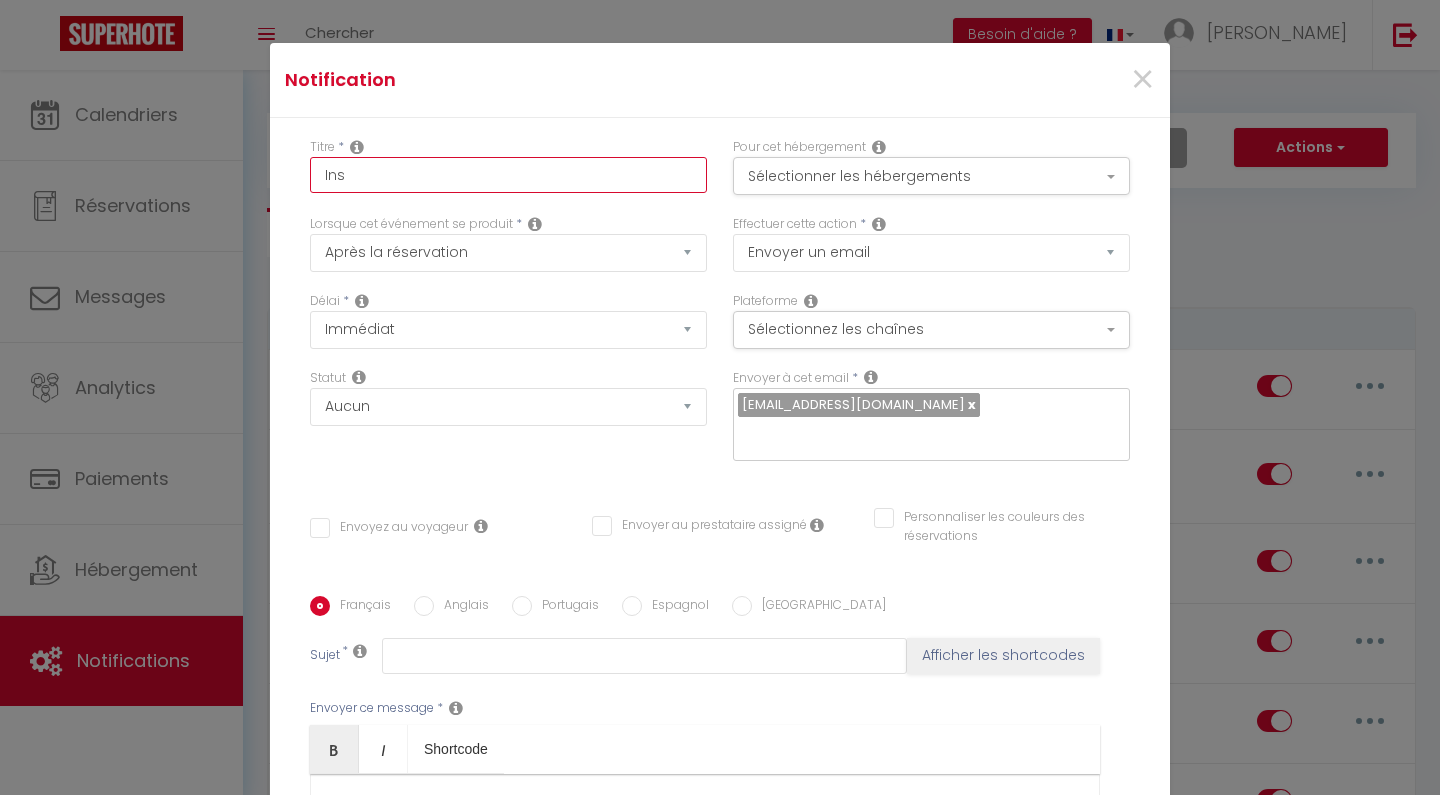 checkbox on "false" 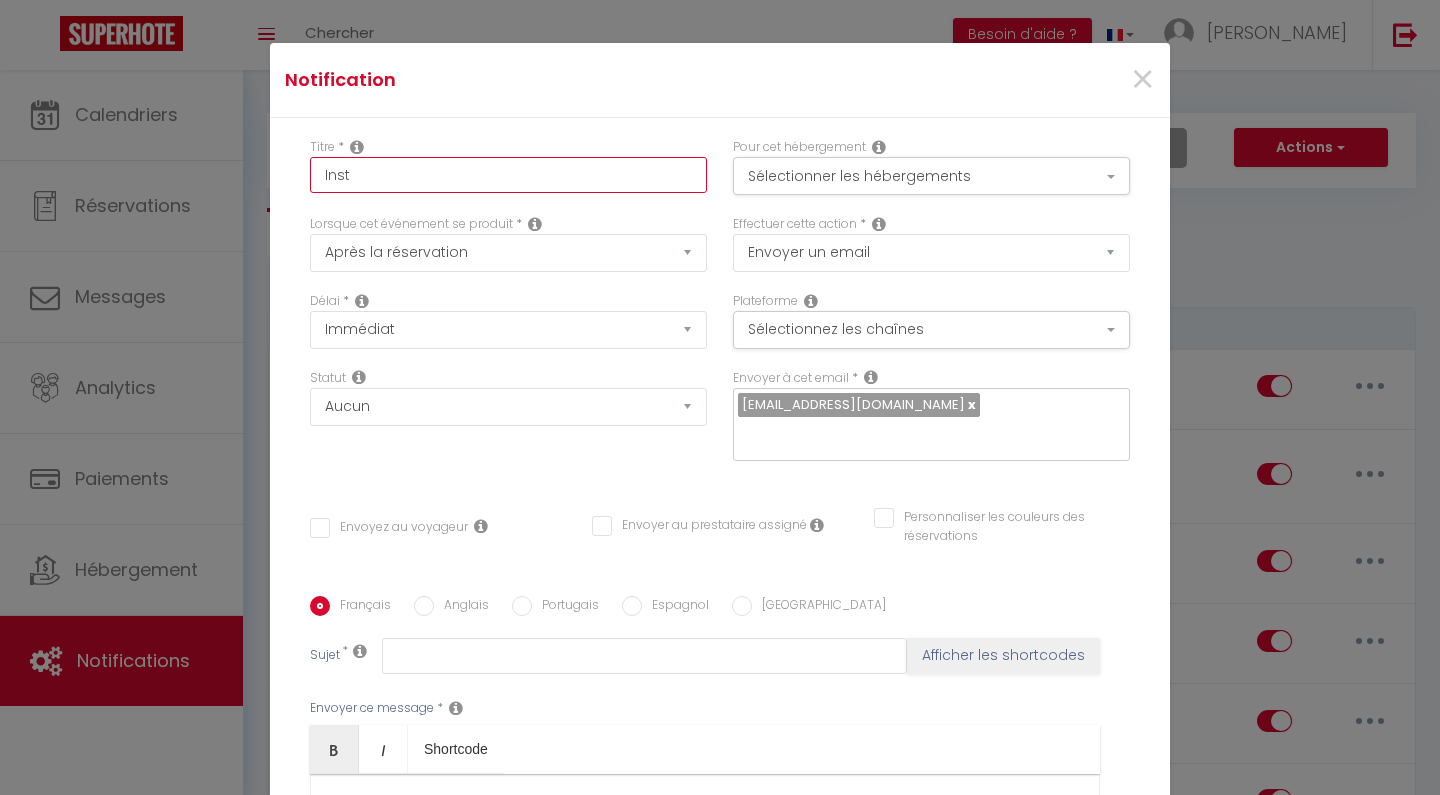 checkbox on "false" 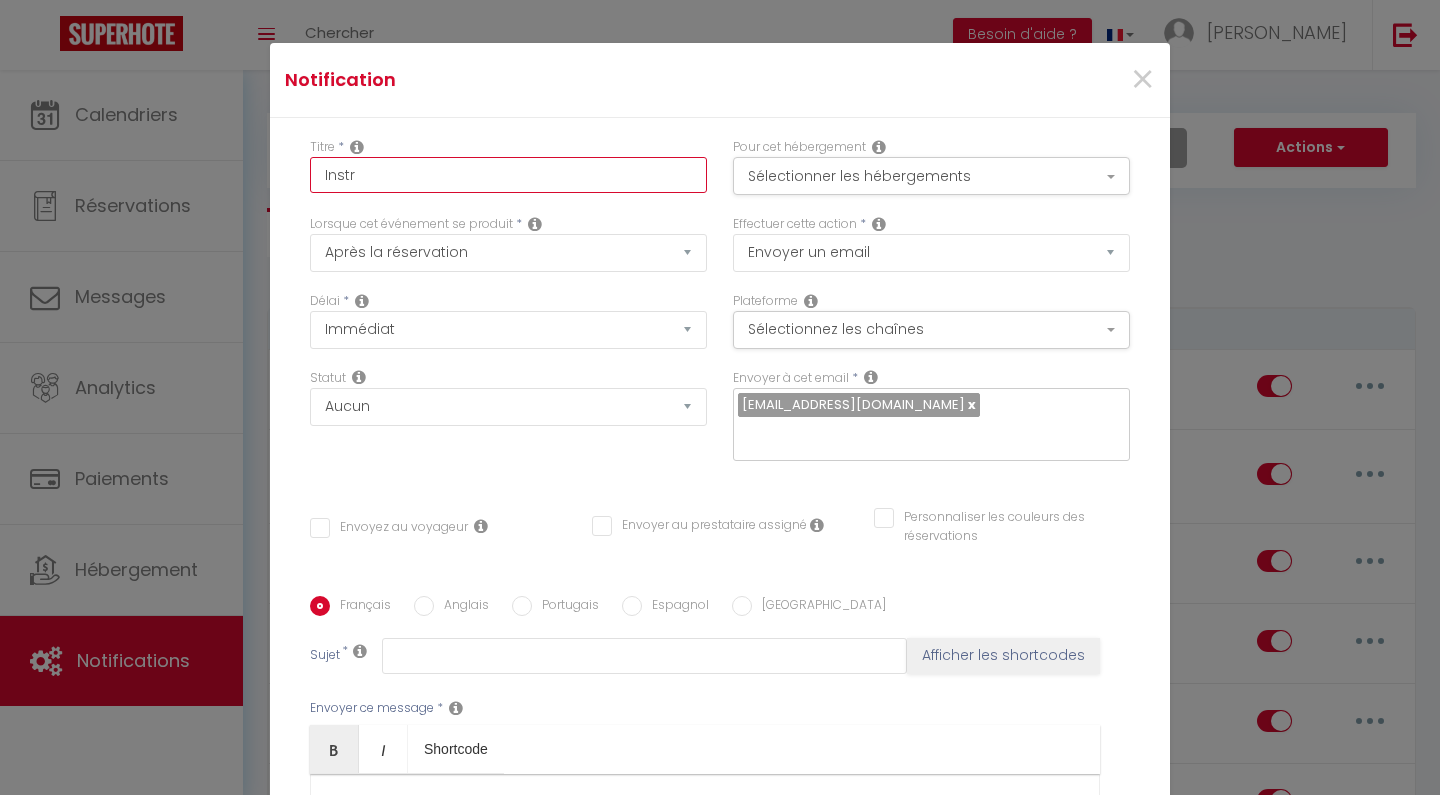 checkbox on "false" 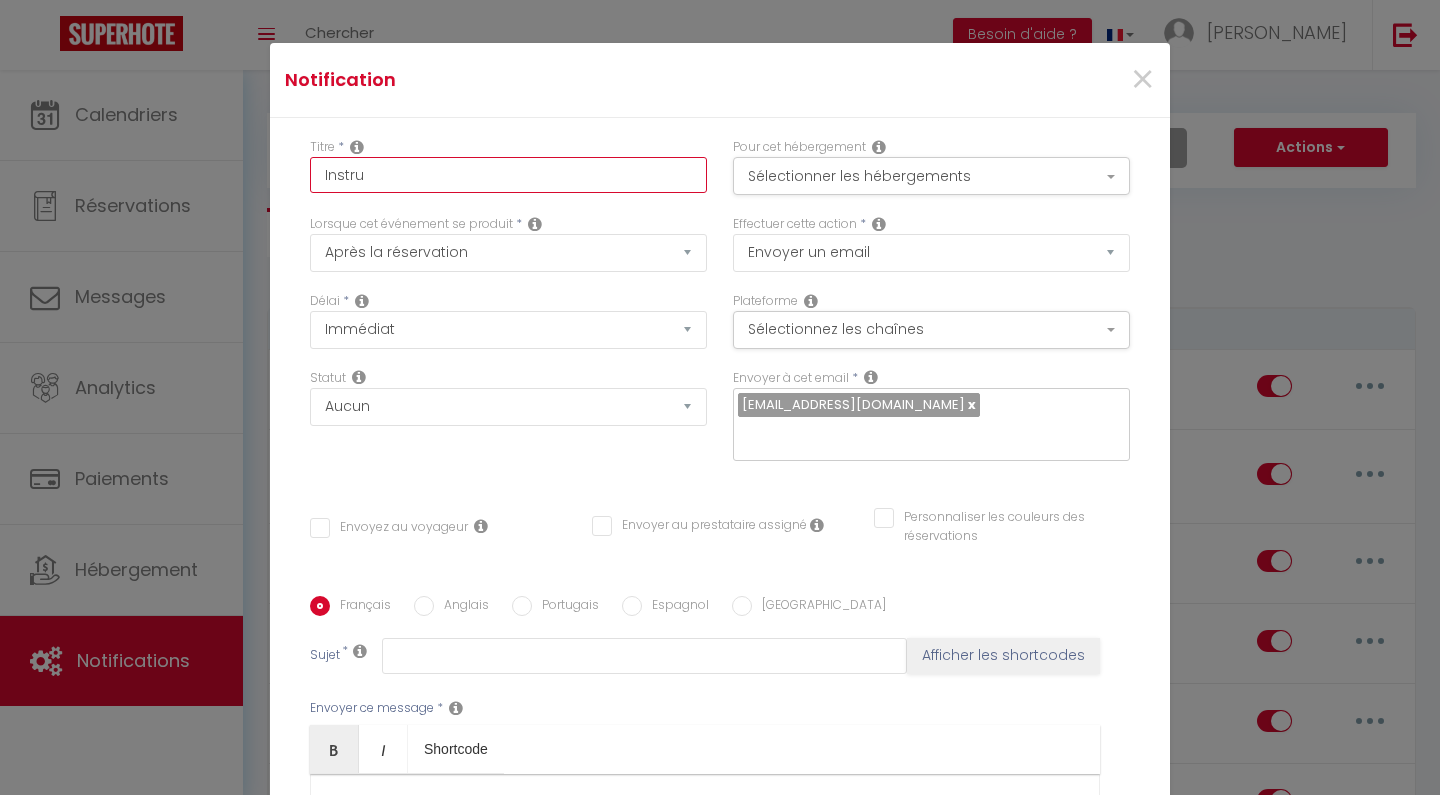 checkbox on "false" 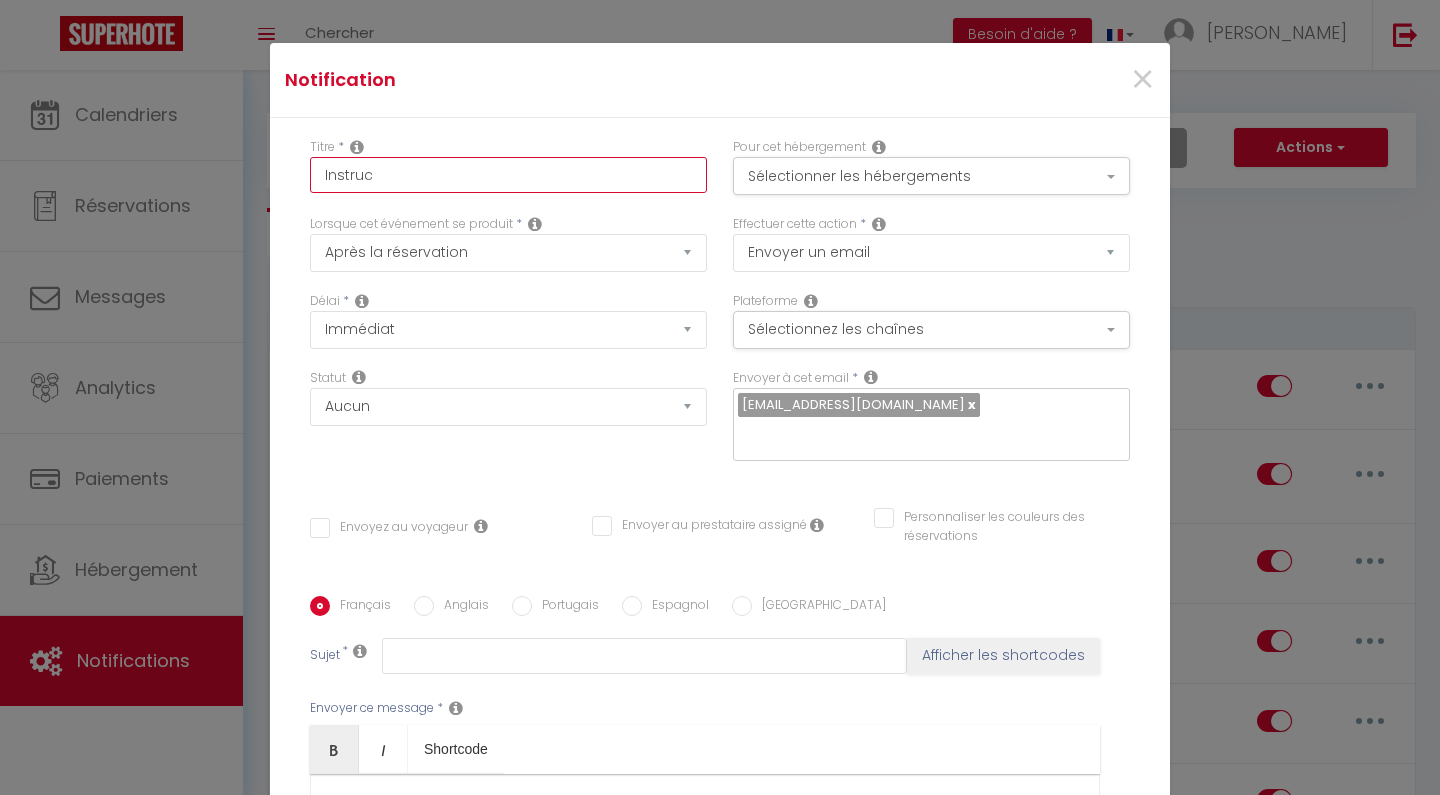 checkbox on "false" 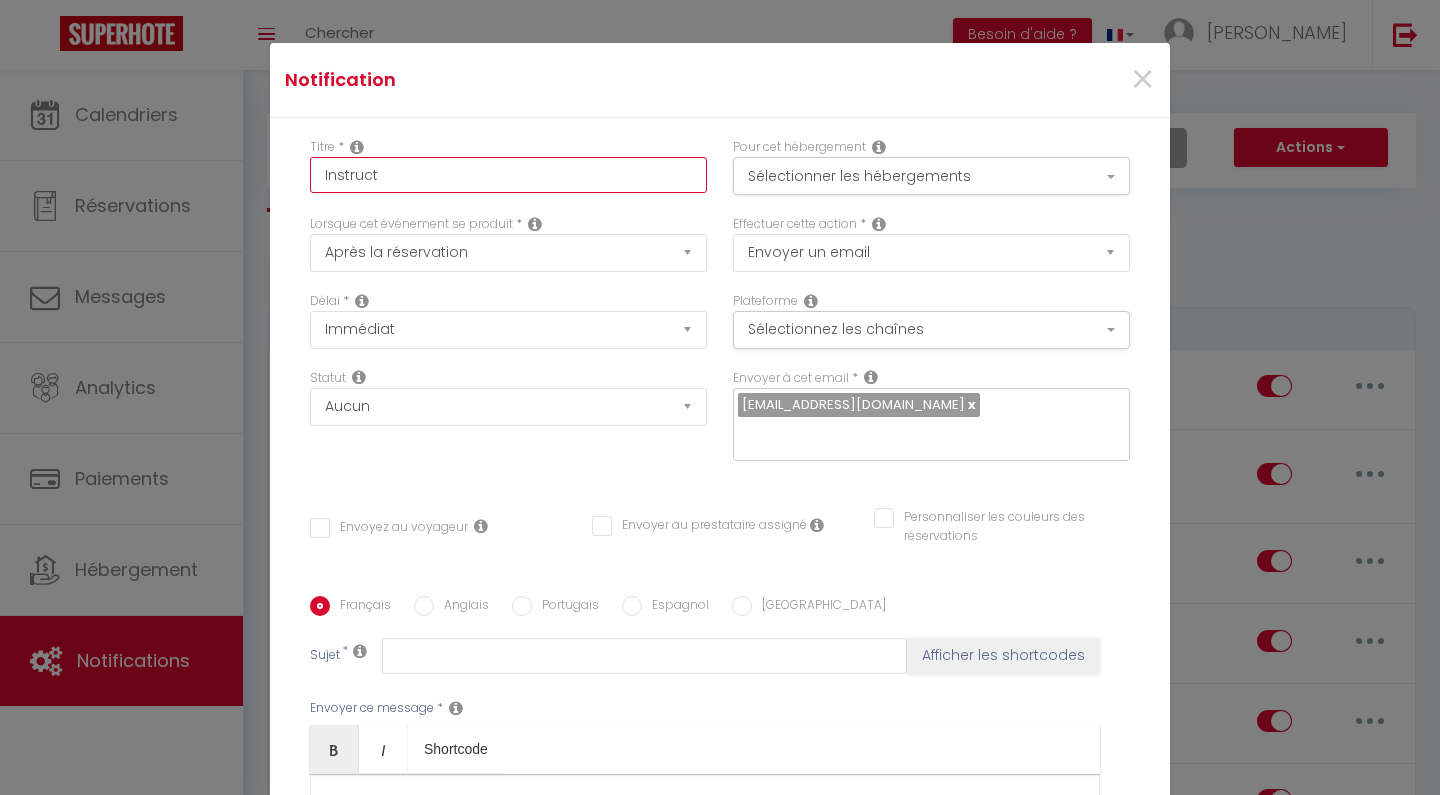 checkbox on "false" 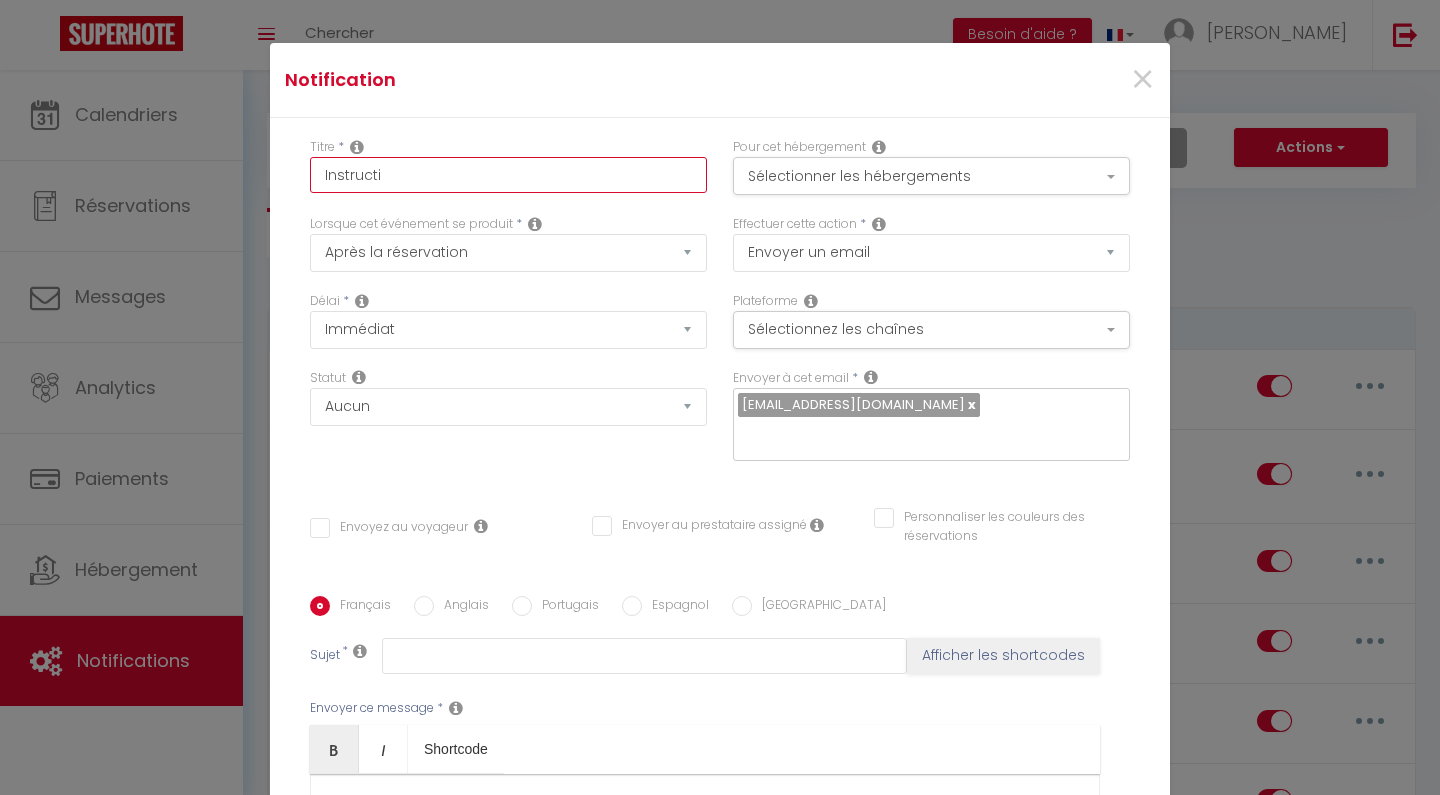 checkbox on "false" 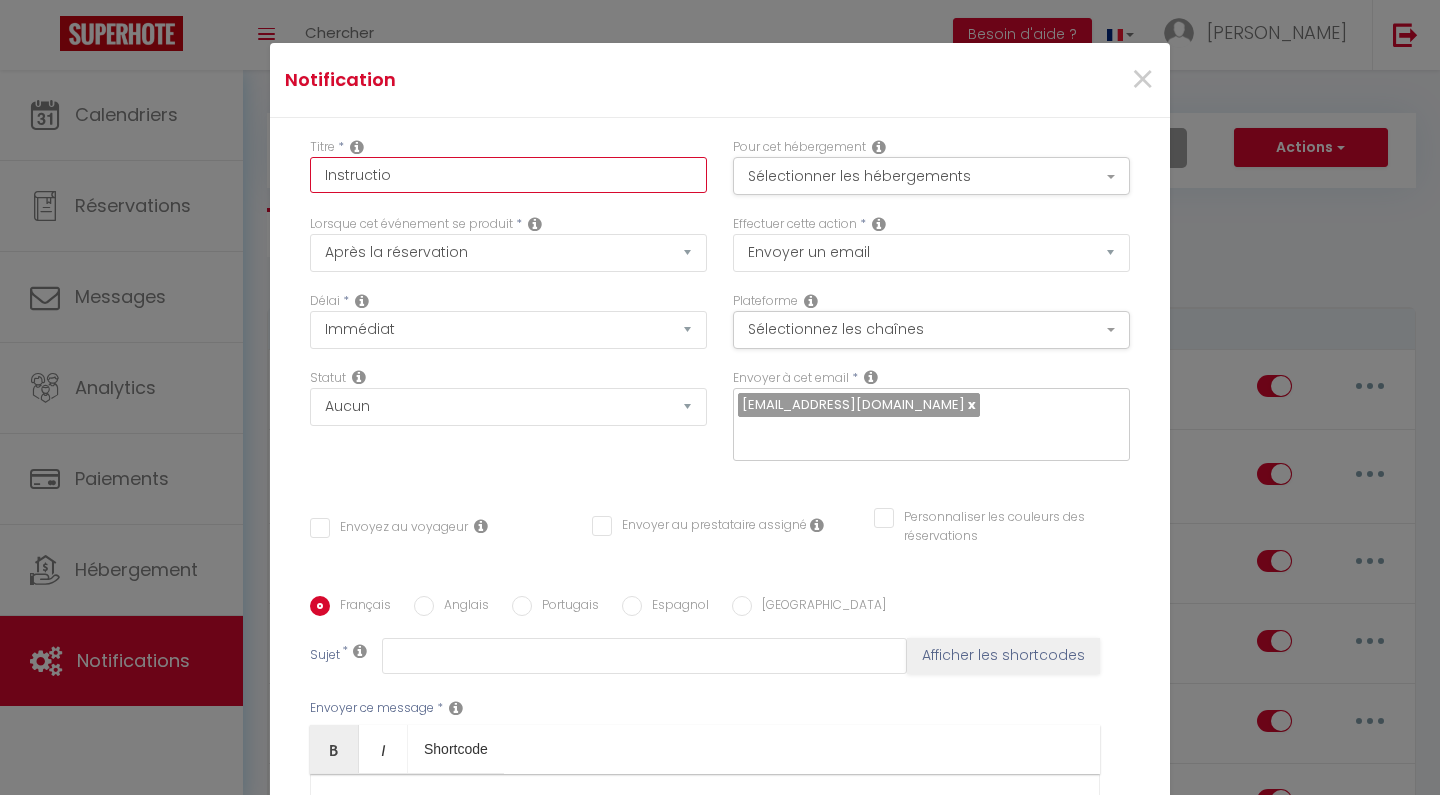 checkbox on "false" 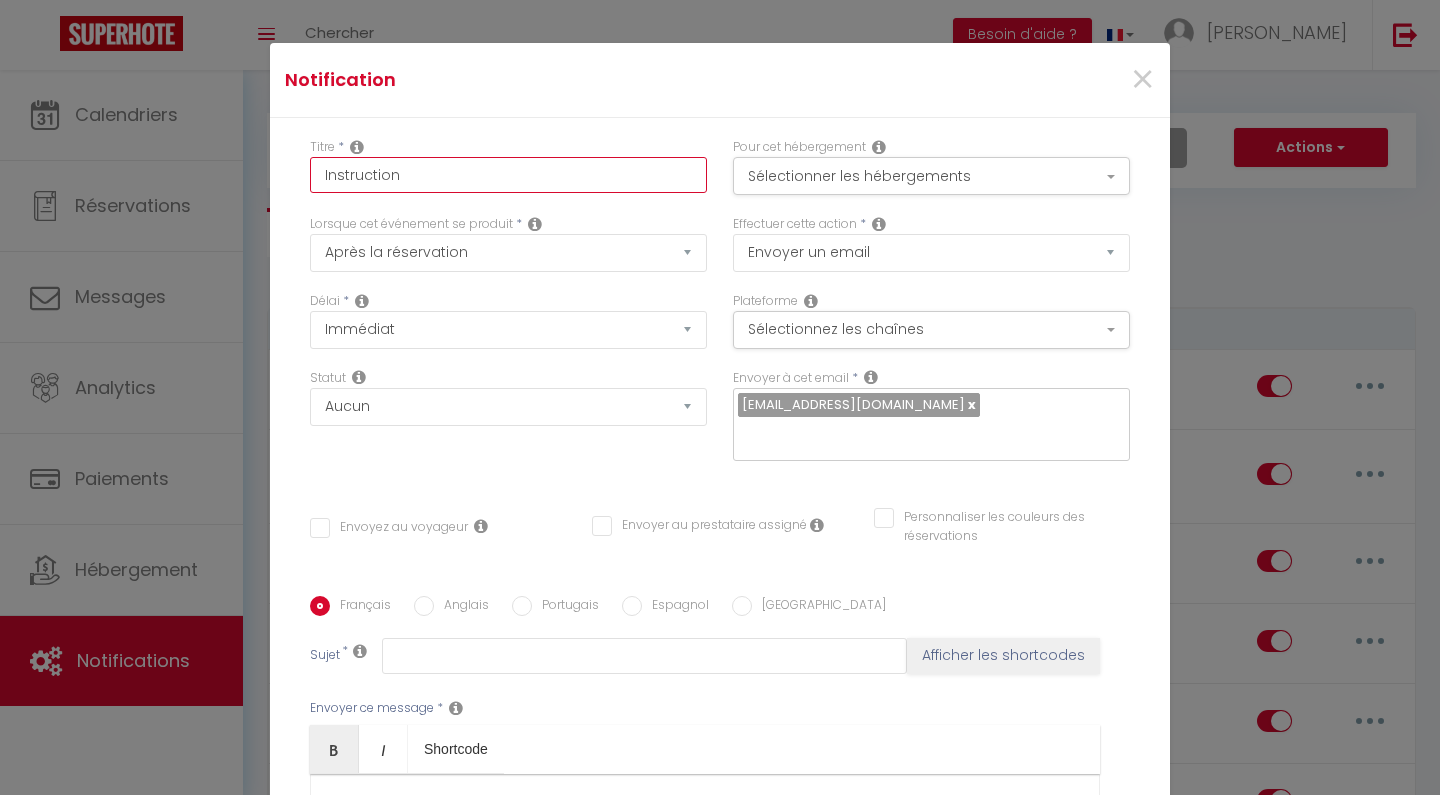checkbox on "false" 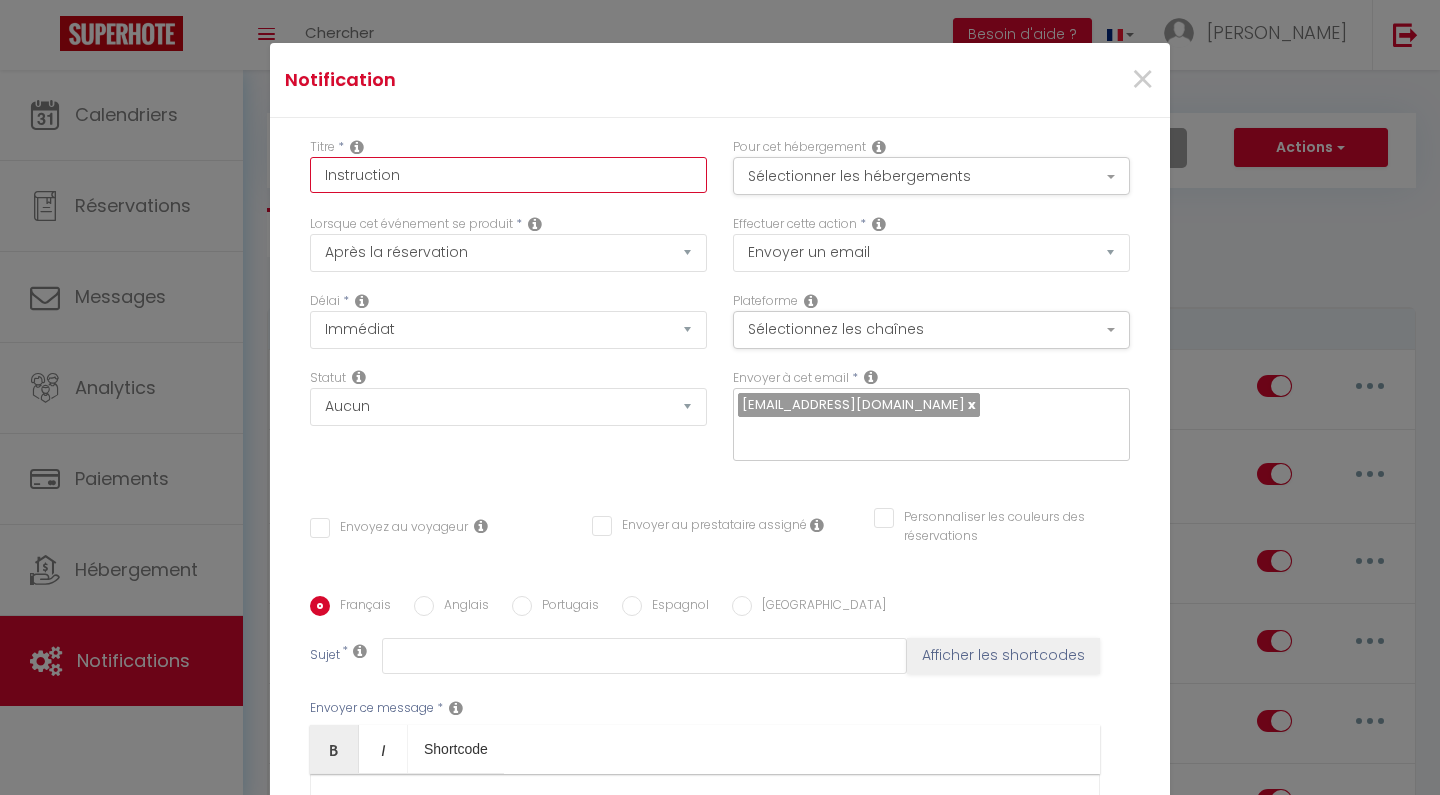 type on "Instructions" 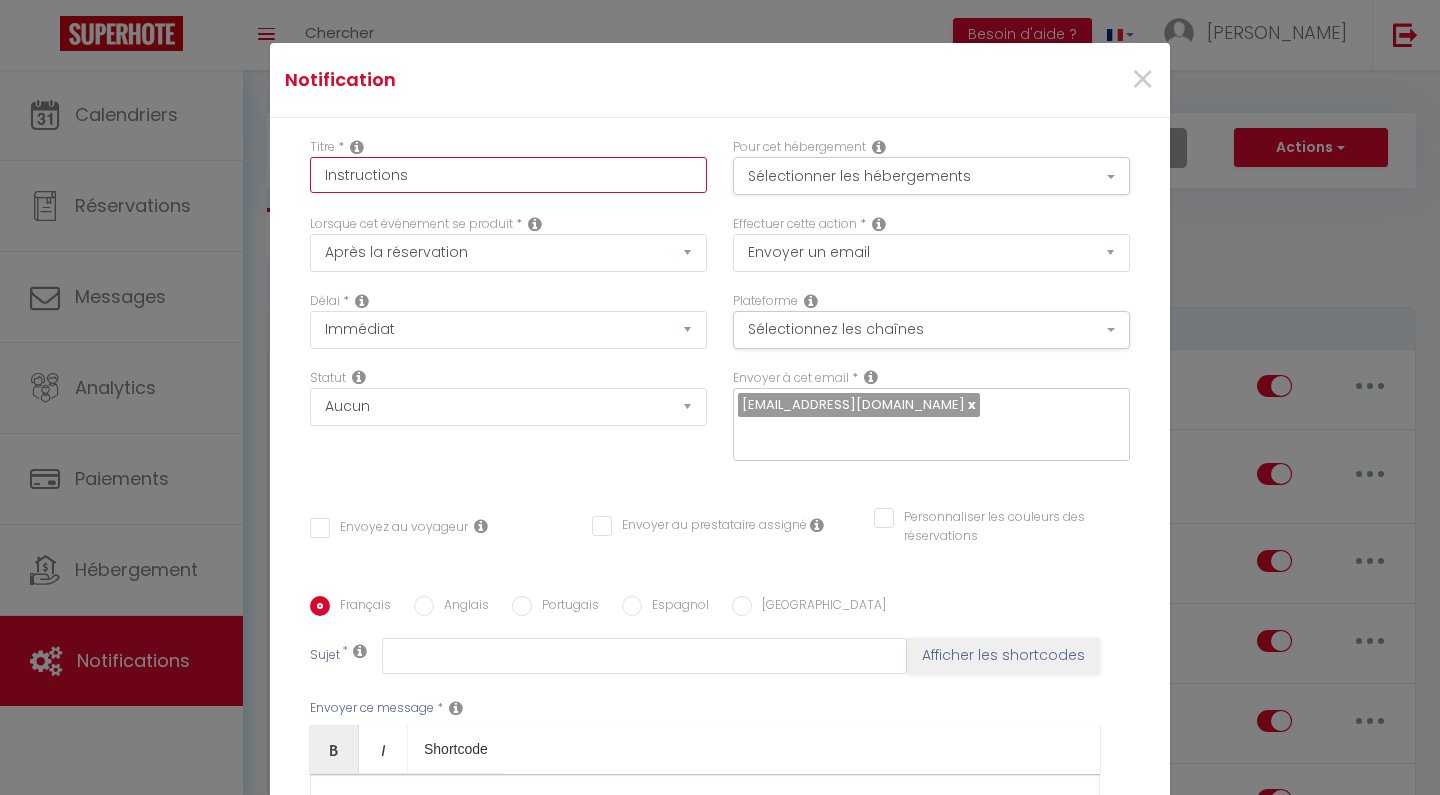 checkbox on "false" 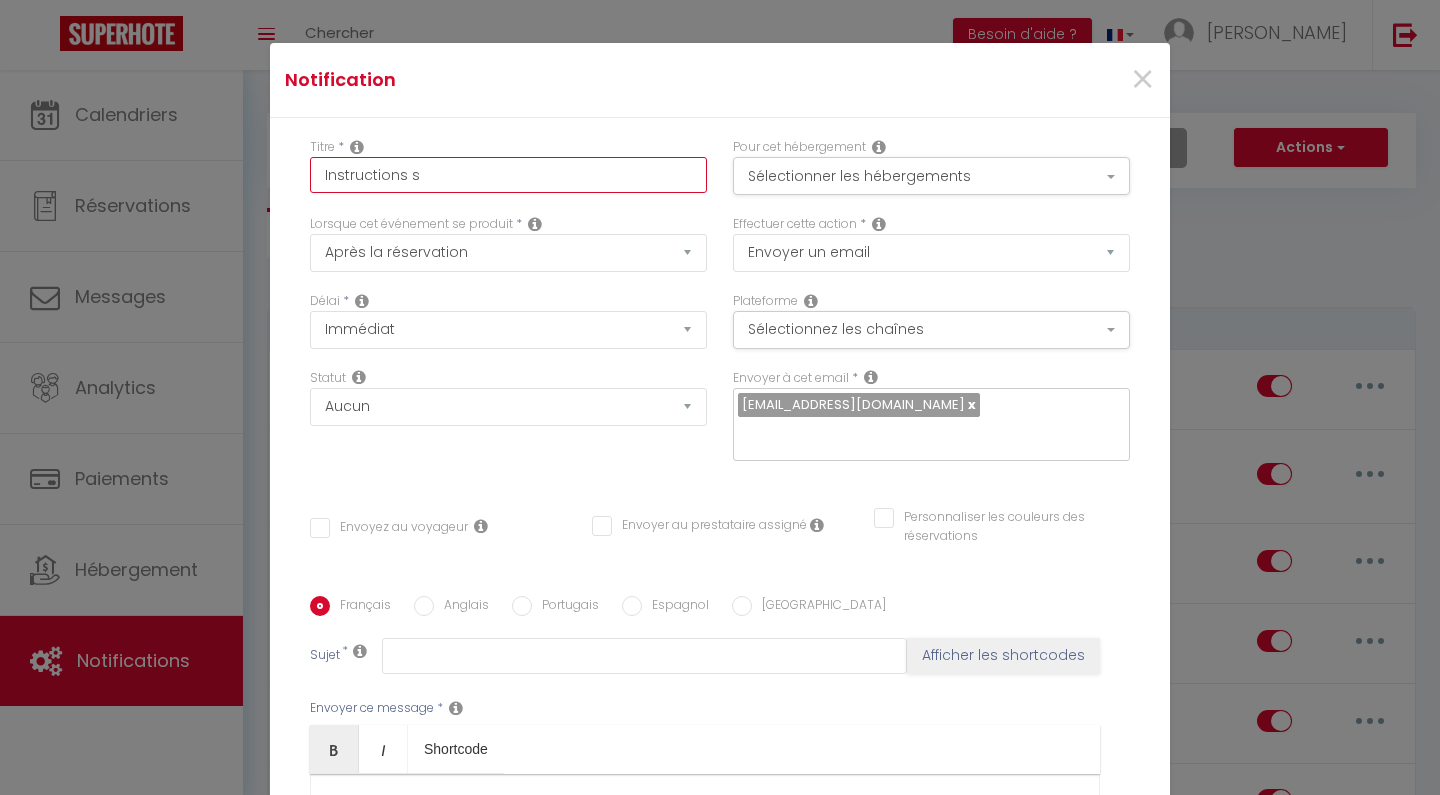 checkbox on "false" 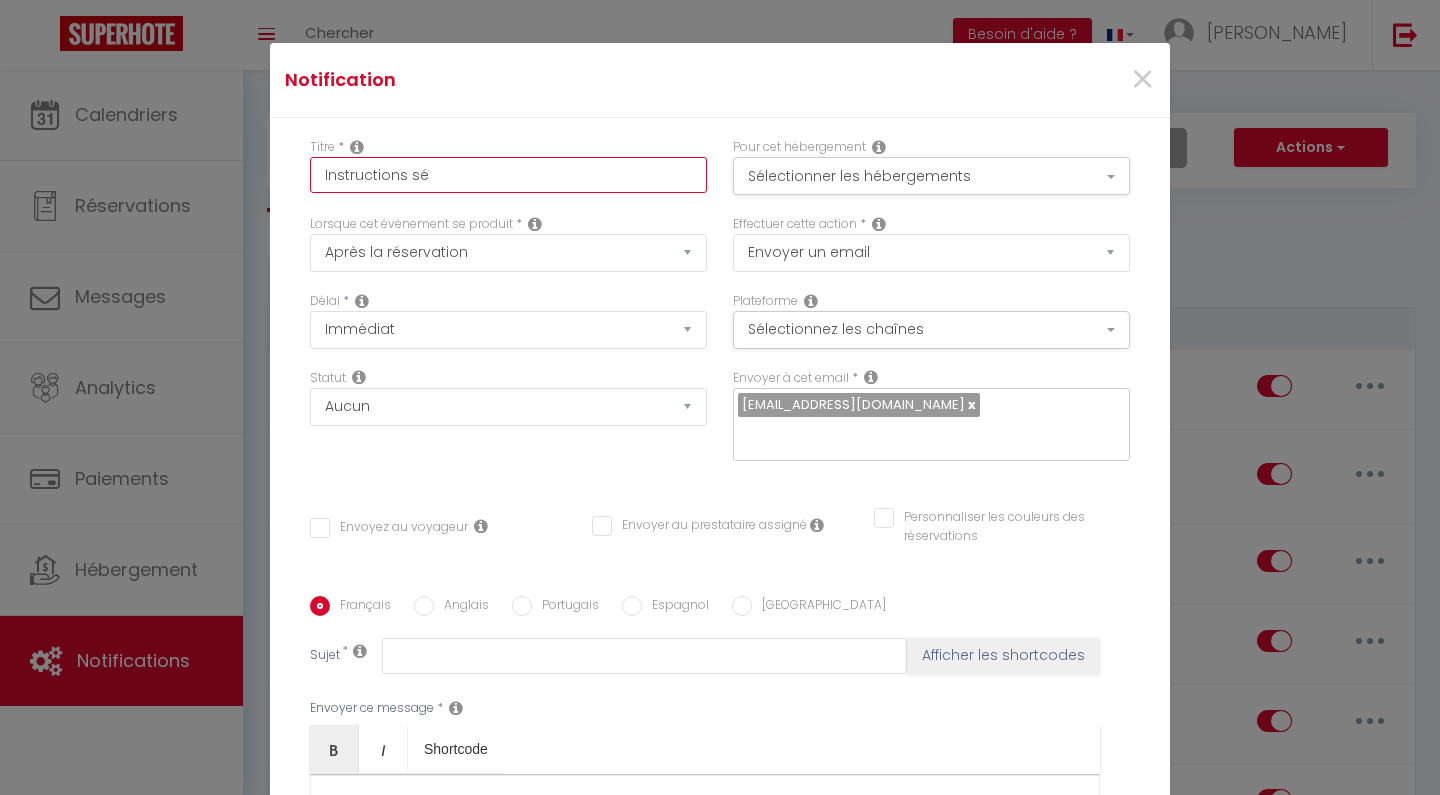 checkbox on "false" 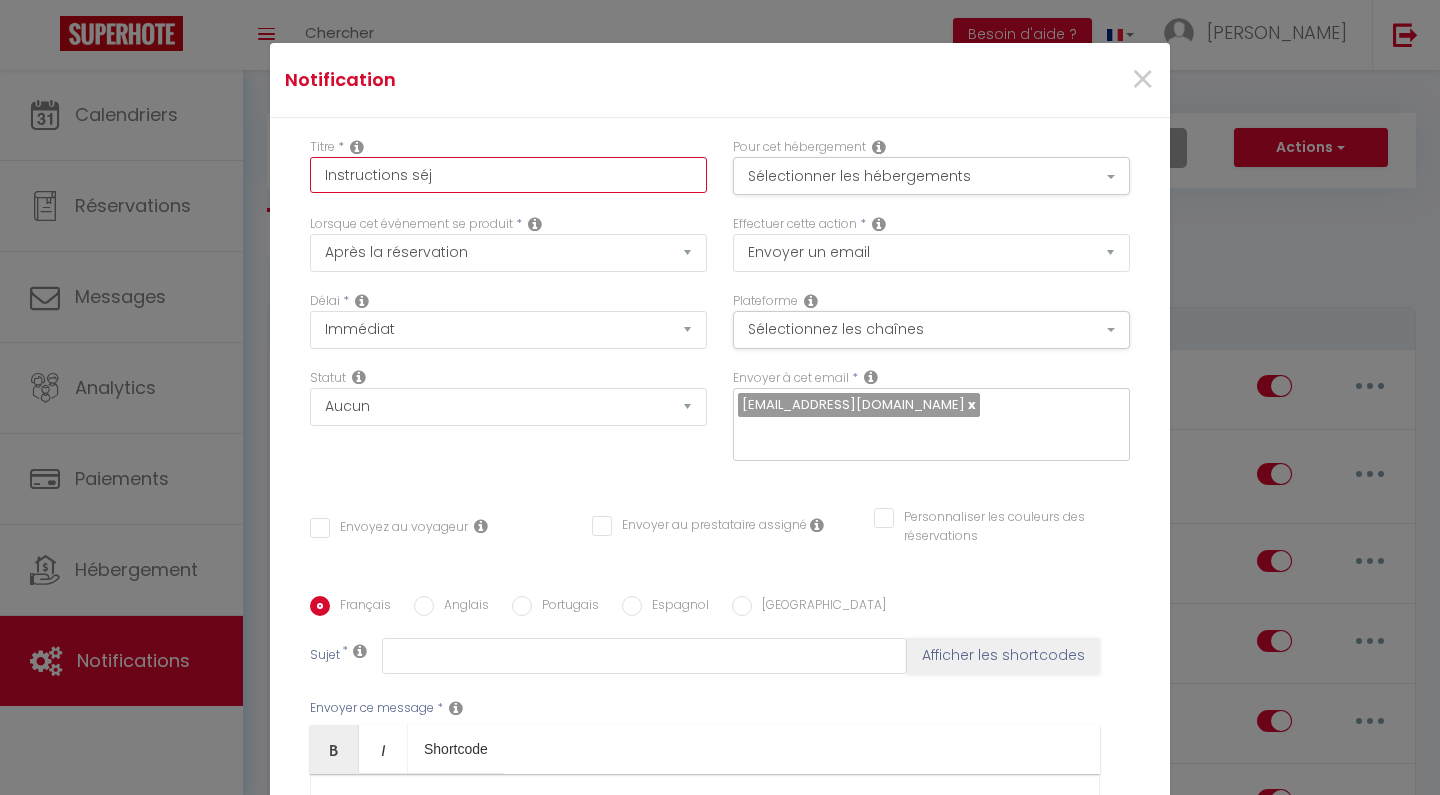 checkbox on "false" 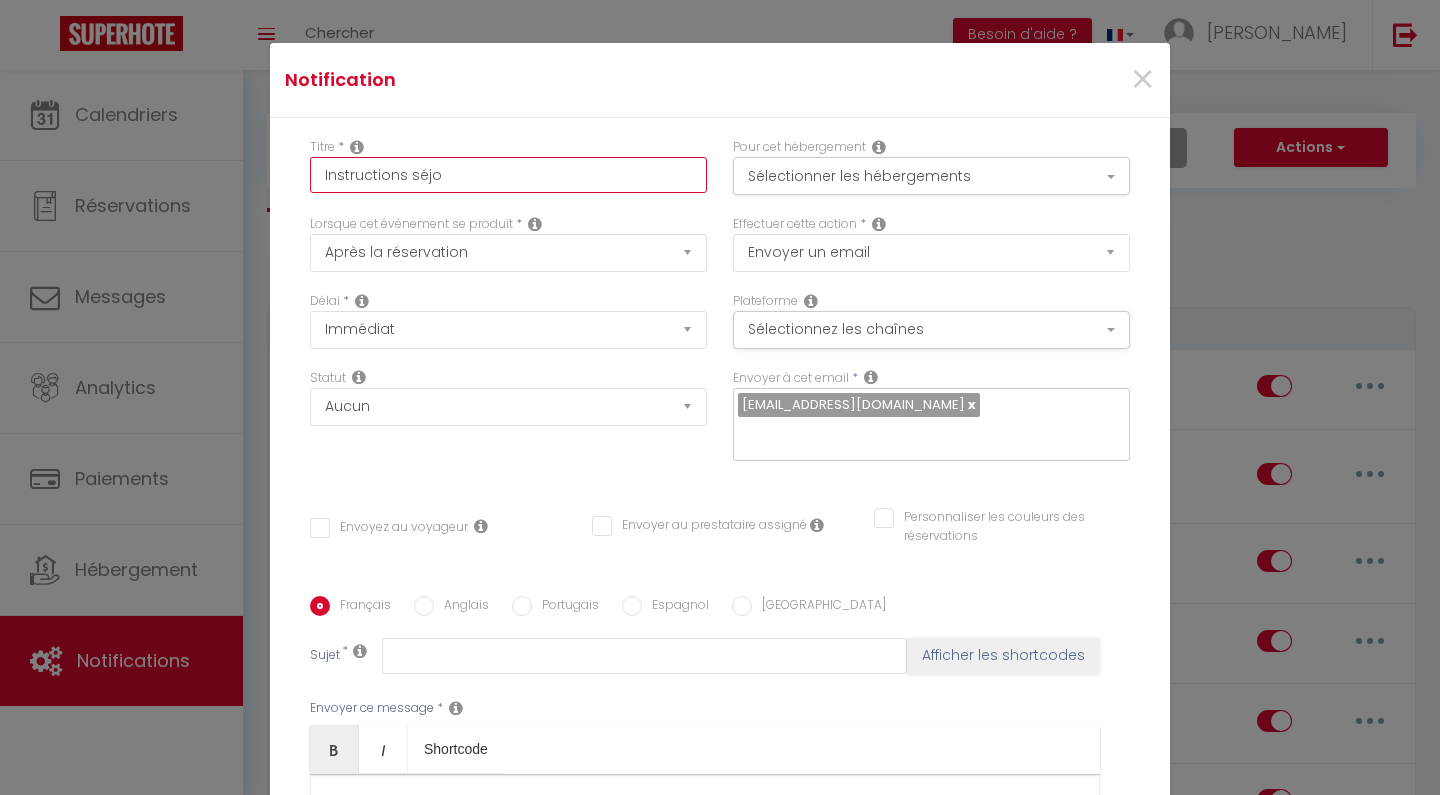 checkbox on "false" 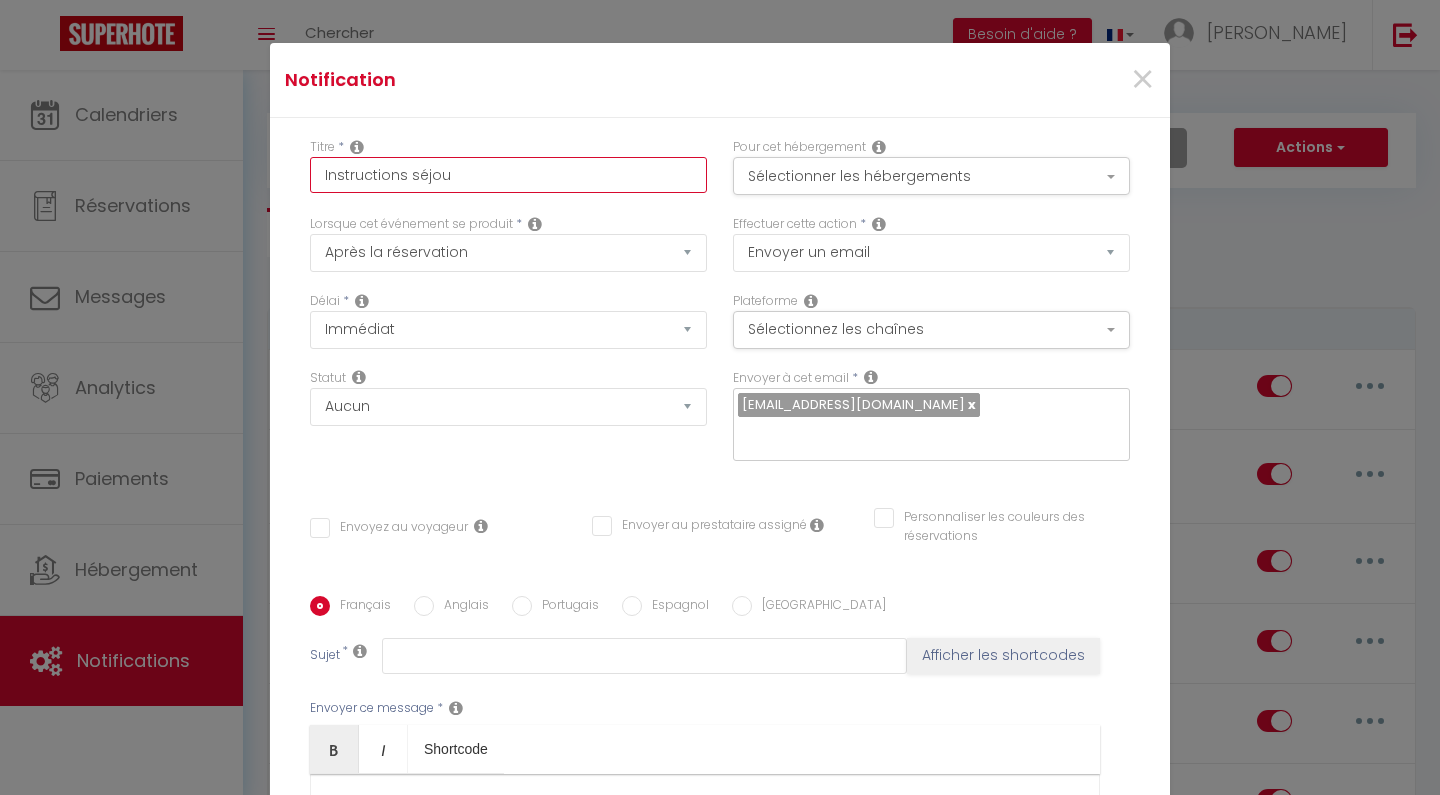 checkbox on "false" 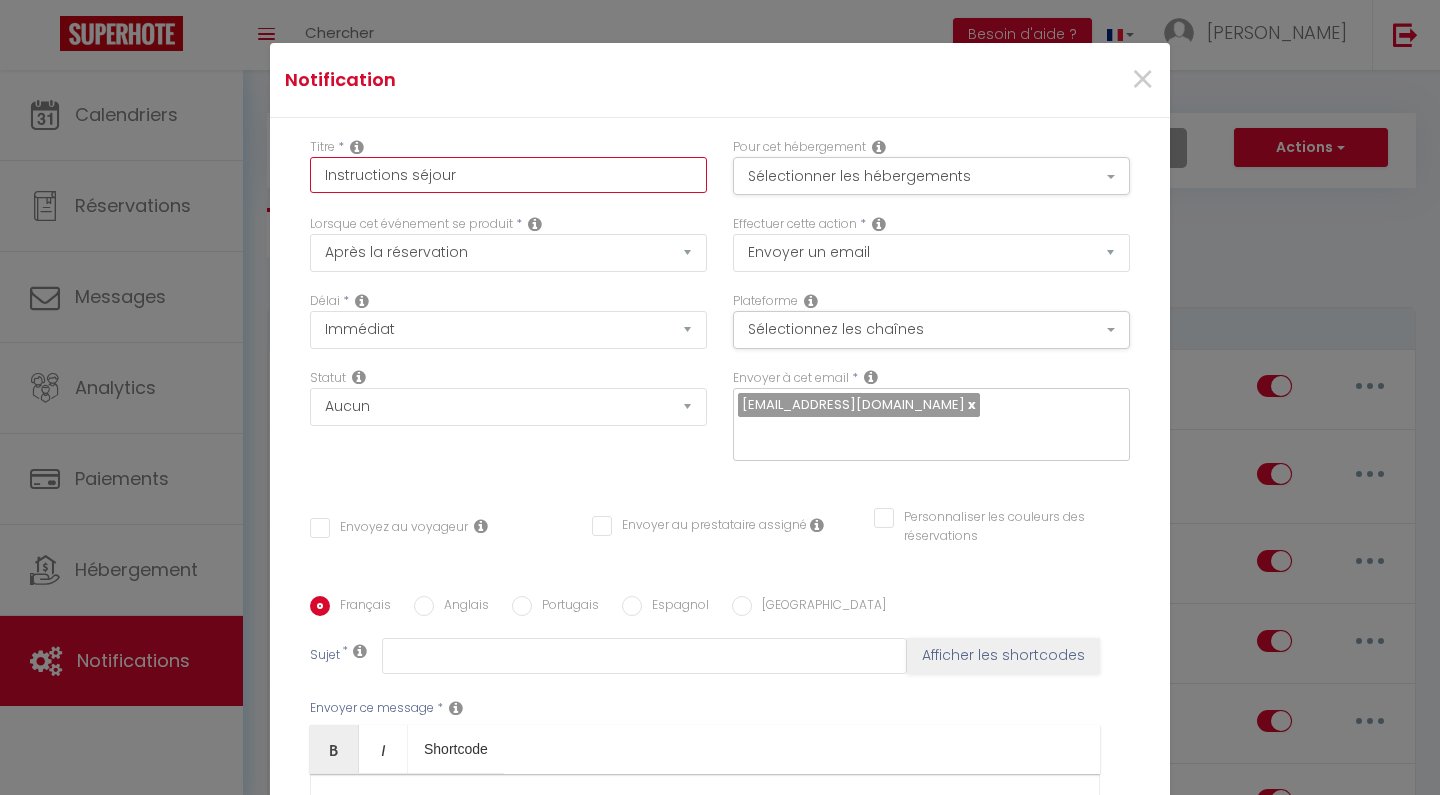 checkbox on "false" 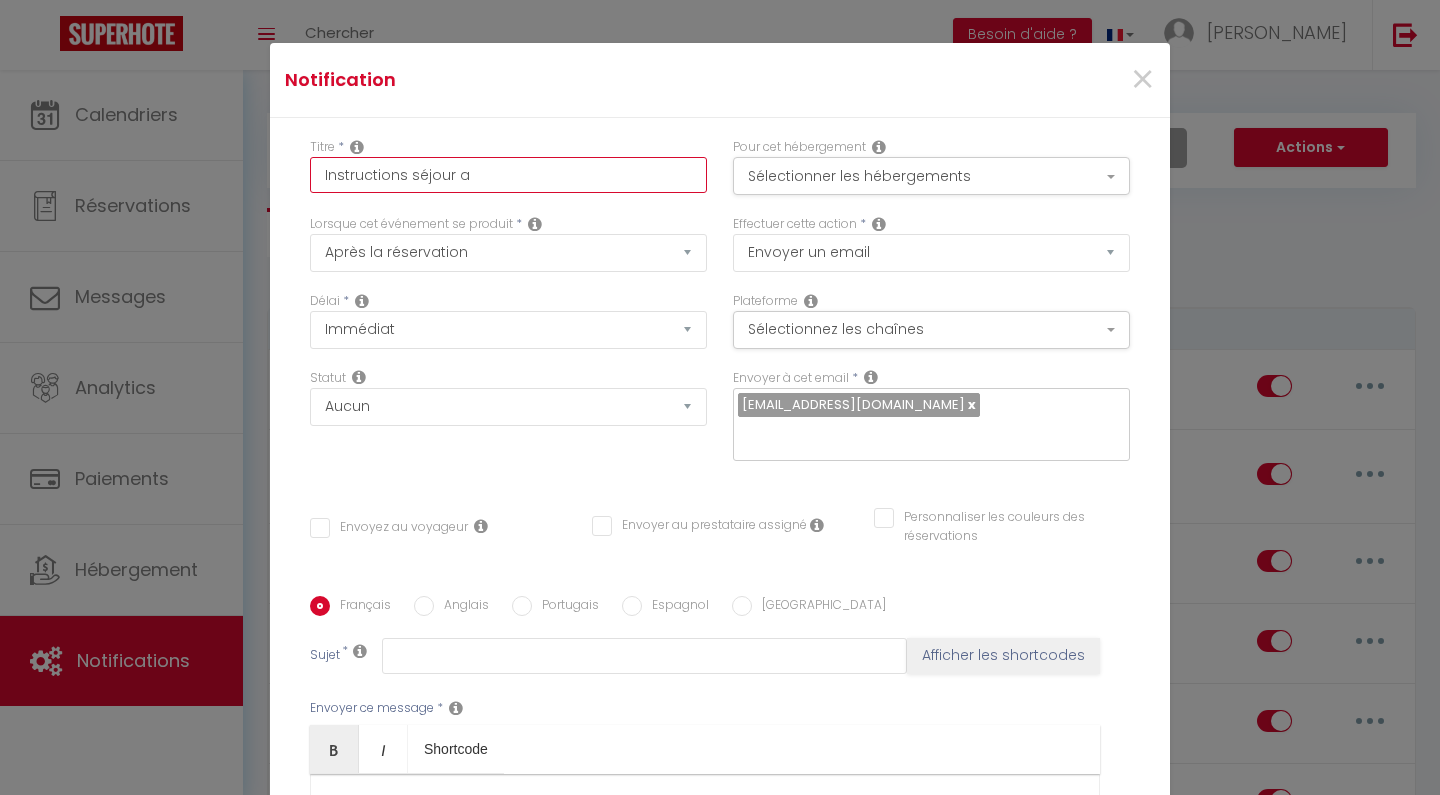 checkbox on "false" 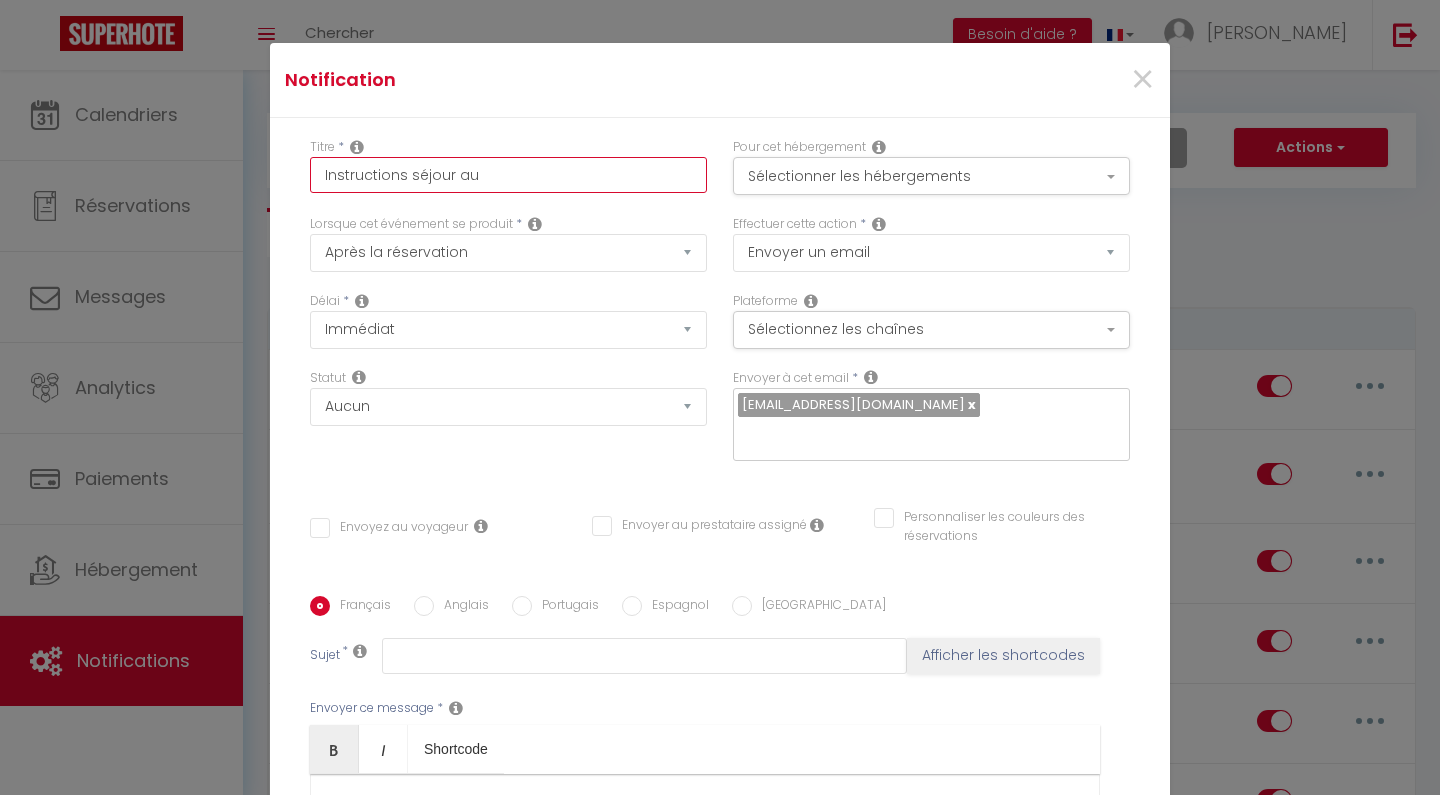 checkbox on "false" 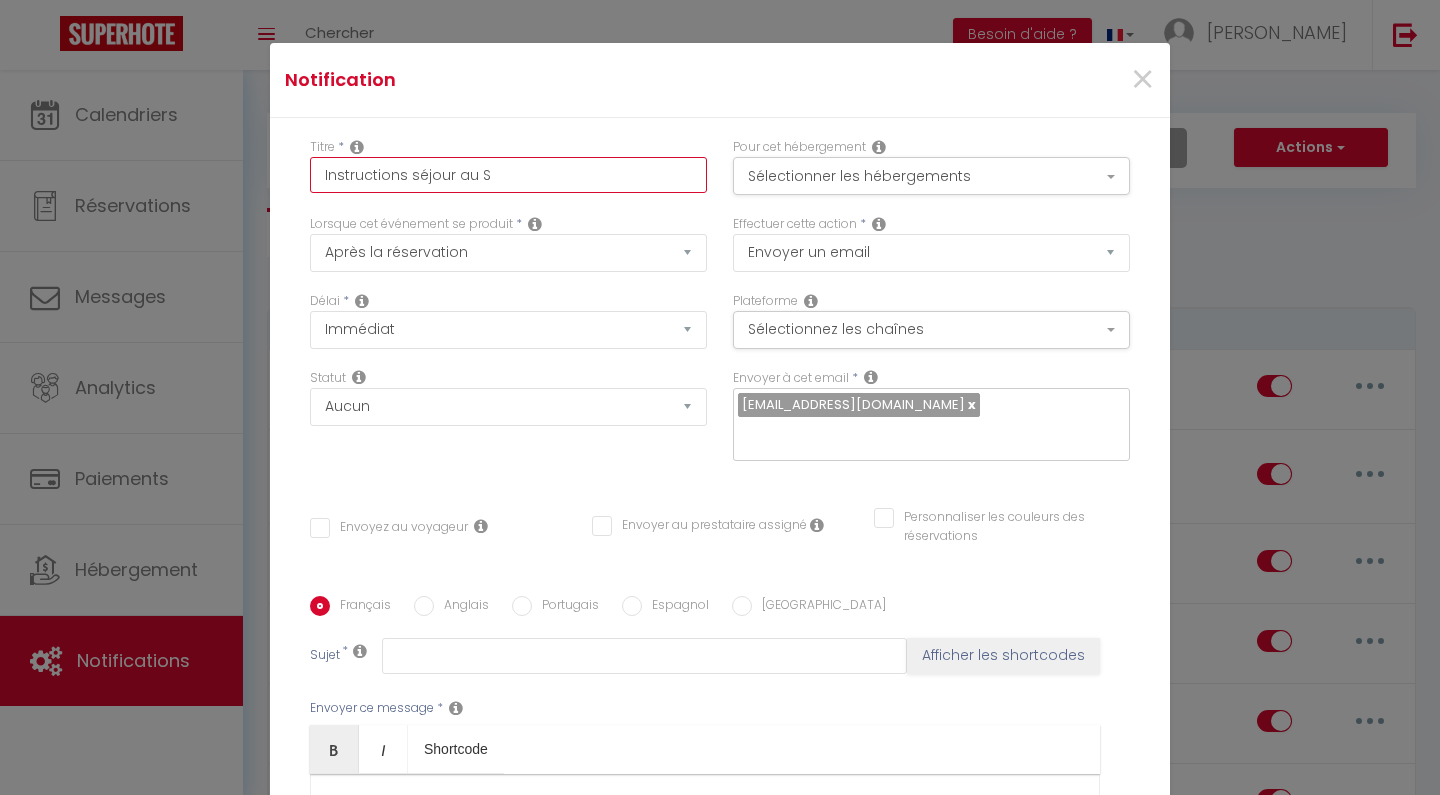checkbox on "false" 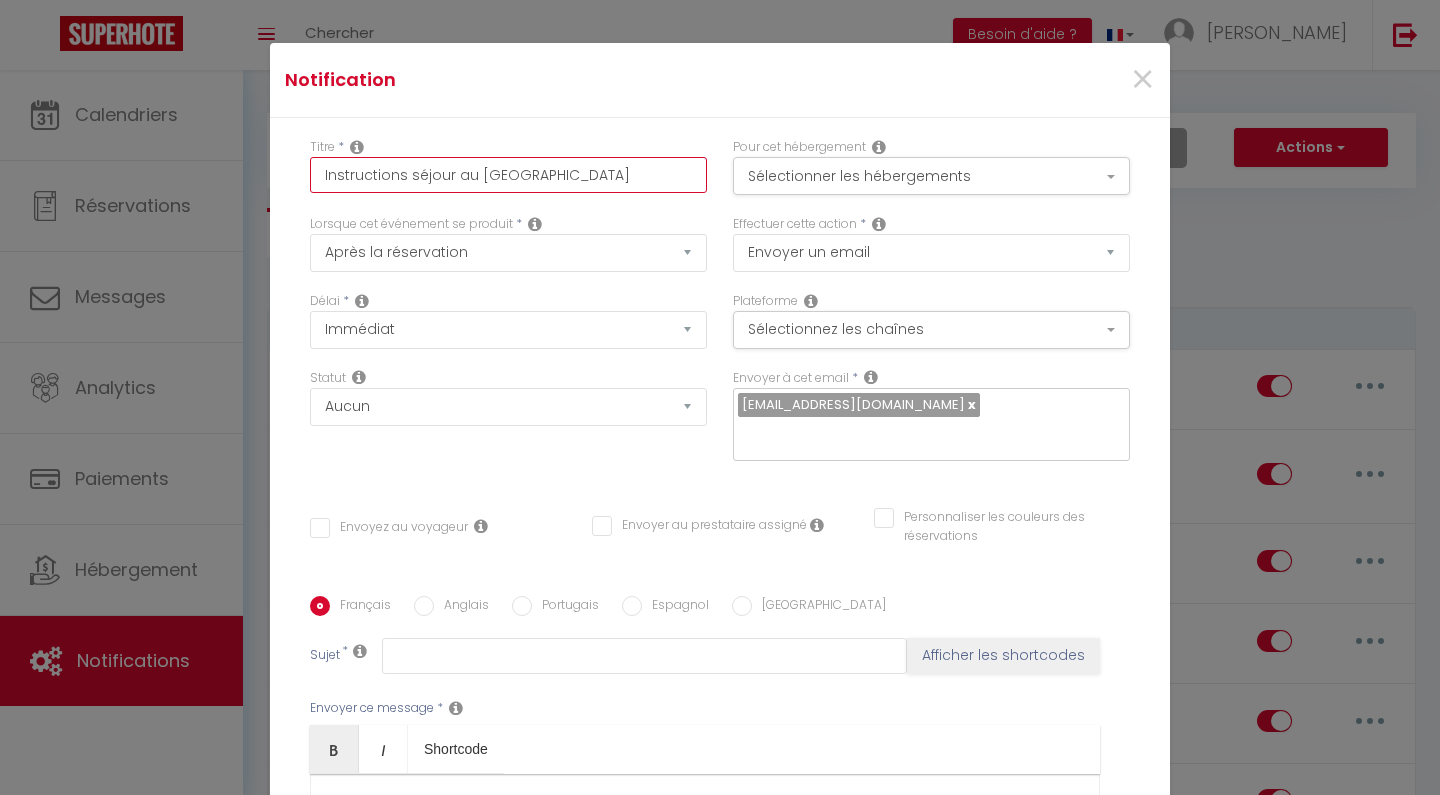 checkbox on "false" 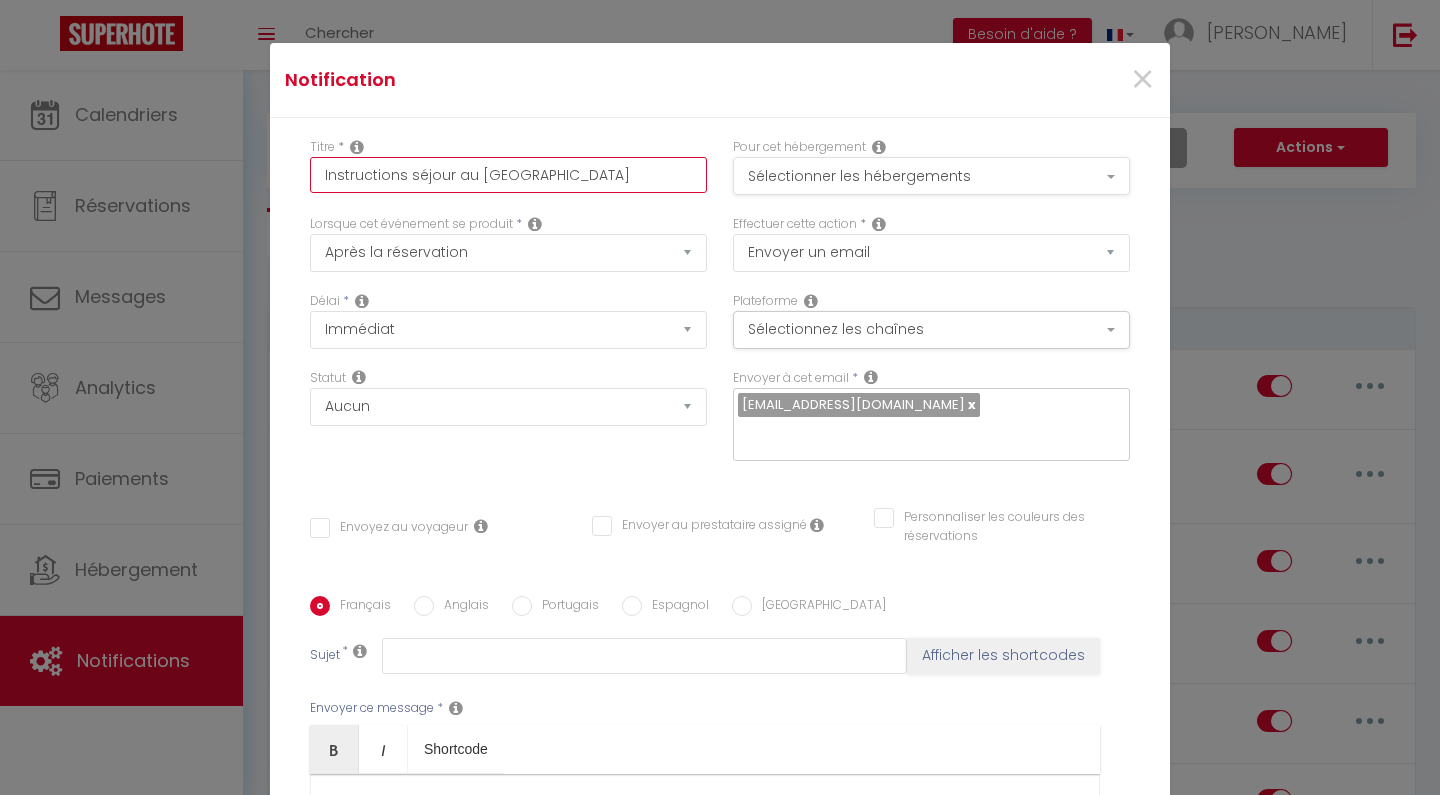 type on "Instructions séjour au [GEOGRAPHIC_DATA]" 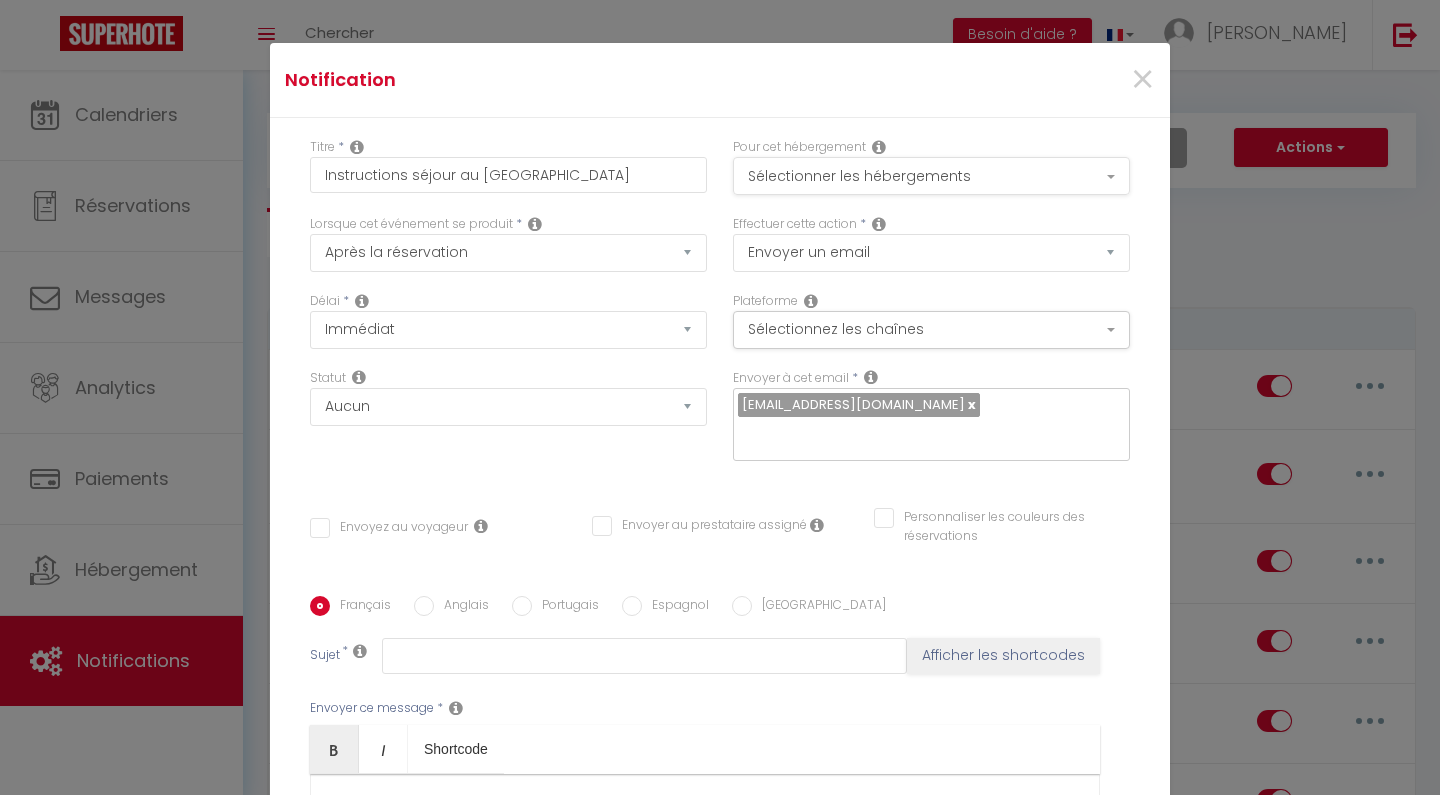 click on "Sélectionner les hébergements" at bounding box center (931, 176) 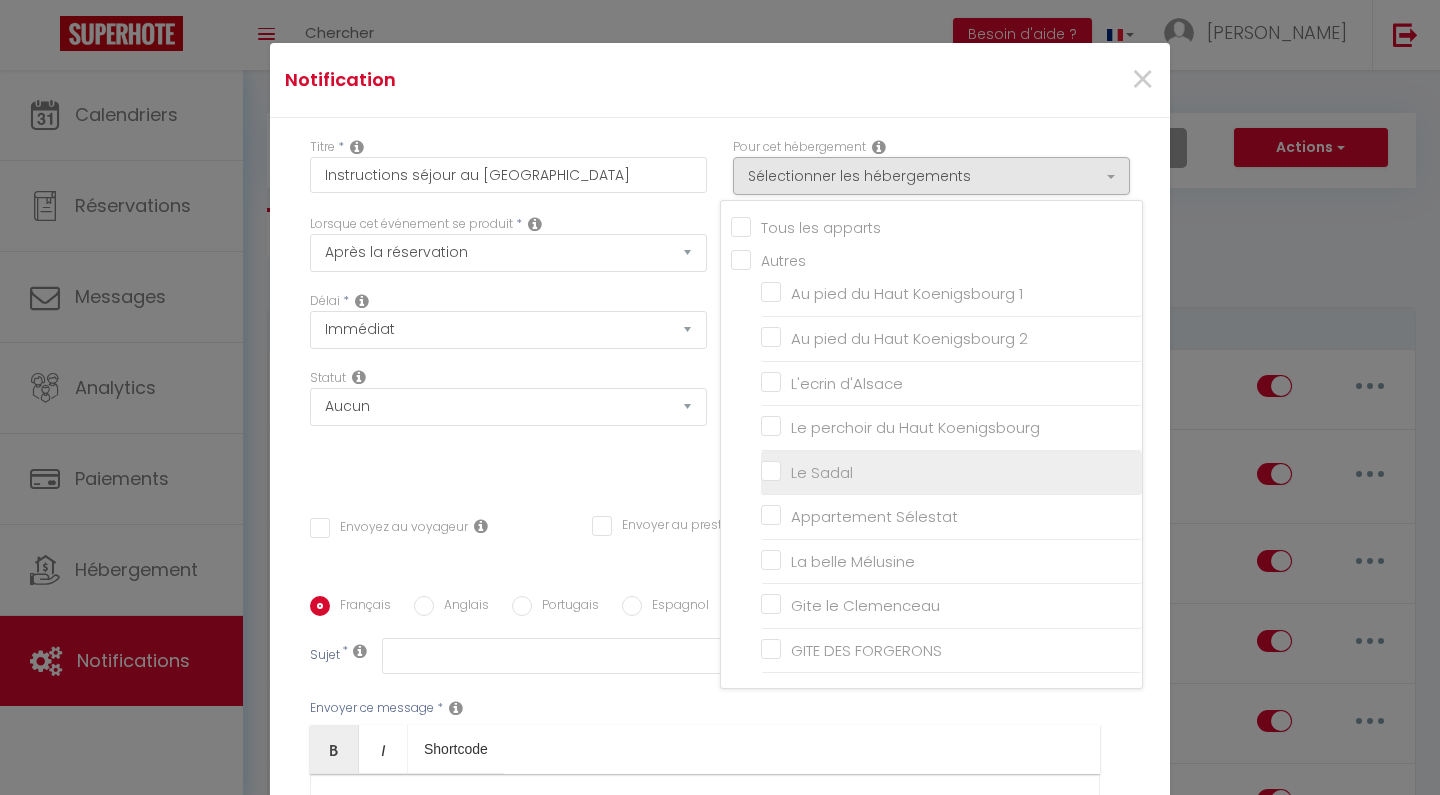 click on "Le Sadal" at bounding box center [951, 472] 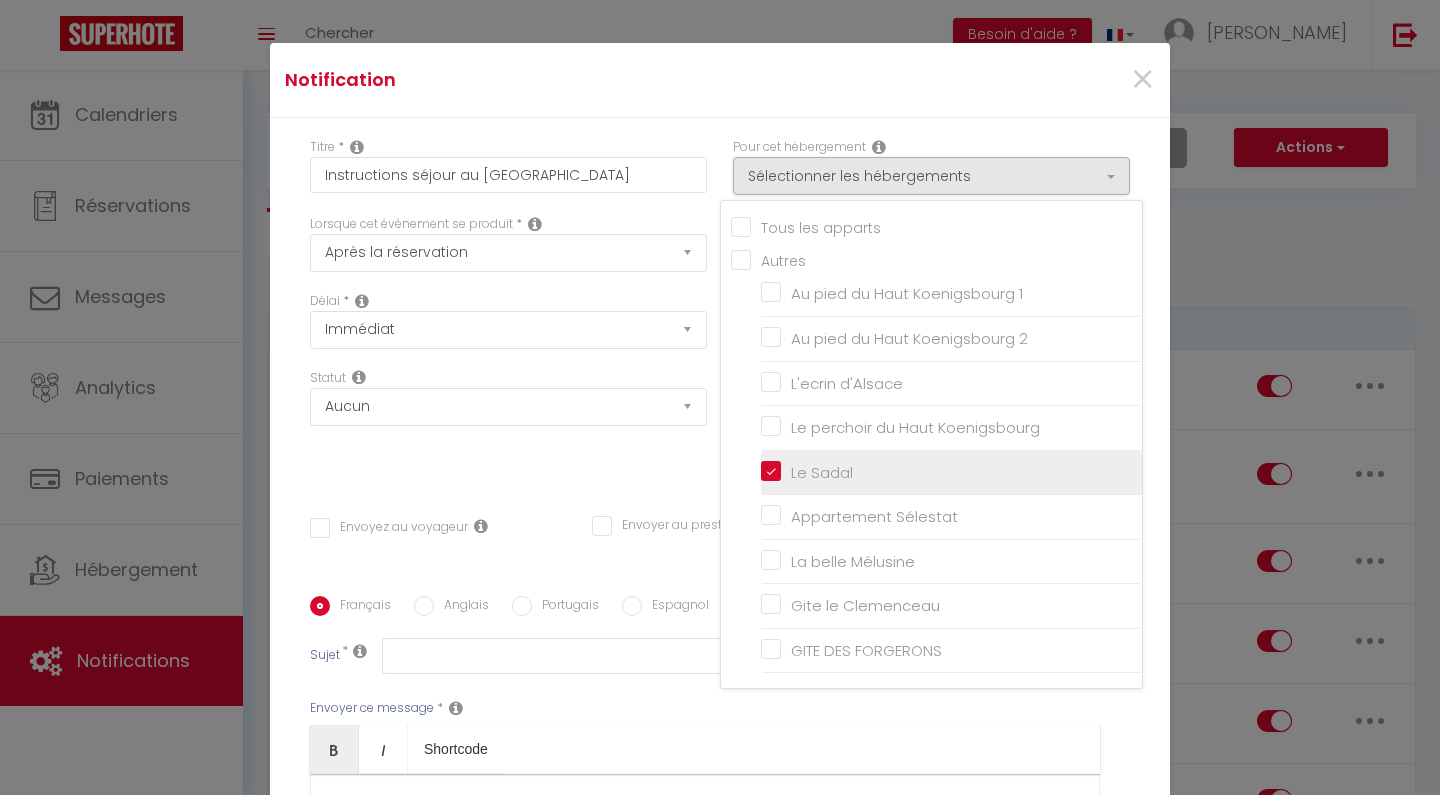type 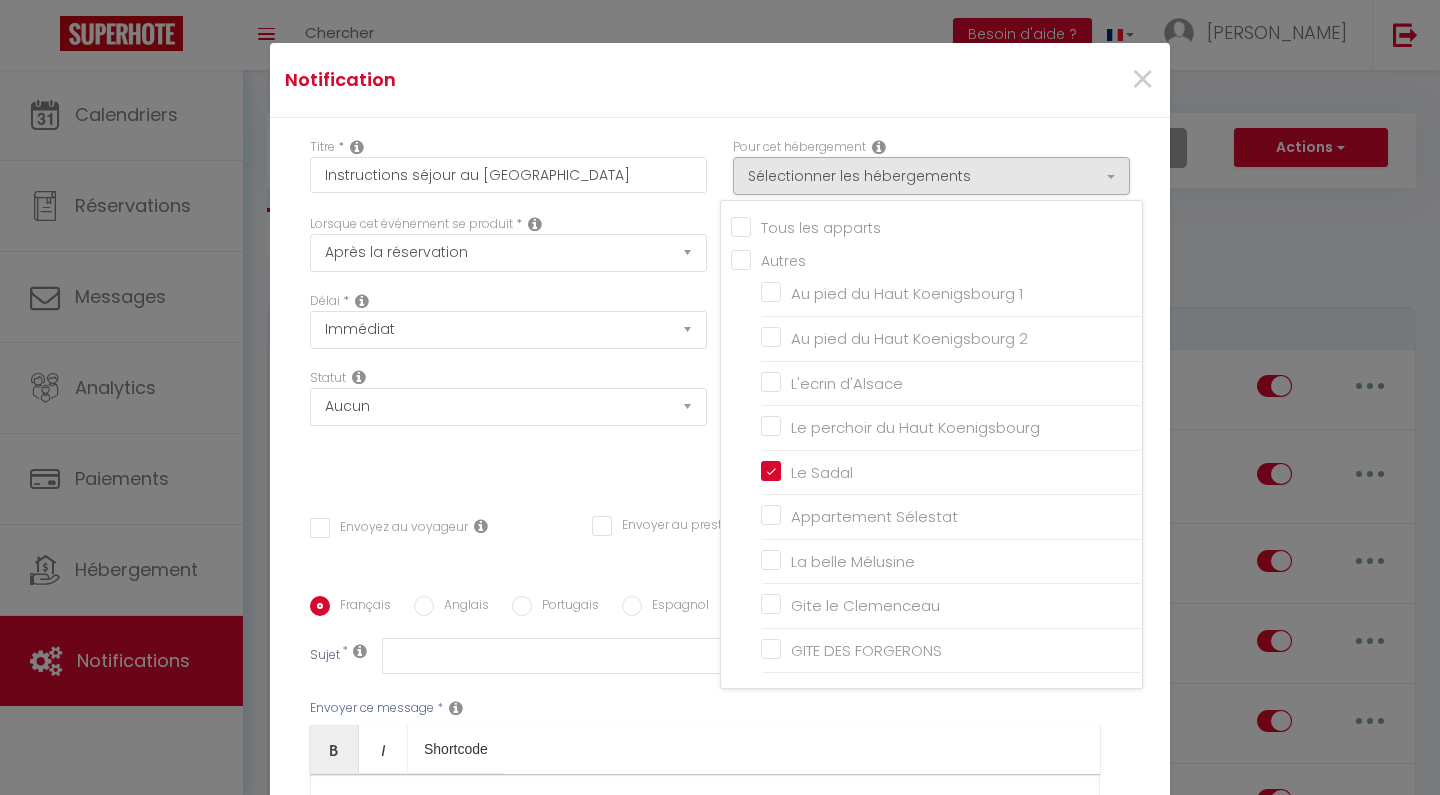 click on "Lorsque cet événement se produit   *      Après la réservation   Avant Checkin (à partir de 12h00)   Après Checkin (à partir de 12h00)   Avant Checkout (à partir de 12h00)   Après Checkout (à partir de 12h00)   Température   Co2   [MEDICAL_DATA] sonore   Après visualisation lien paiement   Après Paiement Lien KO   Après Caution Lien KO   Après Paiement Automatique KO   Après Caution Automatique KO   Après Visualisation du Contrat   Après Signature du Contrat   Paiement OK   Après soumission formulaire bienvenue   Aprés annulation réservation   Après remboursement automatique   Date spécifique   Après Assignation   Après Désassignation   Après soumission online checkin   Caution OK" at bounding box center [508, 253] 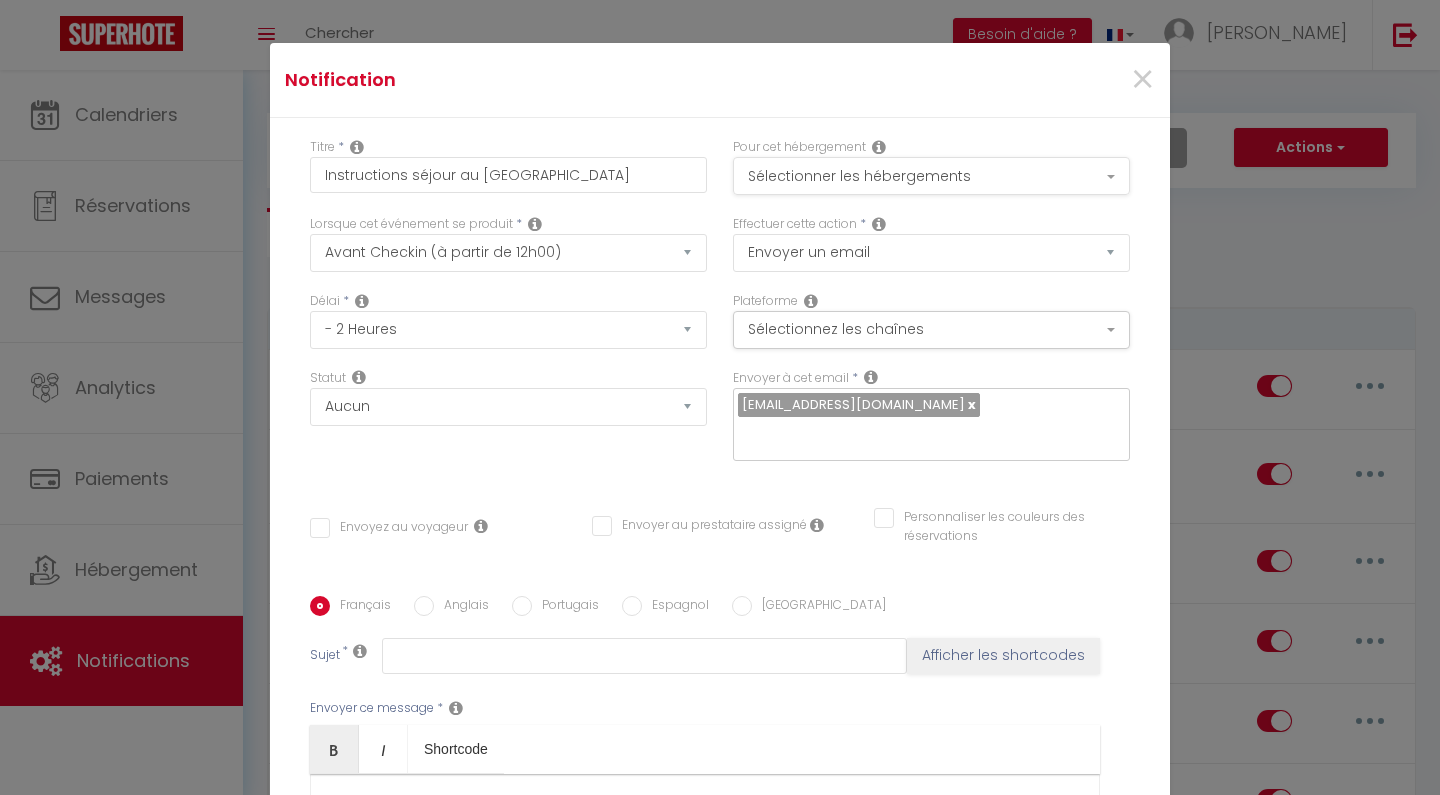 click on "Sélectionner les hébergements" at bounding box center (931, 176) 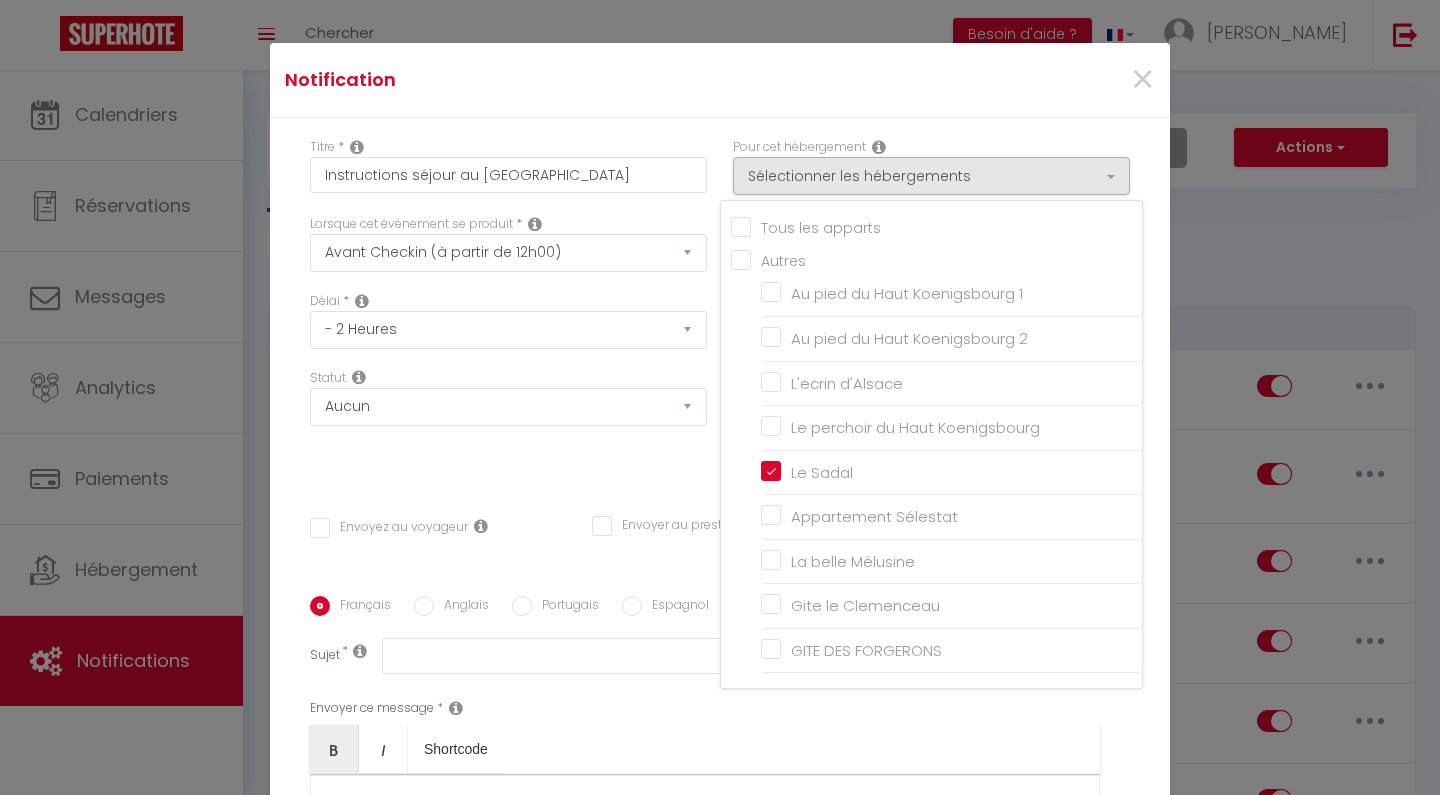 click on "Statut     Aucun   Si la réservation est payée   Si réservation non payée   Si la caution a été prise   Si caution non payée" at bounding box center (508, 425) 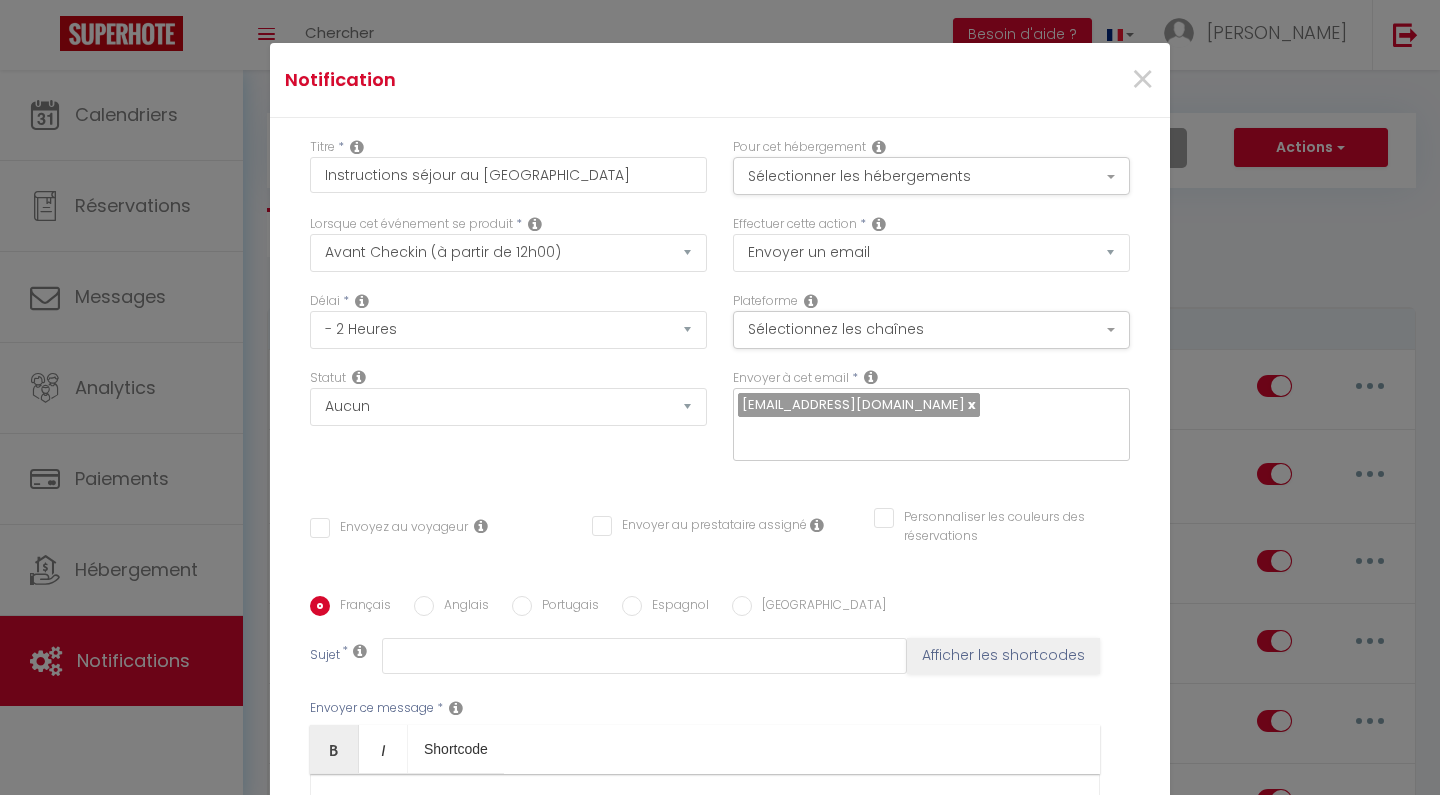 click on "Statut     Aucun   Si la réservation est payée   Si réservation non payée   Si la caution a été prise   Si caution non payée" at bounding box center [508, 425] 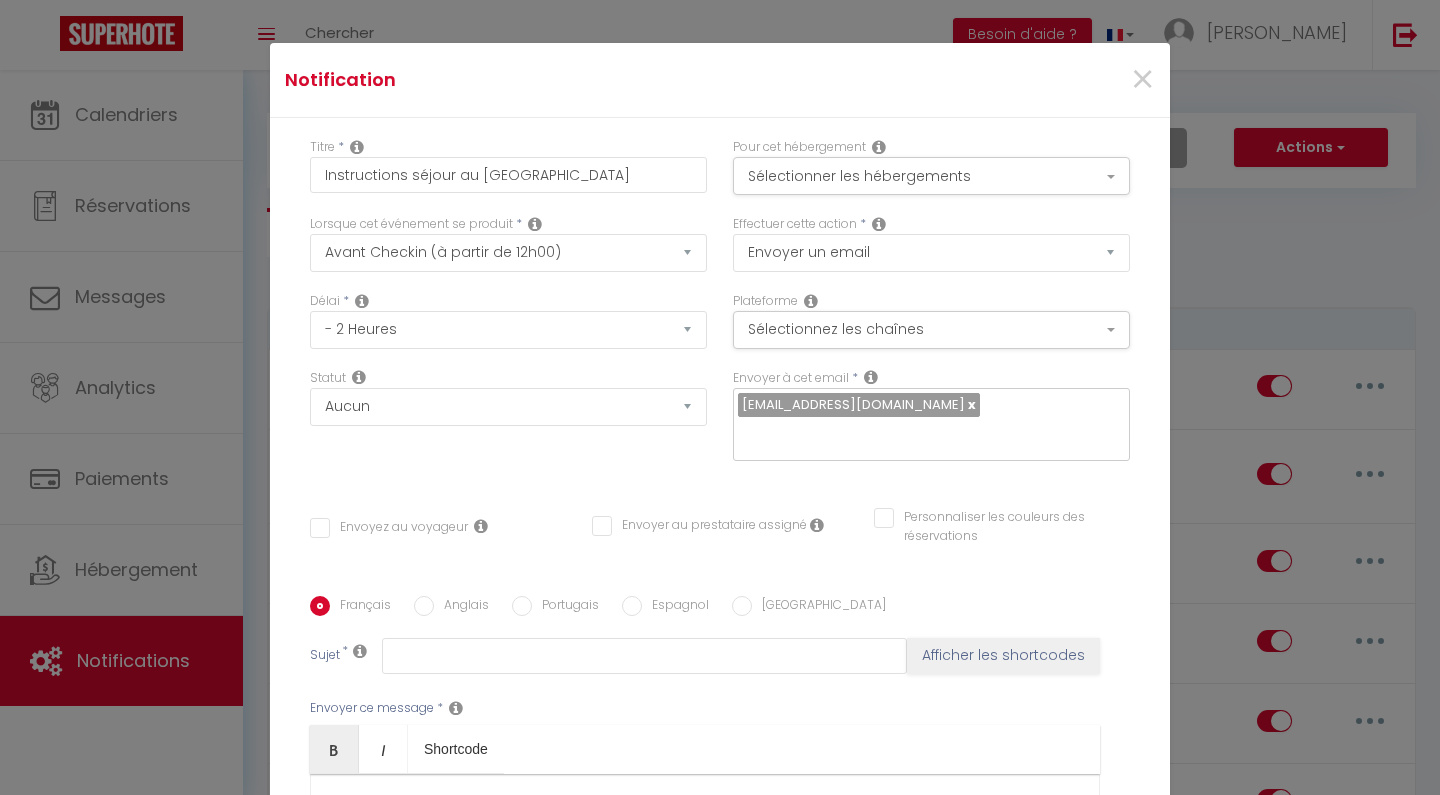 click on "[EMAIL_ADDRESS][DOMAIN_NAME]" at bounding box center (931, 425) 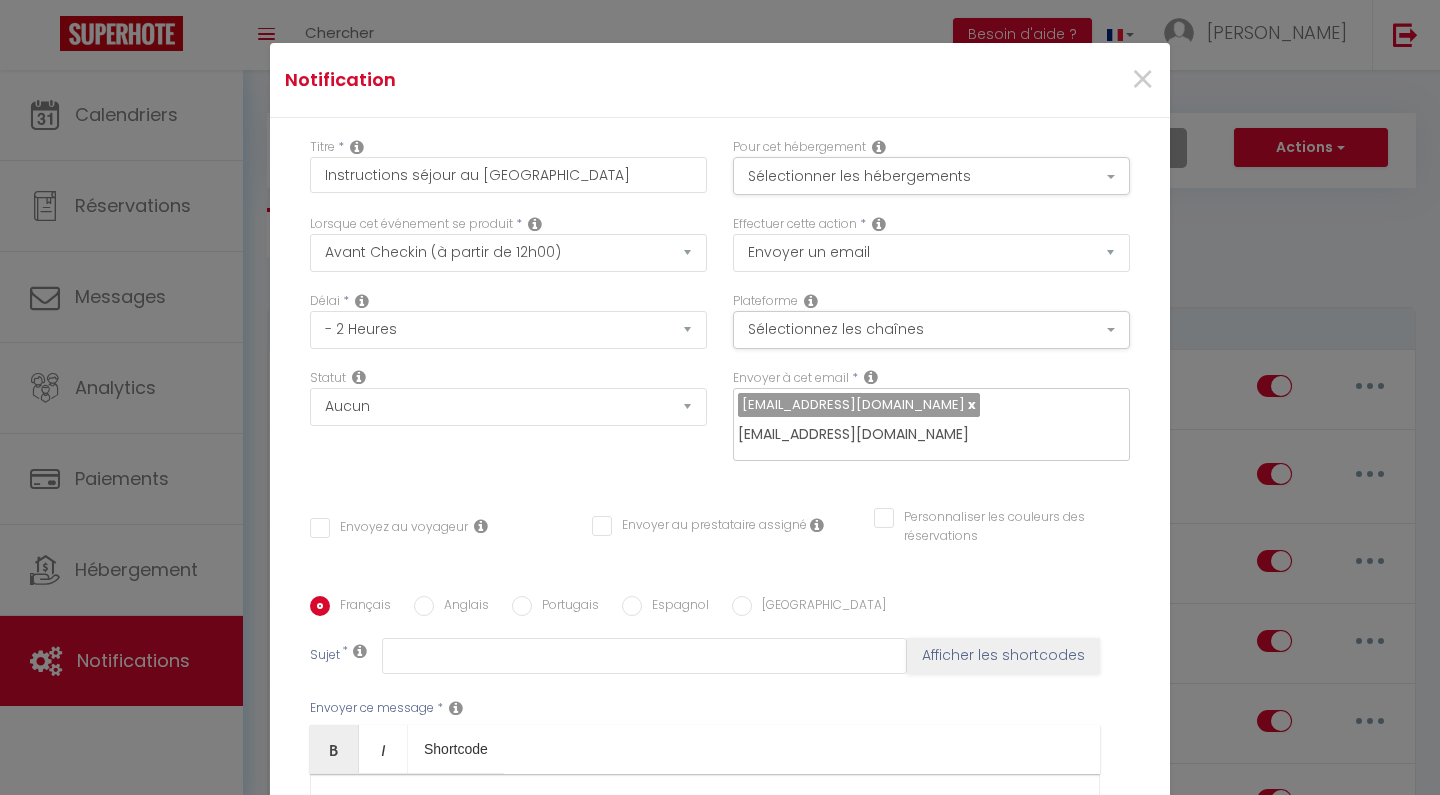 click on "Statut     Aucun   Si la réservation est payée   Si réservation non payée   Si la caution a été prise   Si caution non payée" at bounding box center [508, 425] 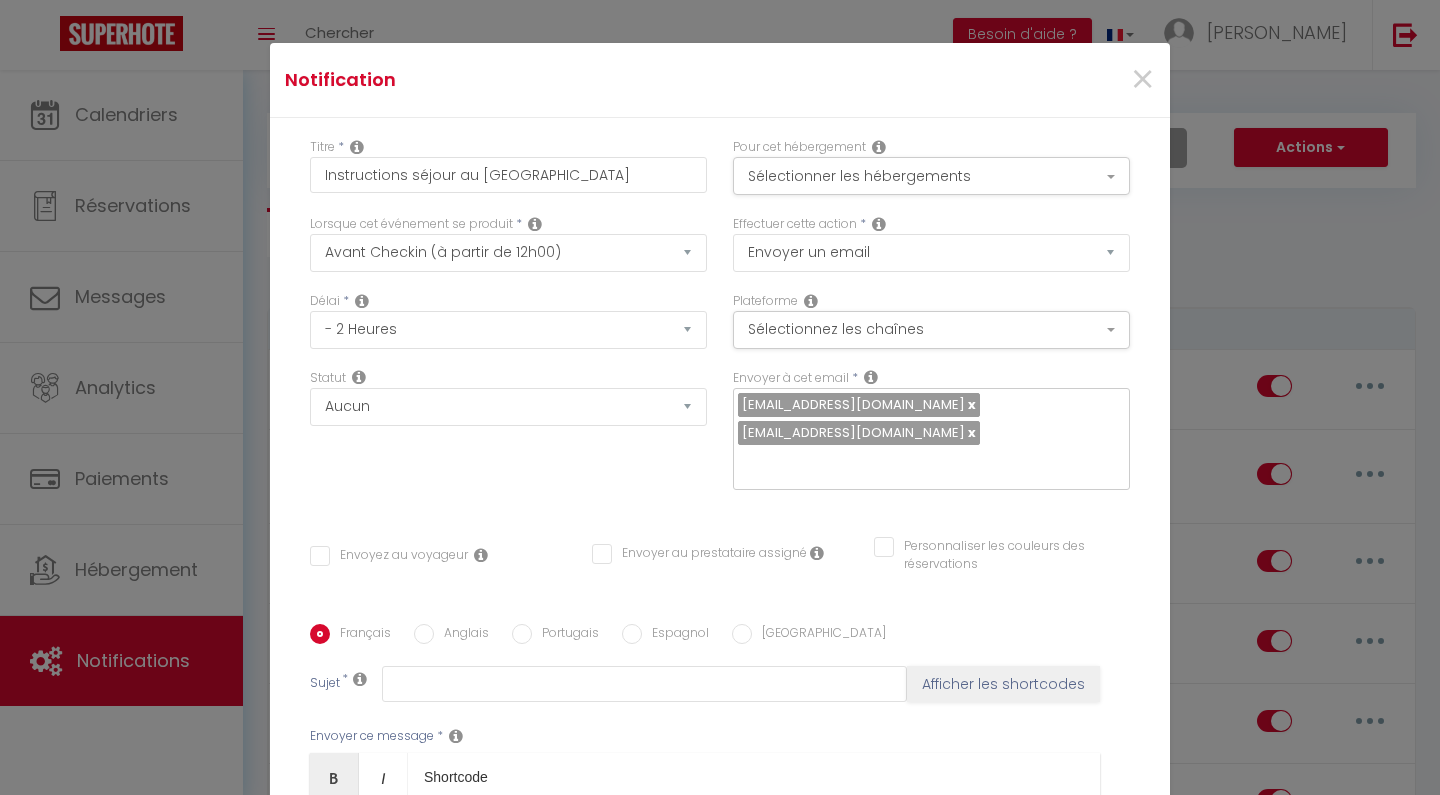 scroll, scrollTop: 23, scrollLeft: 0, axis: vertical 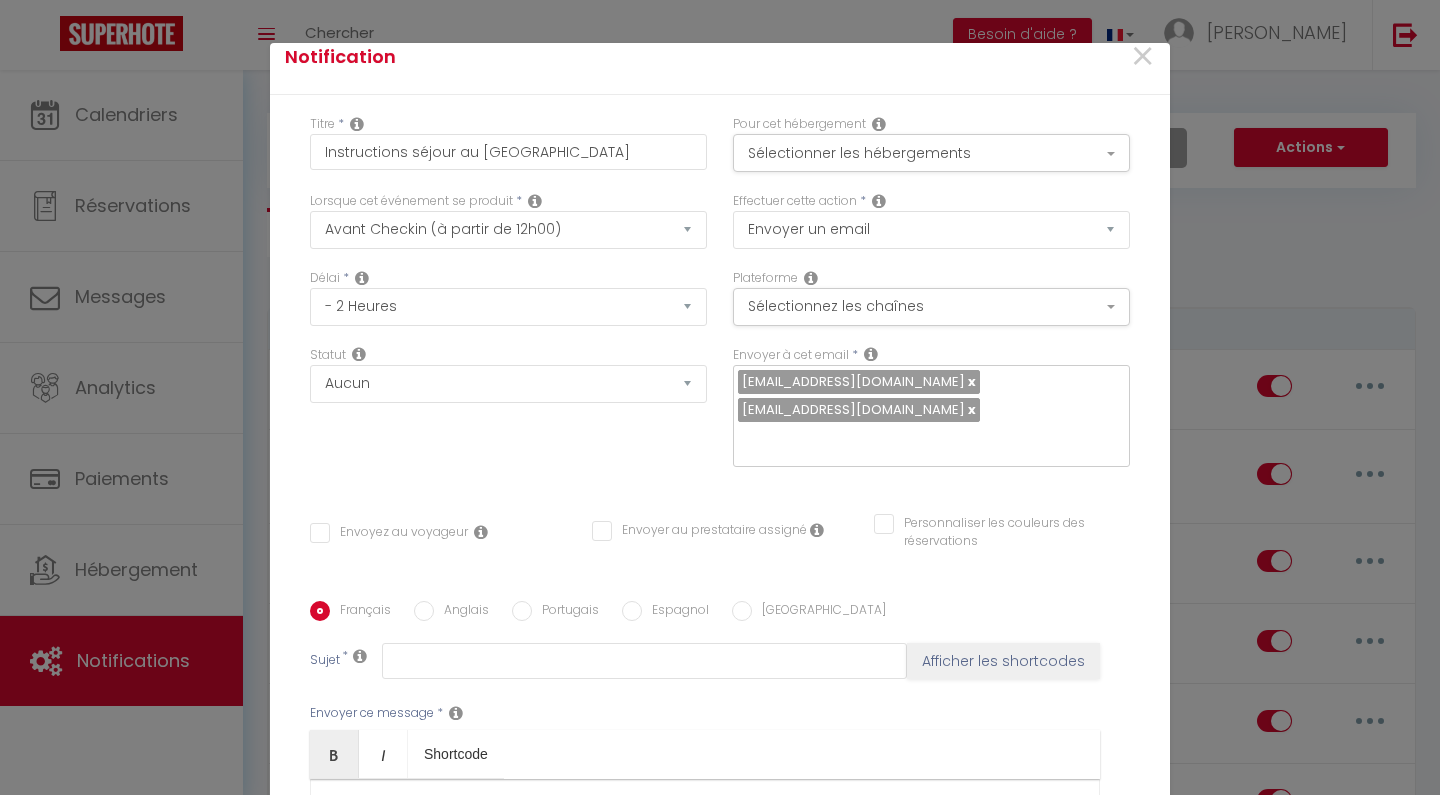 click on "Envoyez au voyageur" at bounding box center (389, 533) 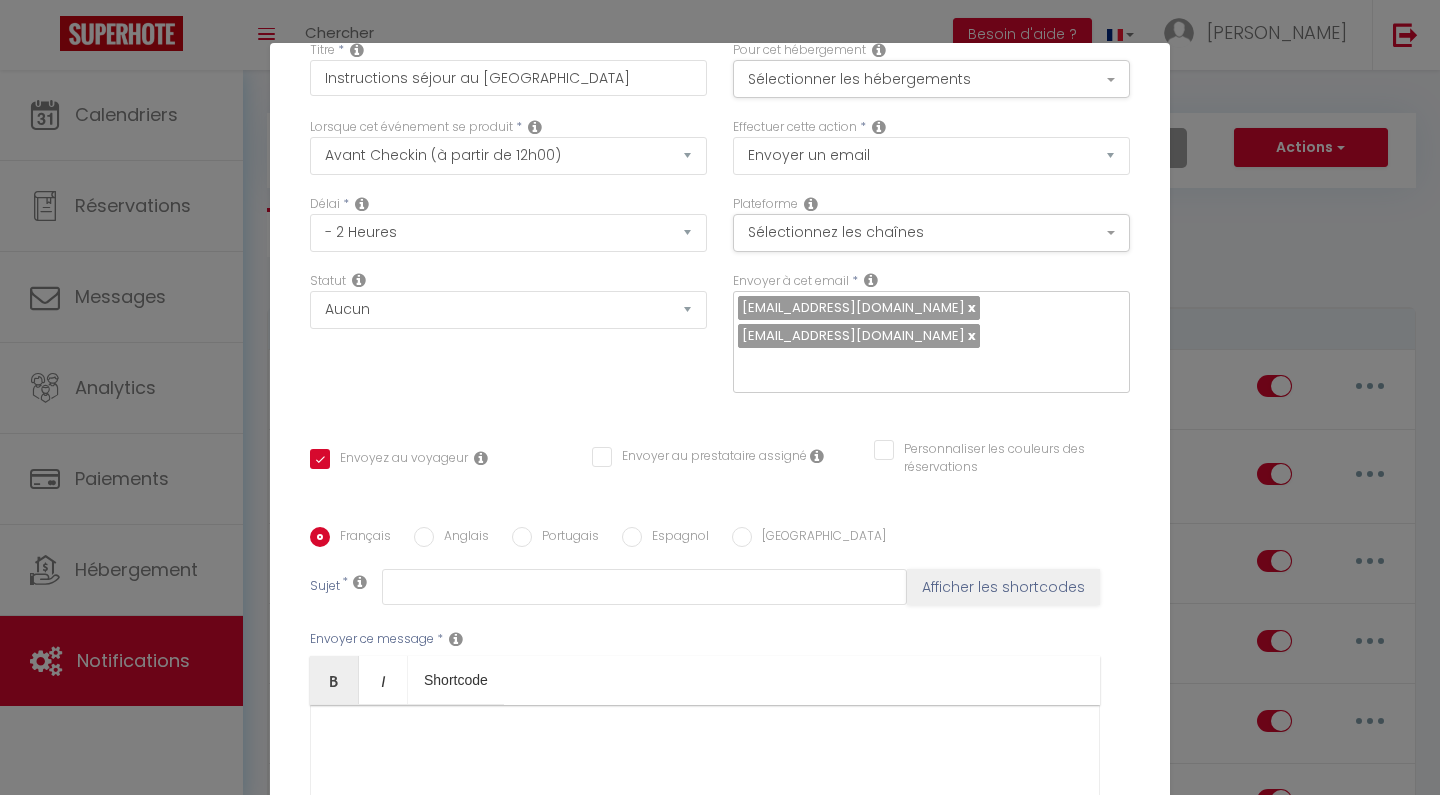 scroll, scrollTop: 222, scrollLeft: 0, axis: vertical 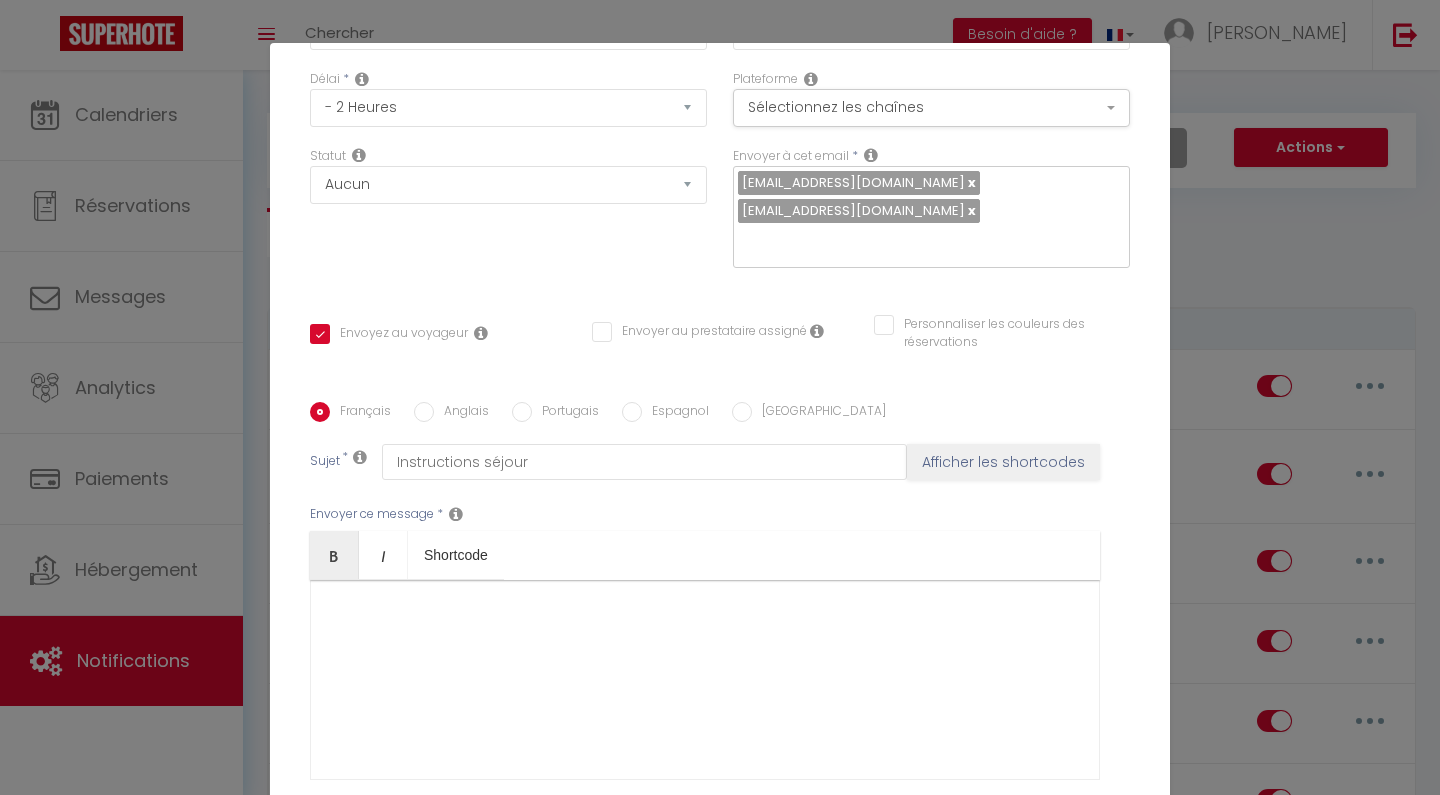 click at bounding box center [705, 680] 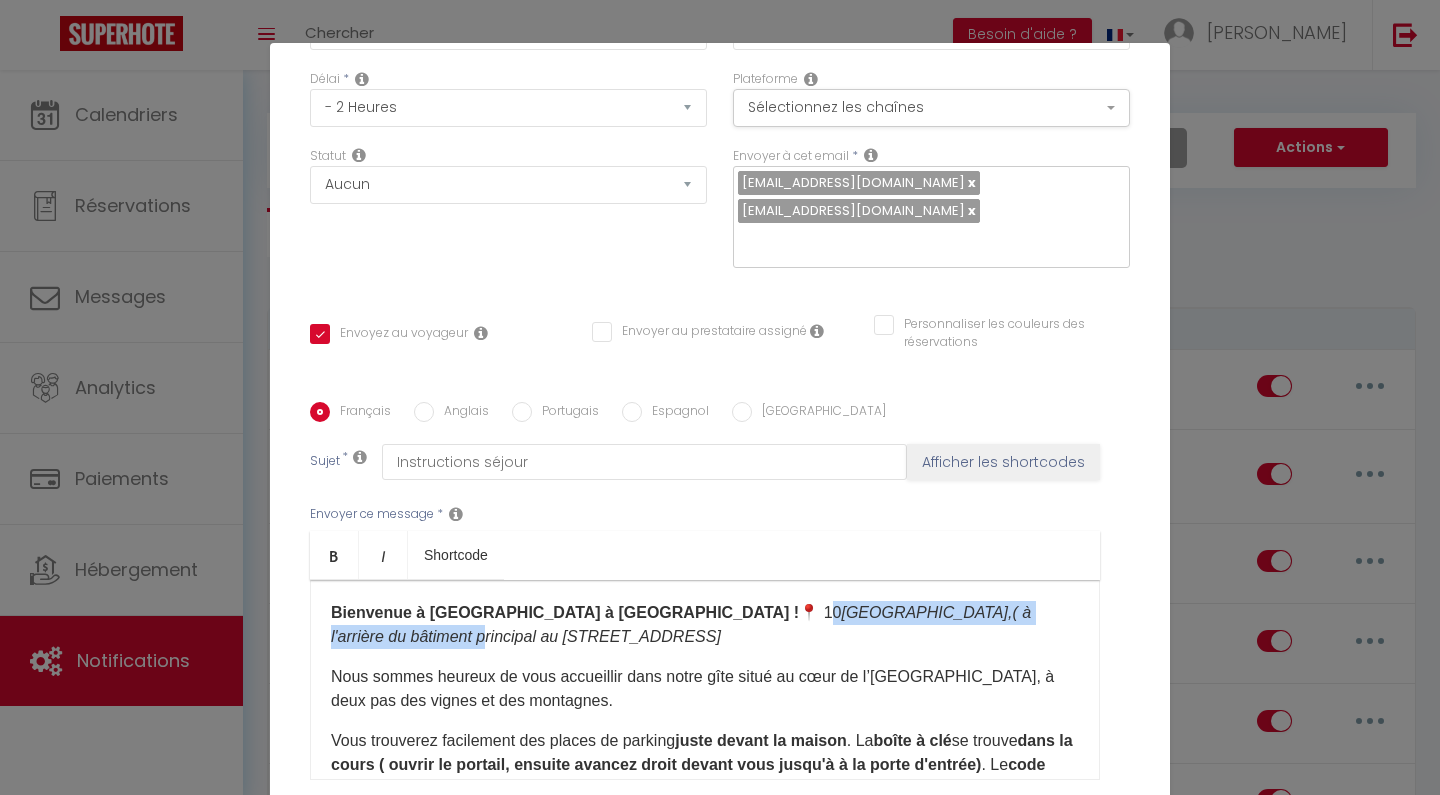 drag, startPoint x: 681, startPoint y: 580, endPoint x: 1014, endPoint y: 591, distance: 333.18164 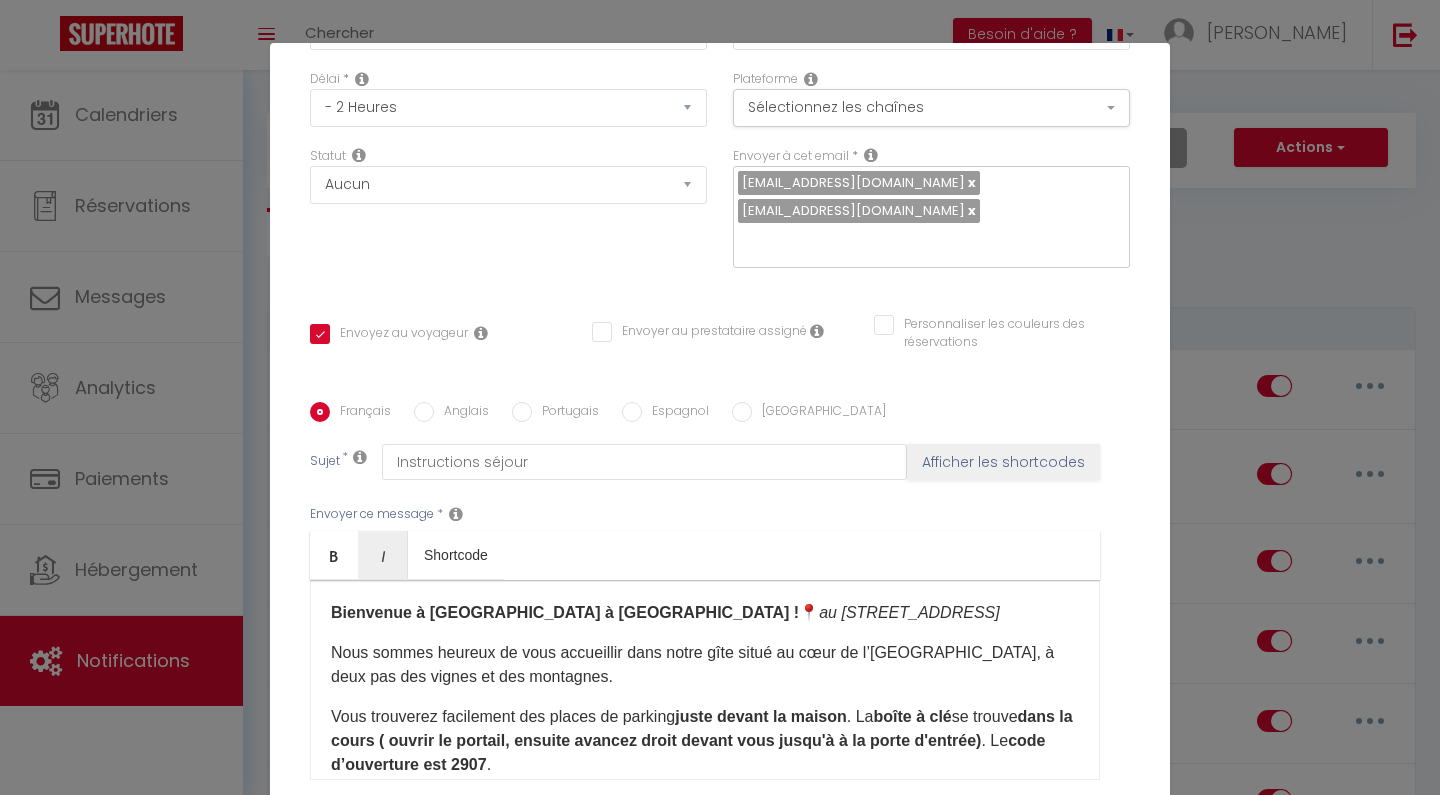 scroll, scrollTop: 218, scrollLeft: 0, axis: vertical 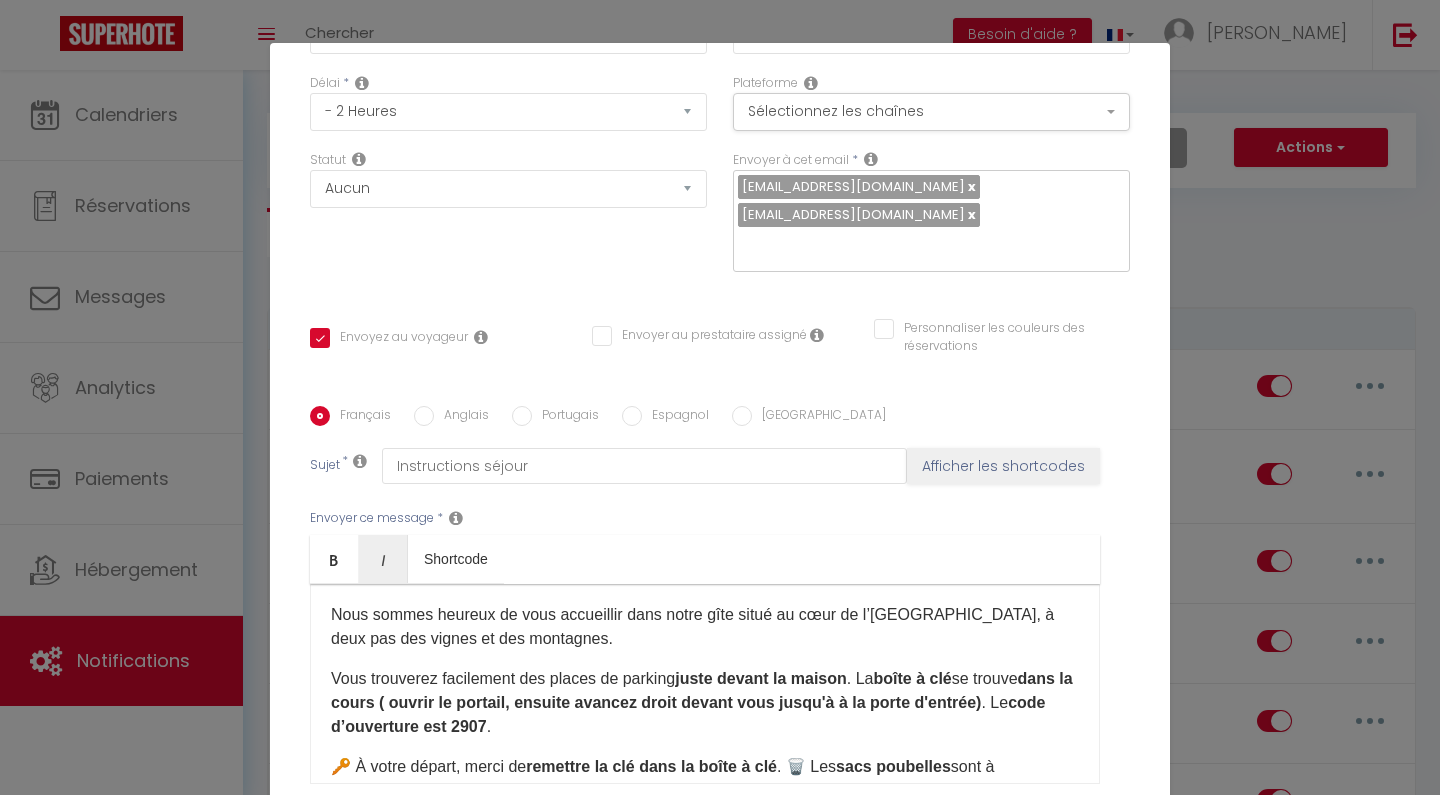 click on "dans la cours ( ouvrir le portail, ensuite avancez droit devant vous jusqu'à à la porte d'entrée)" at bounding box center (702, 690) 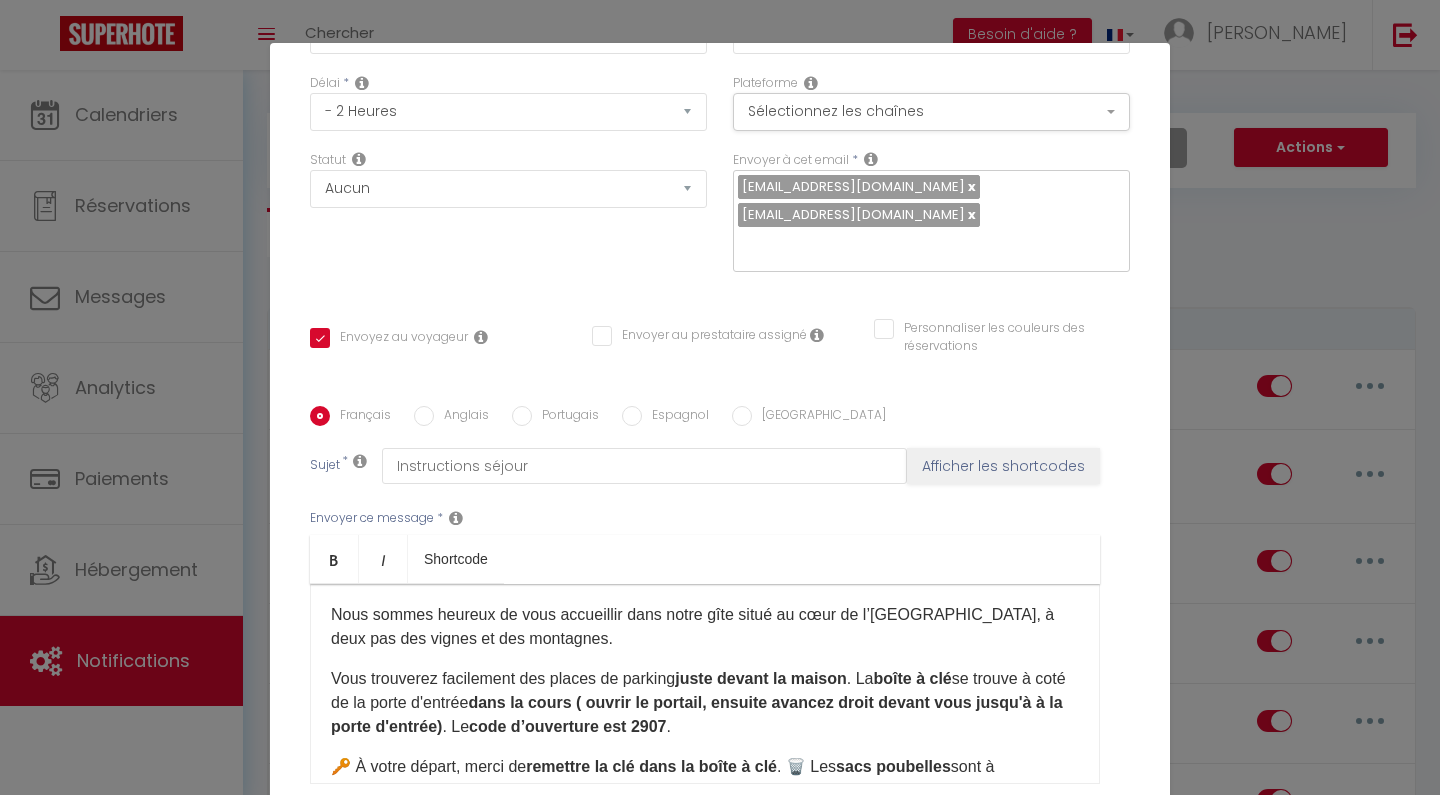 click on "Vous trouverez facilement des places de parking  juste devant la maison .
La  boîte à clé  se trouve à coté de la porte d'entrée dans la cours ( ouvrir le portail, ensuite avancez droit devant vous jusqu'à à la porte d'entrée) . Le  code d’ouverture est 2907 ." at bounding box center (705, 703) 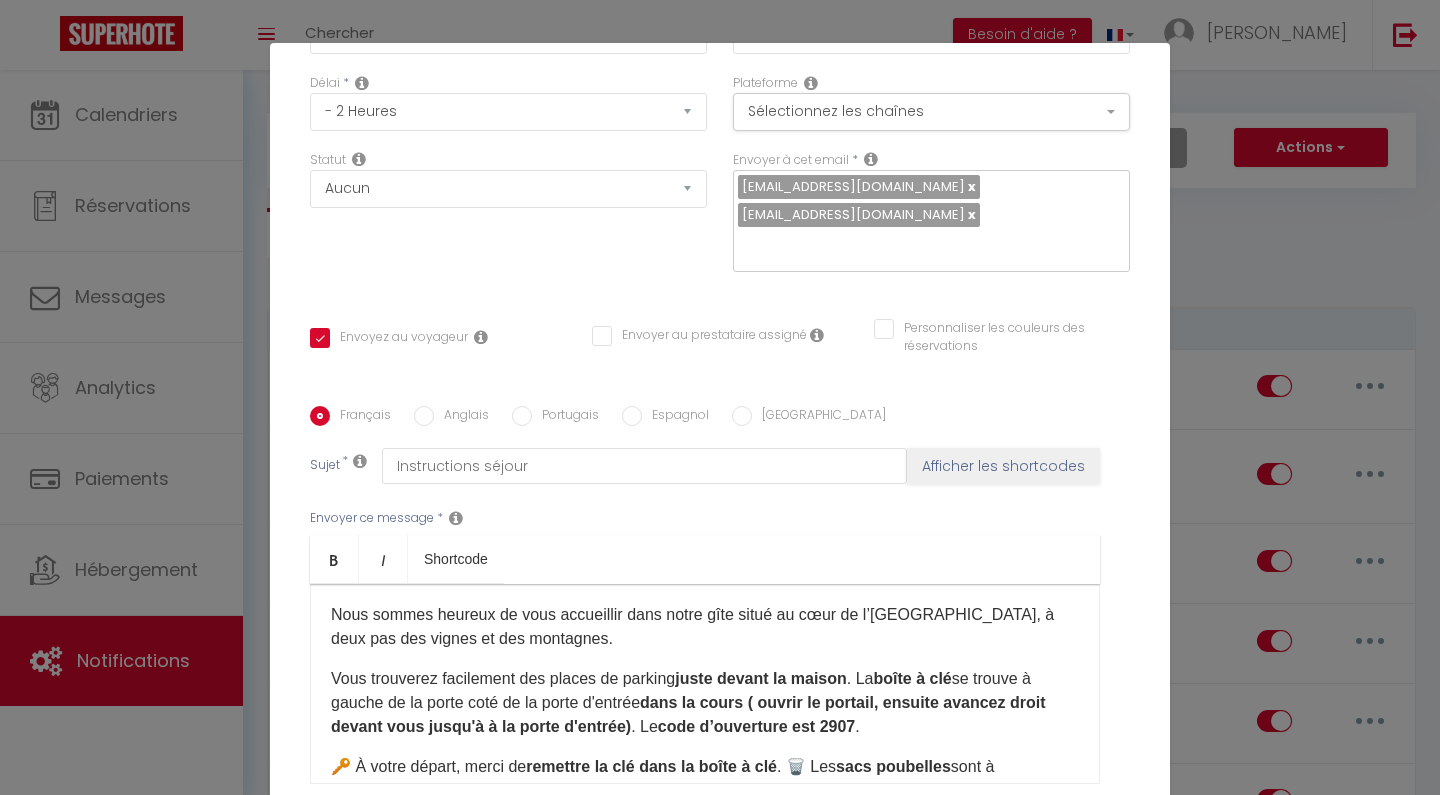 click on "dans la cours ( ouvrir le portail, ensuite avancez droit devant vous jusqu'à à la porte d'entrée)" at bounding box center [688, 714] 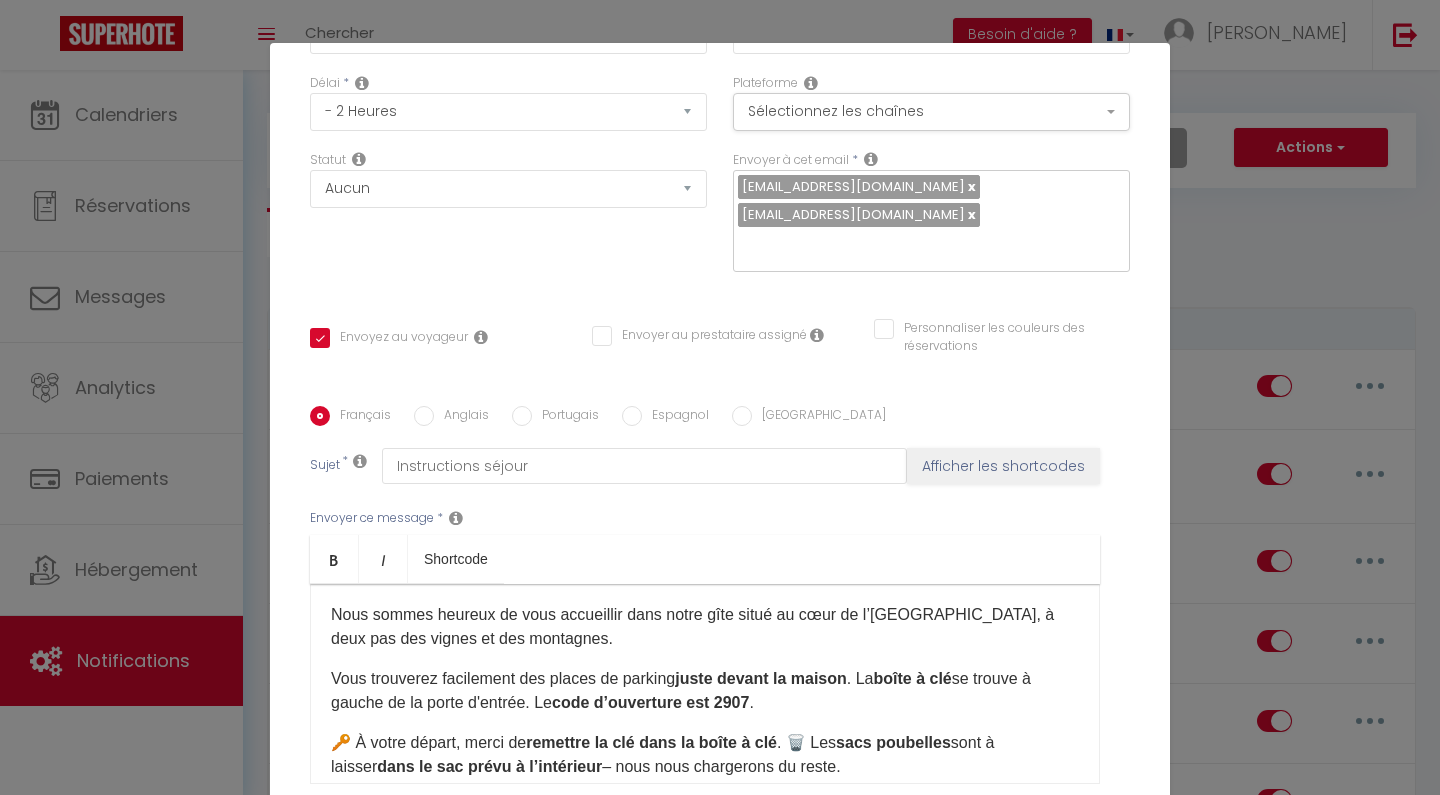 click on "code d’ouverture est 2907" at bounding box center [650, 702] 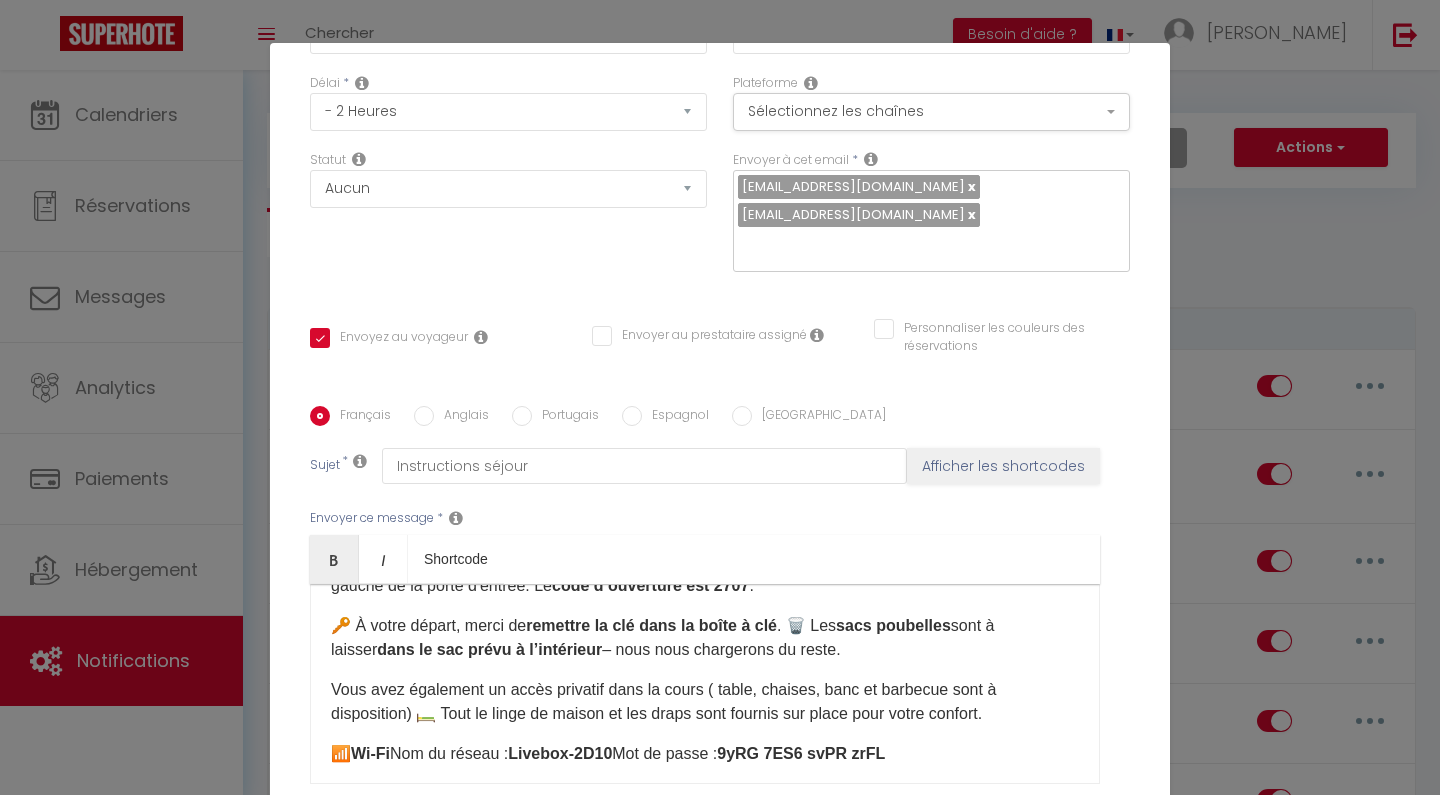 scroll, scrollTop: 179, scrollLeft: 0, axis: vertical 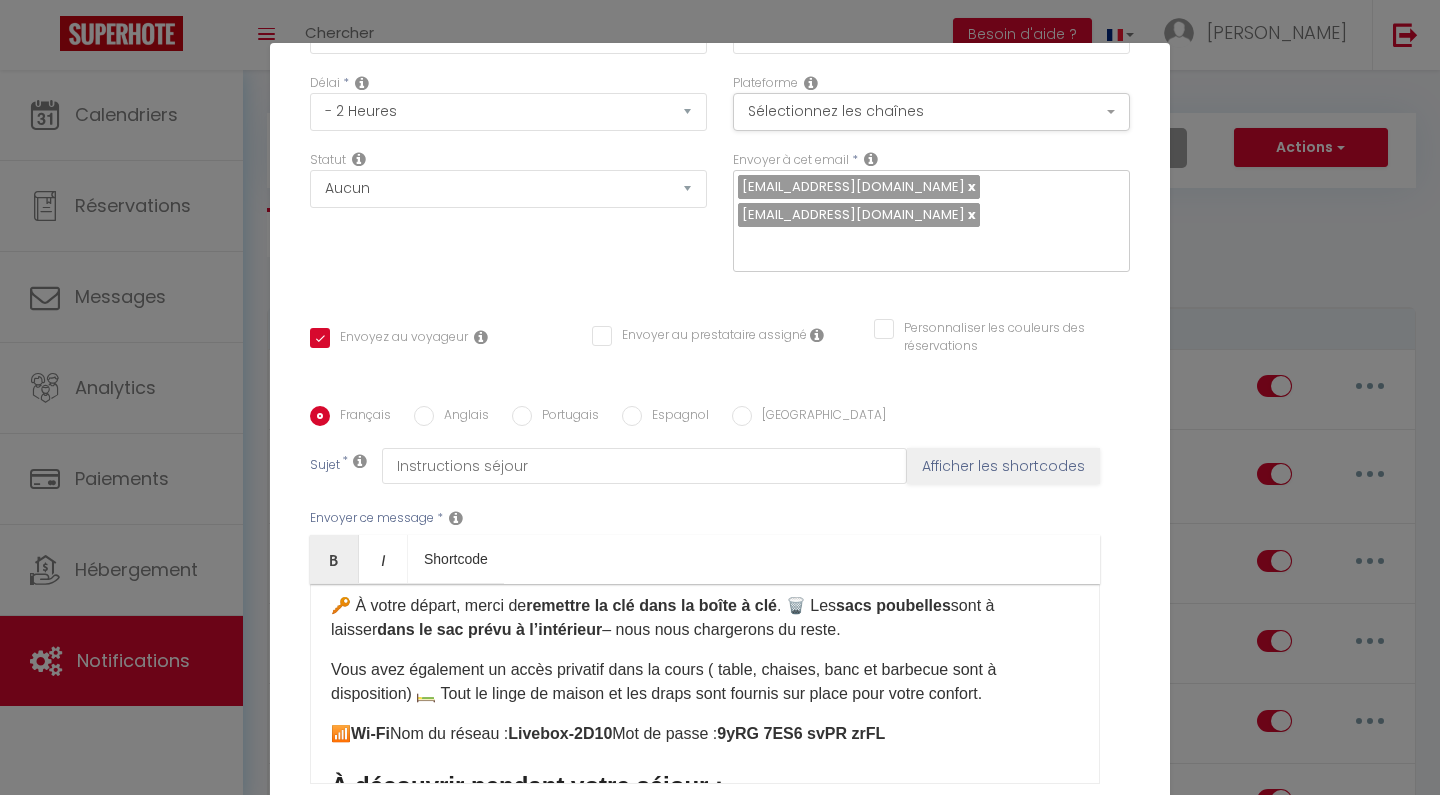 click on "Vous avez également un accès privatif dans la cours ( table, chaises, banc et barbecue sont à disposition)
🛏️ Tout le linge de maison et les draps sont fournis sur place pour votre confort." at bounding box center (705, 682) 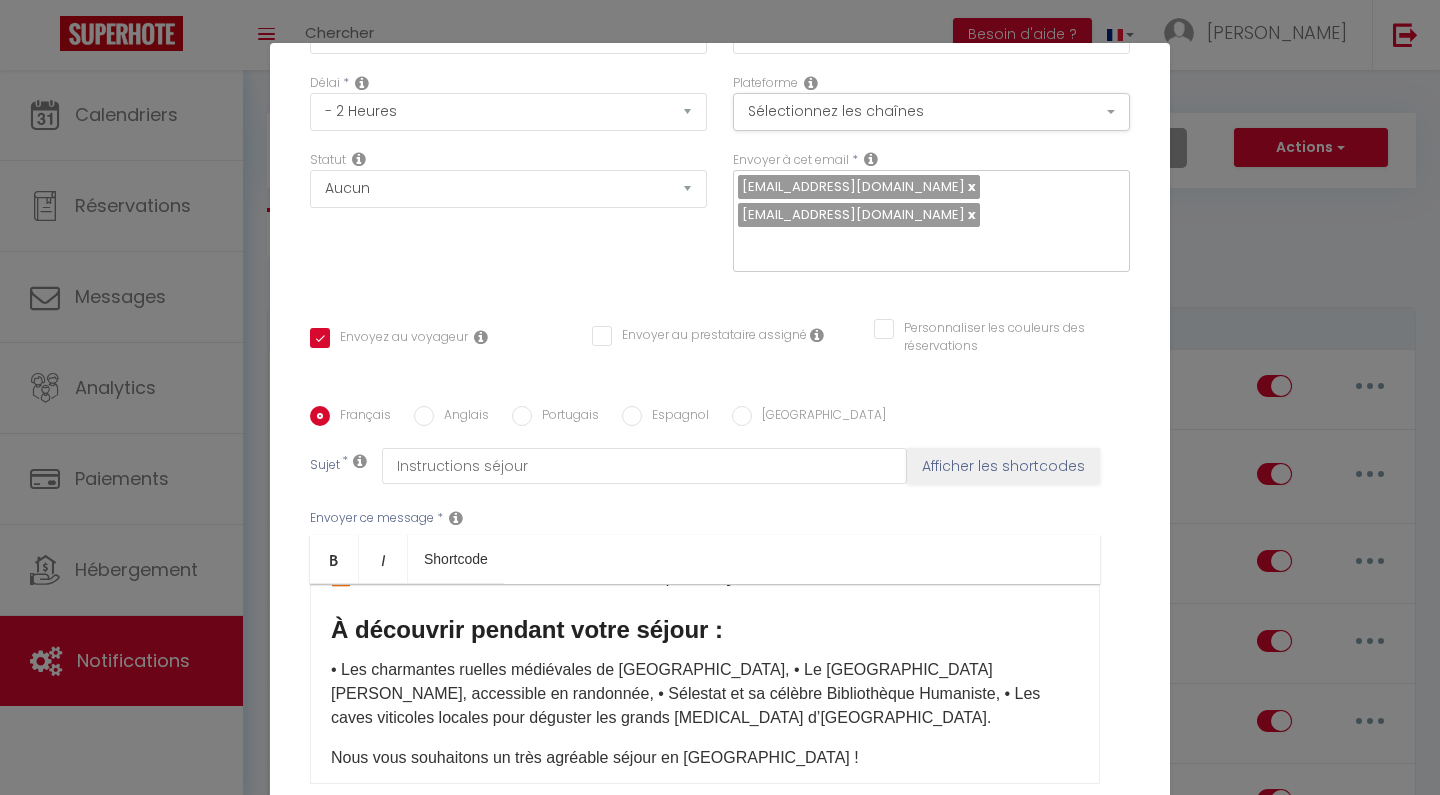 scroll, scrollTop: 362, scrollLeft: 0, axis: vertical 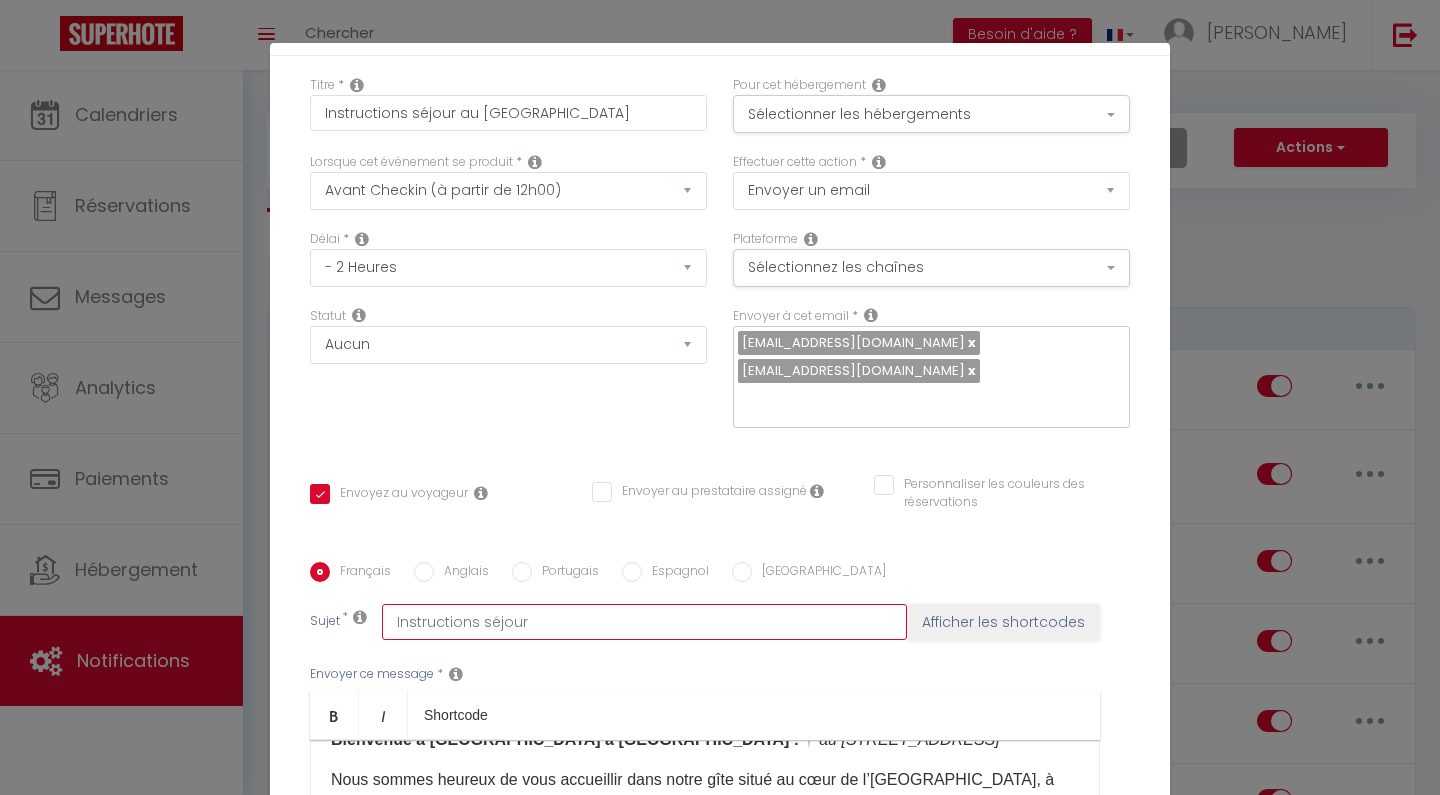 click on "Instructions séjour" at bounding box center [644, 622] 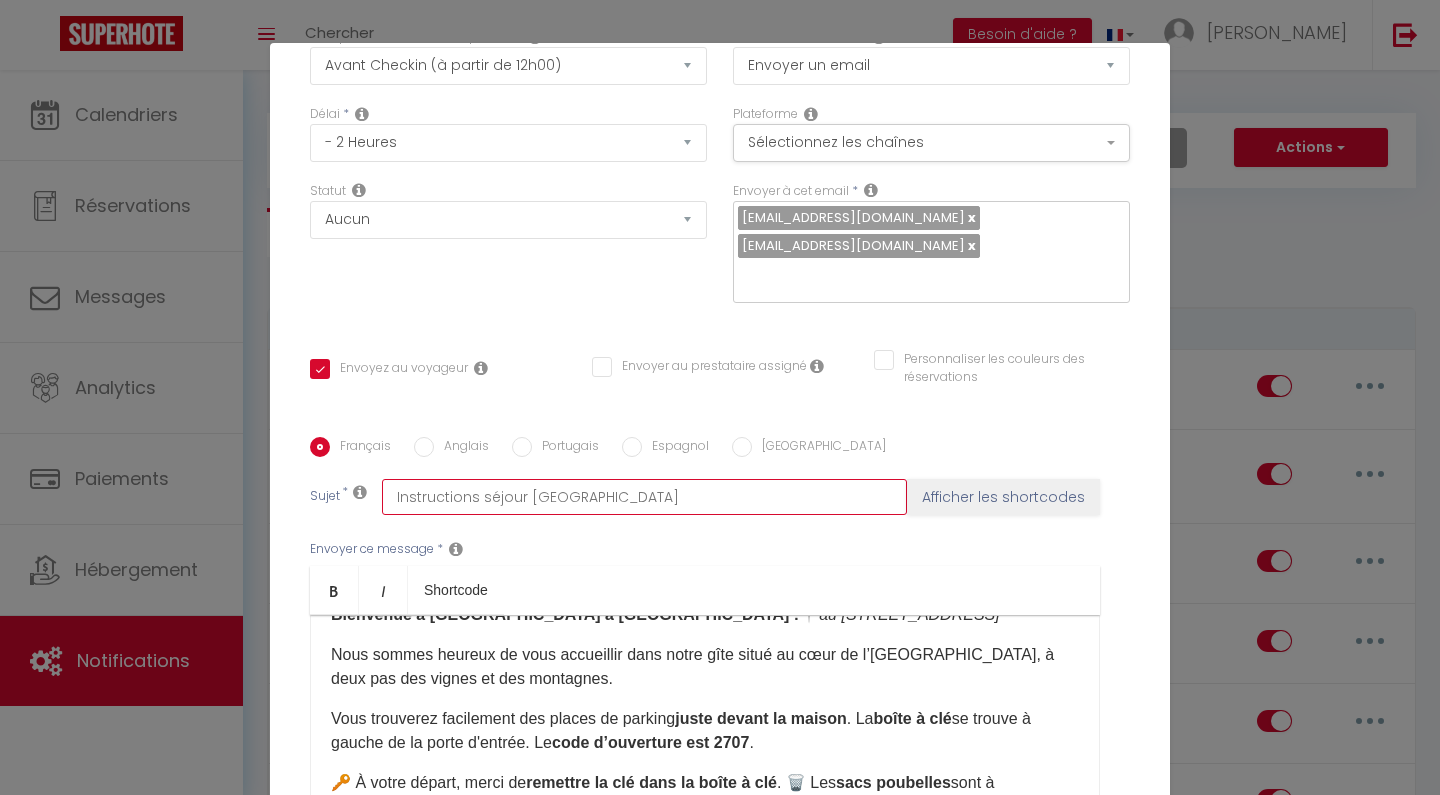 scroll, scrollTop: 296, scrollLeft: 0, axis: vertical 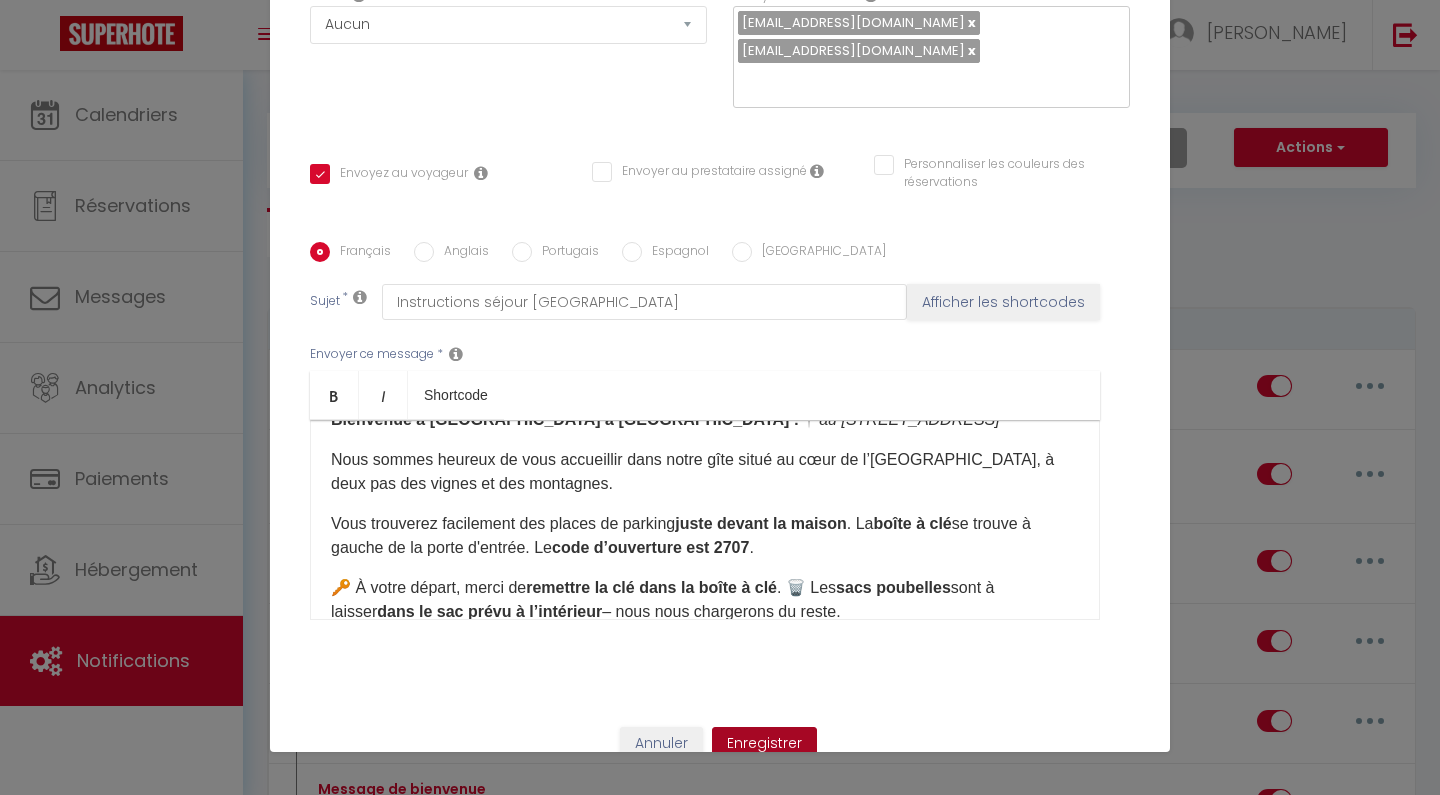 click on "Enregistrer" at bounding box center [764, 744] 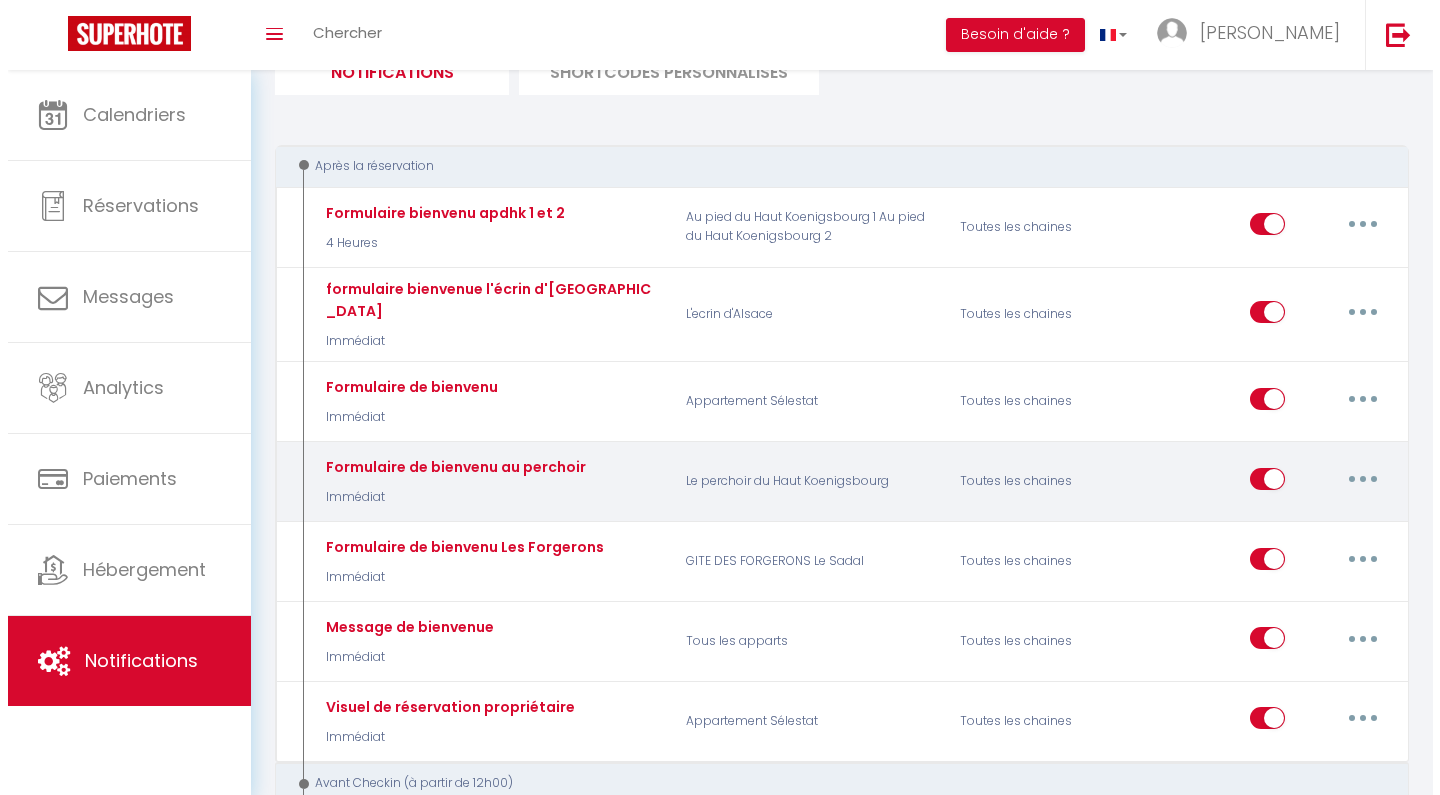 scroll, scrollTop: 184, scrollLeft: 0, axis: vertical 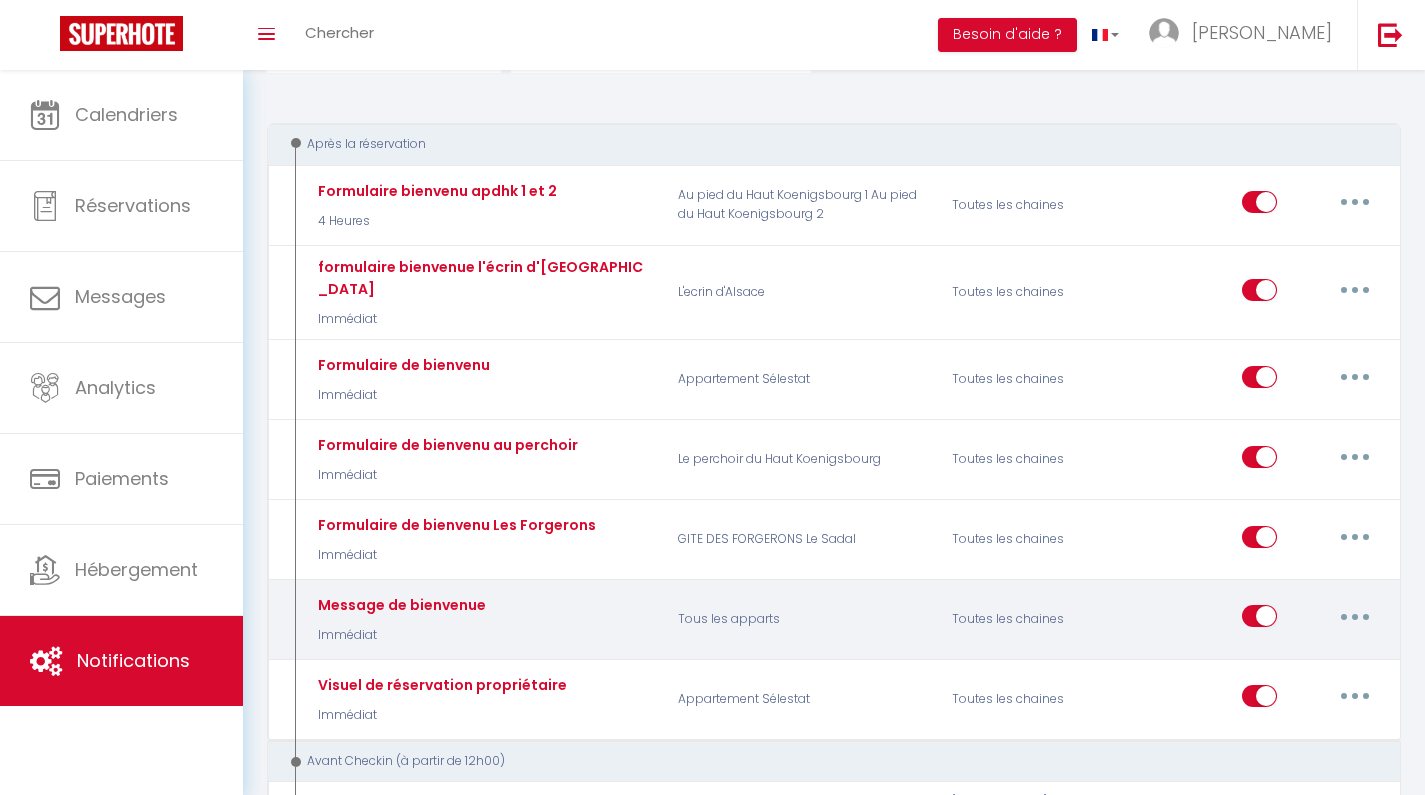 click at bounding box center [1355, 616] 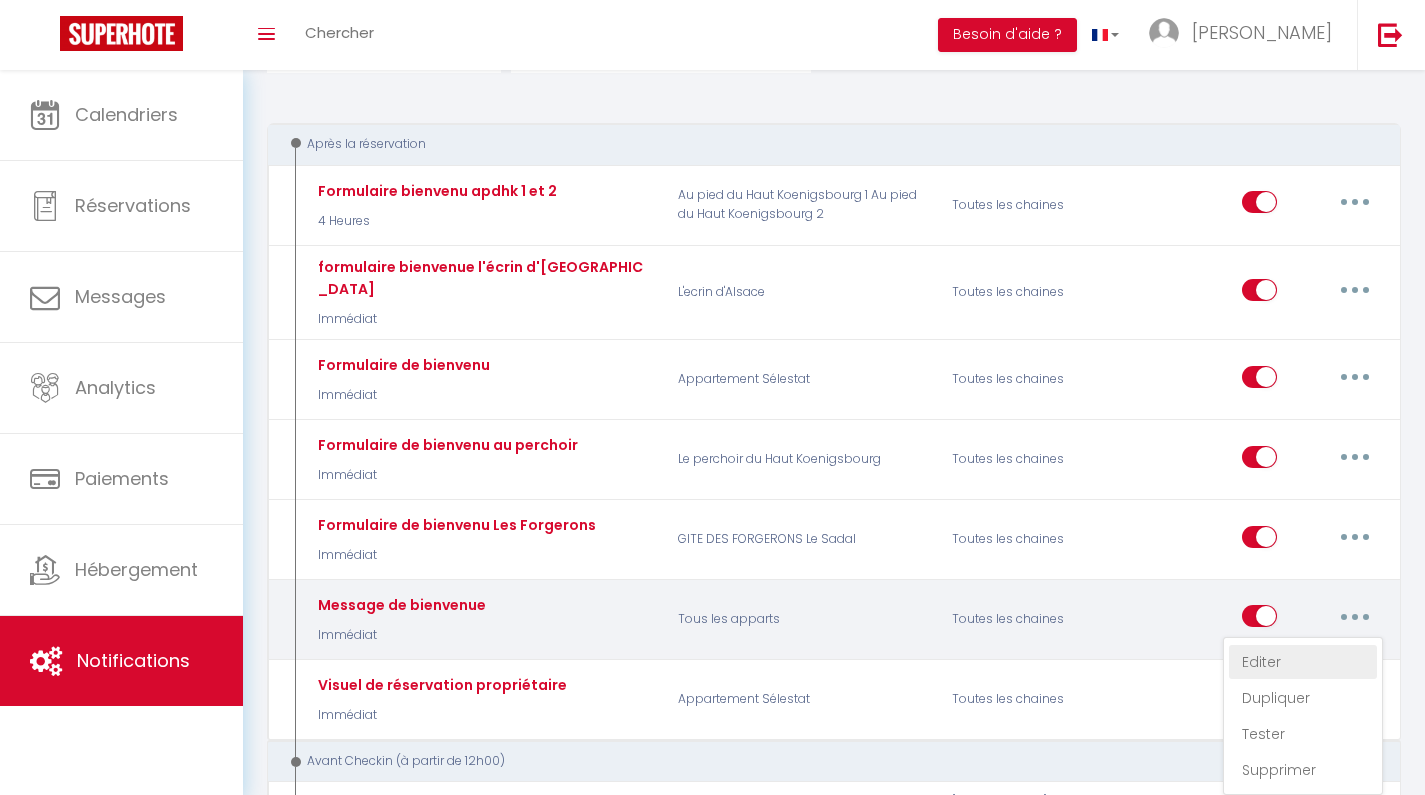 click on "Editer" at bounding box center (1303, 662) 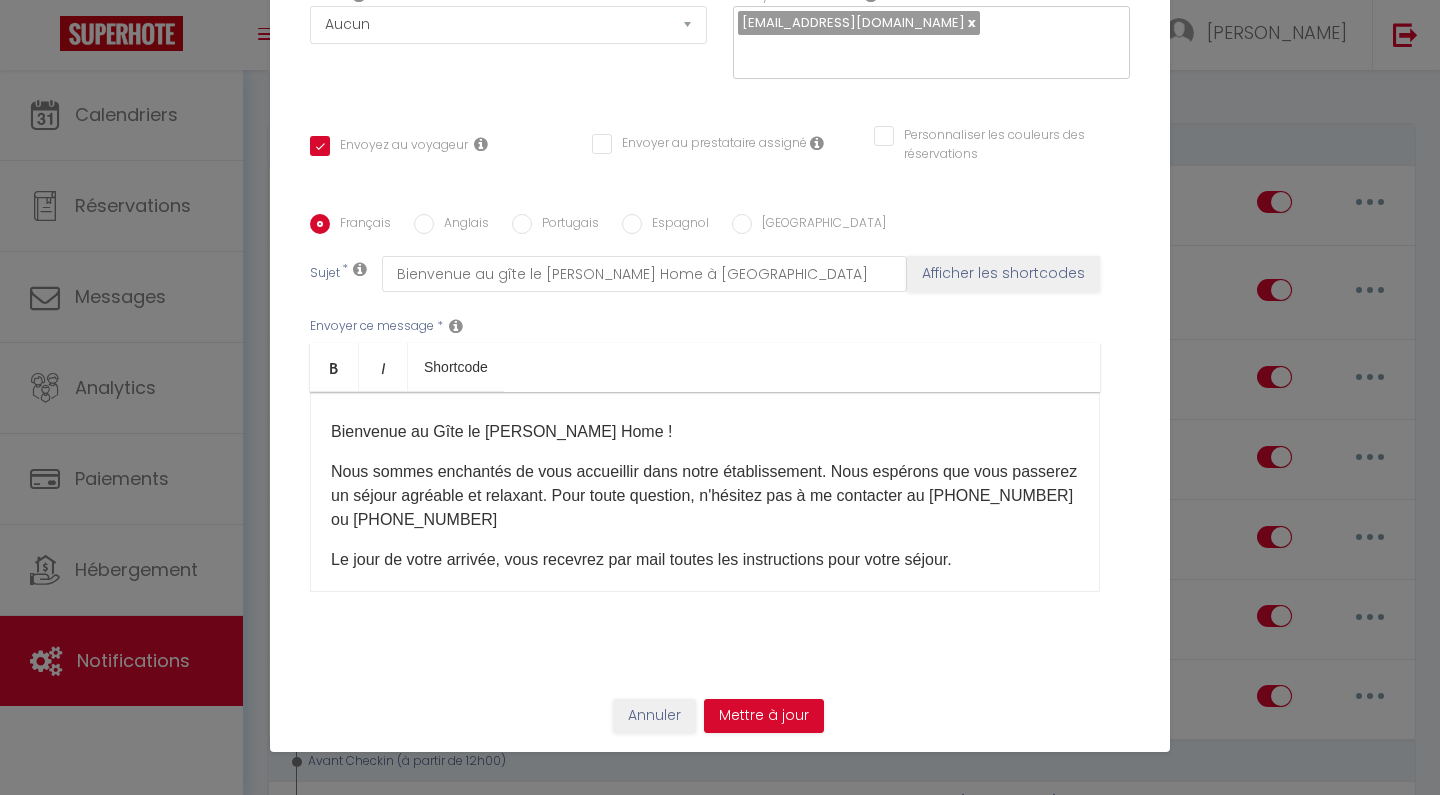 scroll, scrollTop: 0, scrollLeft: 0, axis: both 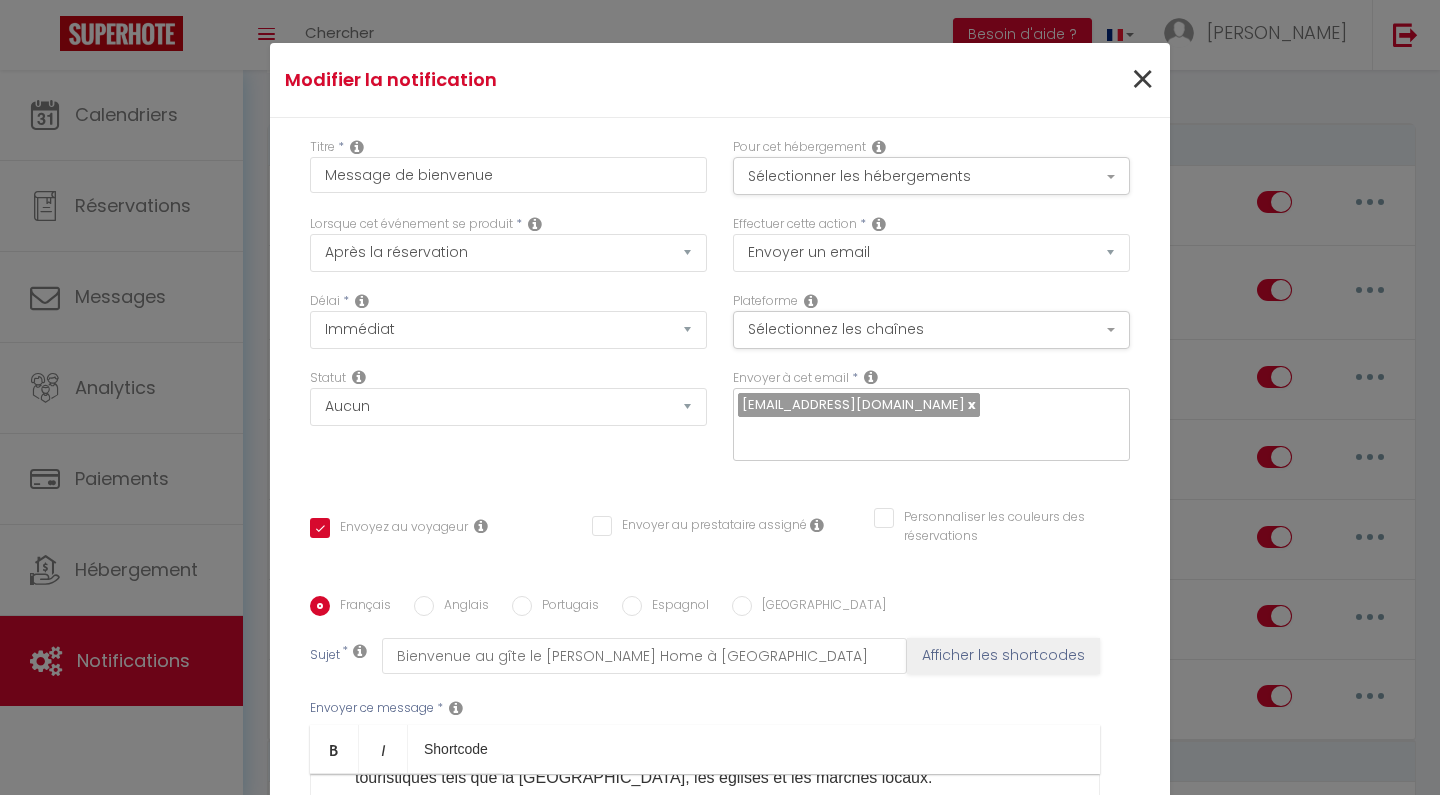 click on "×" at bounding box center [1142, 80] 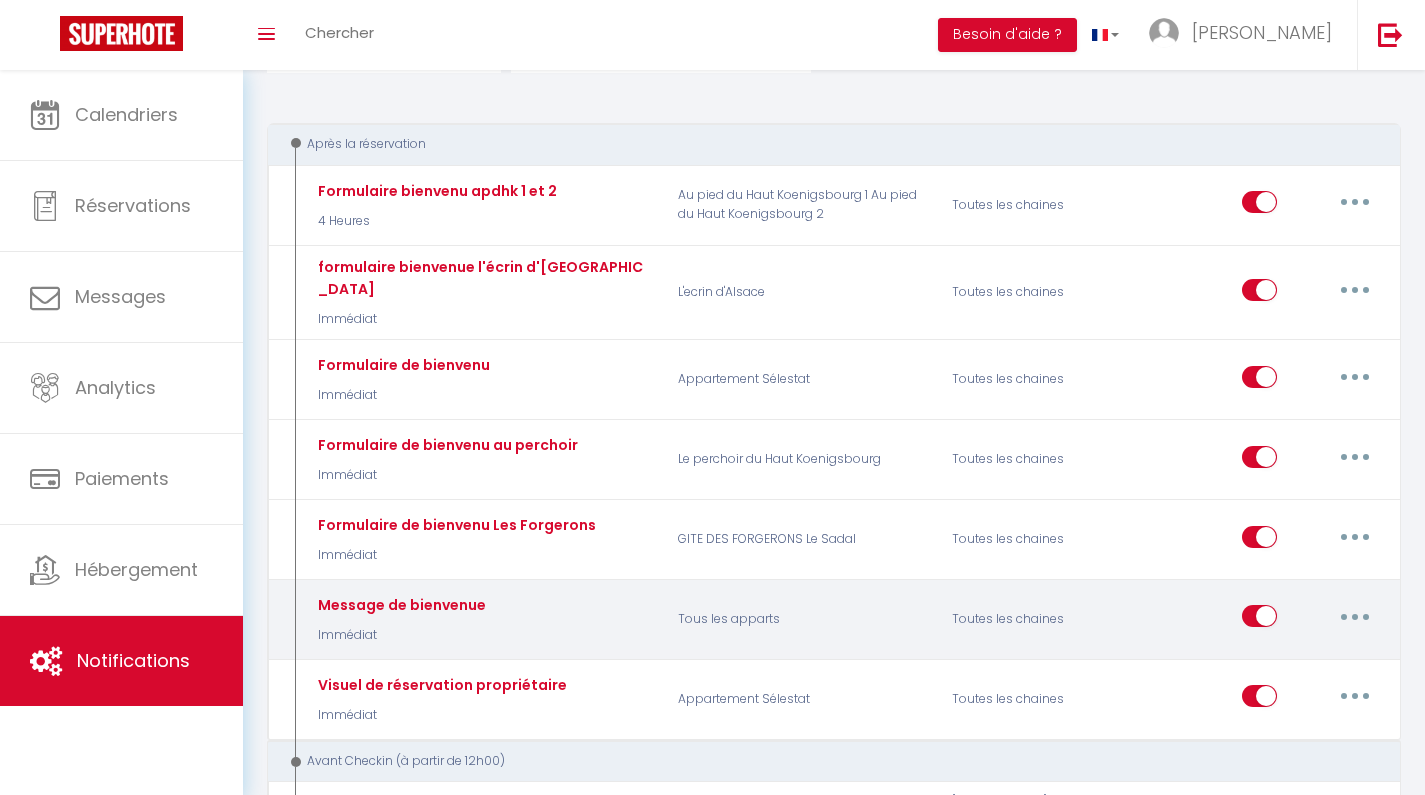 click at bounding box center (1355, 616) 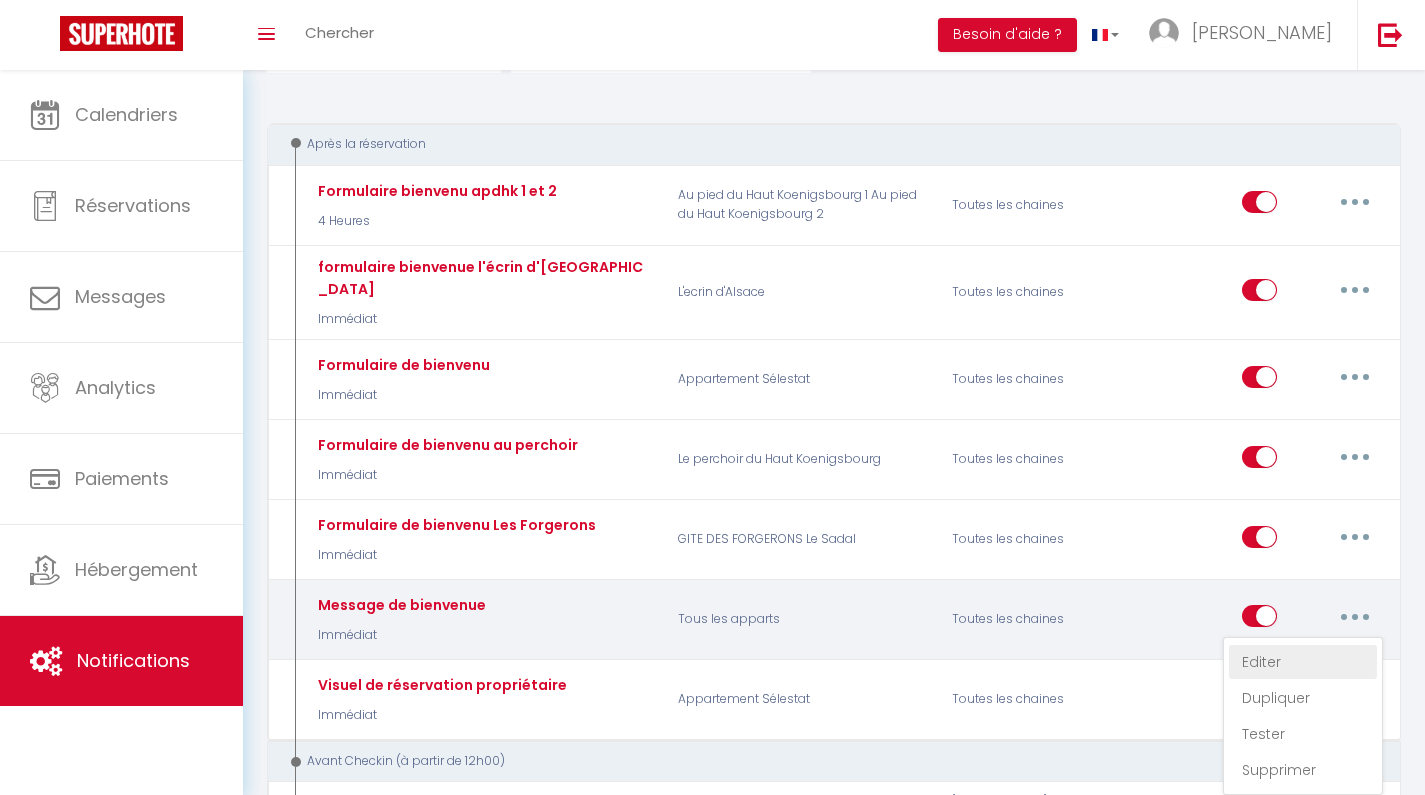 click on "Editer" at bounding box center (1303, 662) 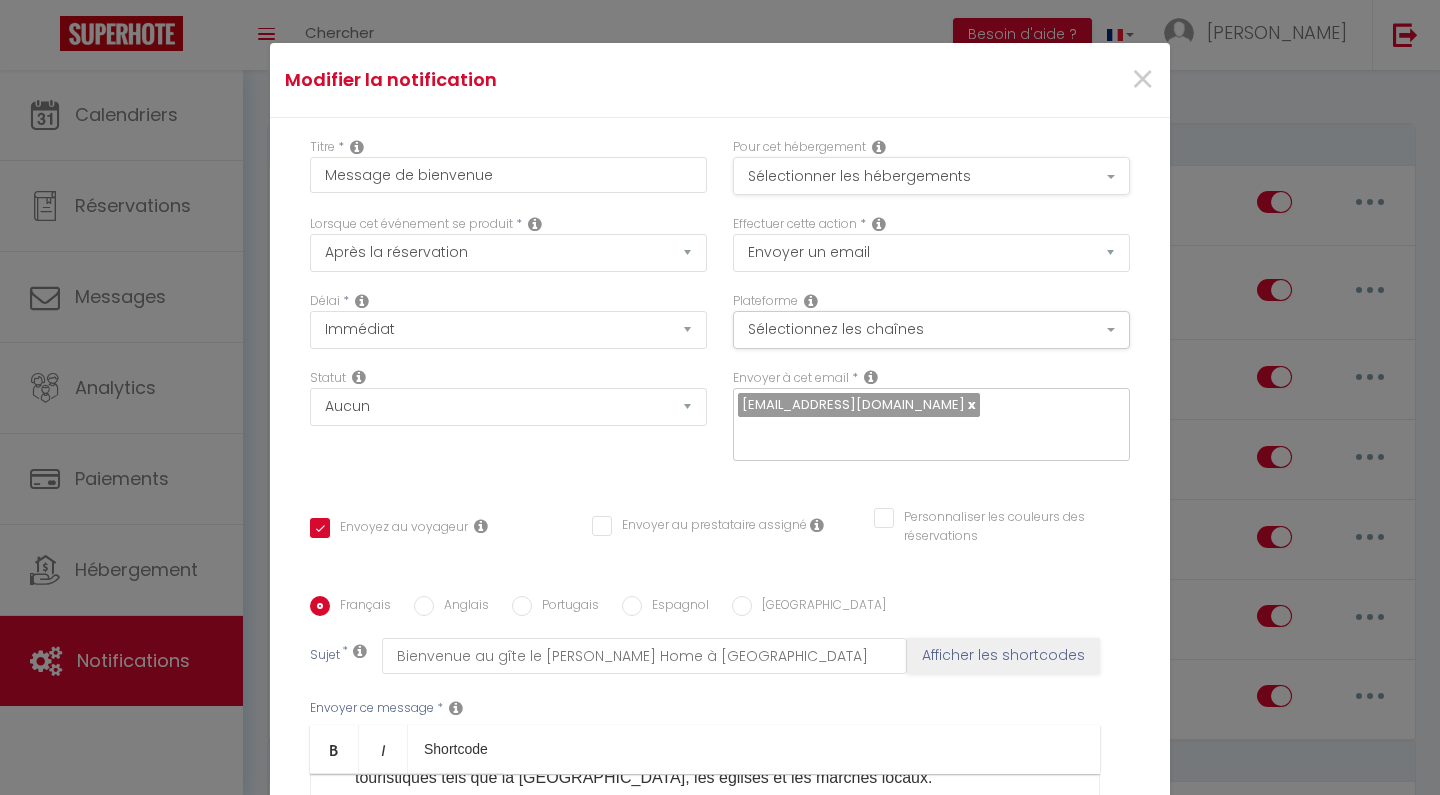 click on "Sélectionner les hébergements" at bounding box center (931, 176) 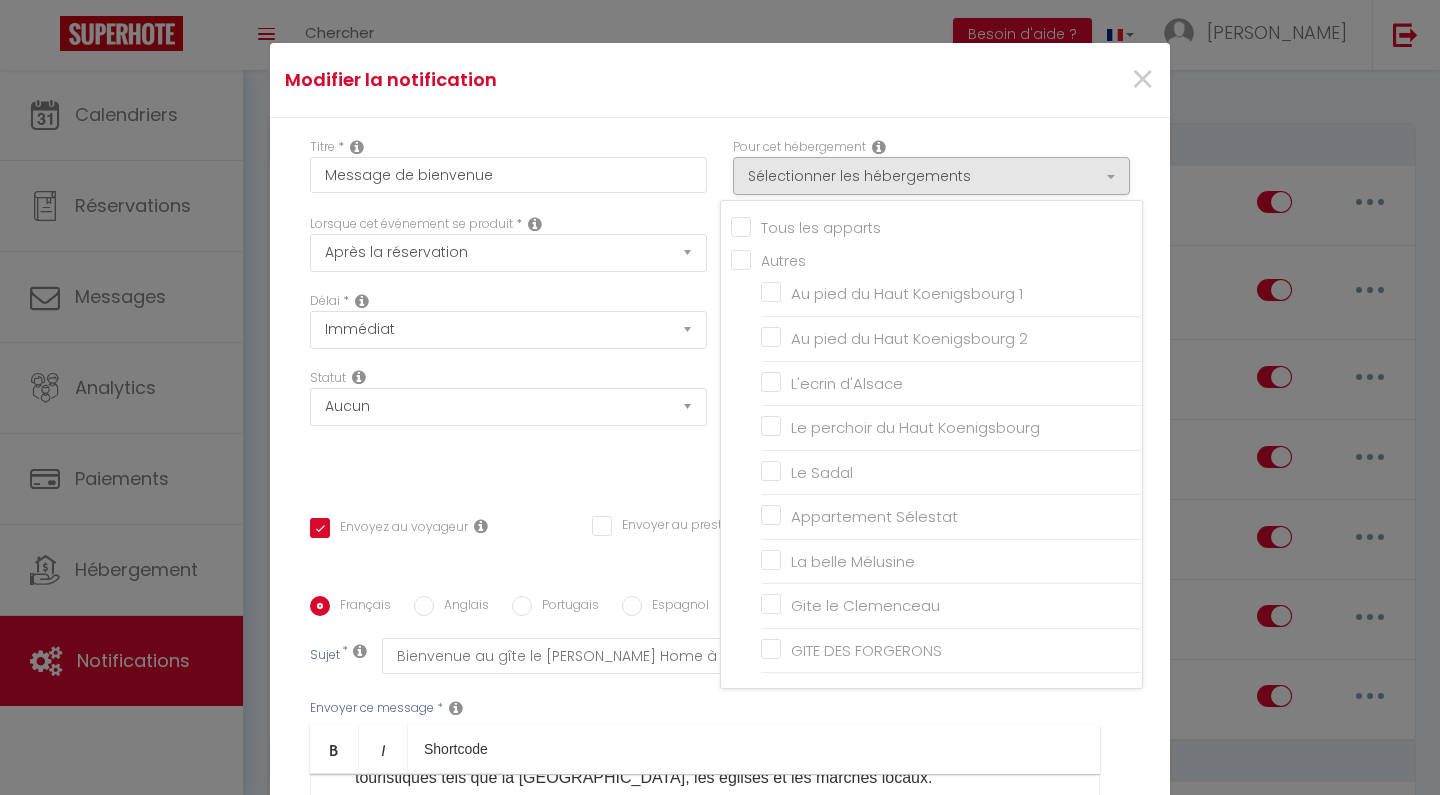 click on "Modifier la notification   ×" at bounding box center (720, 80) 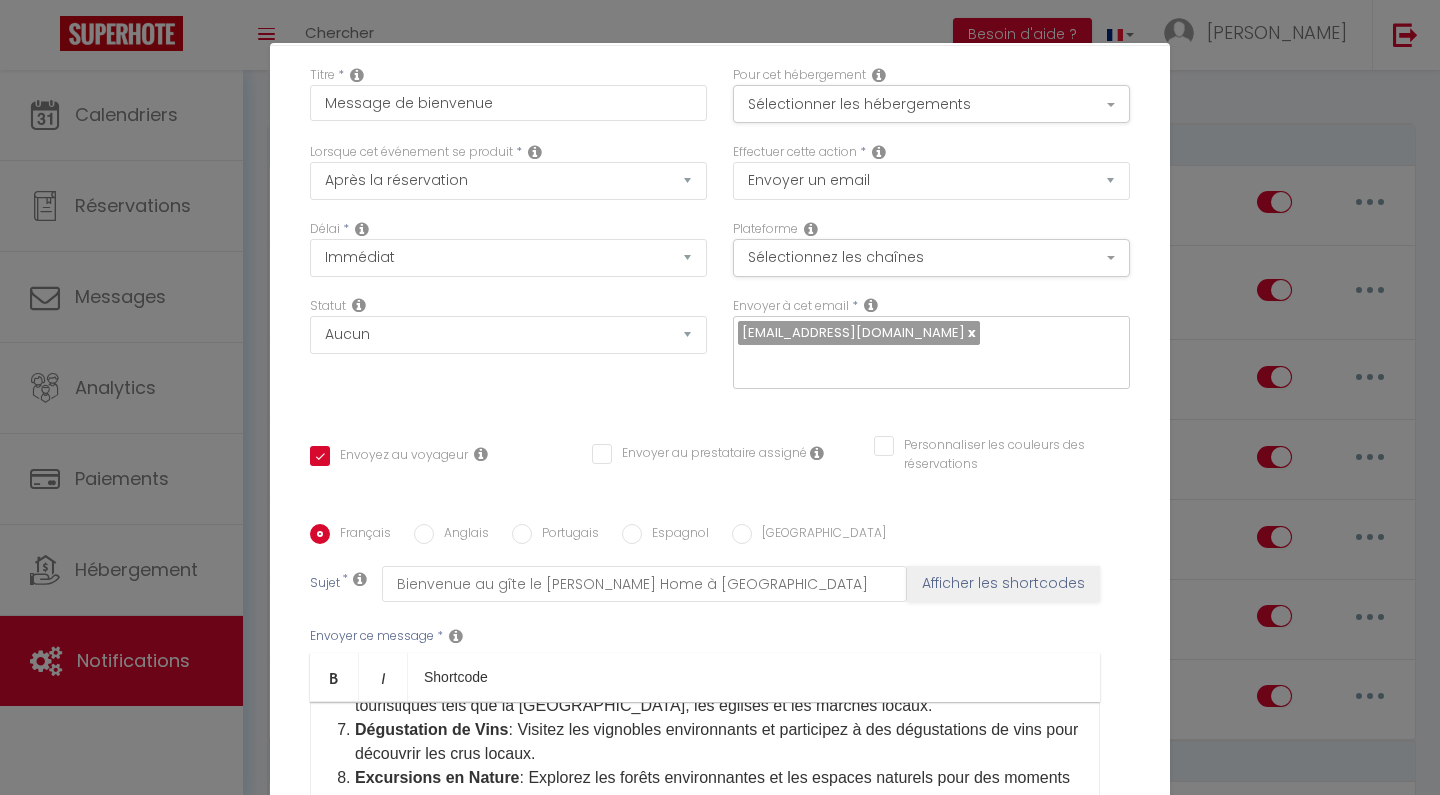 scroll, scrollTop: 76, scrollLeft: 0, axis: vertical 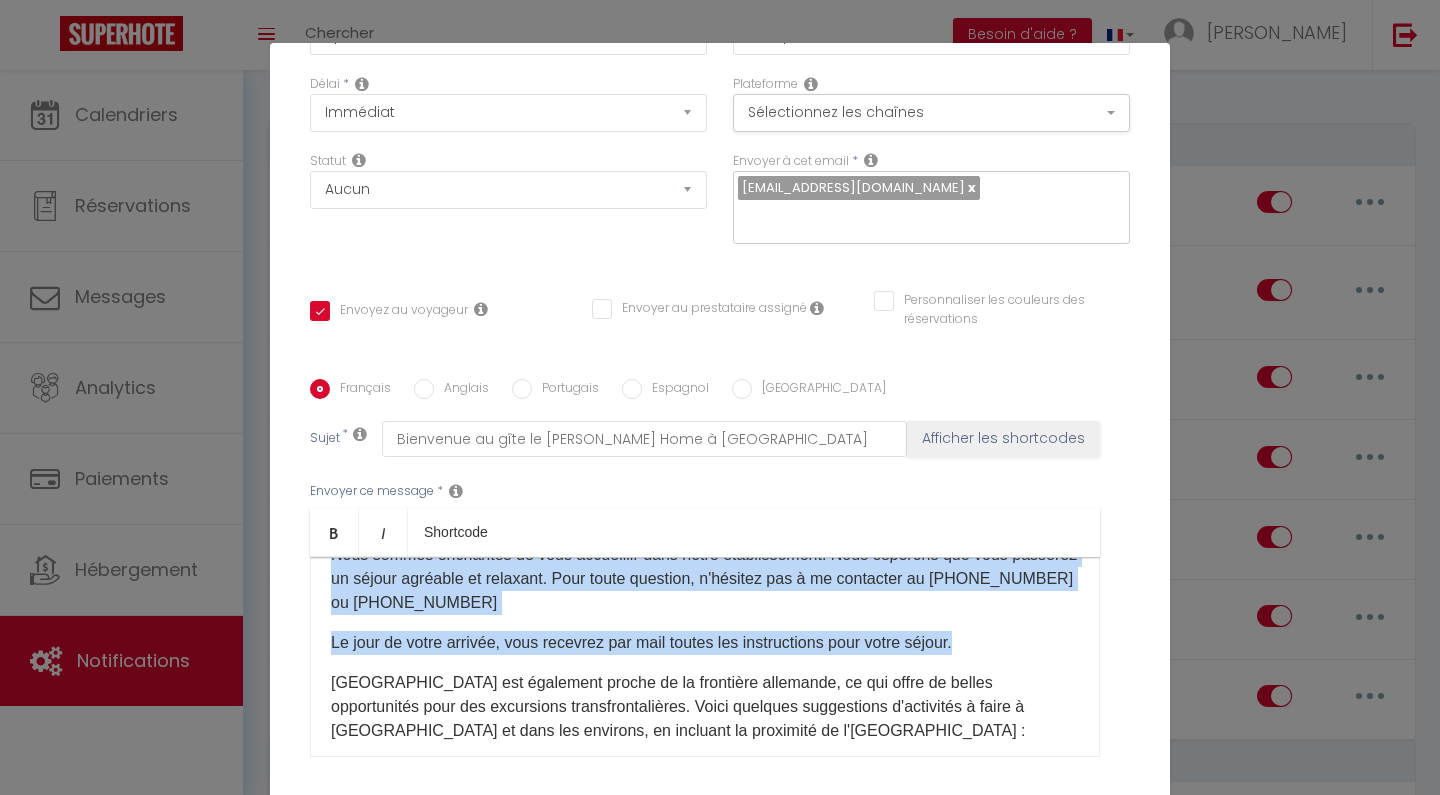 drag, startPoint x: 326, startPoint y: 611, endPoint x: 977, endPoint y: 651, distance: 652.2277 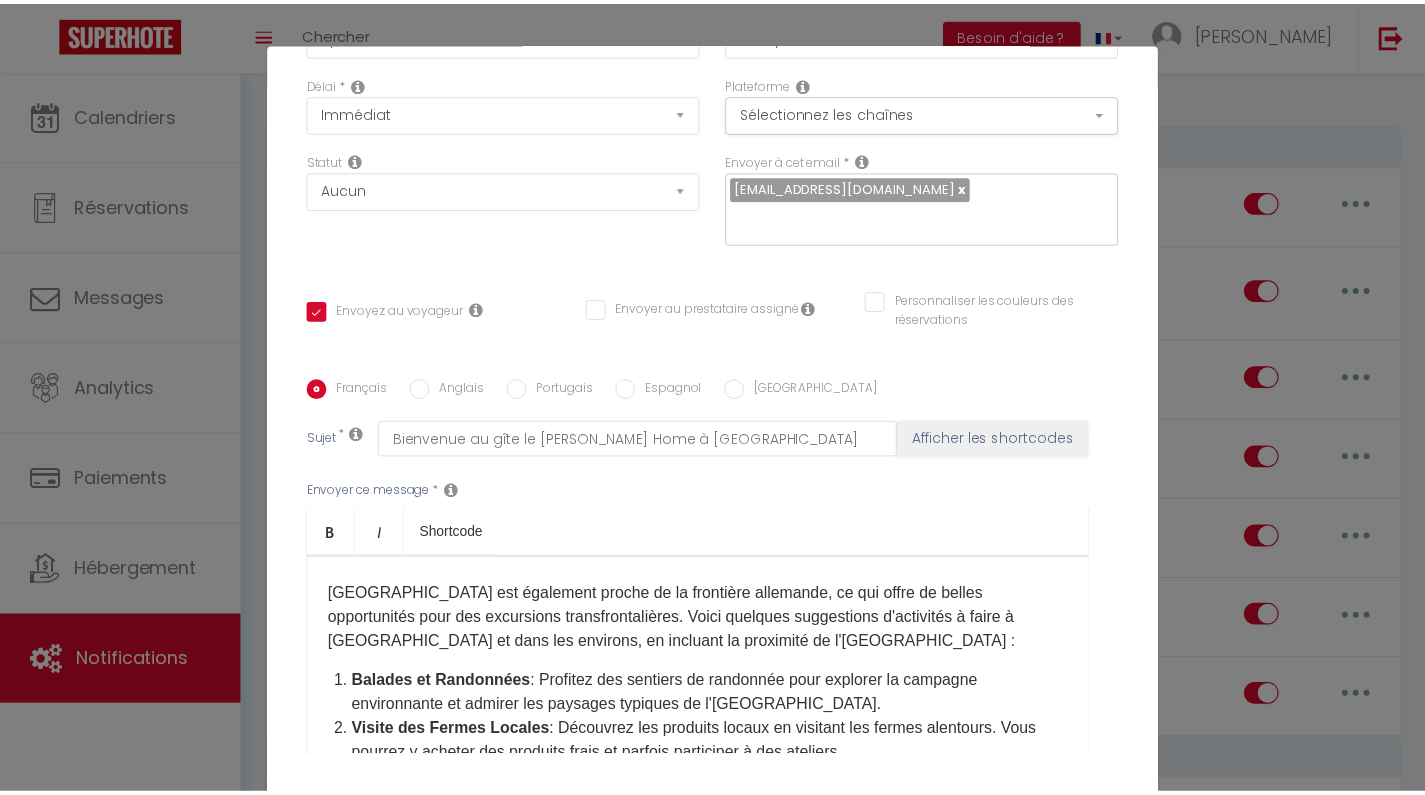 scroll, scrollTop: 0, scrollLeft: 0, axis: both 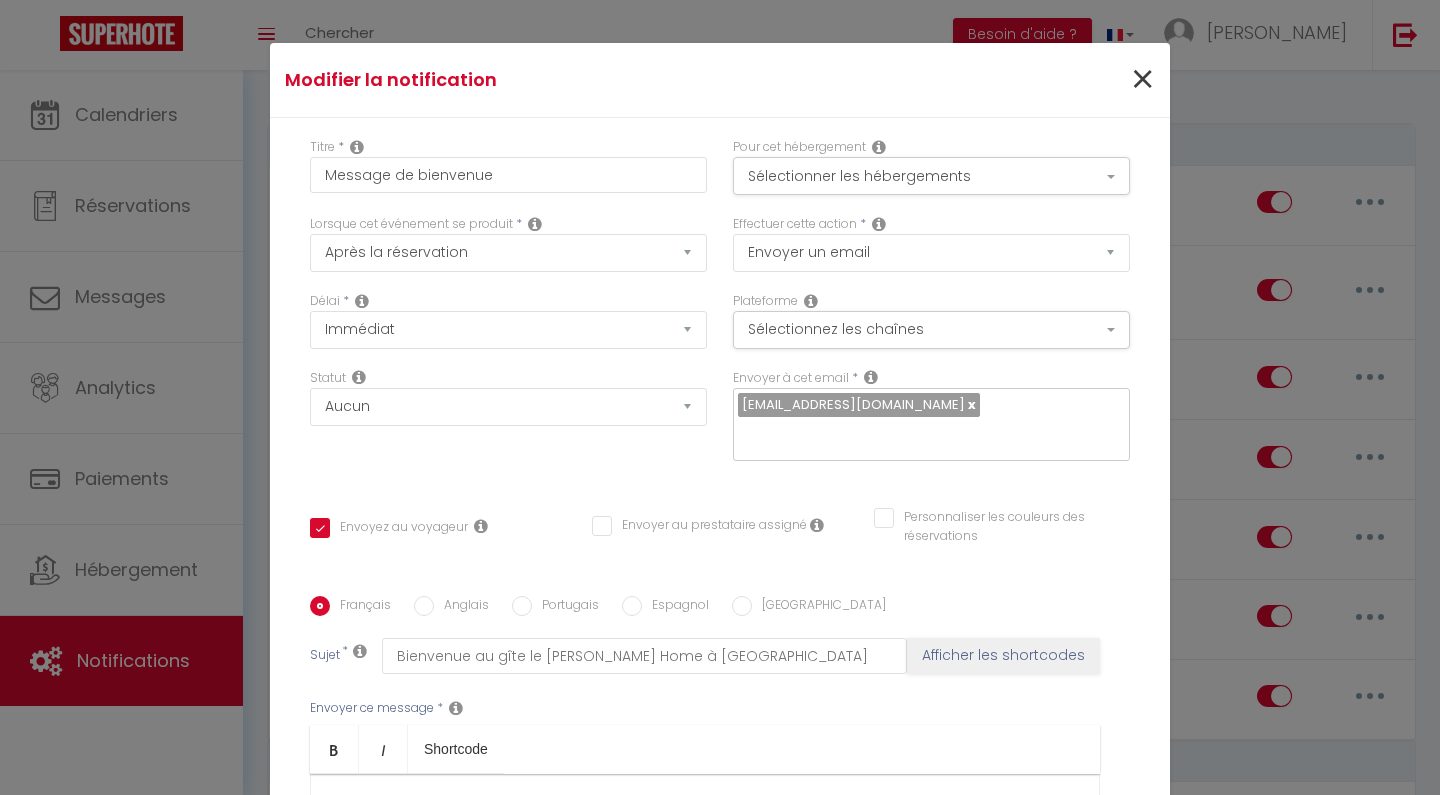 click on "×" at bounding box center (1142, 80) 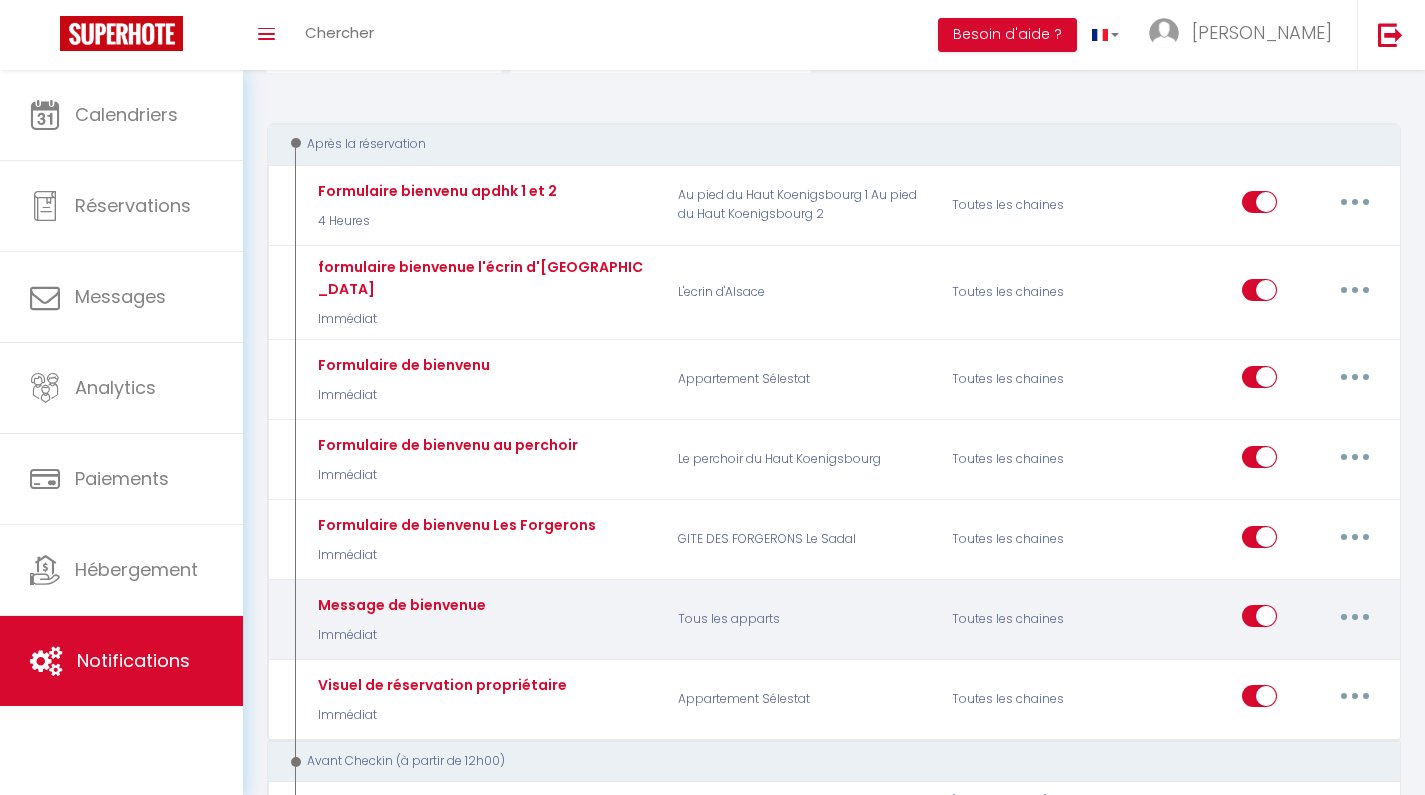 click at bounding box center (1259, 620) 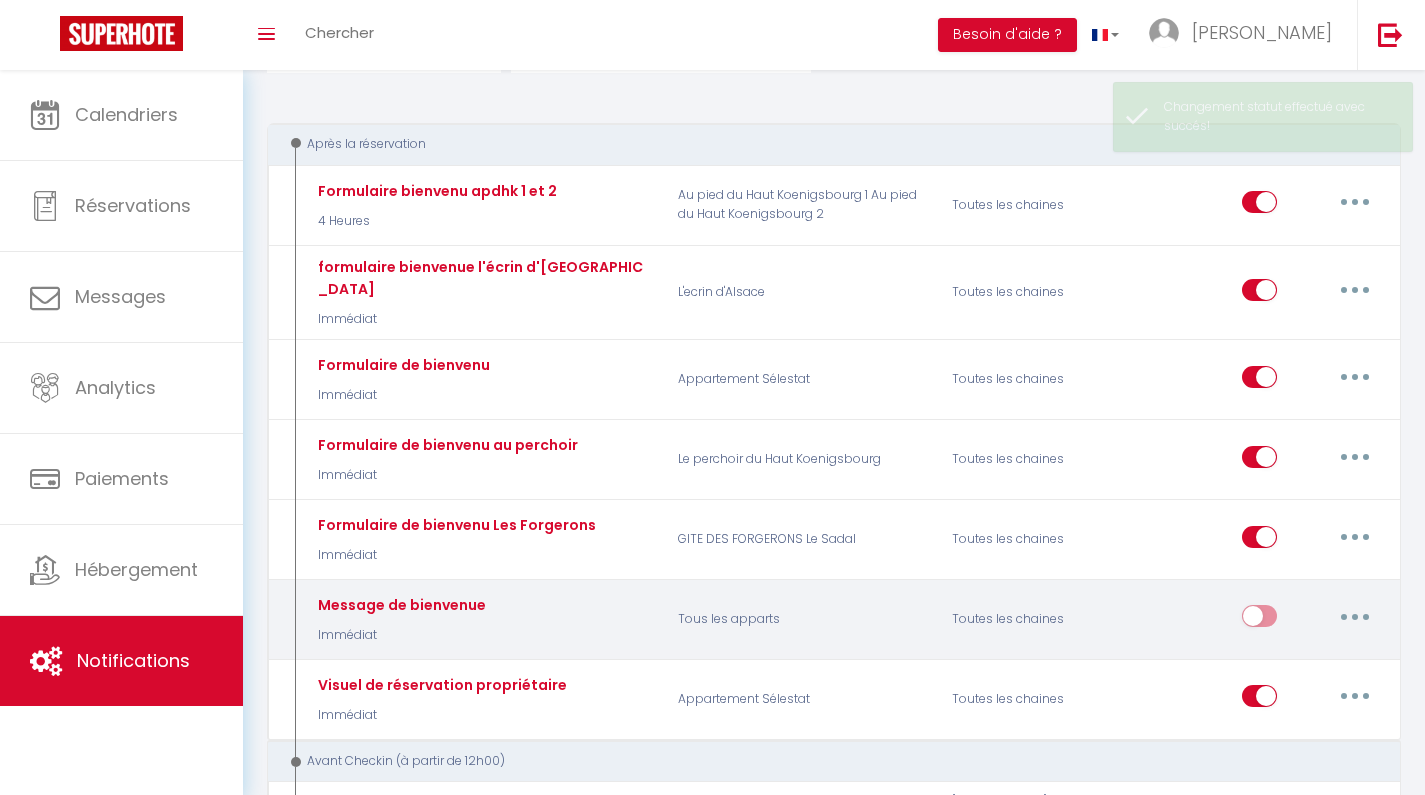 click at bounding box center (1355, 617) 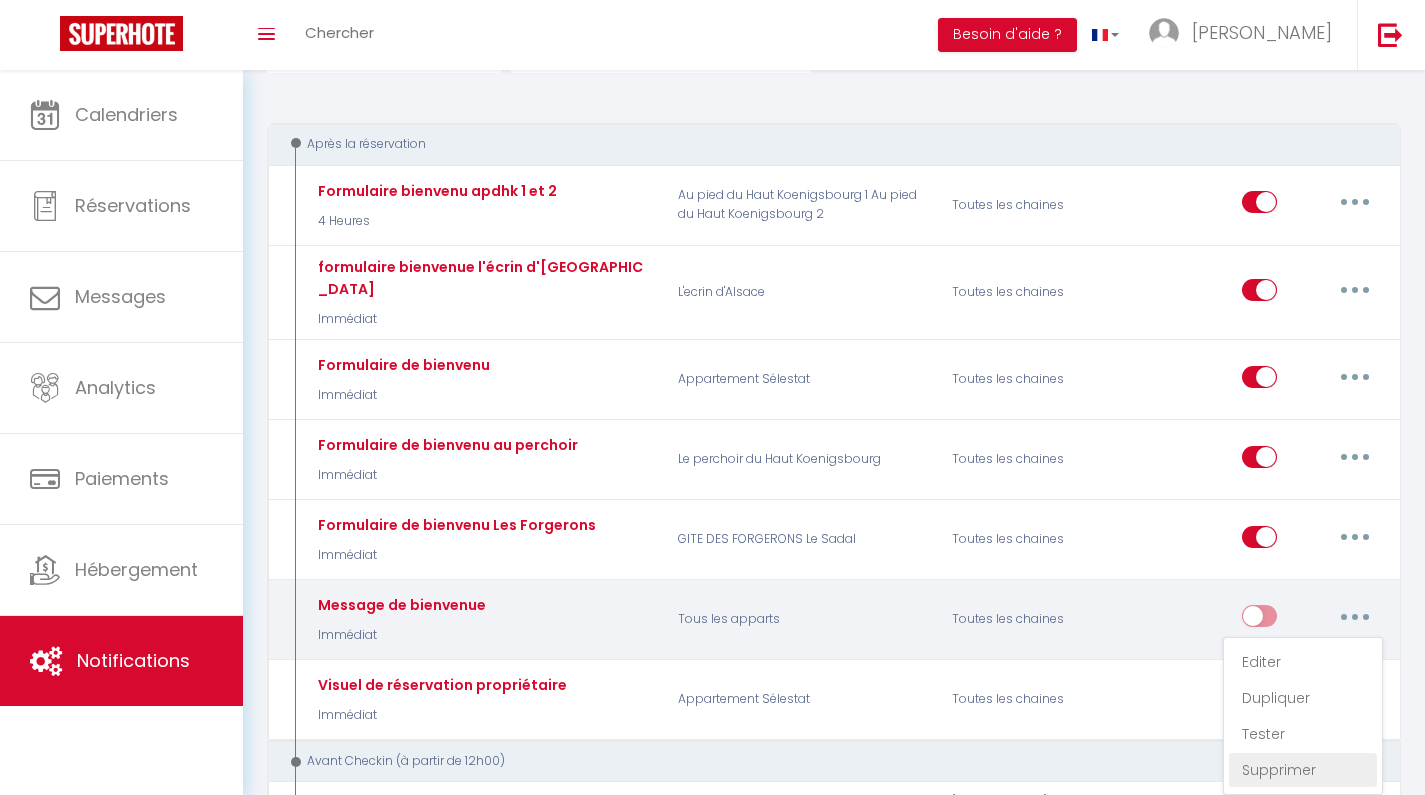 click on "Supprimer" at bounding box center [1303, 770] 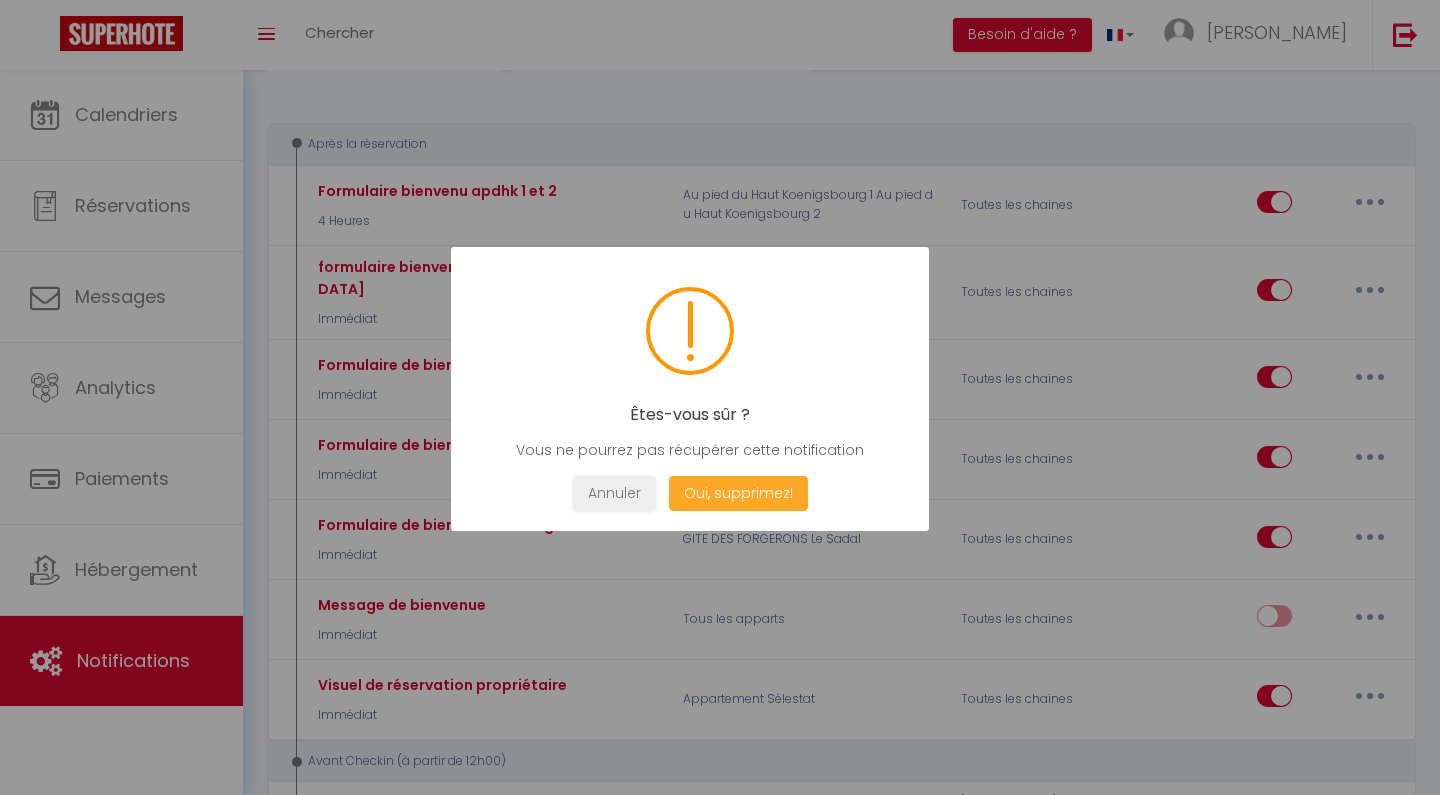click on "Oui, supprimez!" at bounding box center (738, 493) 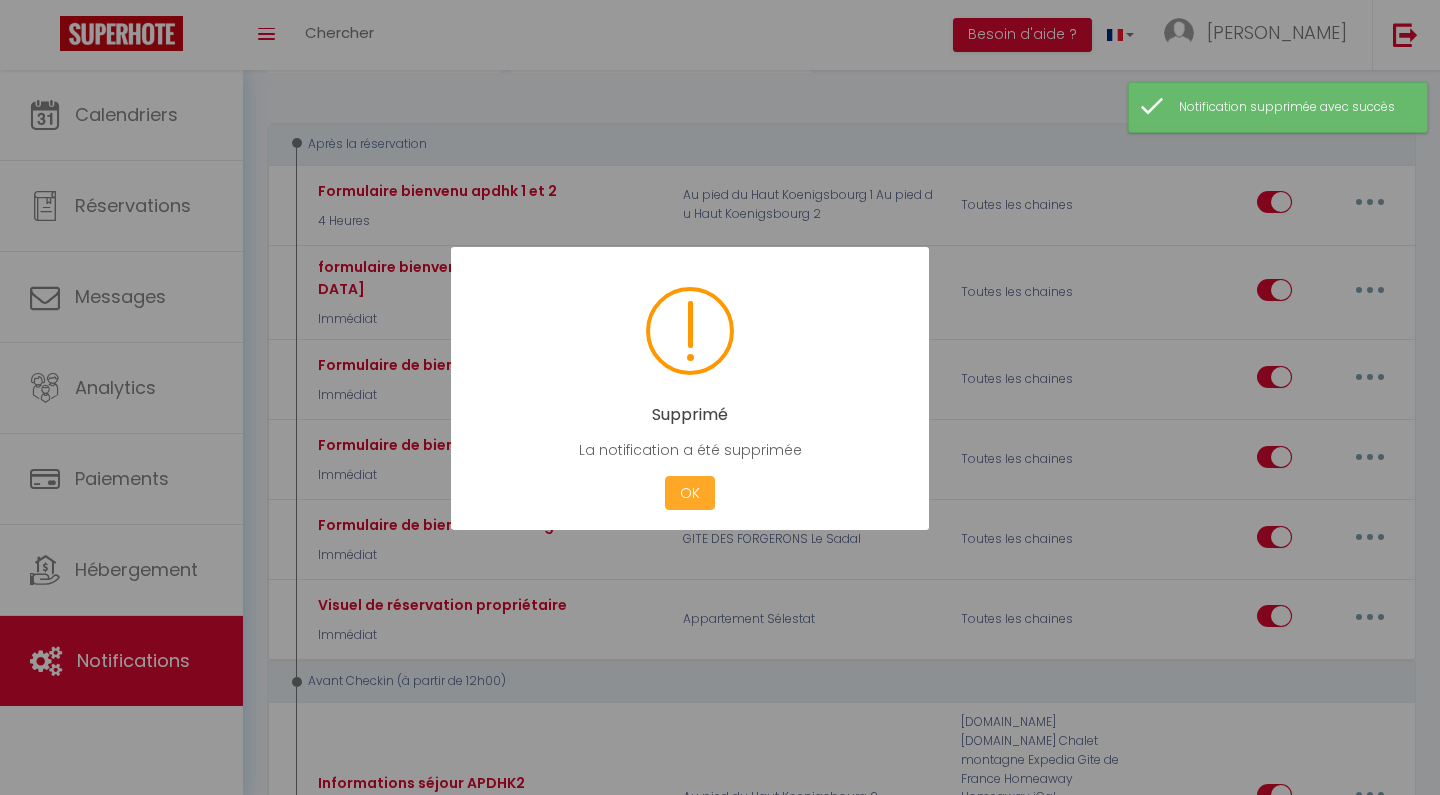 click on "OK" at bounding box center (690, 493) 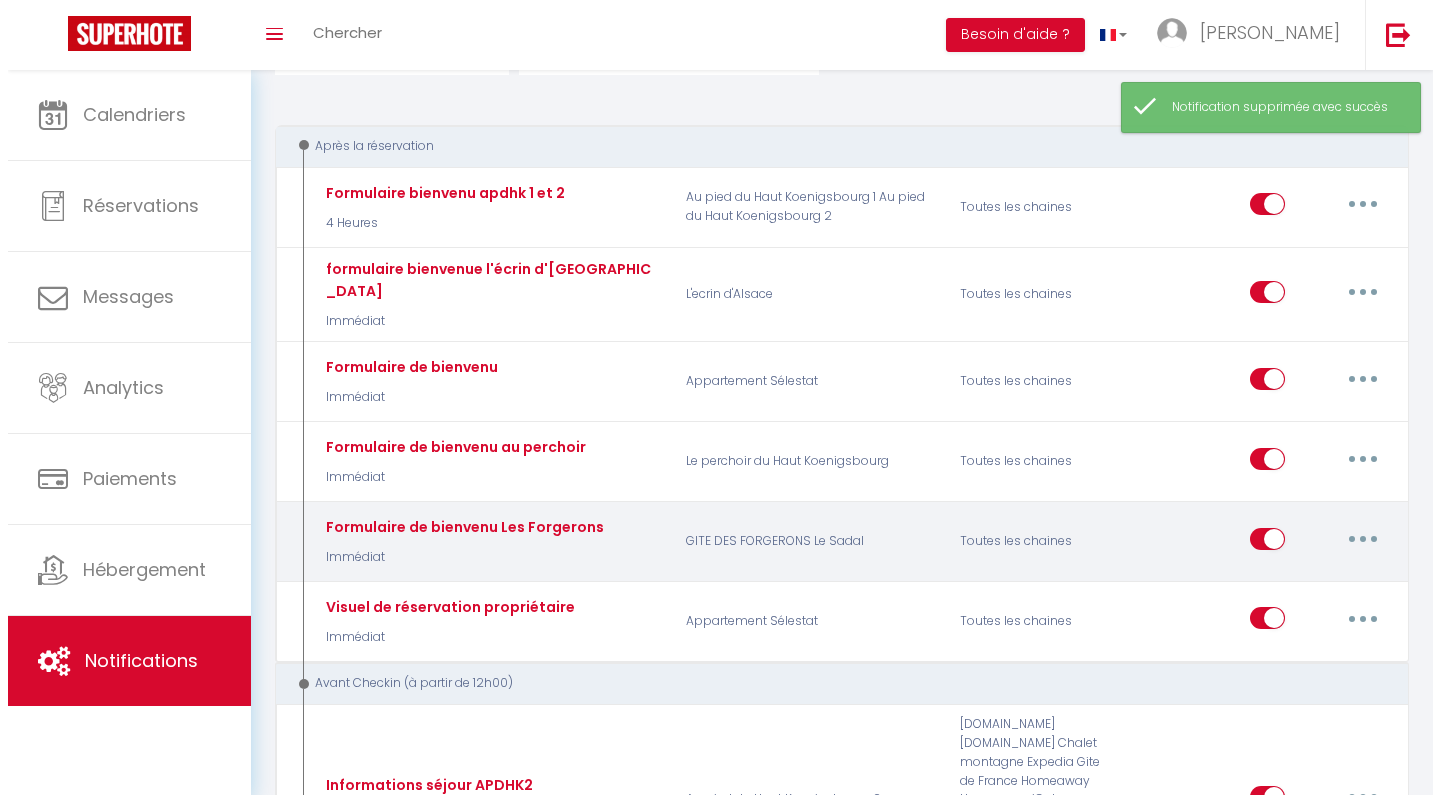 scroll, scrollTop: 58, scrollLeft: 0, axis: vertical 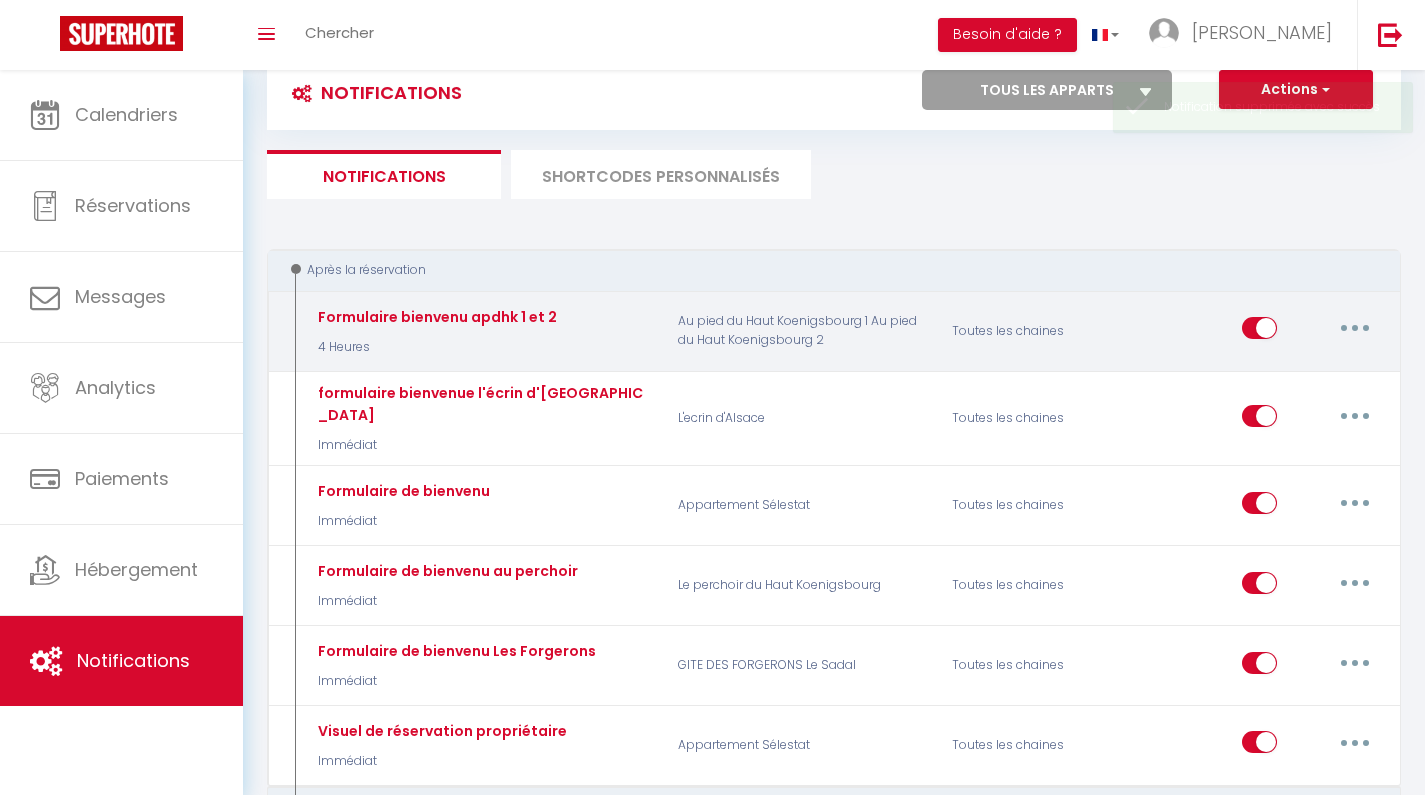 click at bounding box center [1355, 328] 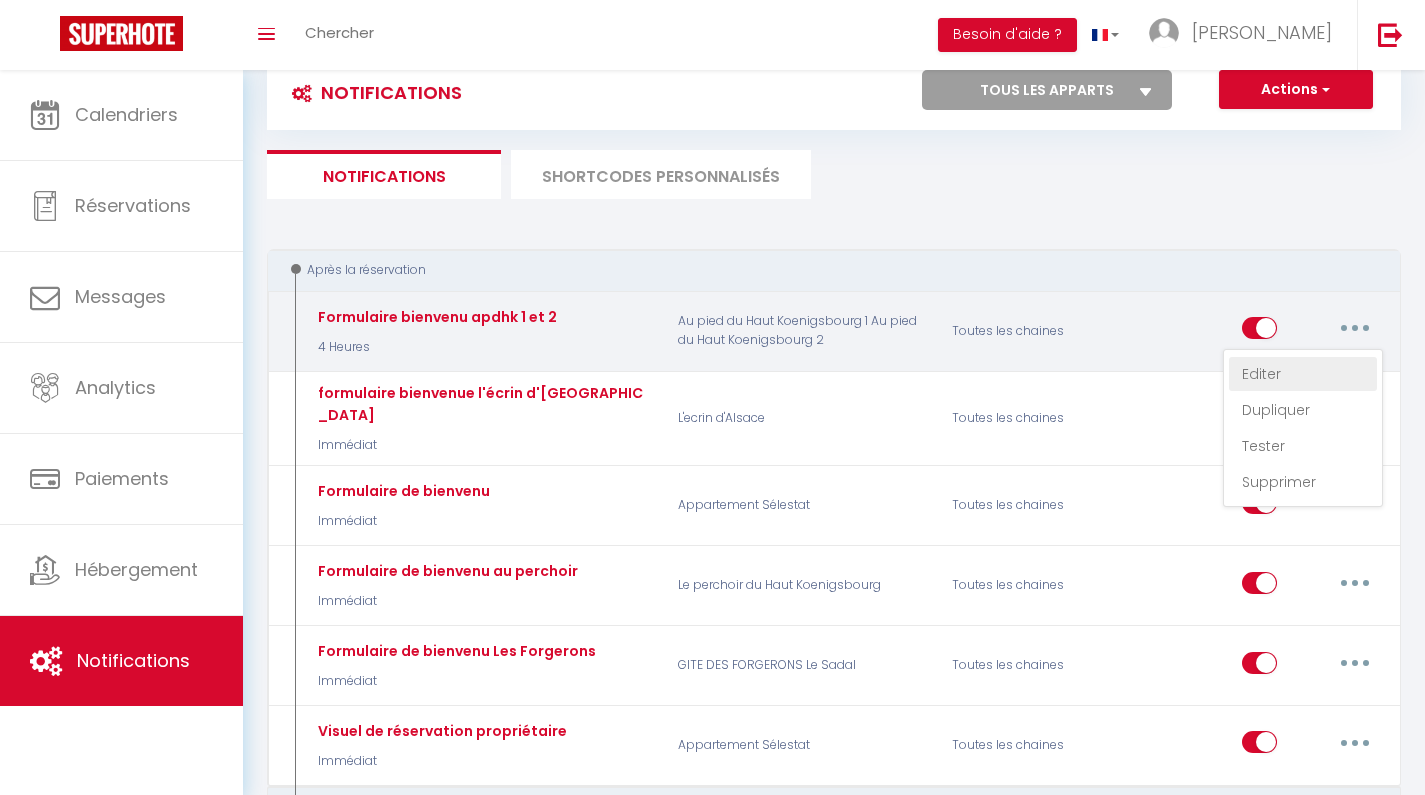 click on "Editer" at bounding box center [1303, 374] 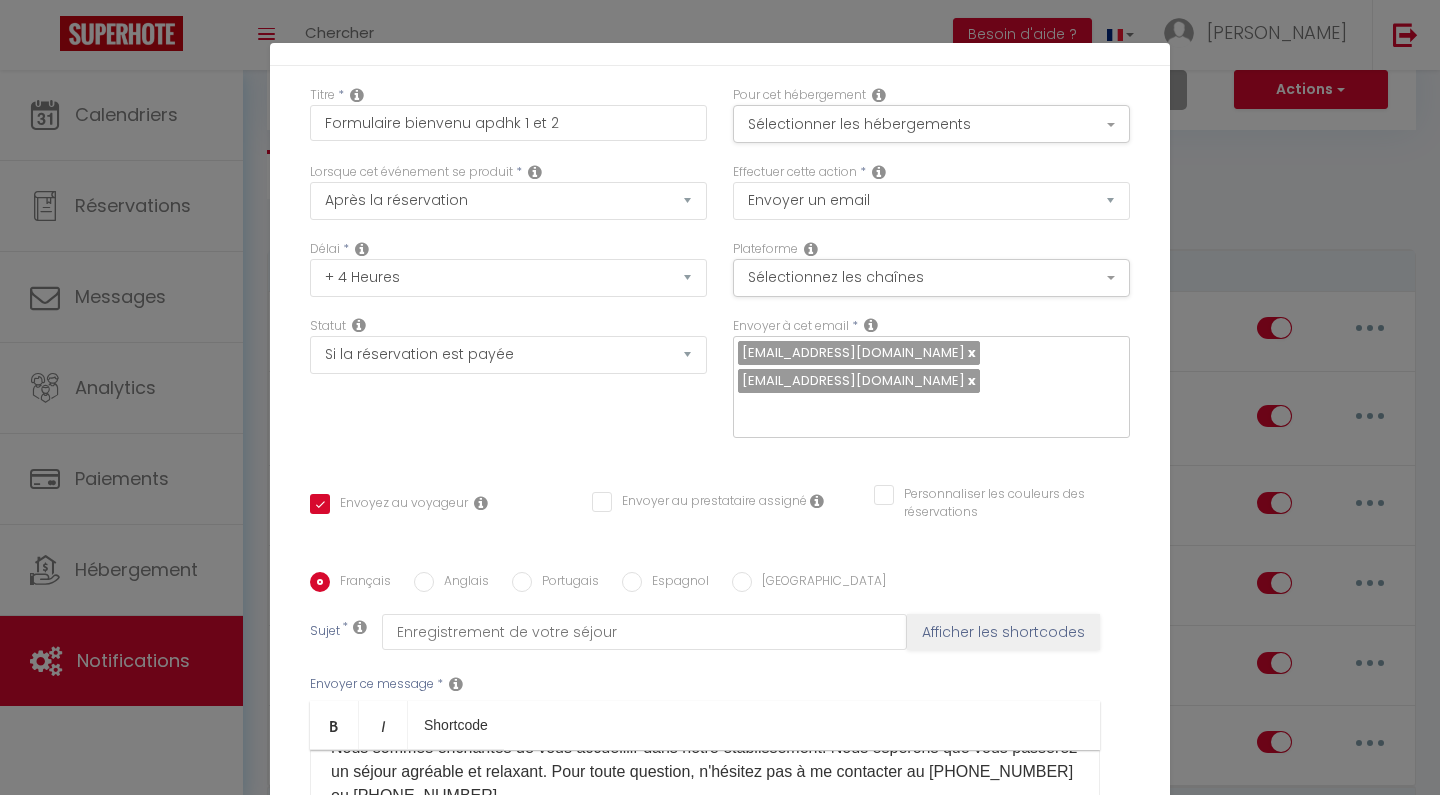 scroll, scrollTop: 220, scrollLeft: 0, axis: vertical 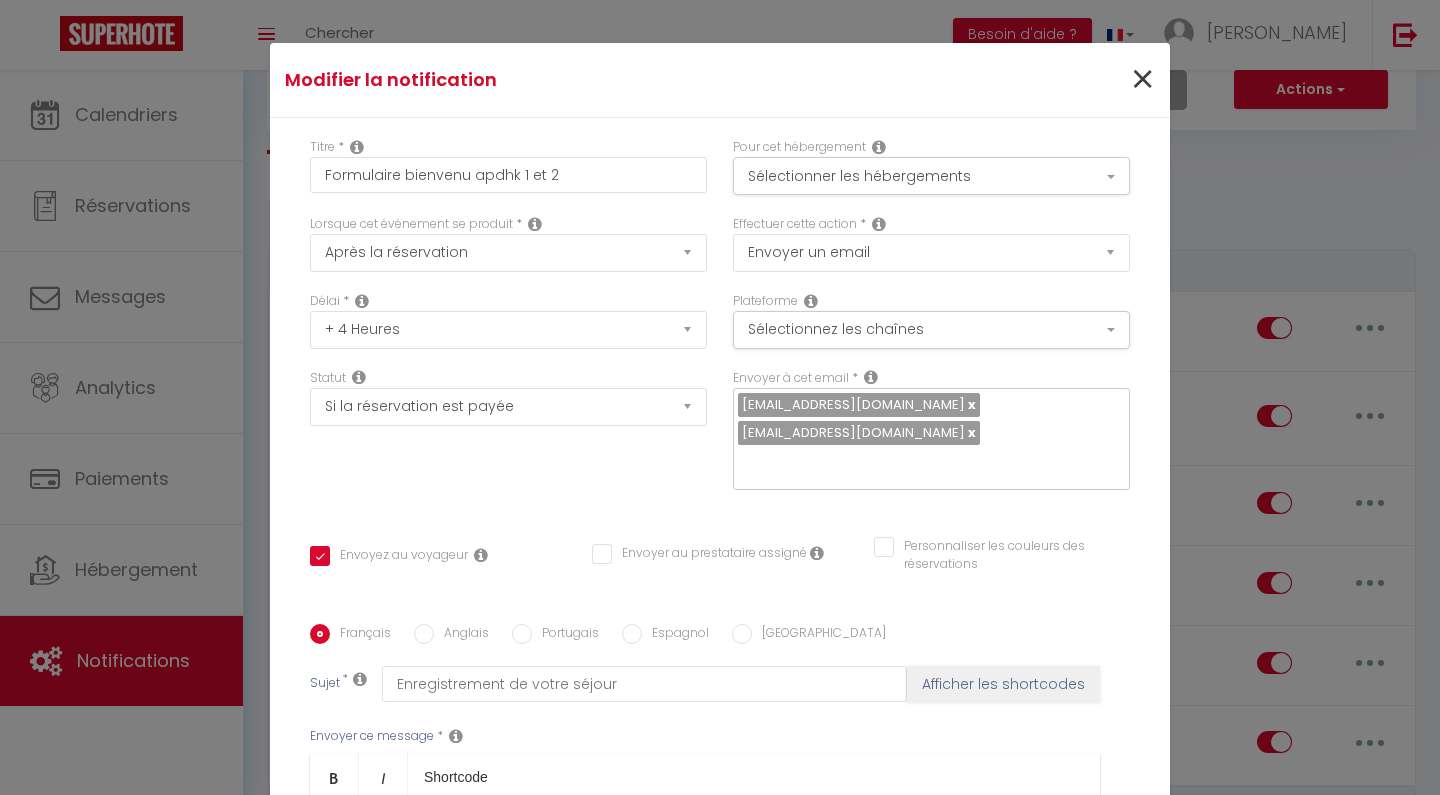 click on "×" at bounding box center (1142, 80) 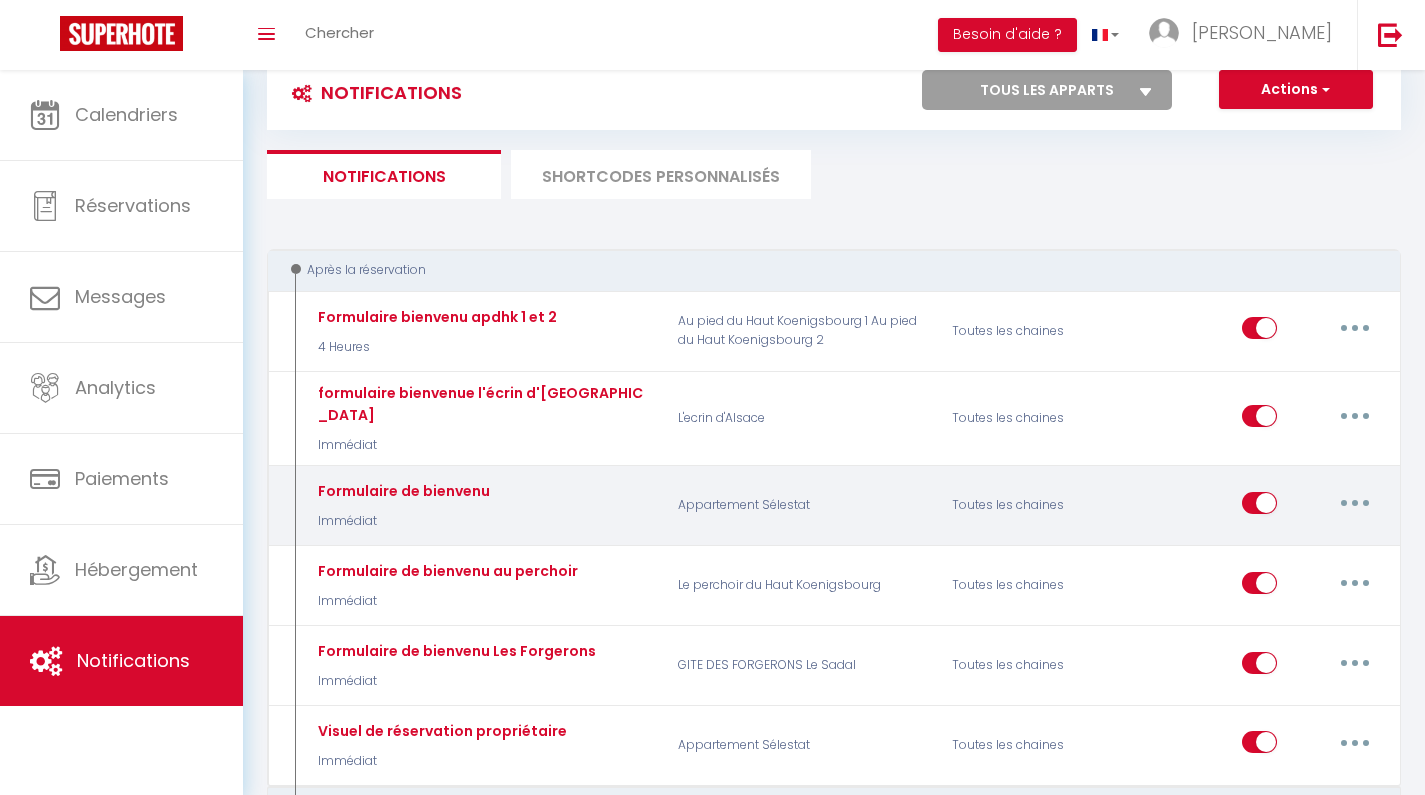 click at bounding box center (1355, 503) 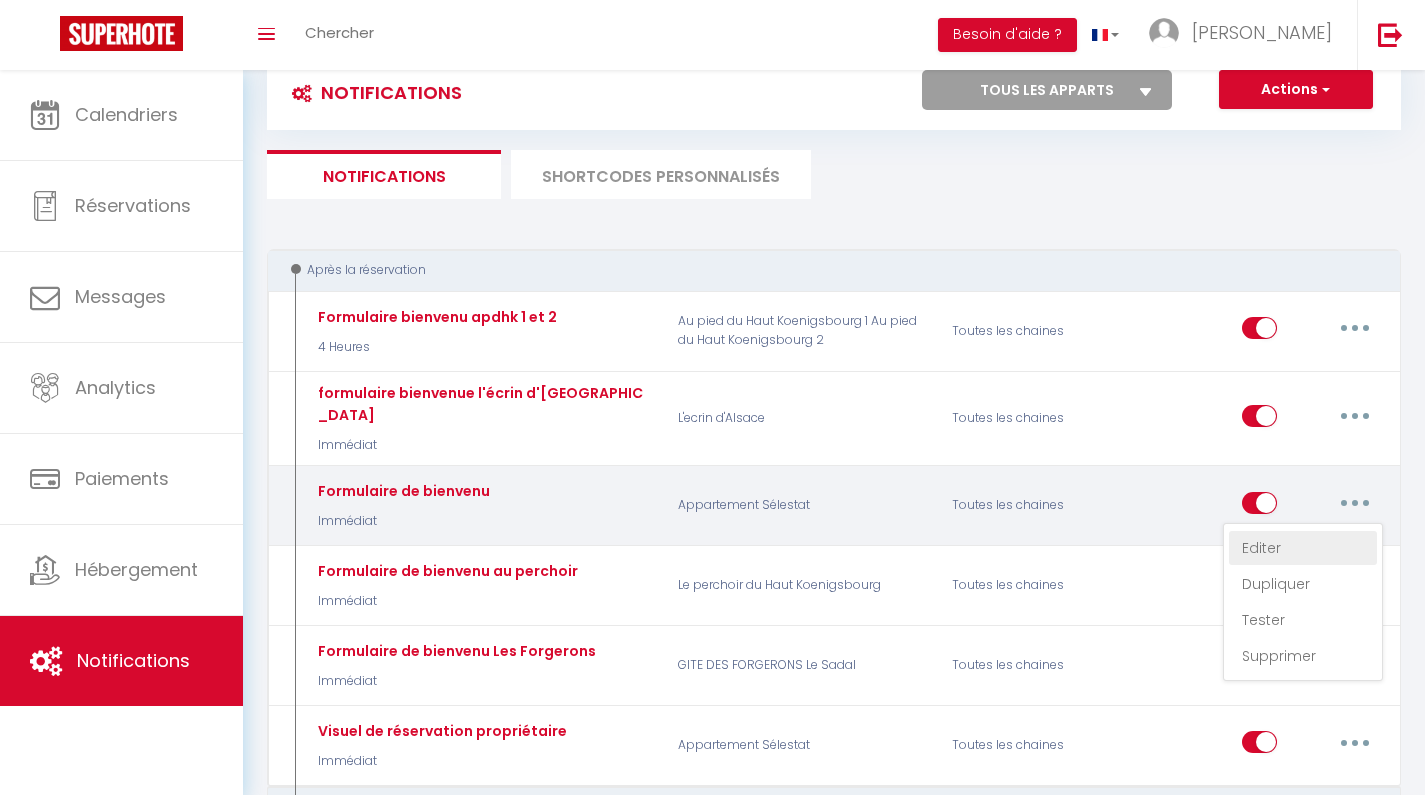 click on "Editer" at bounding box center (1303, 548) 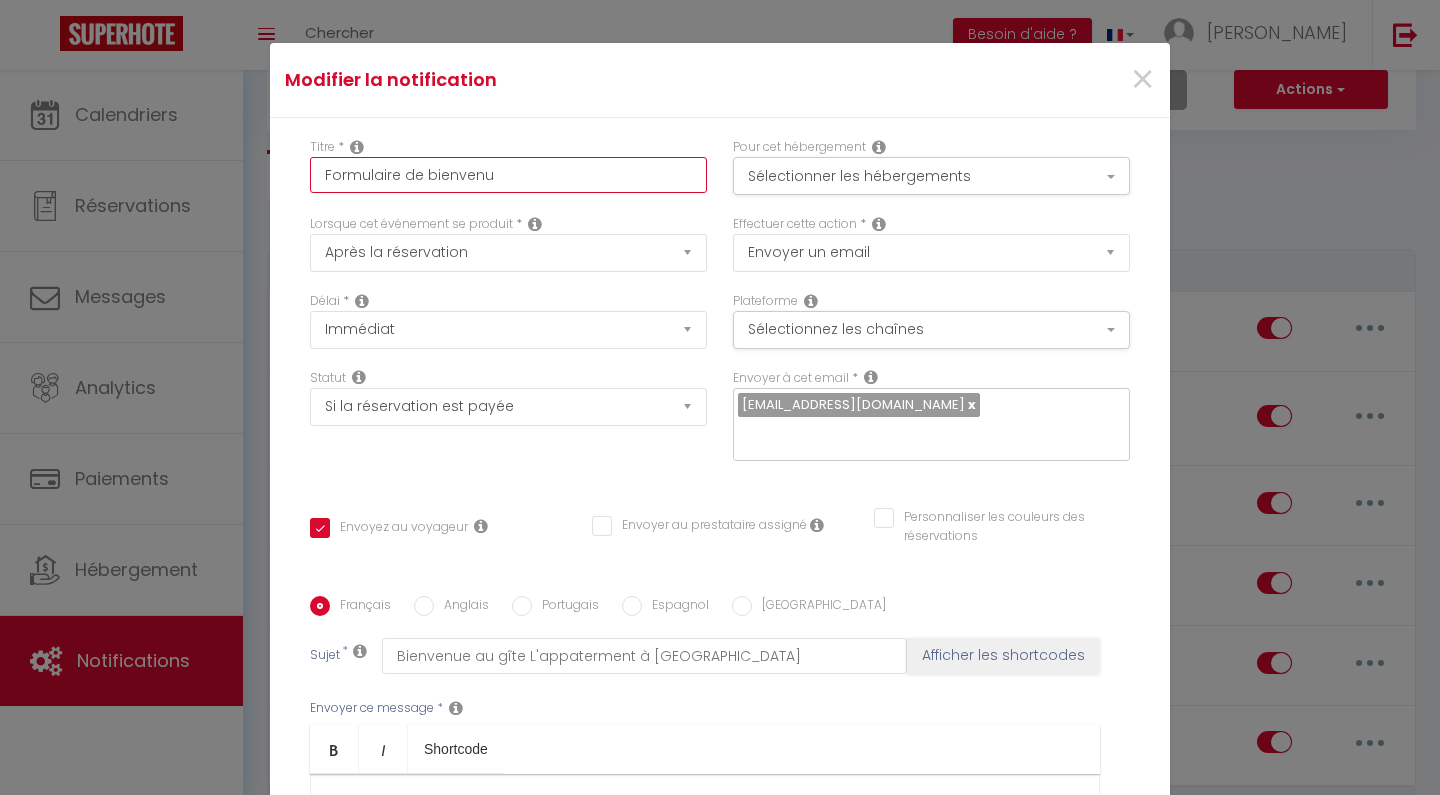 click on "Formulaire de bienvenu" at bounding box center [508, 175] 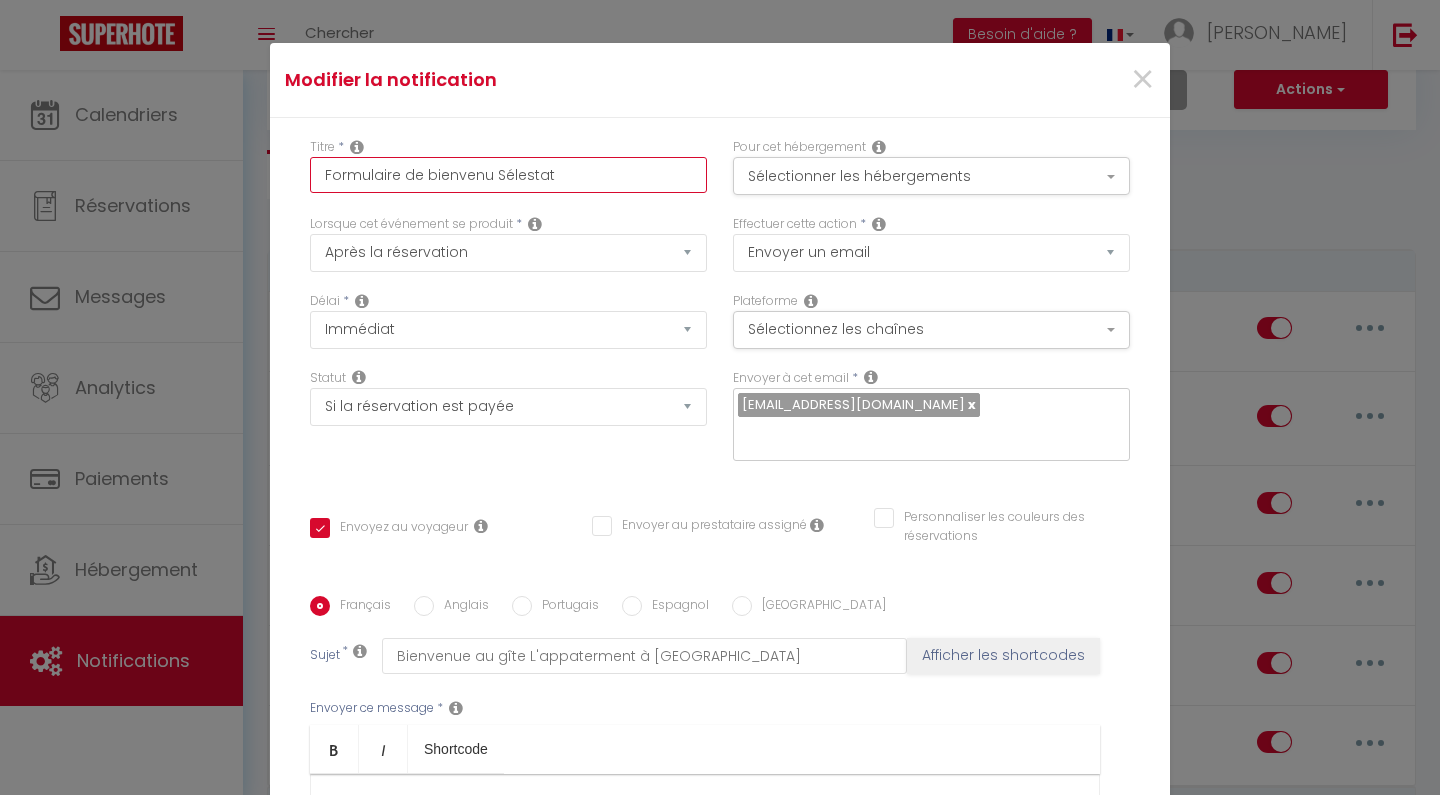 click on "Formulaire de bienvenu Sélestat" at bounding box center [508, 175] 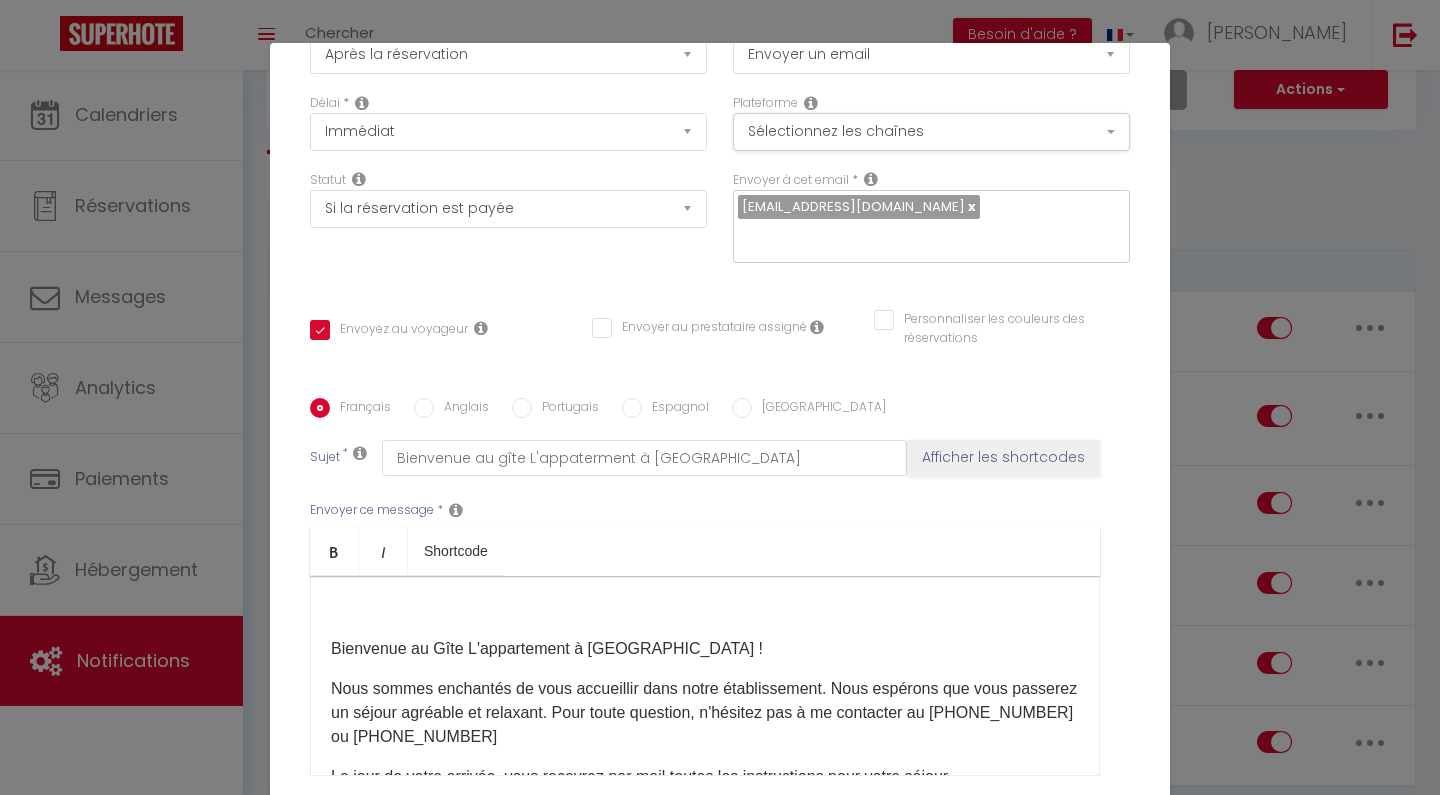 scroll, scrollTop: 296, scrollLeft: 0, axis: vertical 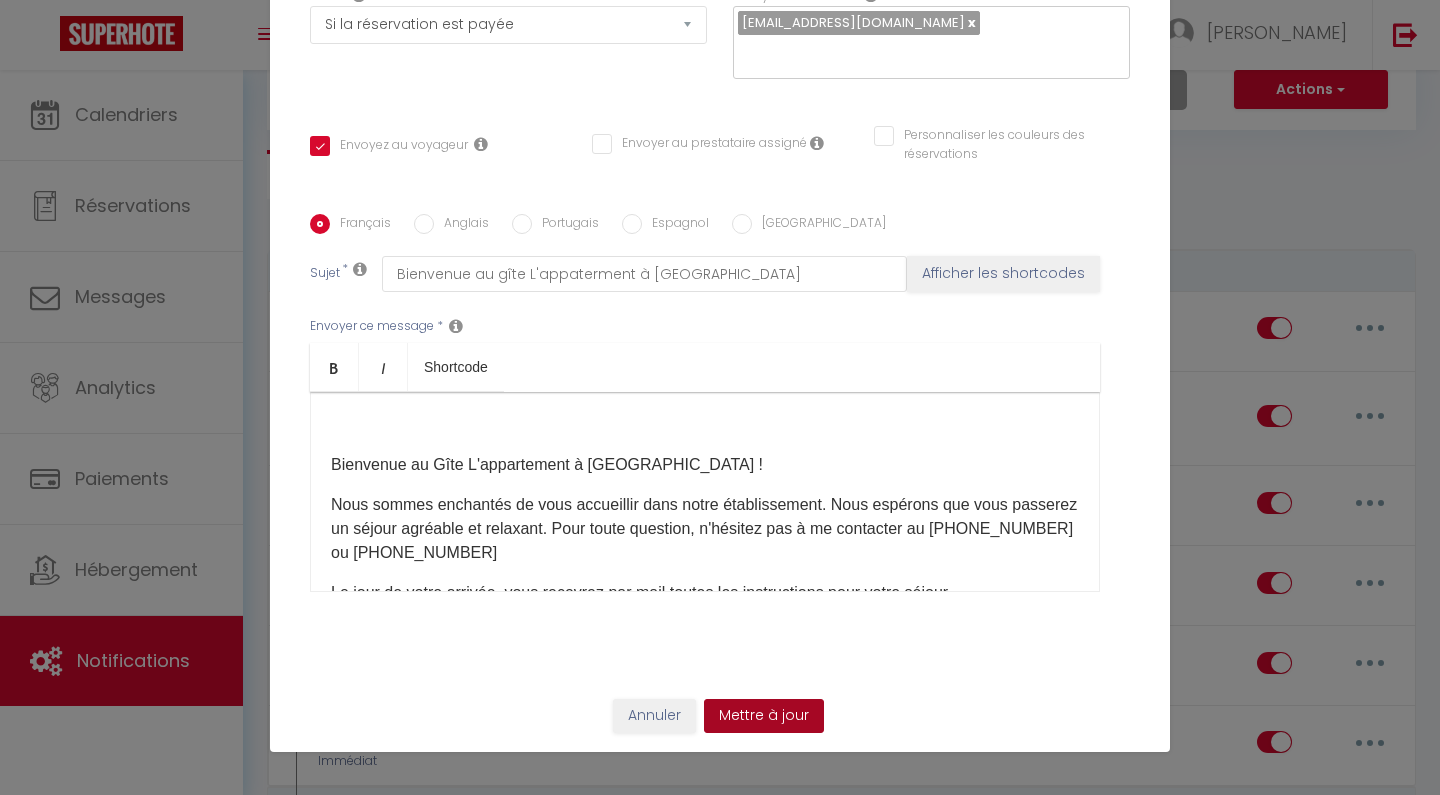click on "Mettre à jour" at bounding box center [764, 716] 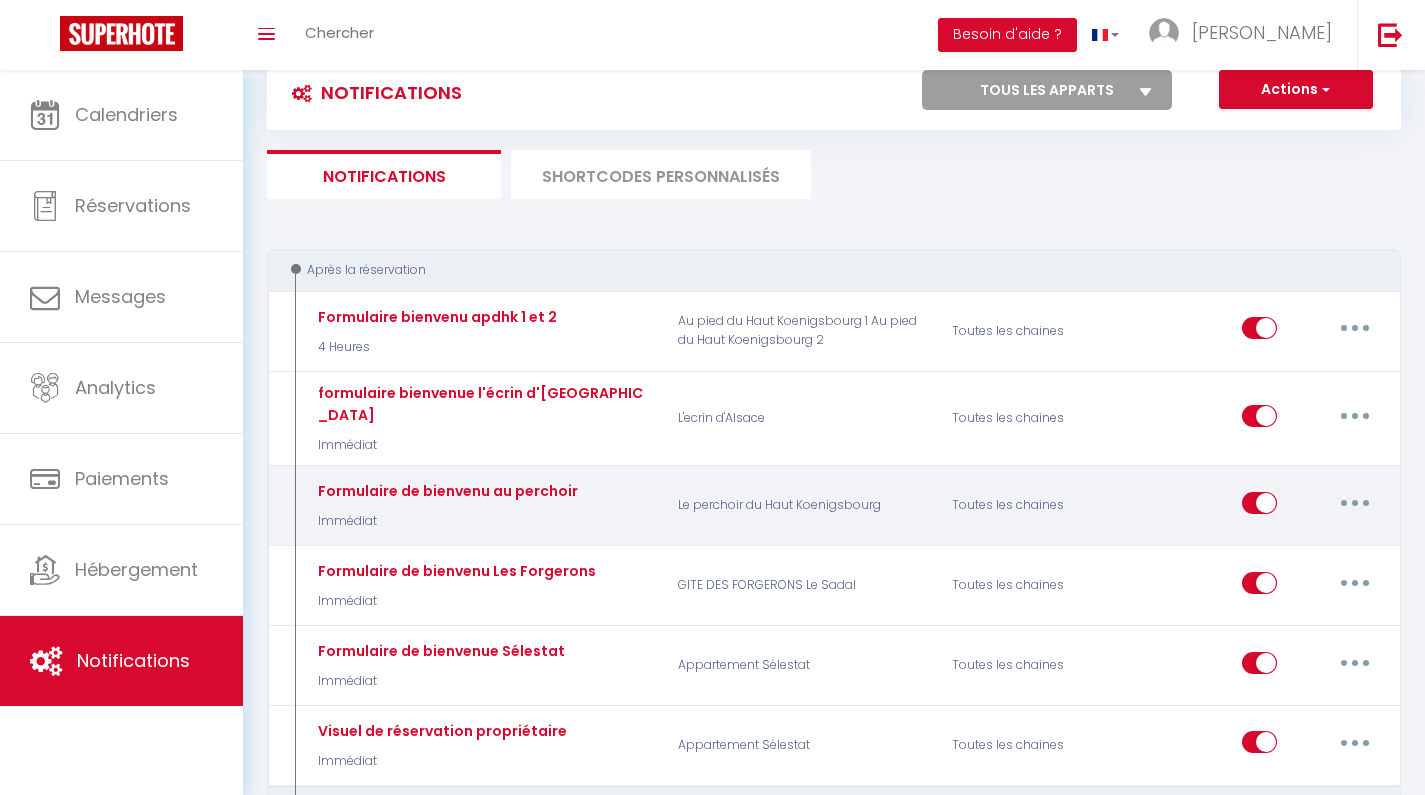 click at bounding box center (1355, 503) 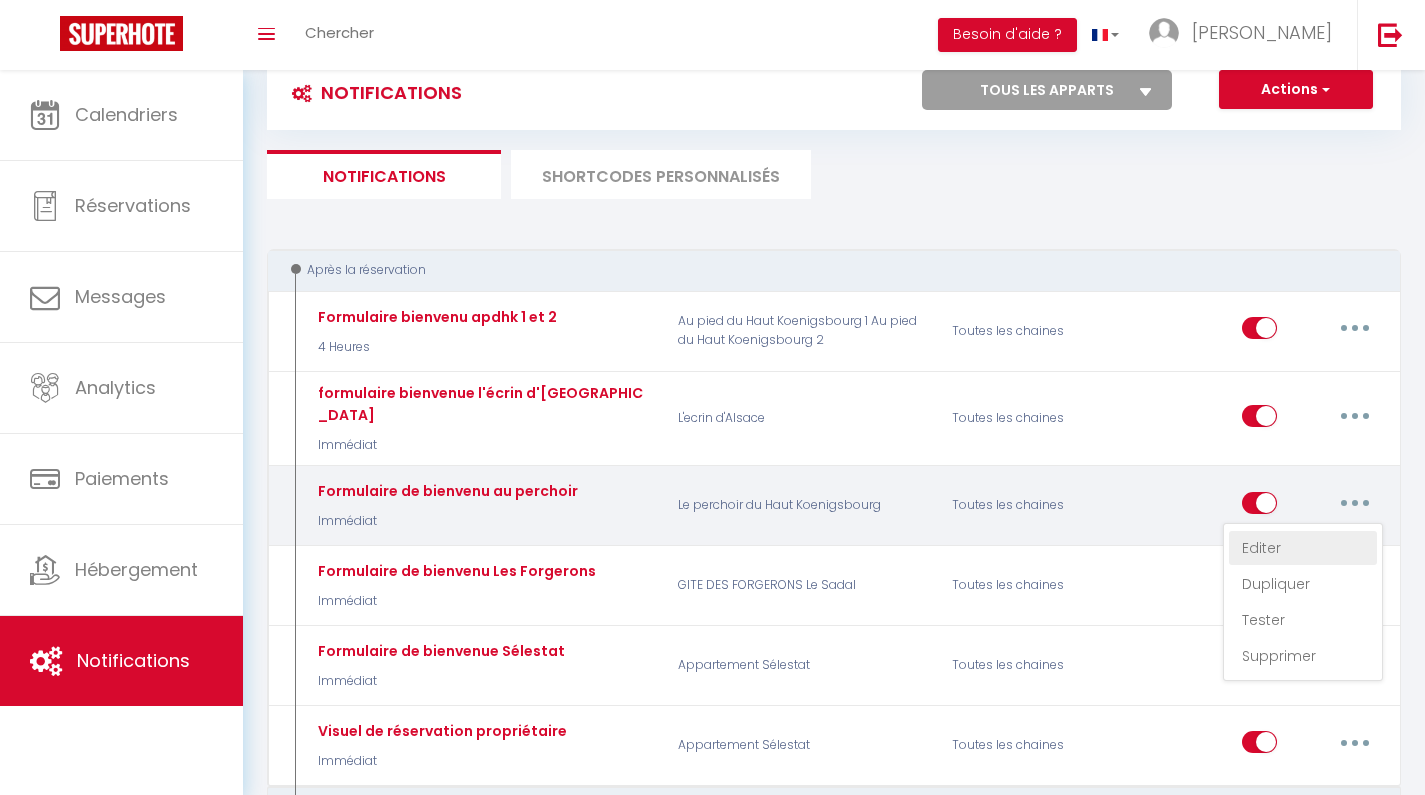 click on "Editer" at bounding box center [1303, 548] 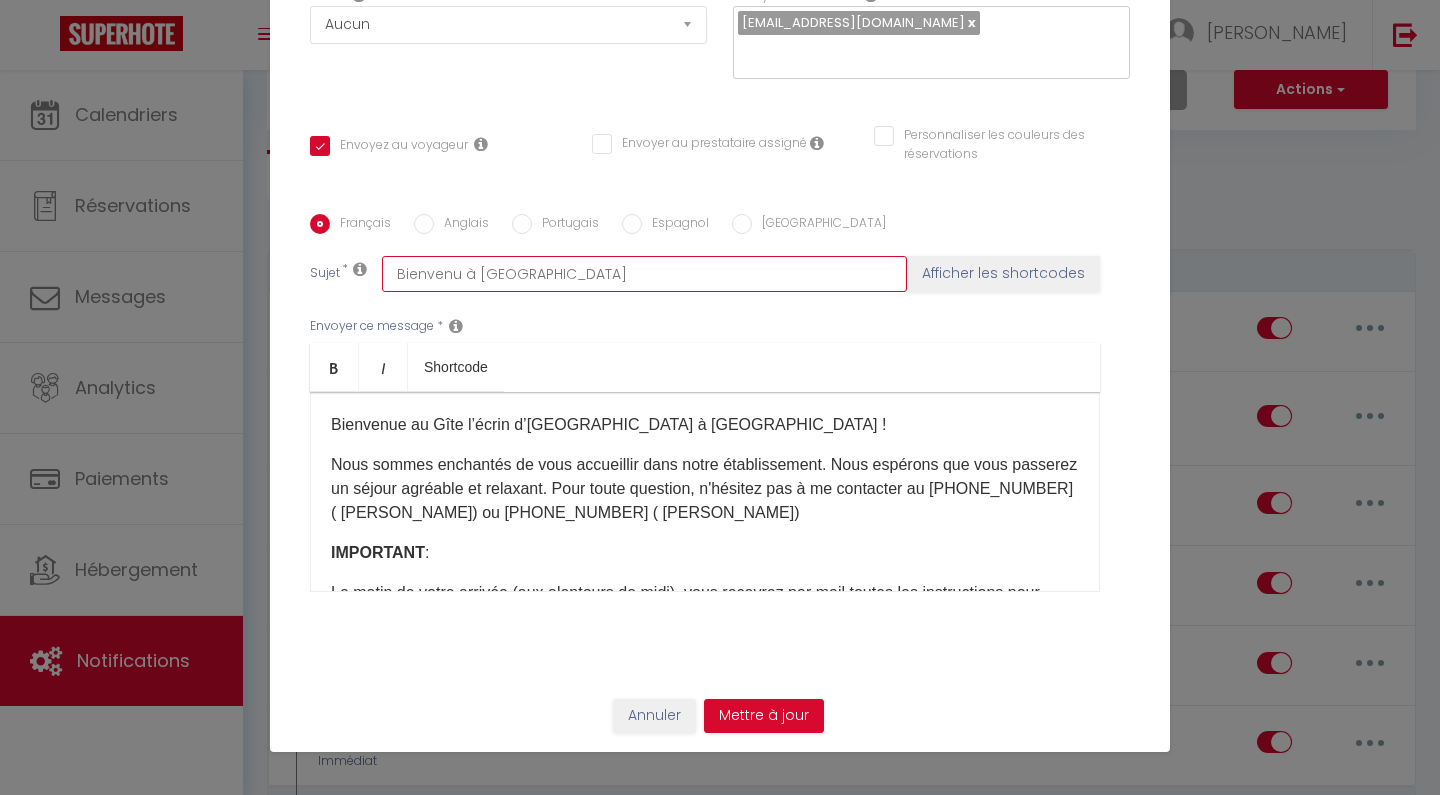 click on "Bienvenu à [GEOGRAPHIC_DATA]" at bounding box center (644, 274) 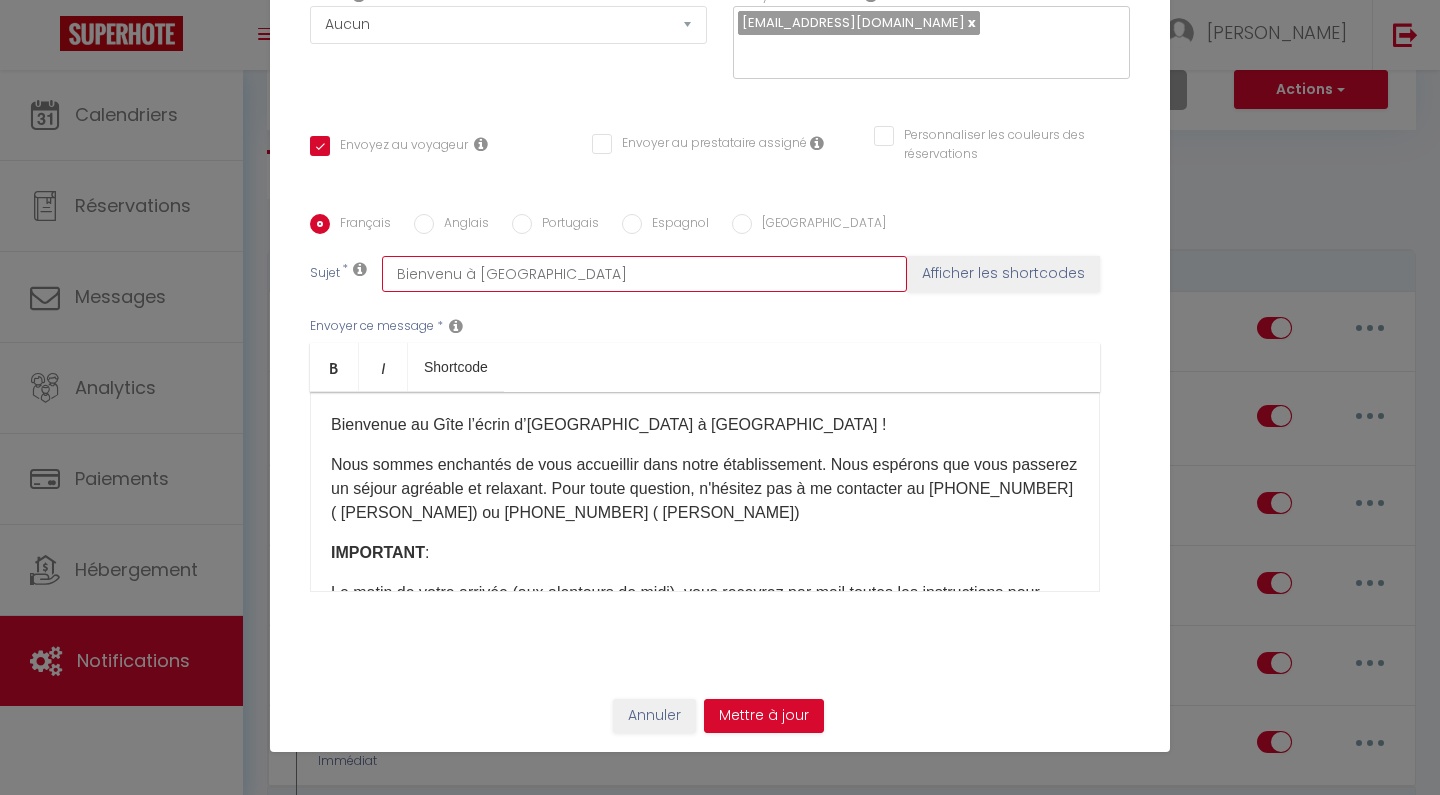 scroll, scrollTop: 107, scrollLeft: 0, axis: vertical 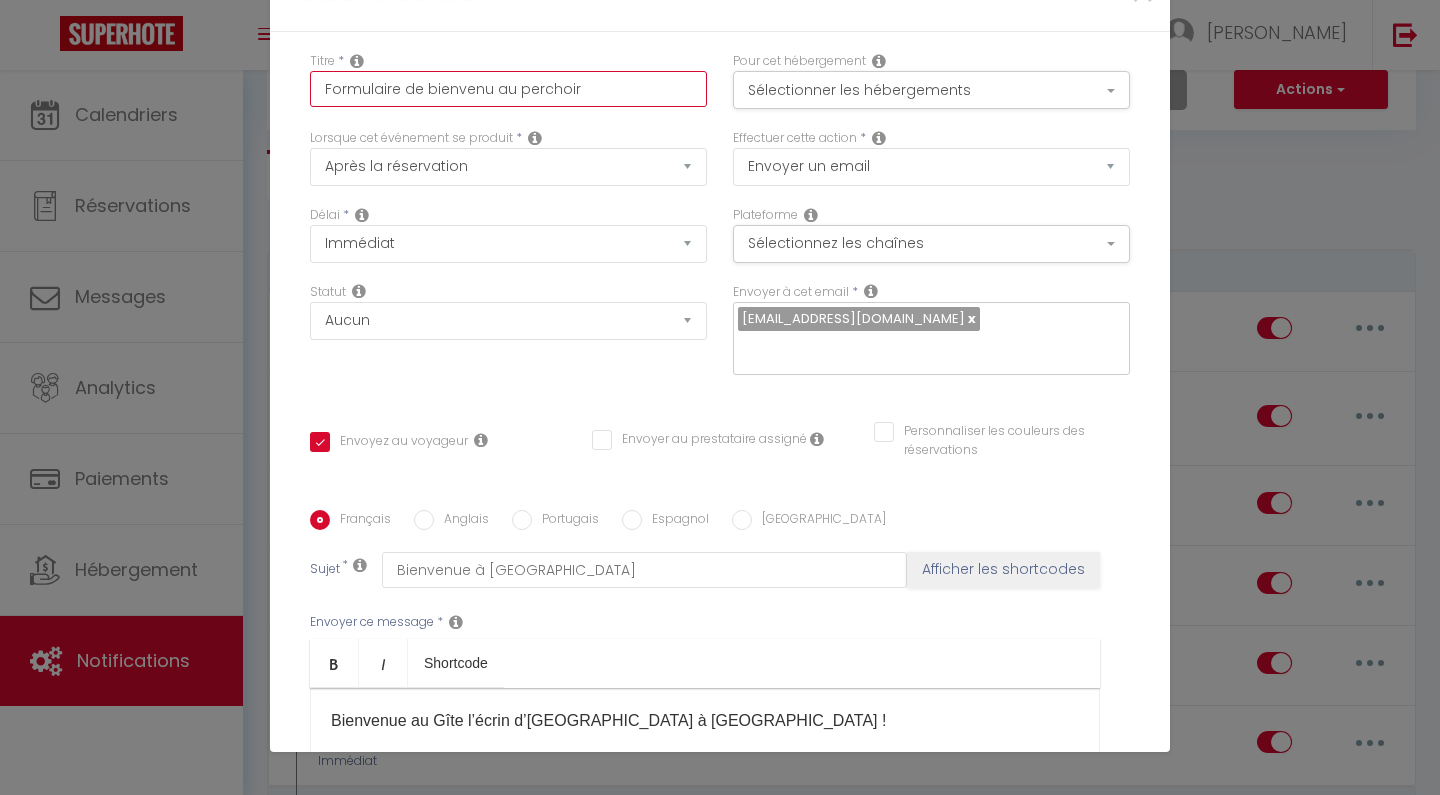 click on "Formulaire de bienvenu au perchoir" at bounding box center [508, 89] 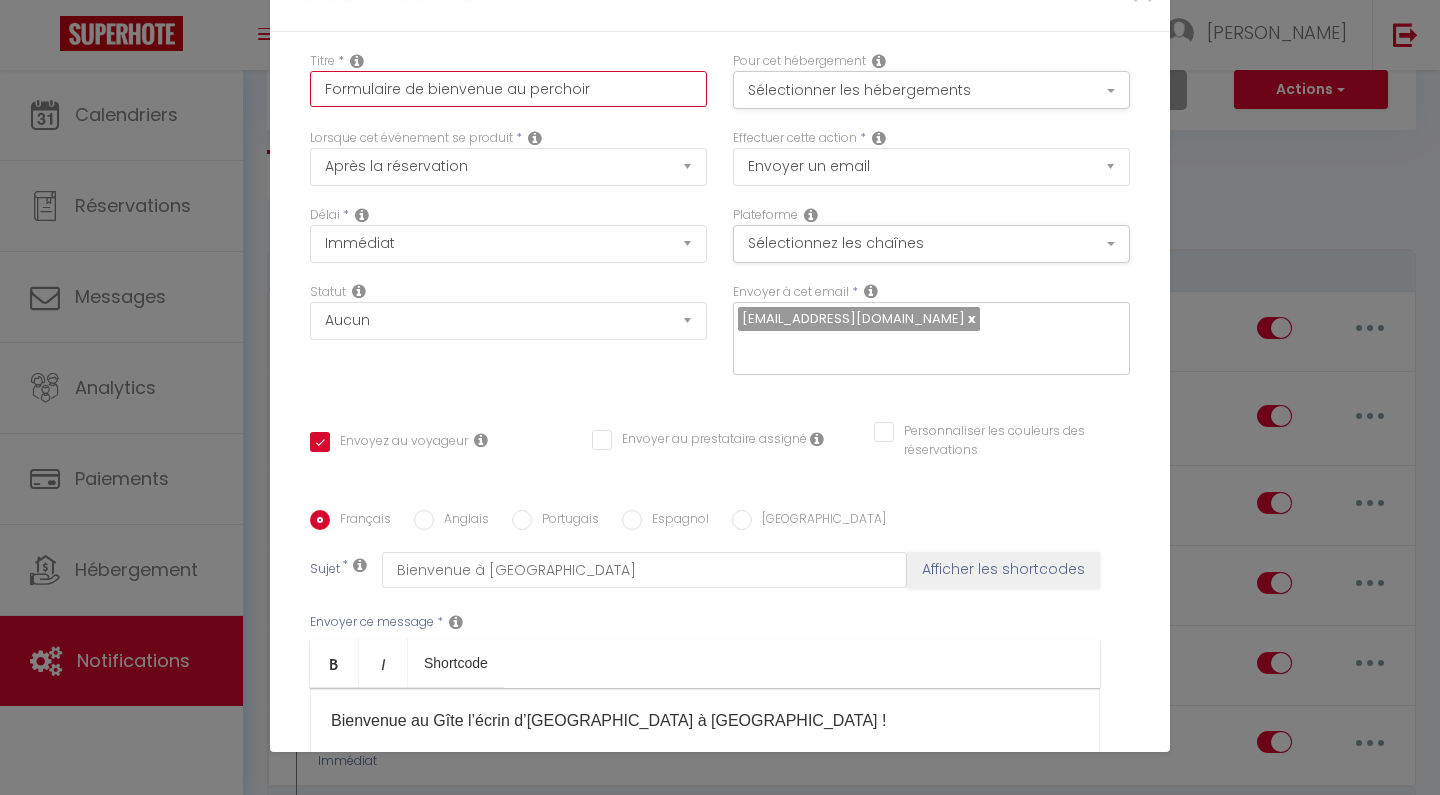 scroll, scrollTop: 296, scrollLeft: 0, axis: vertical 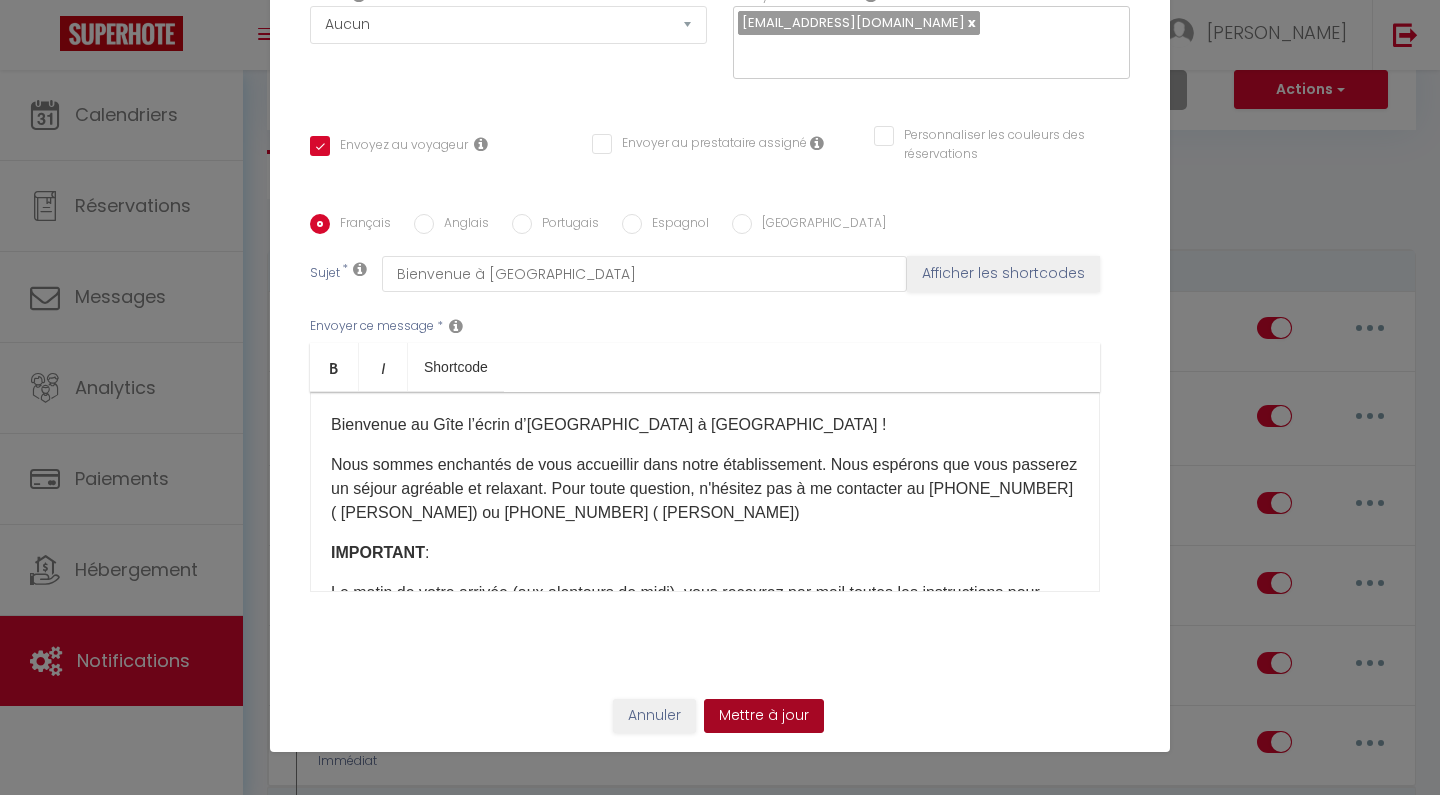 click on "Mettre à jour" at bounding box center (764, 716) 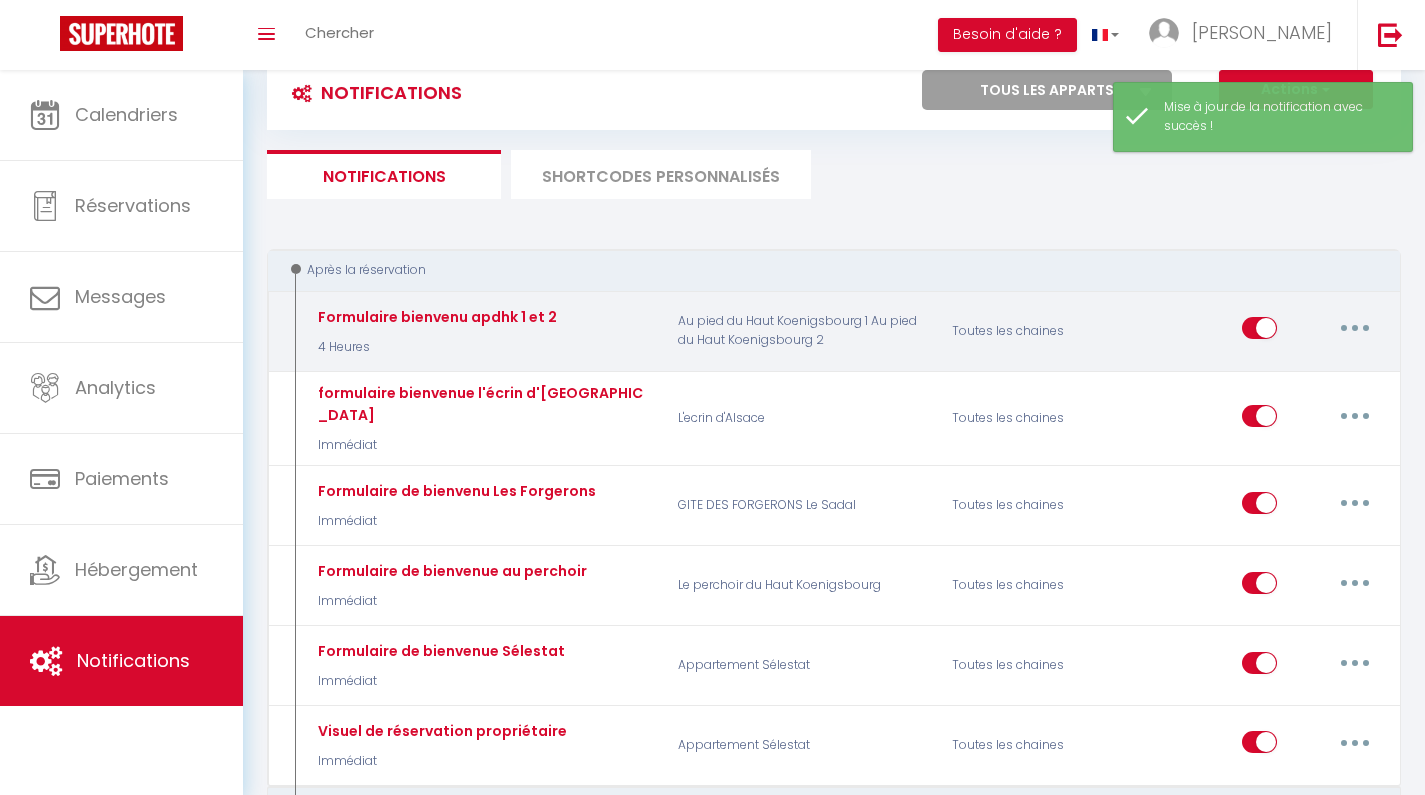 click at bounding box center (1355, 328) 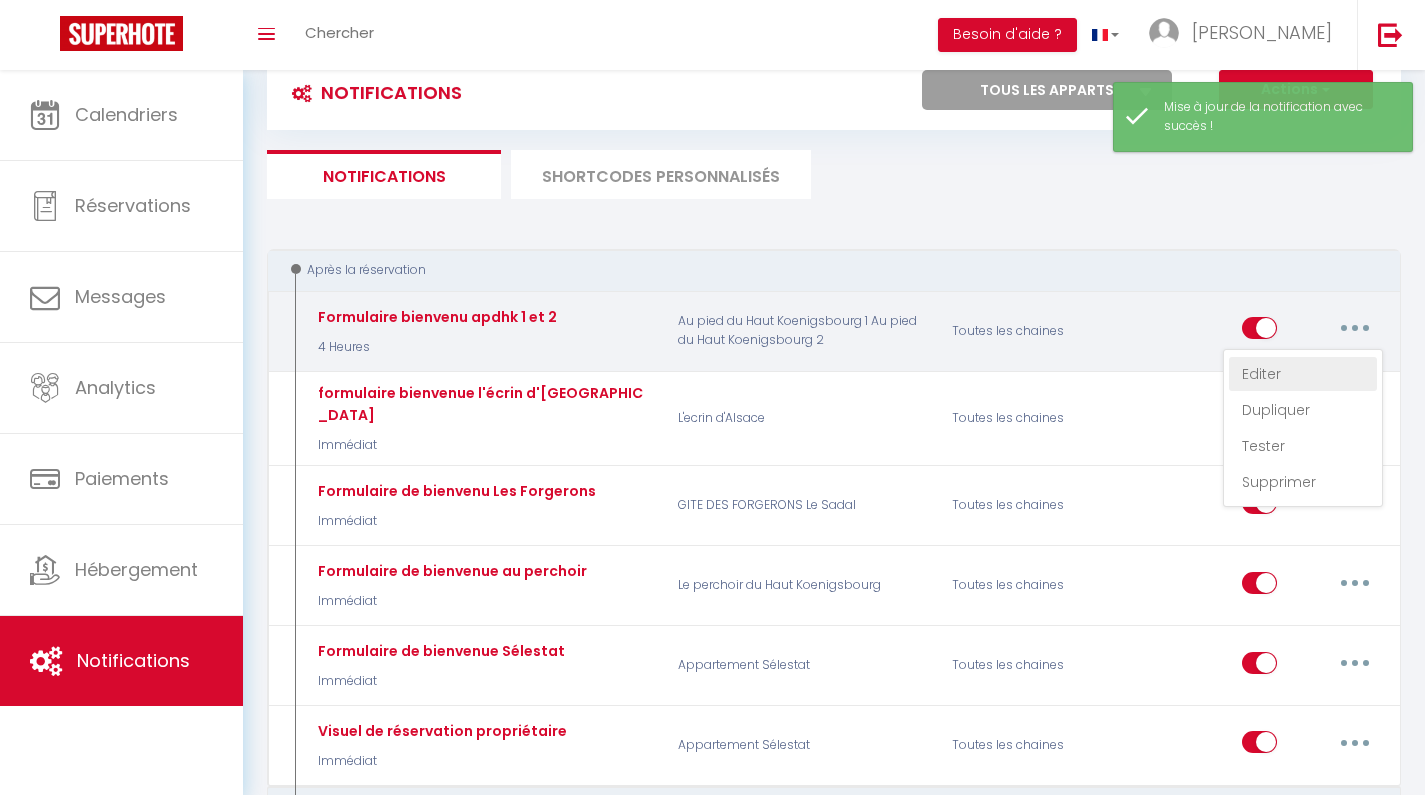 click on "Editer" at bounding box center (1303, 374) 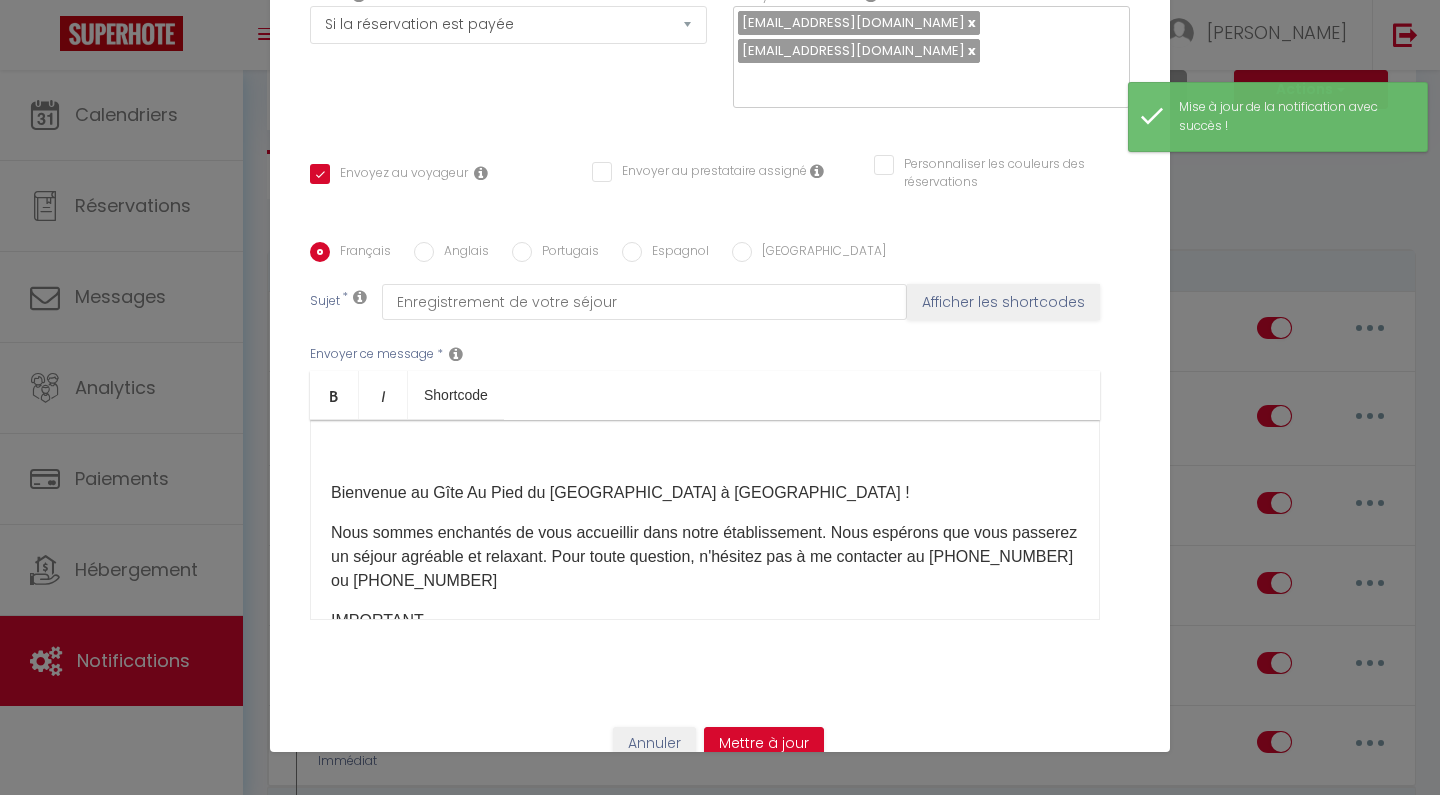 scroll, scrollTop: 0, scrollLeft: 0, axis: both 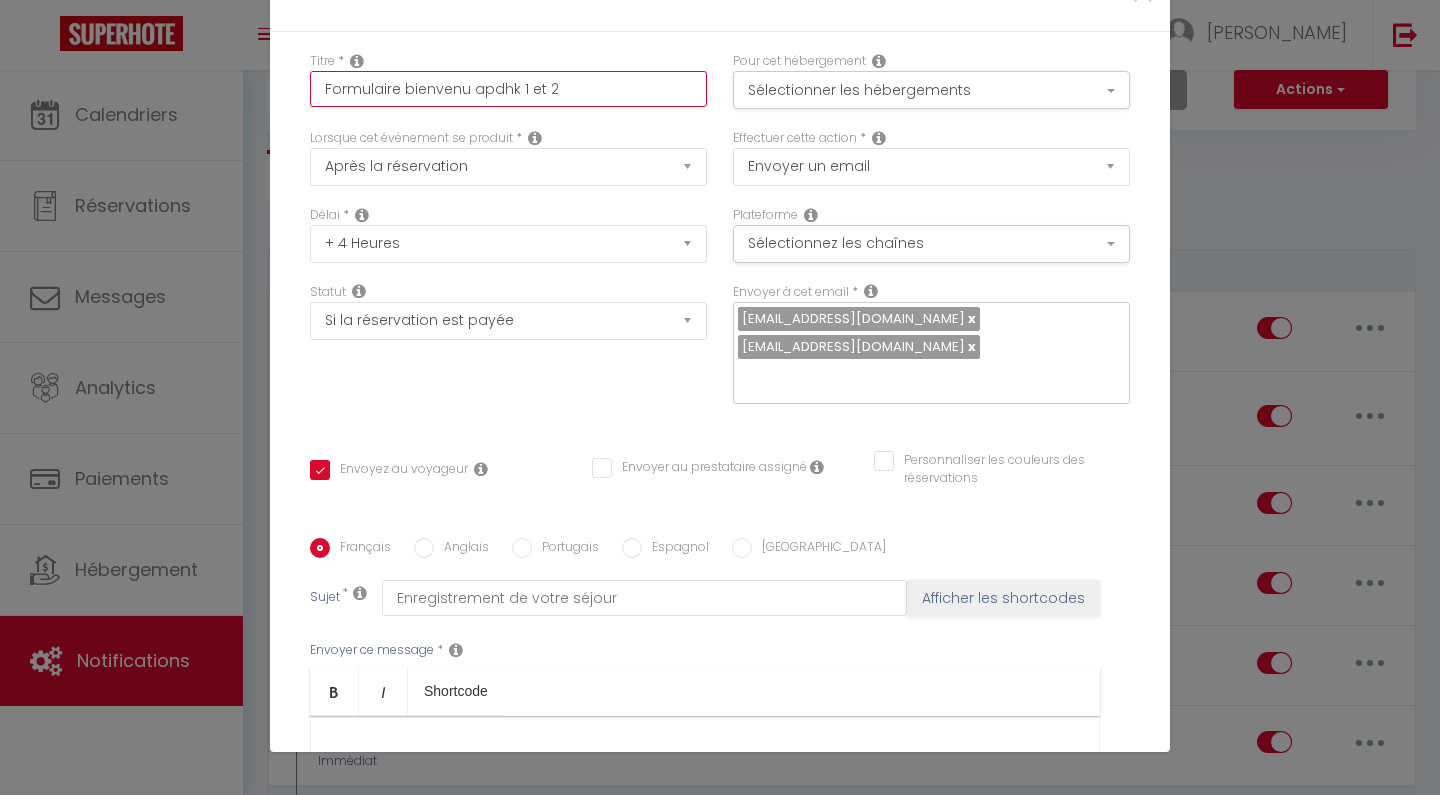 click on "Formulaire bienvenu apdhk 1 et 2" at bounding box center [508, 89] 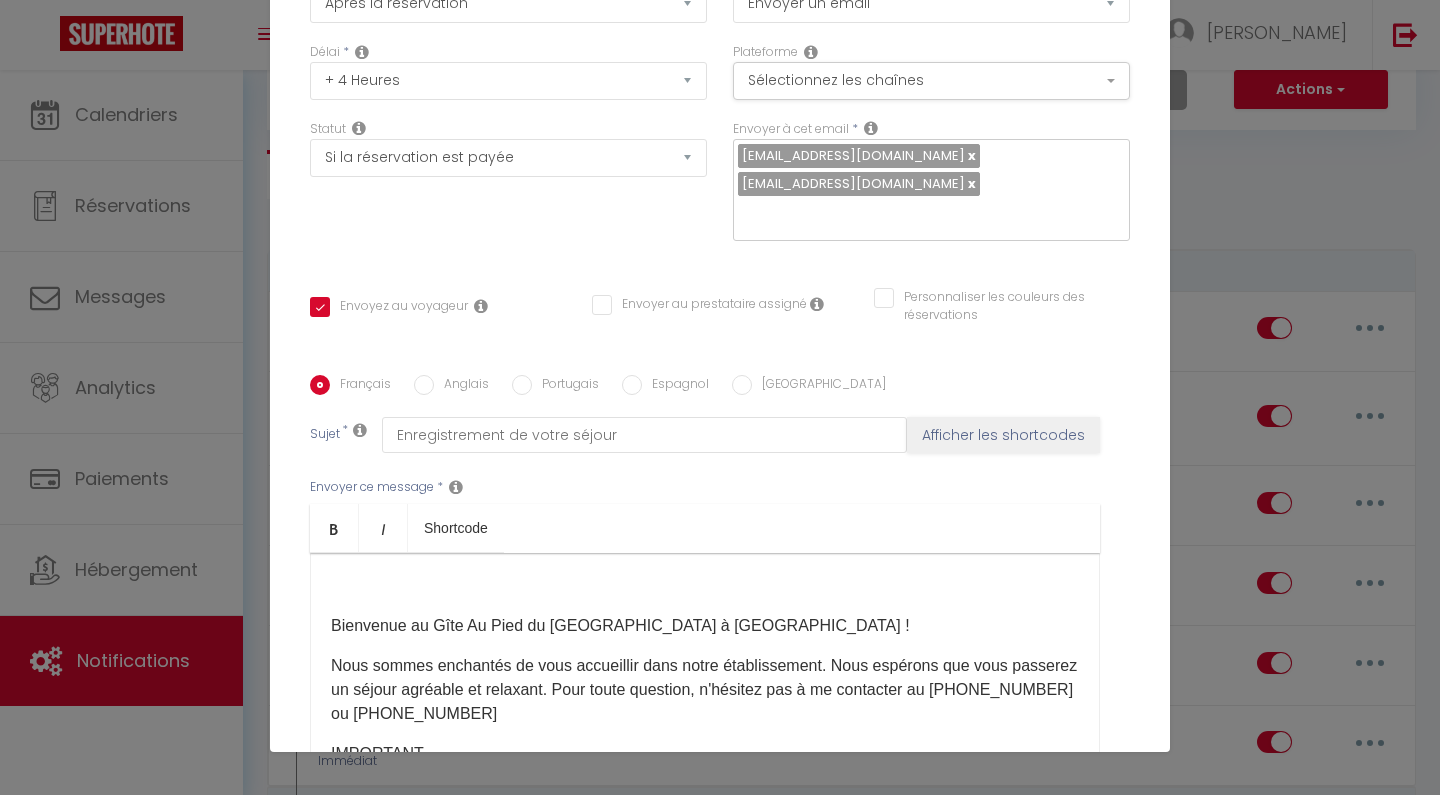 scroll, scrollTop: 0, scrollLeft: 0, axis: both 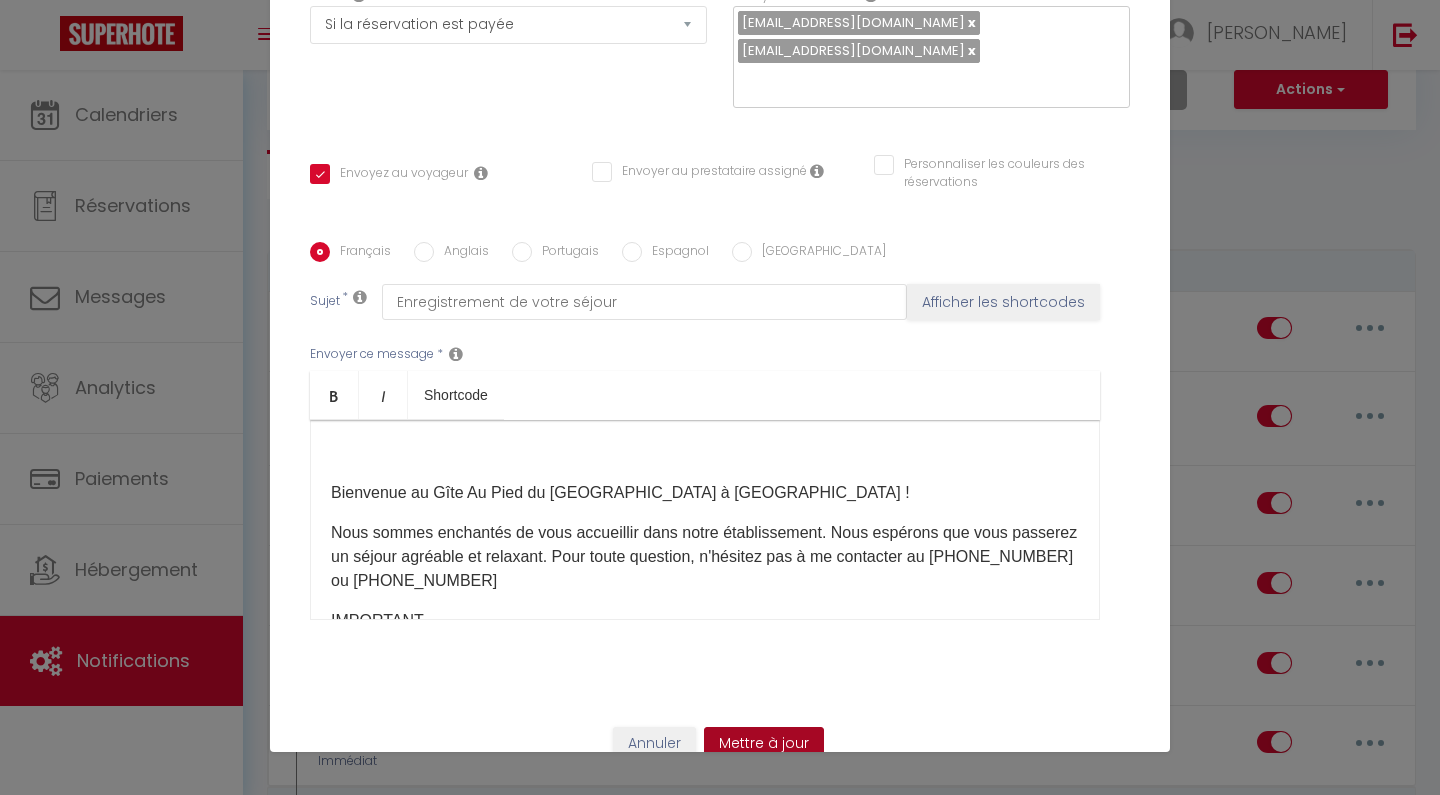 click on "Mettre à jour" at bounding box center [764, 744] 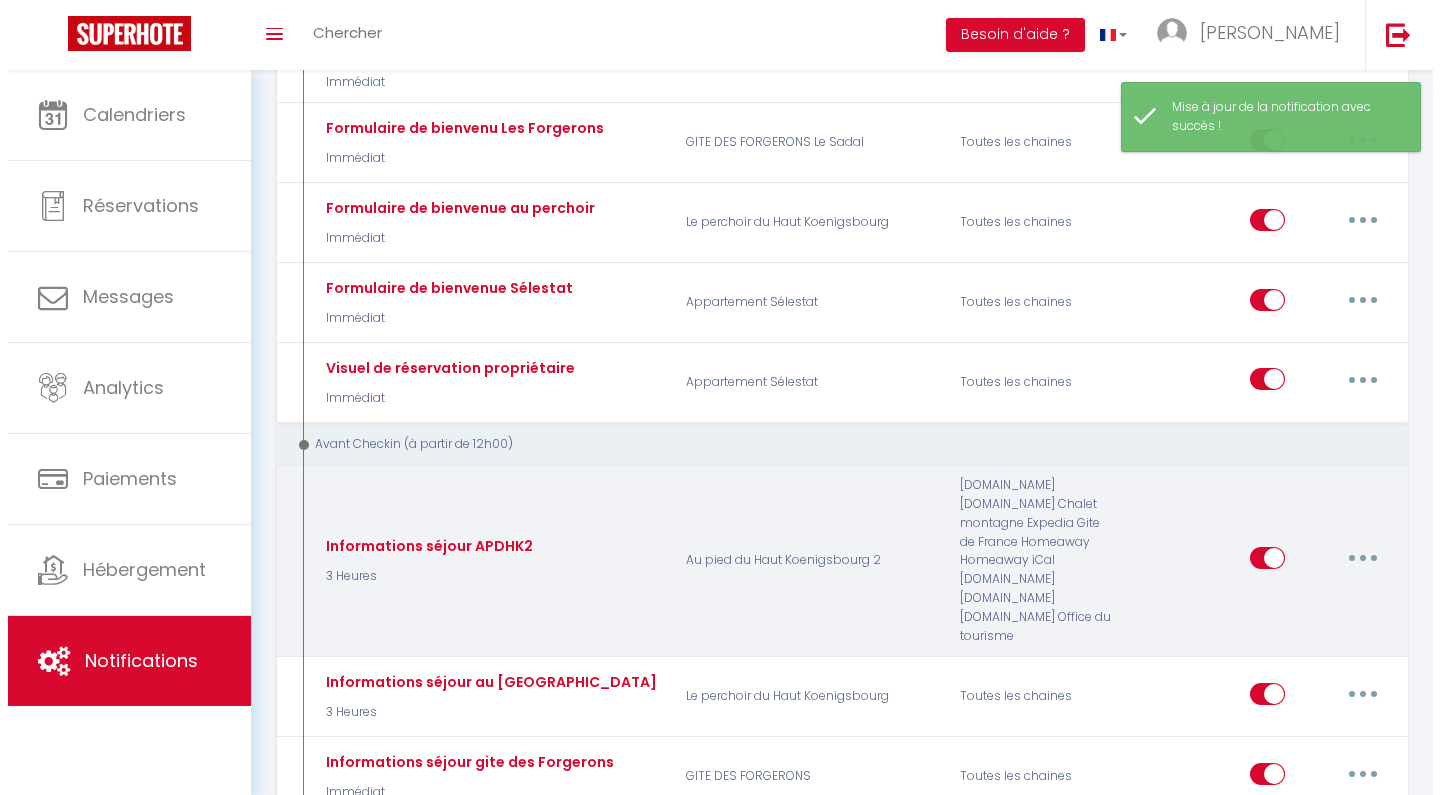 scroll, scrollTop: 252, scrollLeft: 0, axis: vertical 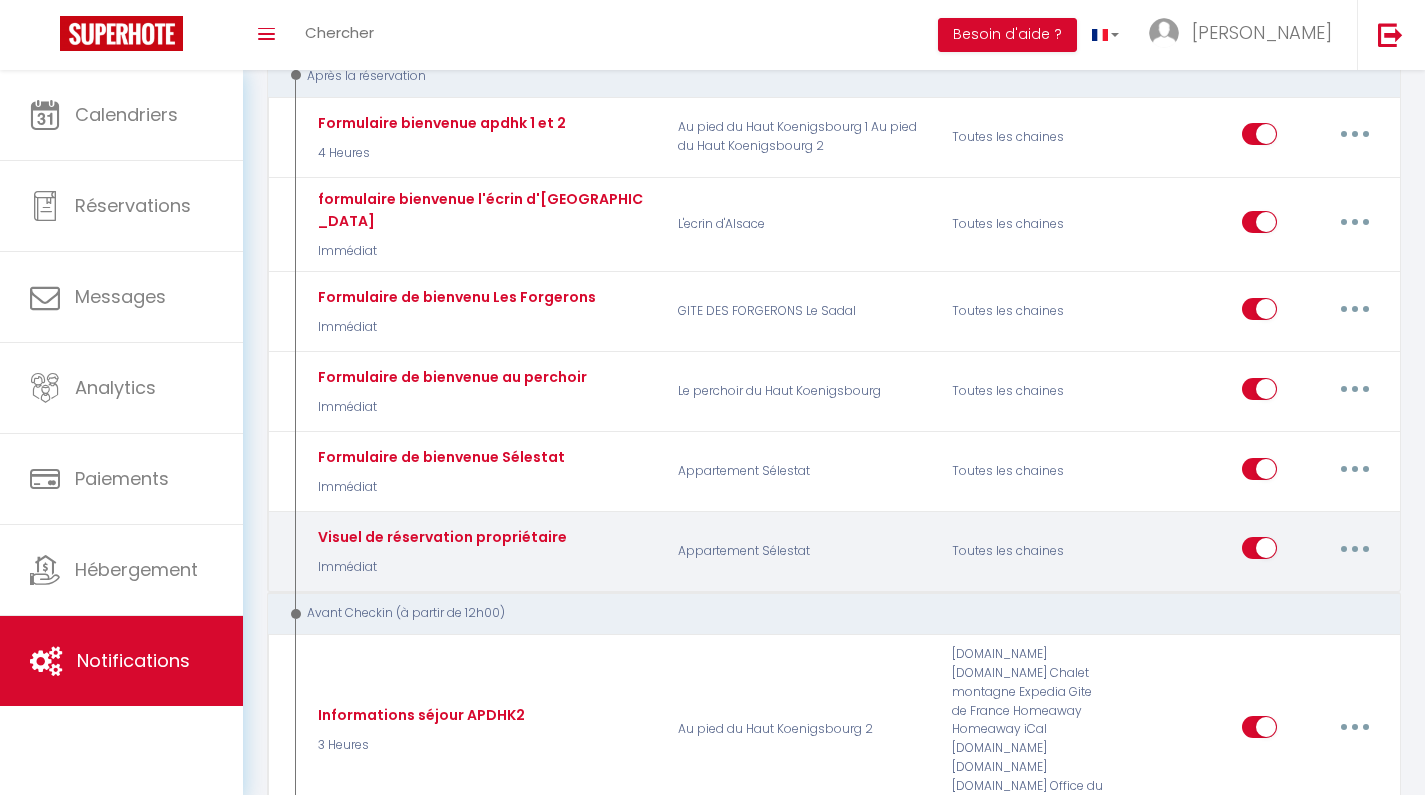 click at bounding box center (1355, 549) 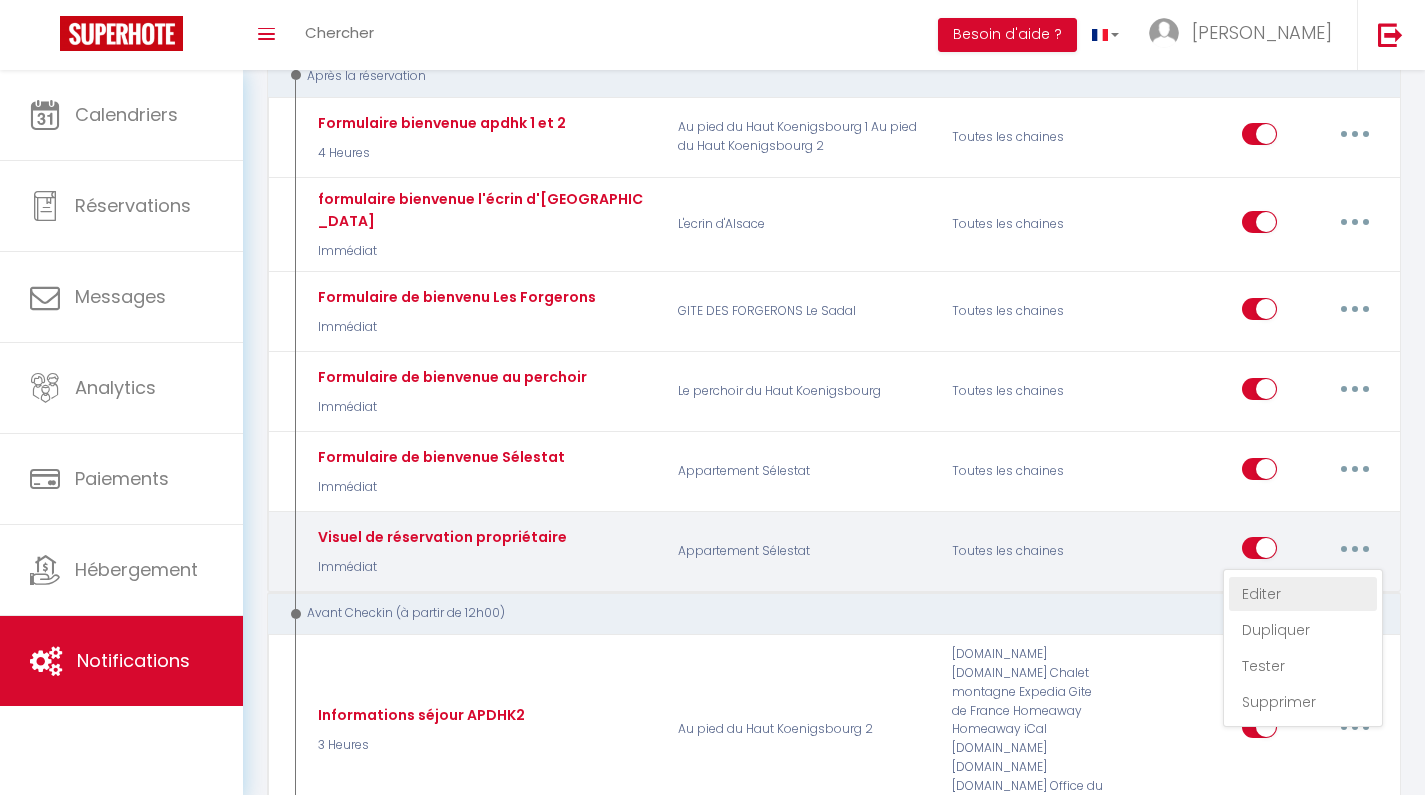 click on "Editer" at bounding box center [1303, 594] 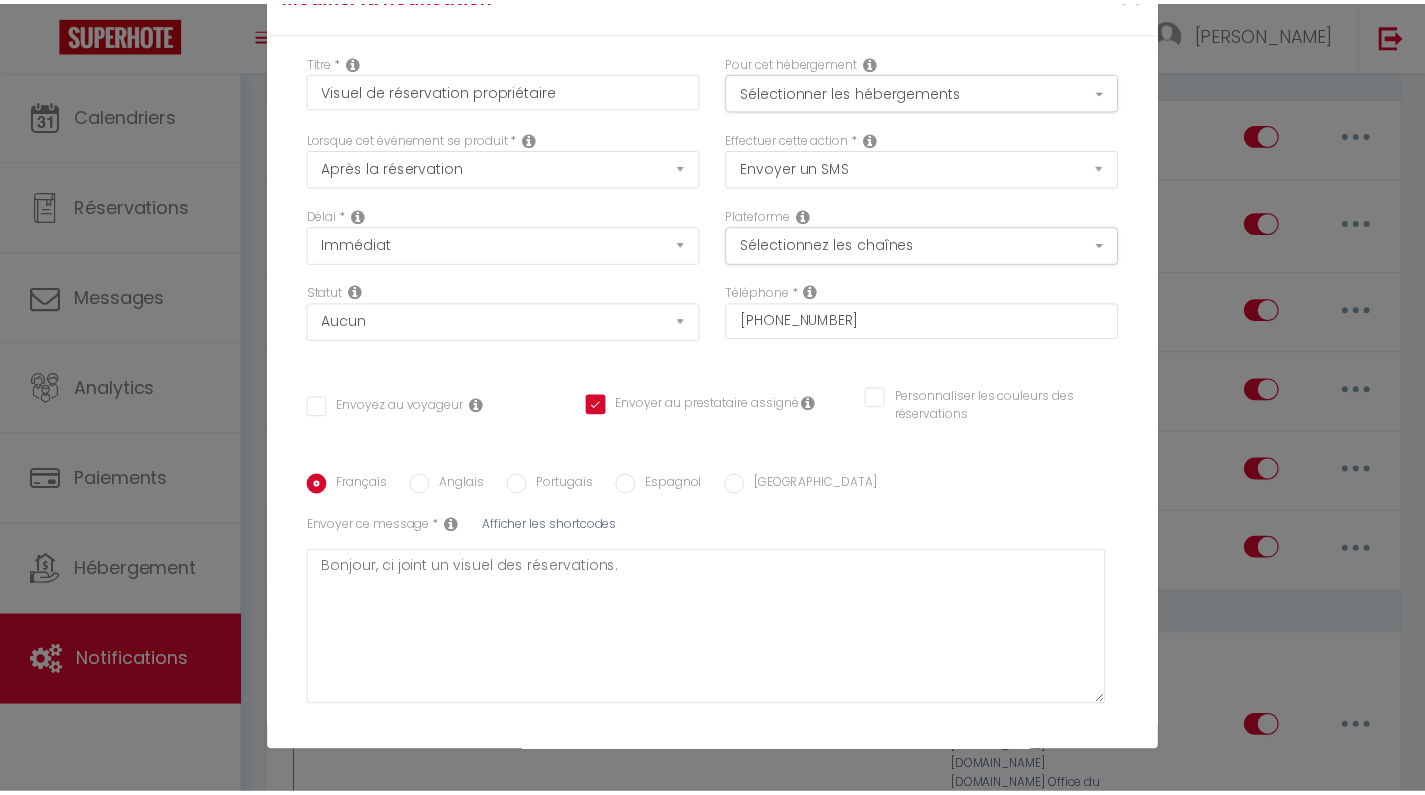 scroll, scrollTop: 103, scrollLeft: 0, axis: vertical 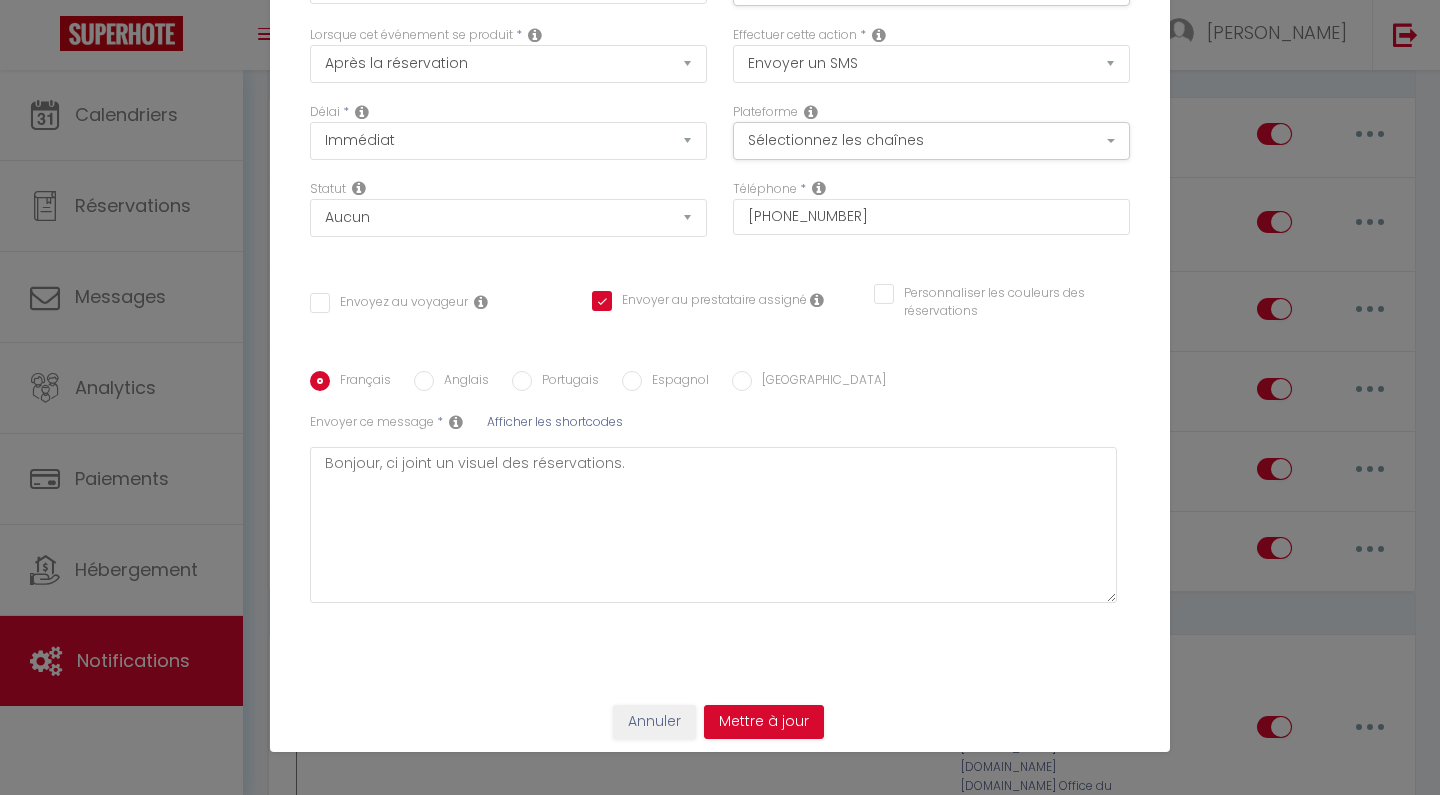 click on "Annuler" at bounding box center (654, 722) 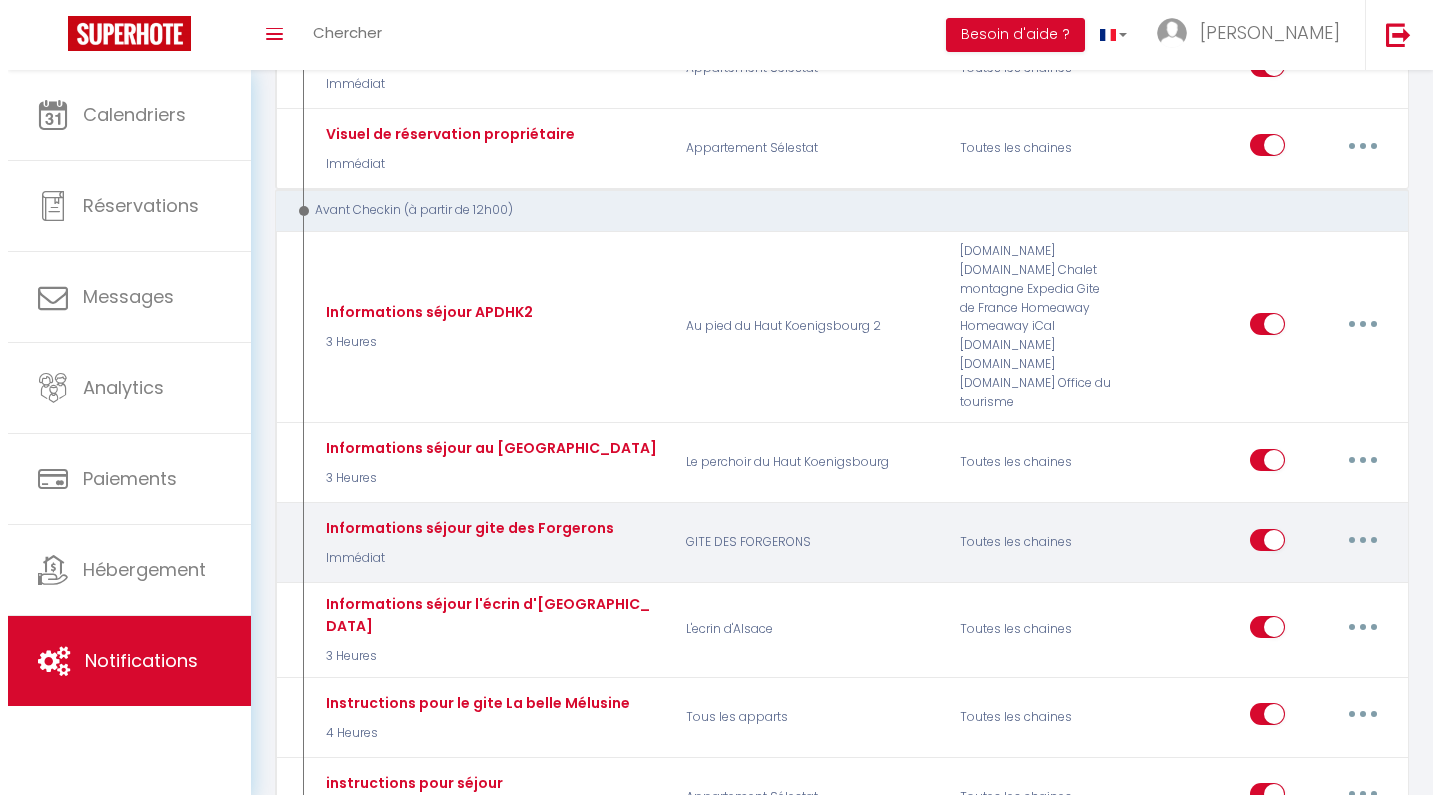 scroll, scrollTop: 688, scrollLeft: 0, axis: vertical 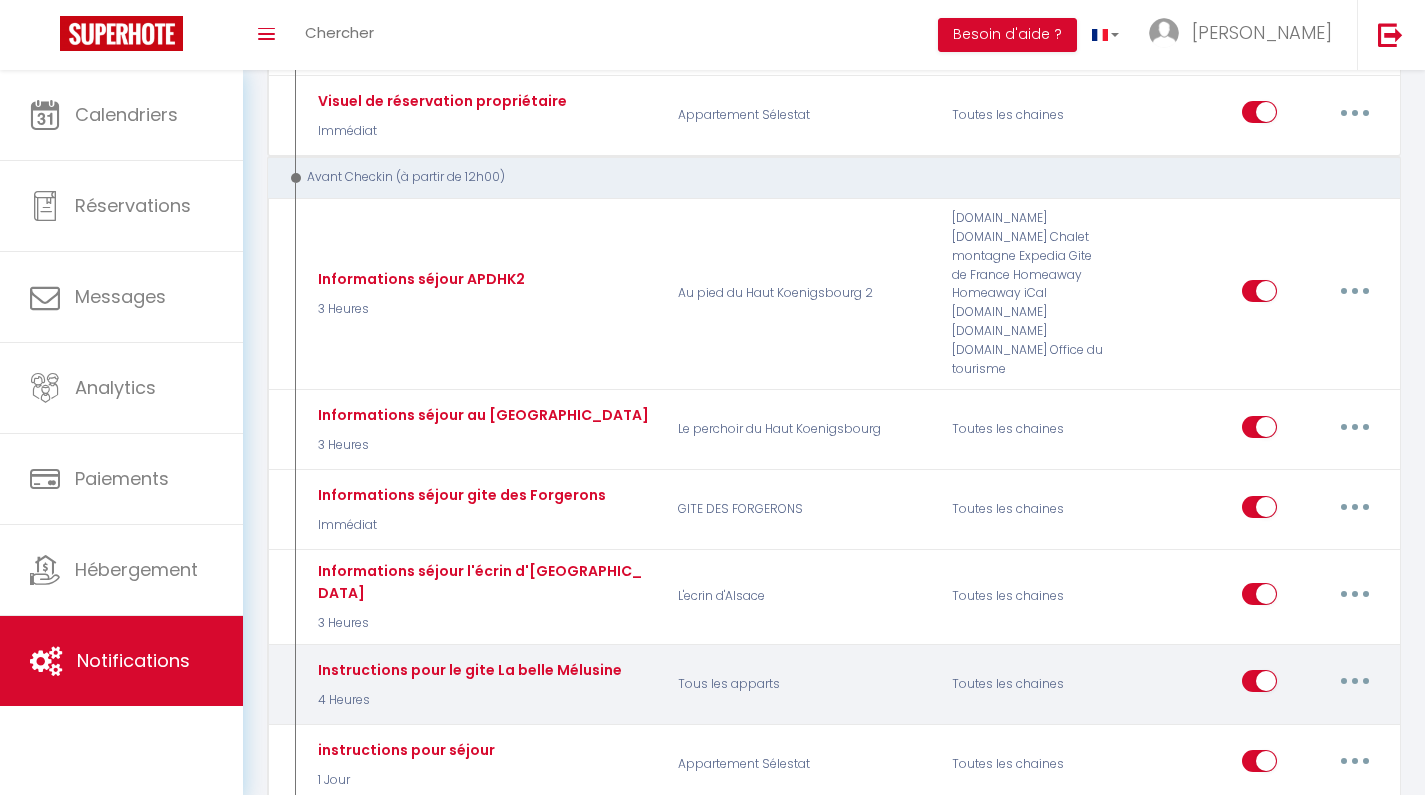 click at bounding box center (1355, 681) 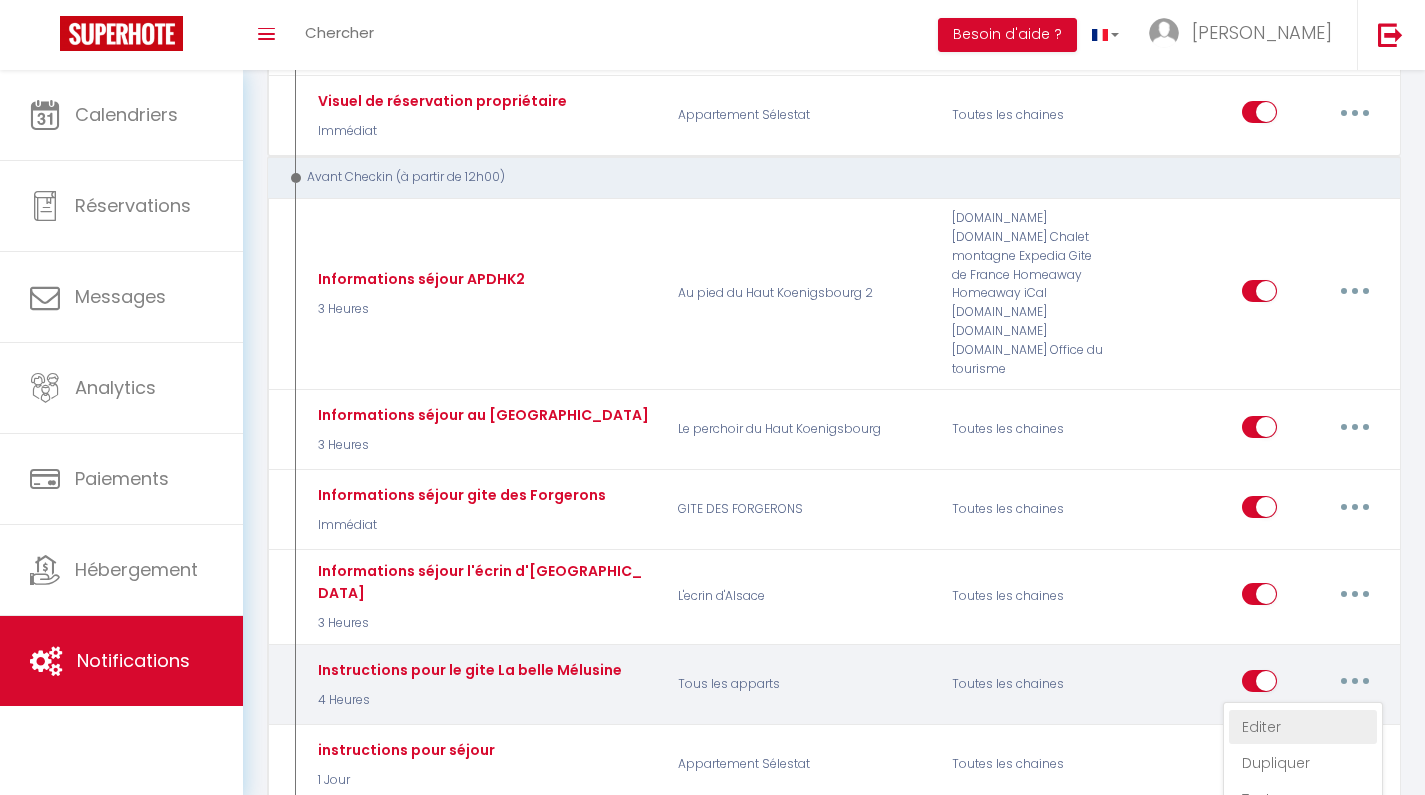 click on "Editer" at bounding box center (1303, 727) 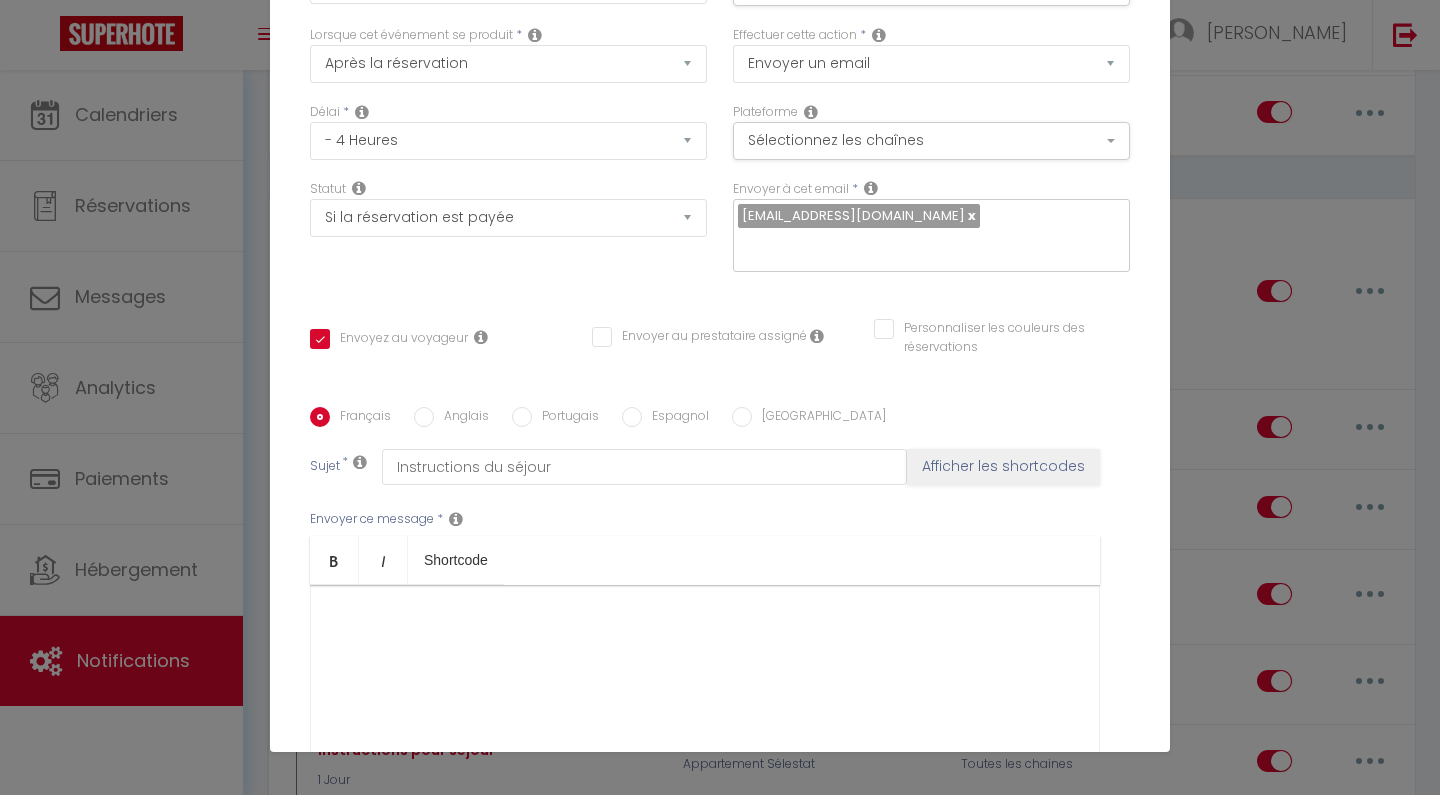 scroll, scrollTop: 0, scrollLeft: 0, axis: both 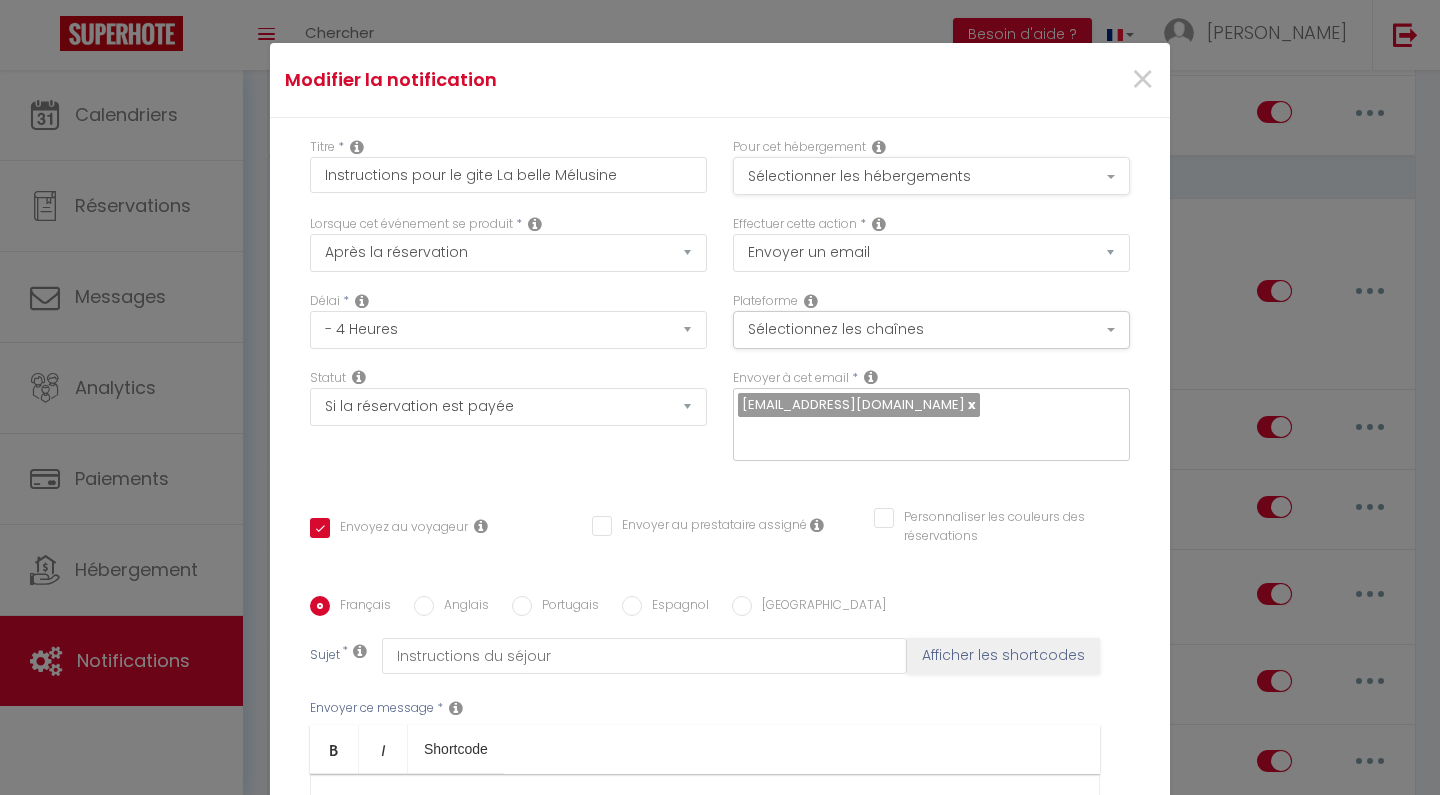 click on "Sélectionner les hébergements" at bounding box center [931, 176] 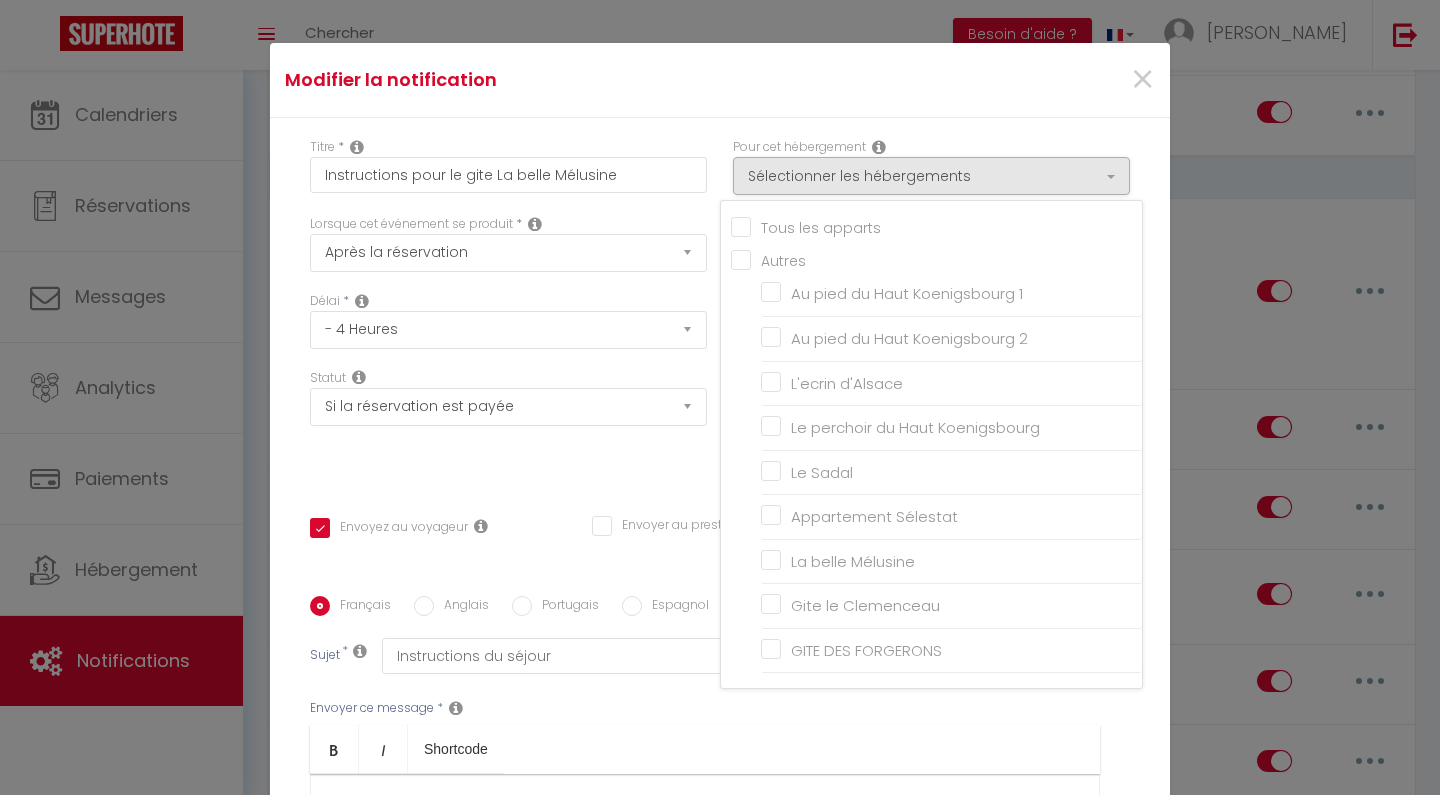 click on "Modifier la notification" at bounding box center (570, 80) 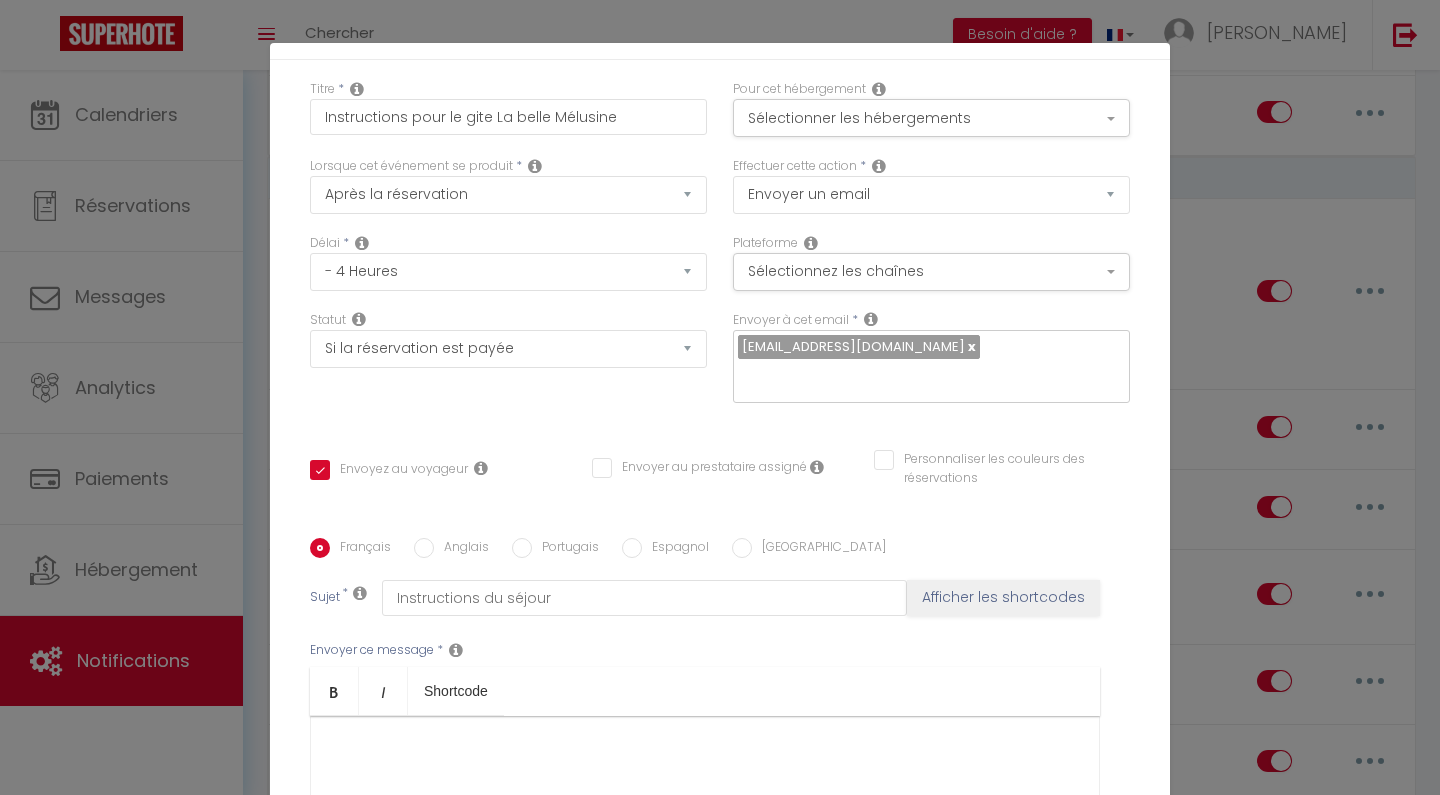 scroll, scrollTop: 296, scrollLeft: 0, axis: vertical 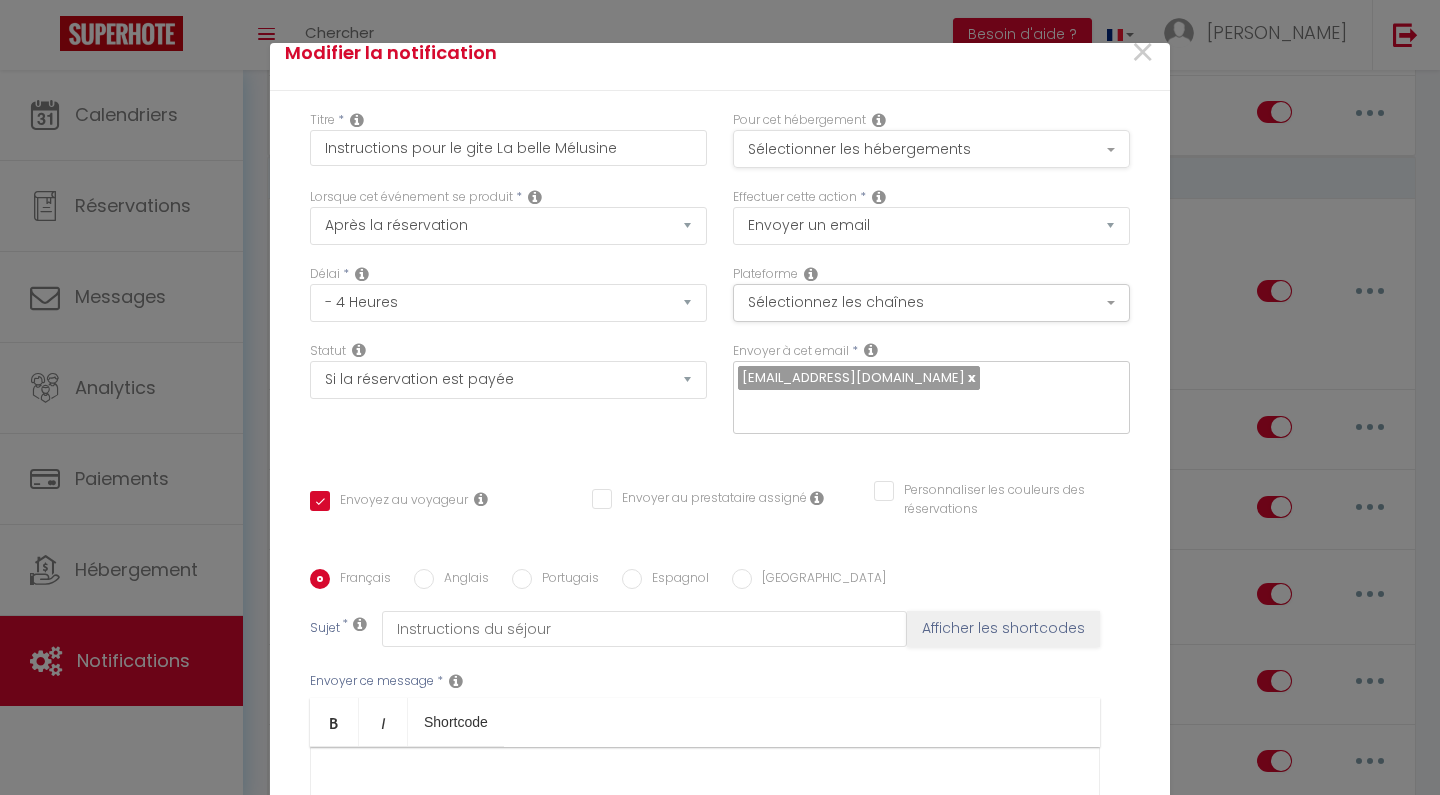 click on "Sélectionner les hébergements" at bounding box center [931, 149] 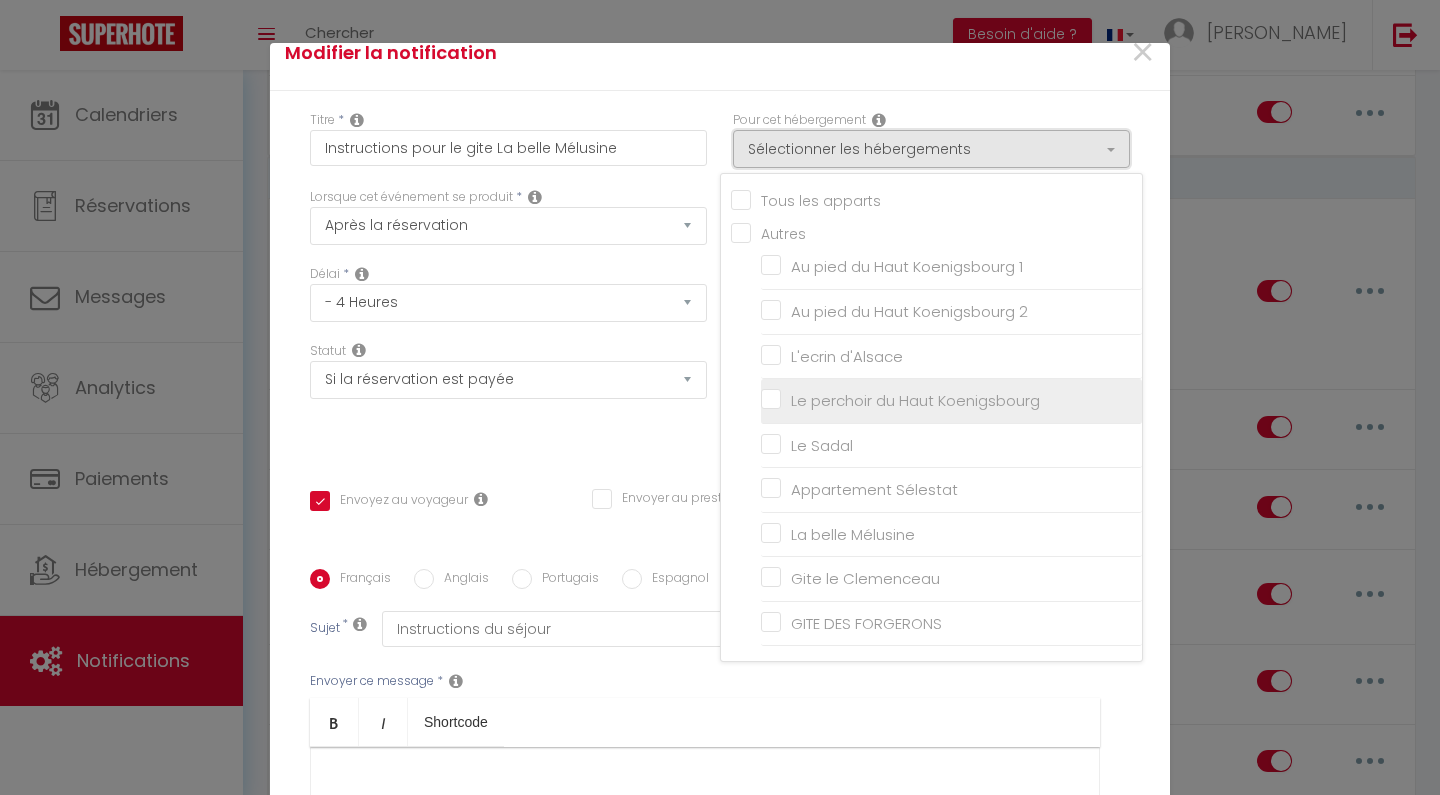 scroll, scrollTop: 54, scrollLeft: 0, axis: vertical 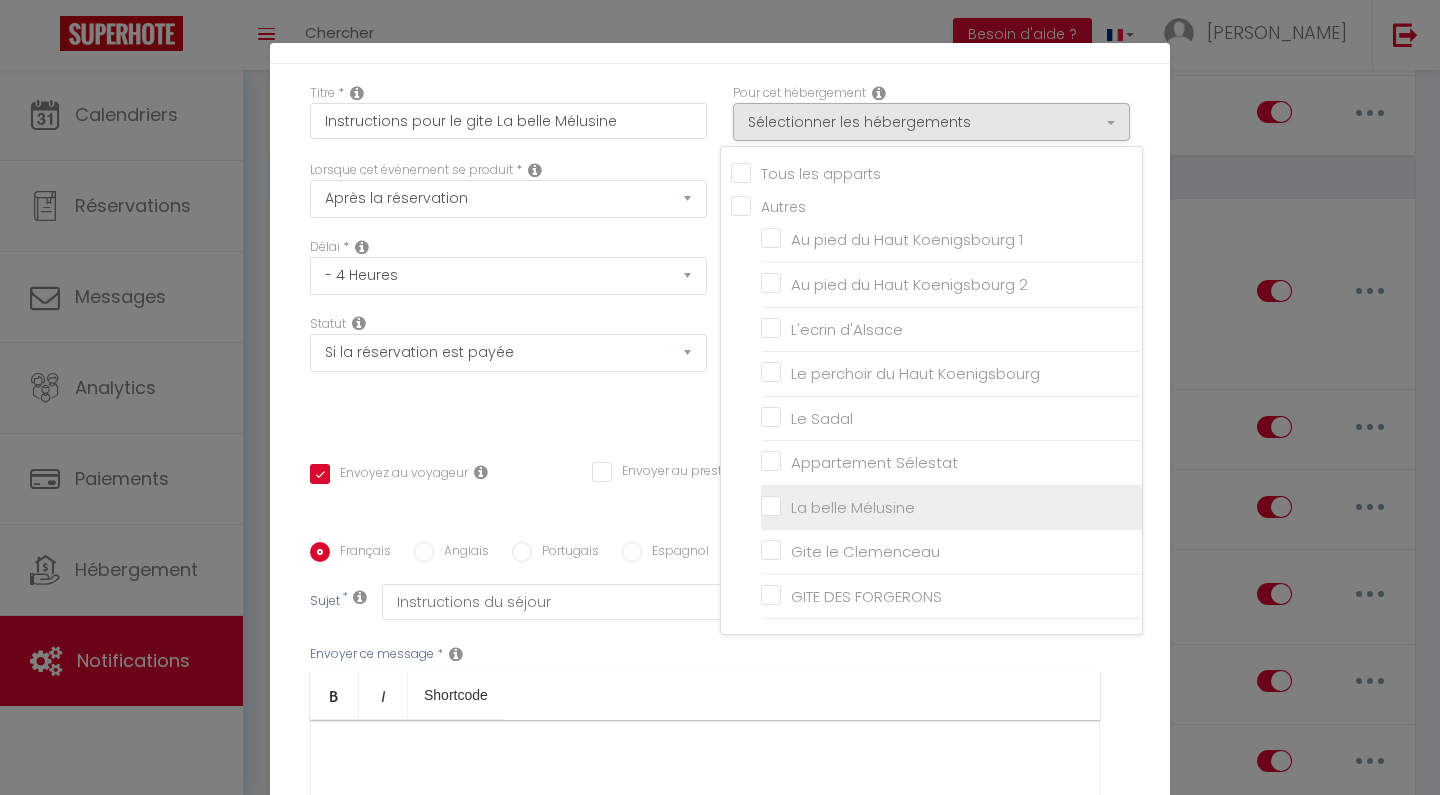 click on "La belle Mélusine" at bounding box center [951, 508] 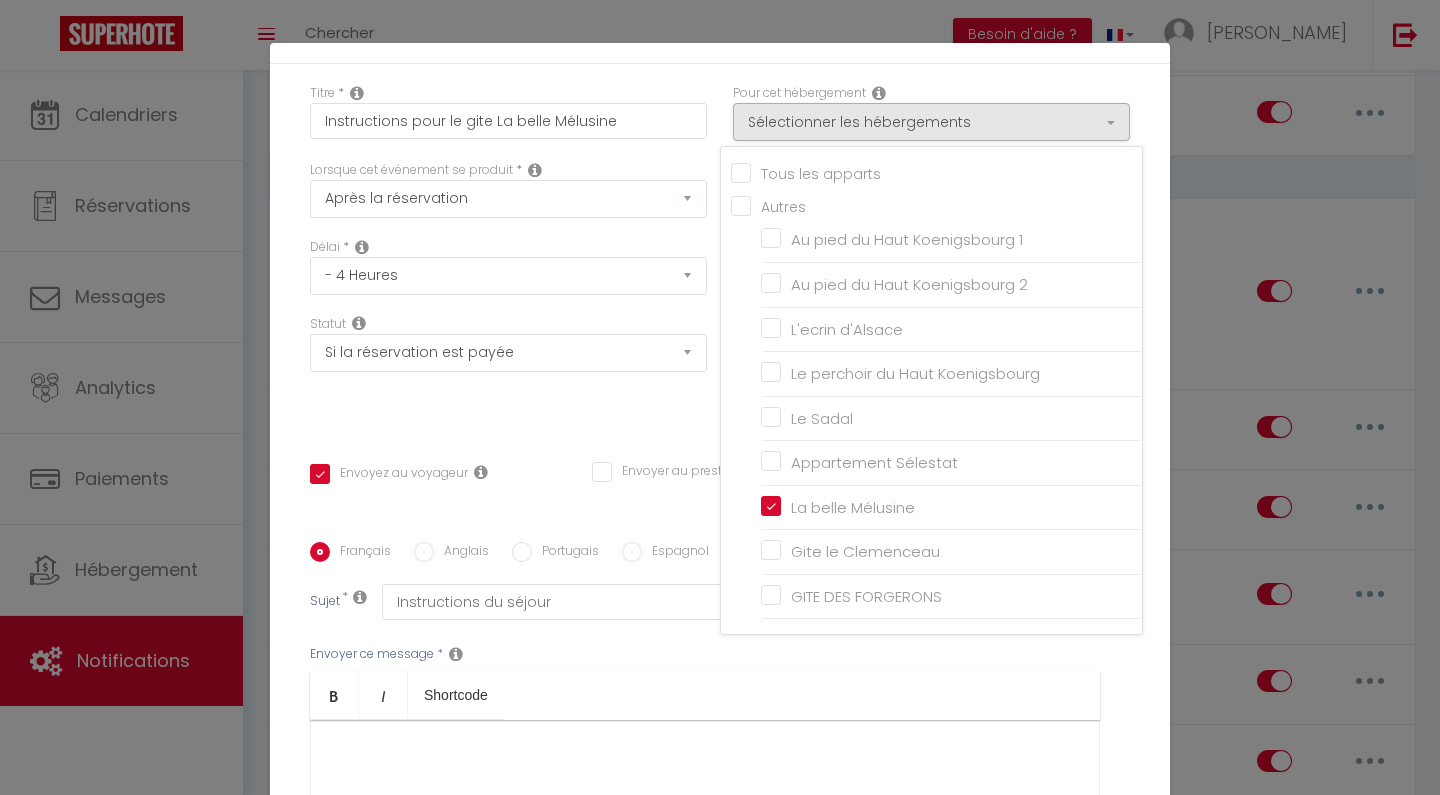 click on "Statut     Aucun   Si la réservation est payée   Si réservation non payée   Si la caution a été prise   Si caution non payée" at bounding box center (508, 371) 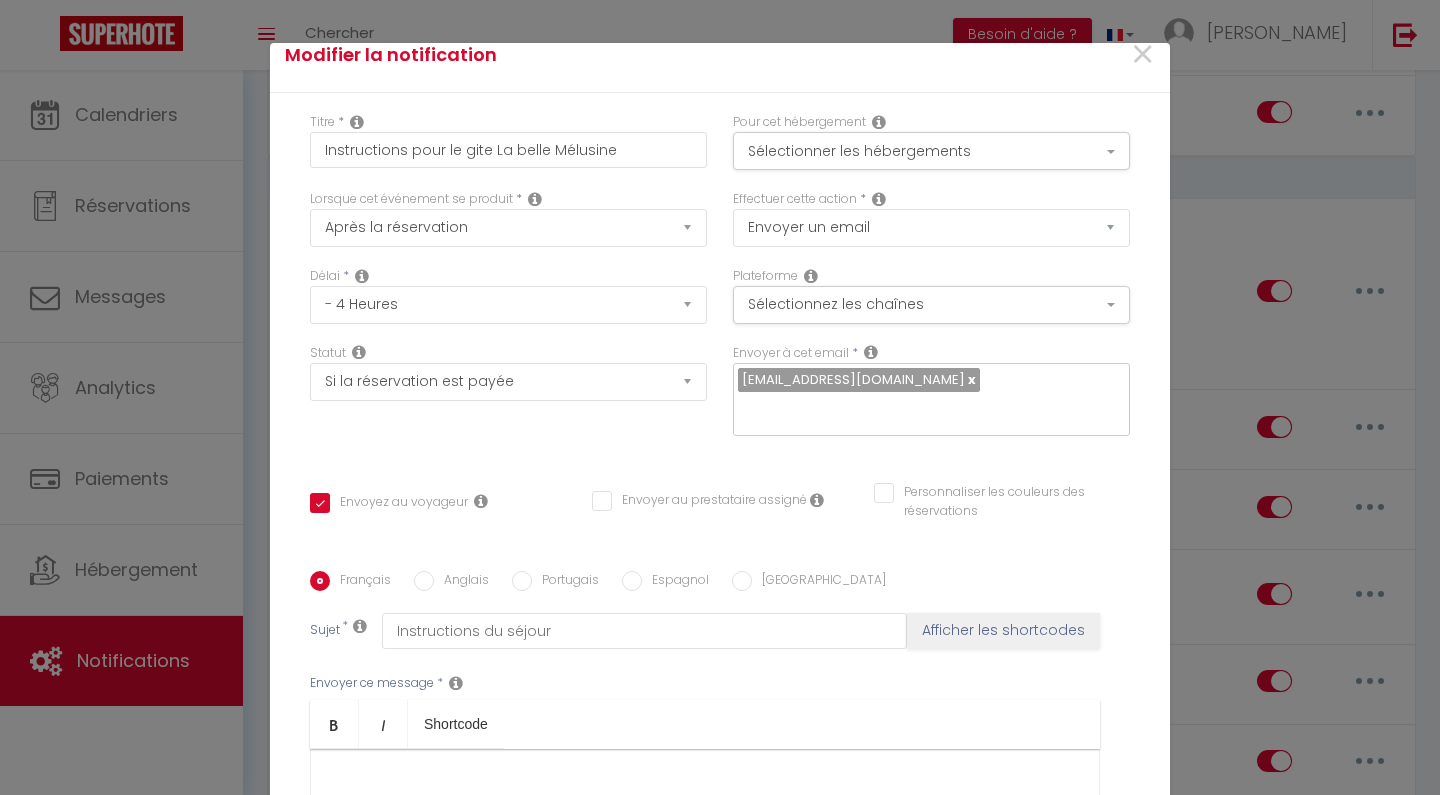 scroll, scrollTop: 212, scrollLeft: 0, axis: vertical 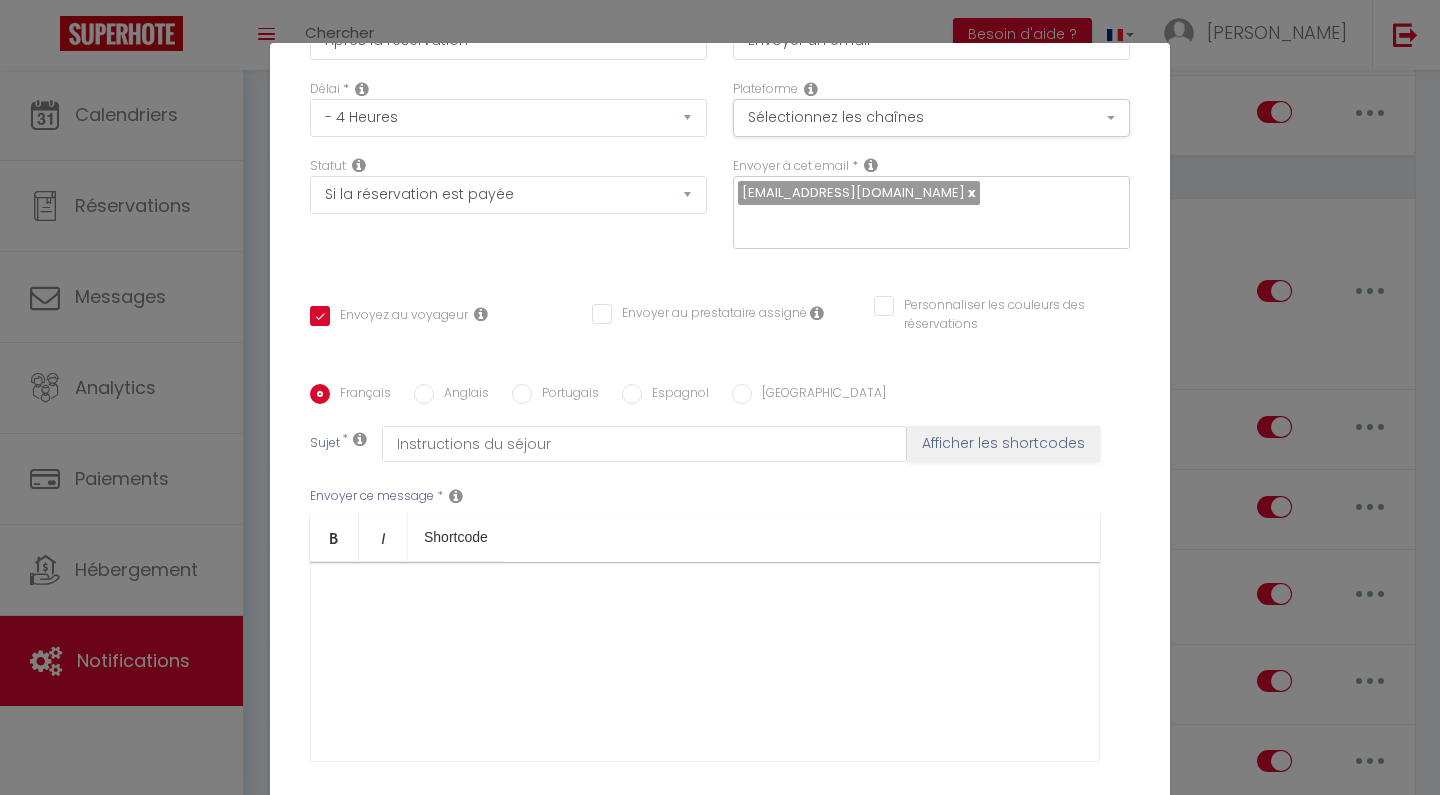 click on "​" at bounding box center [705, 662] 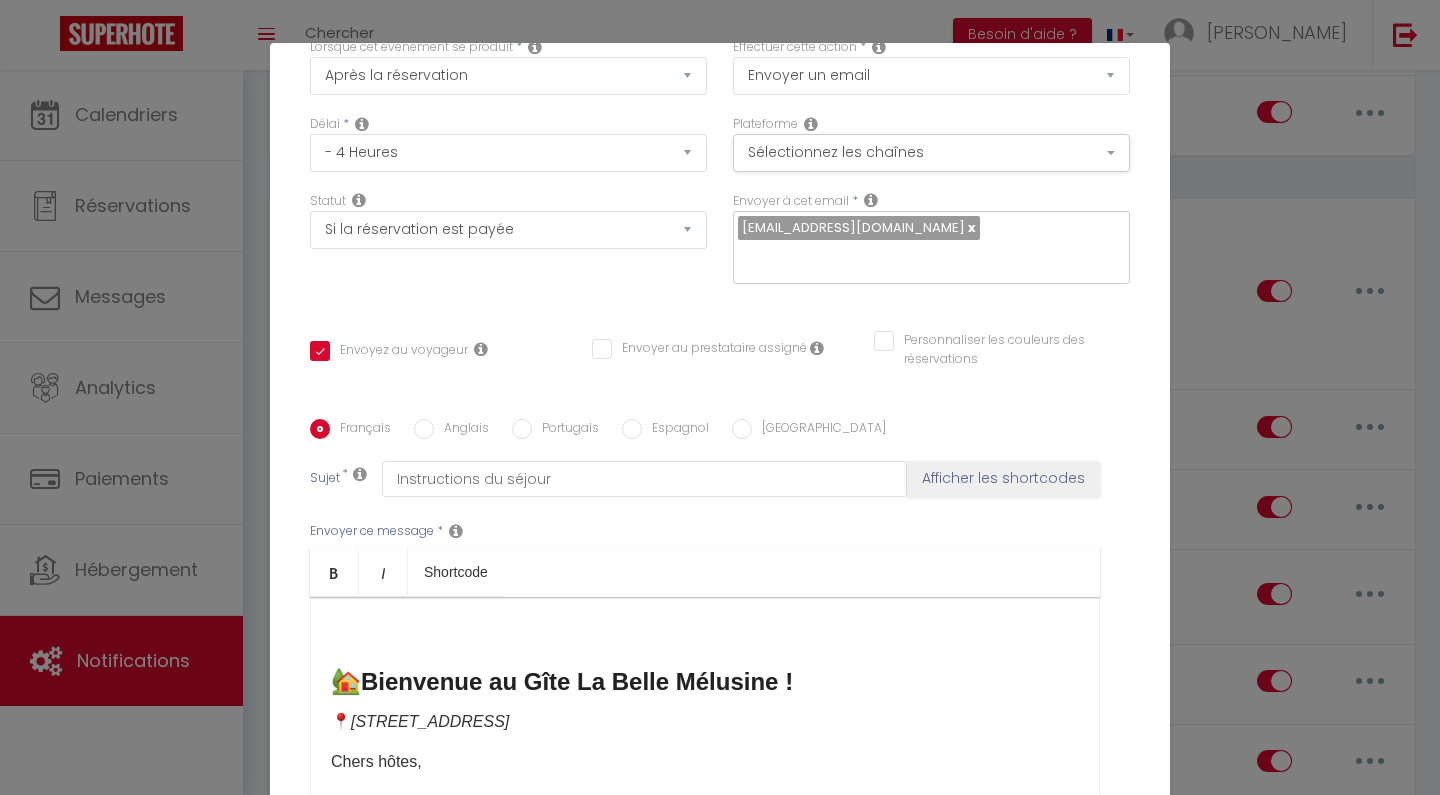 scroll, scrollTop: 215, scrollLeft: 0, axis: vertical 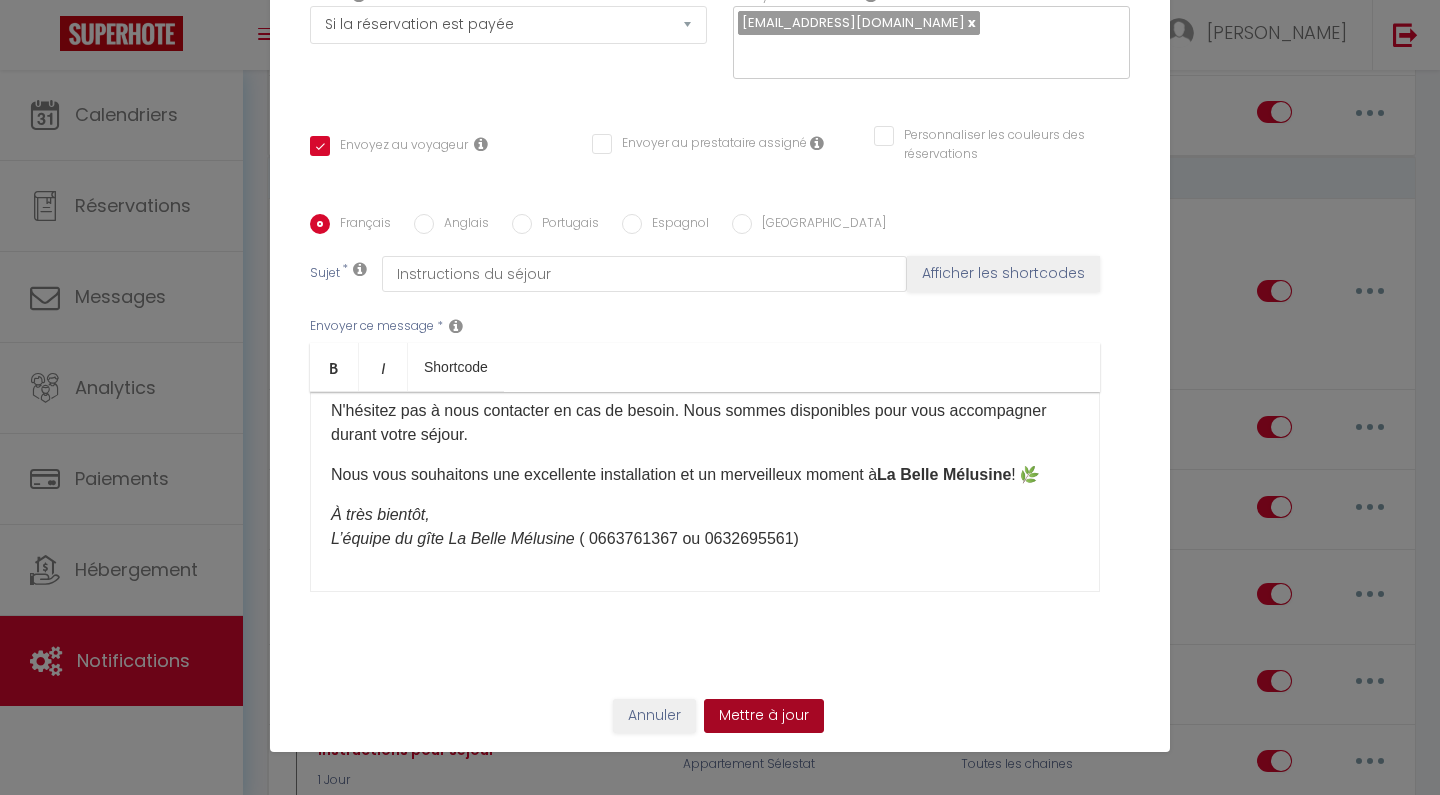 click on "Mettre à jour" at bounding box center [764, 716] 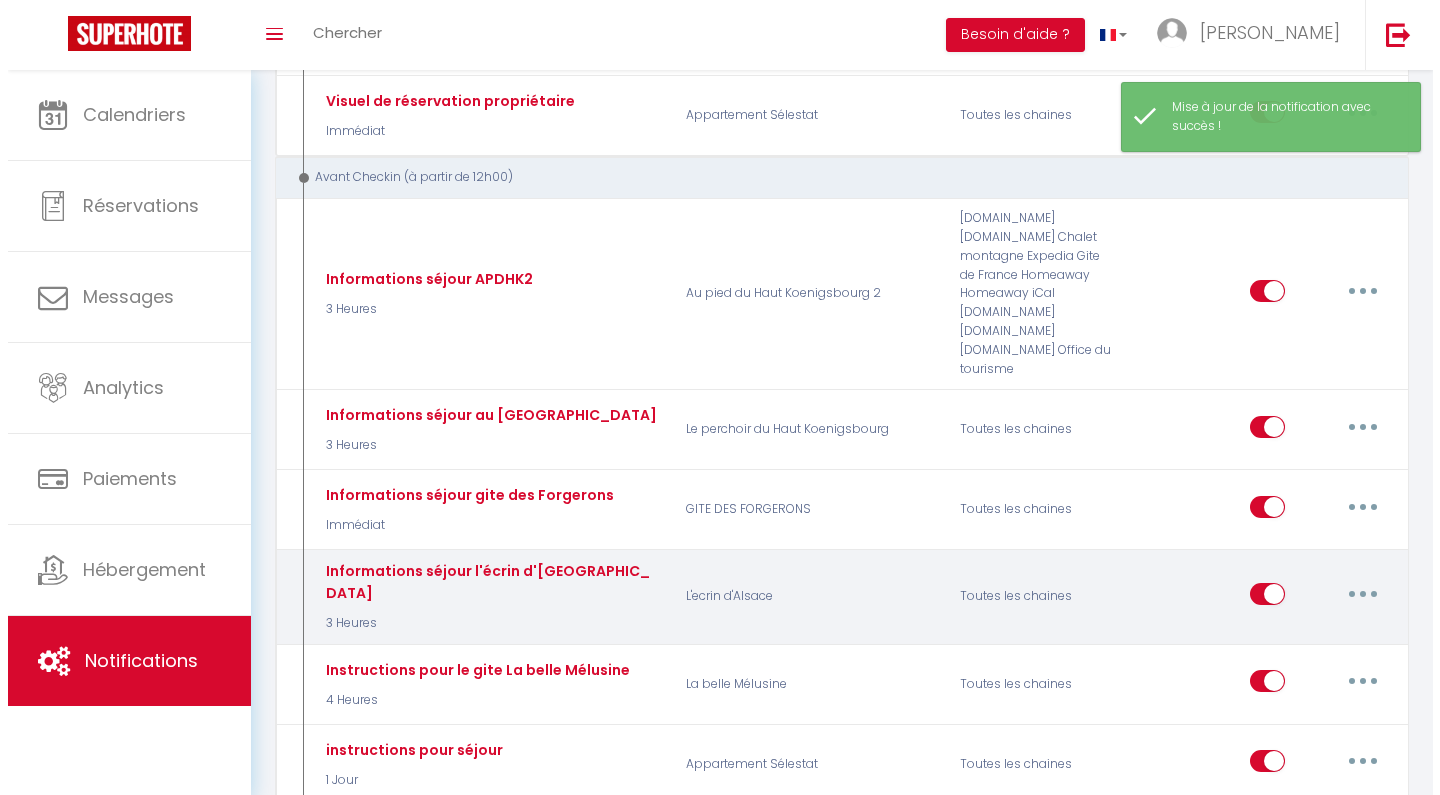 scroll, scrollTop: 721, scrollLeft: 0, axis: vertical 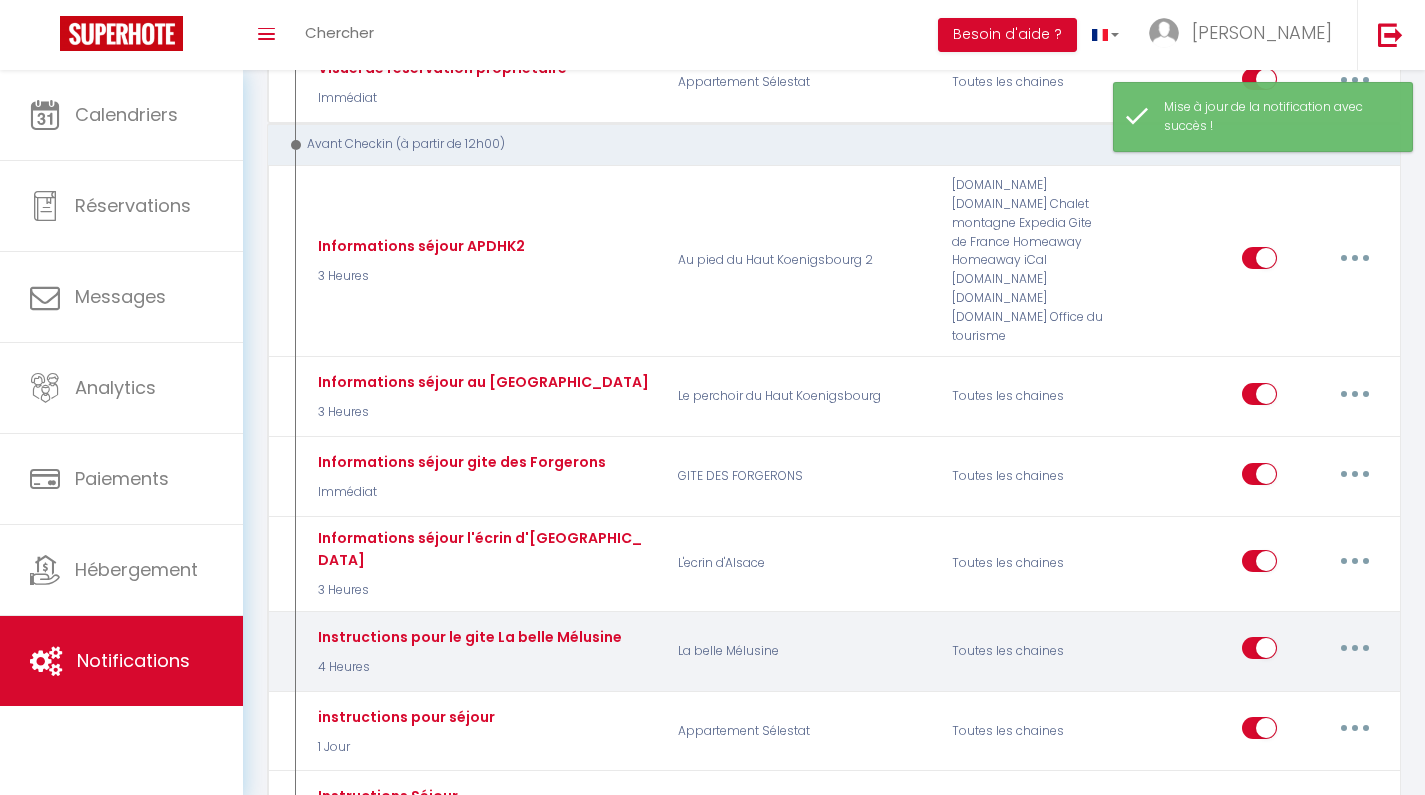click at bounding box center (1355, 648) 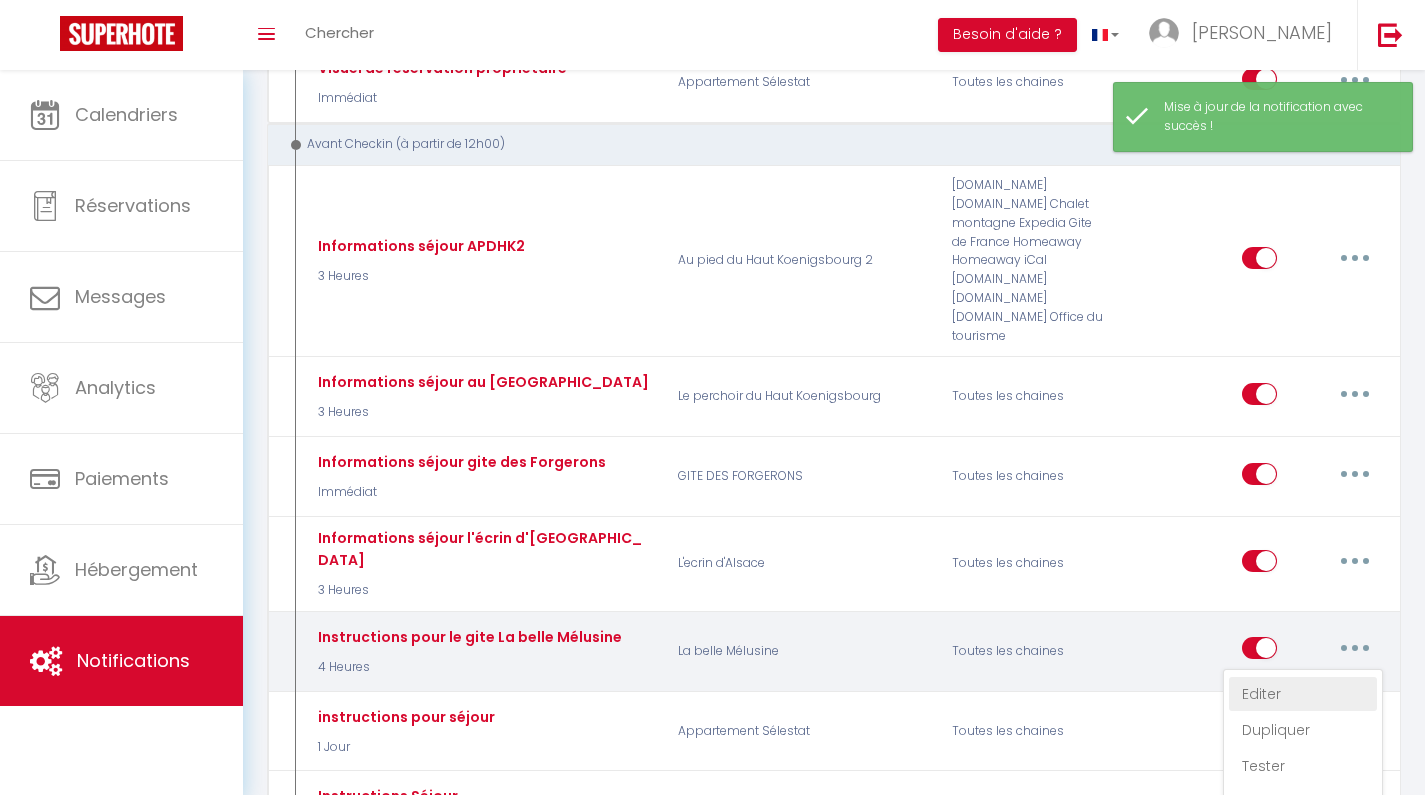 click on "Editer" at bounding box center [1303, 694] 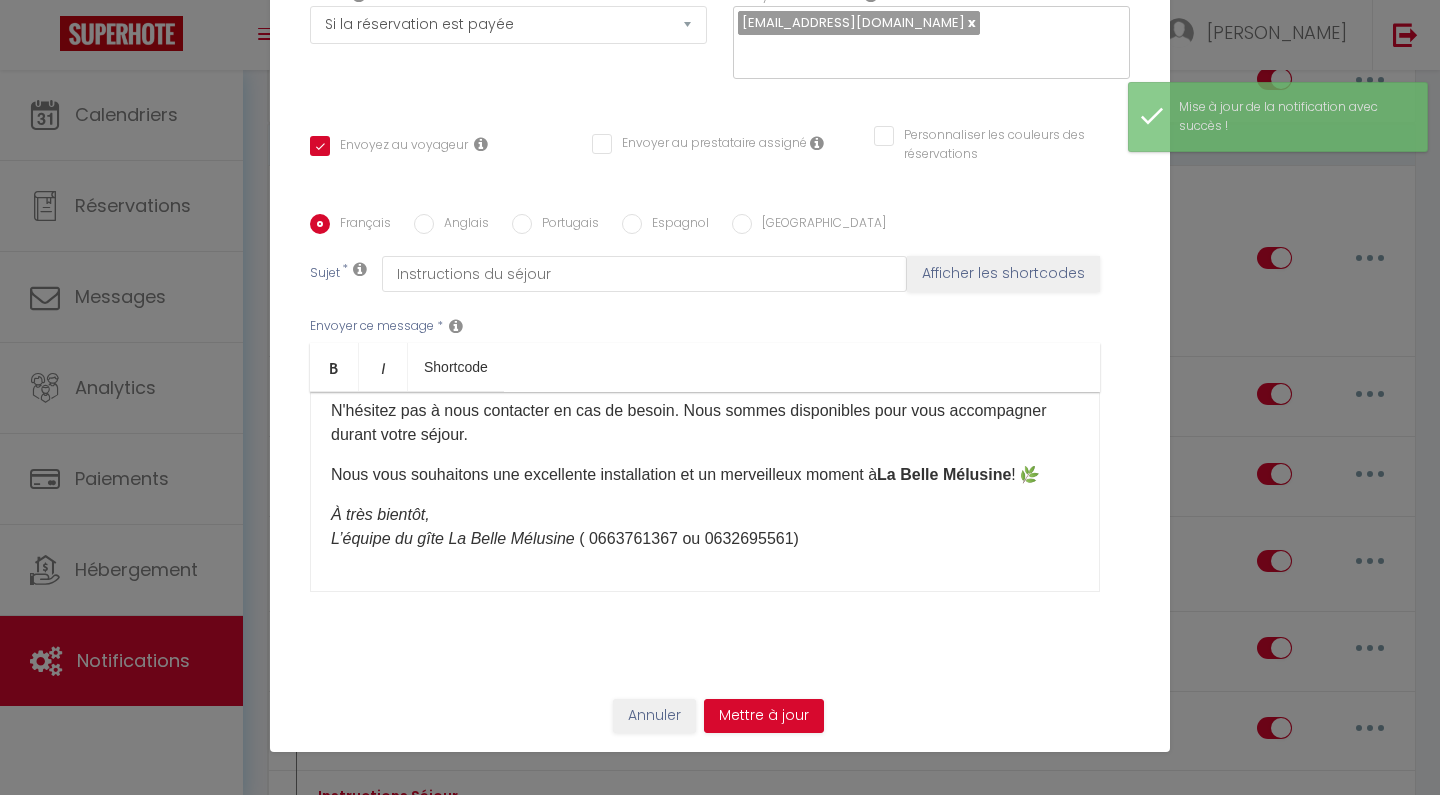 scroll, scrollTop: 515, scrollLeft: 0, axis: vertical 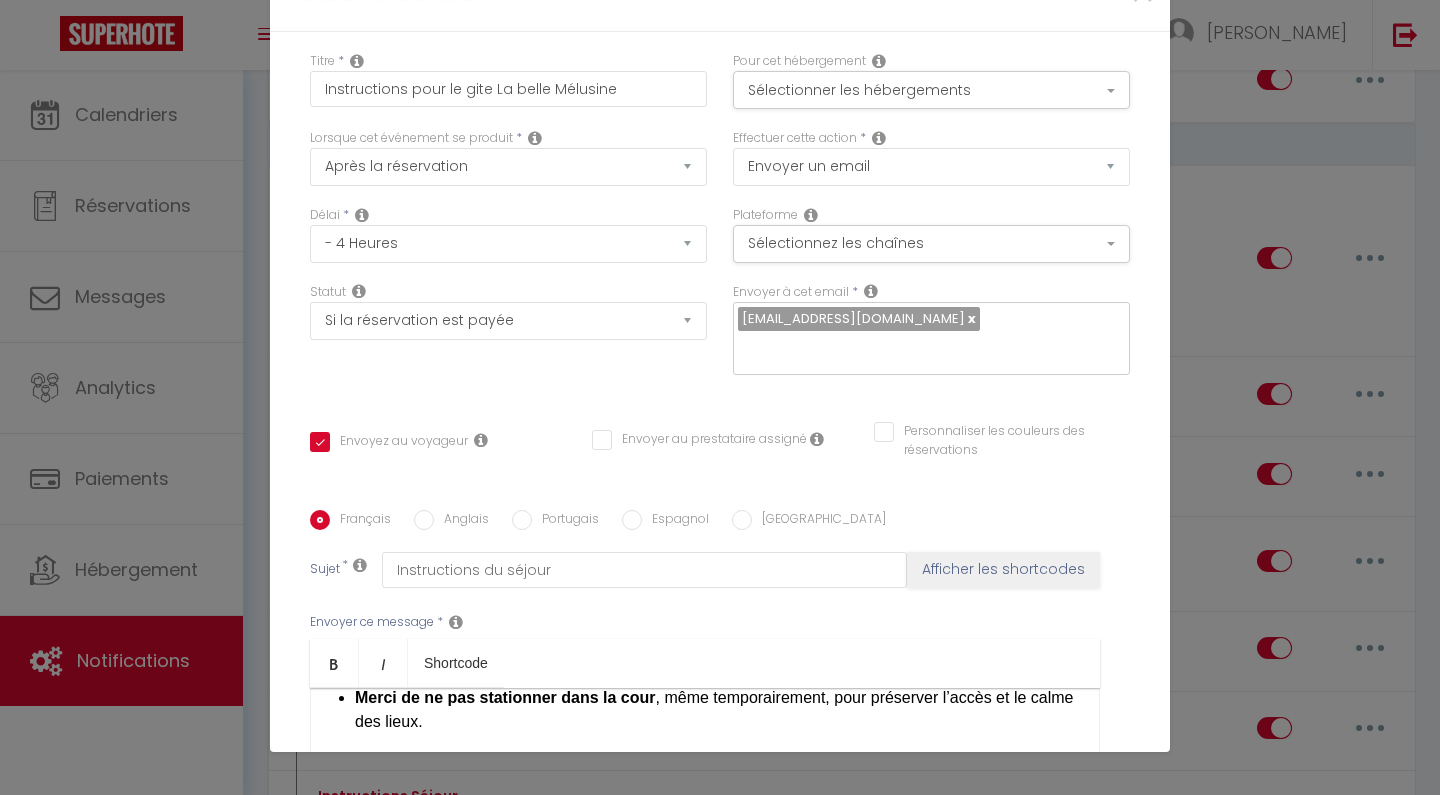 click on "[EMAIL_ADDRESS][DOMAIN_NAME]" at bounding box center (931, 339) 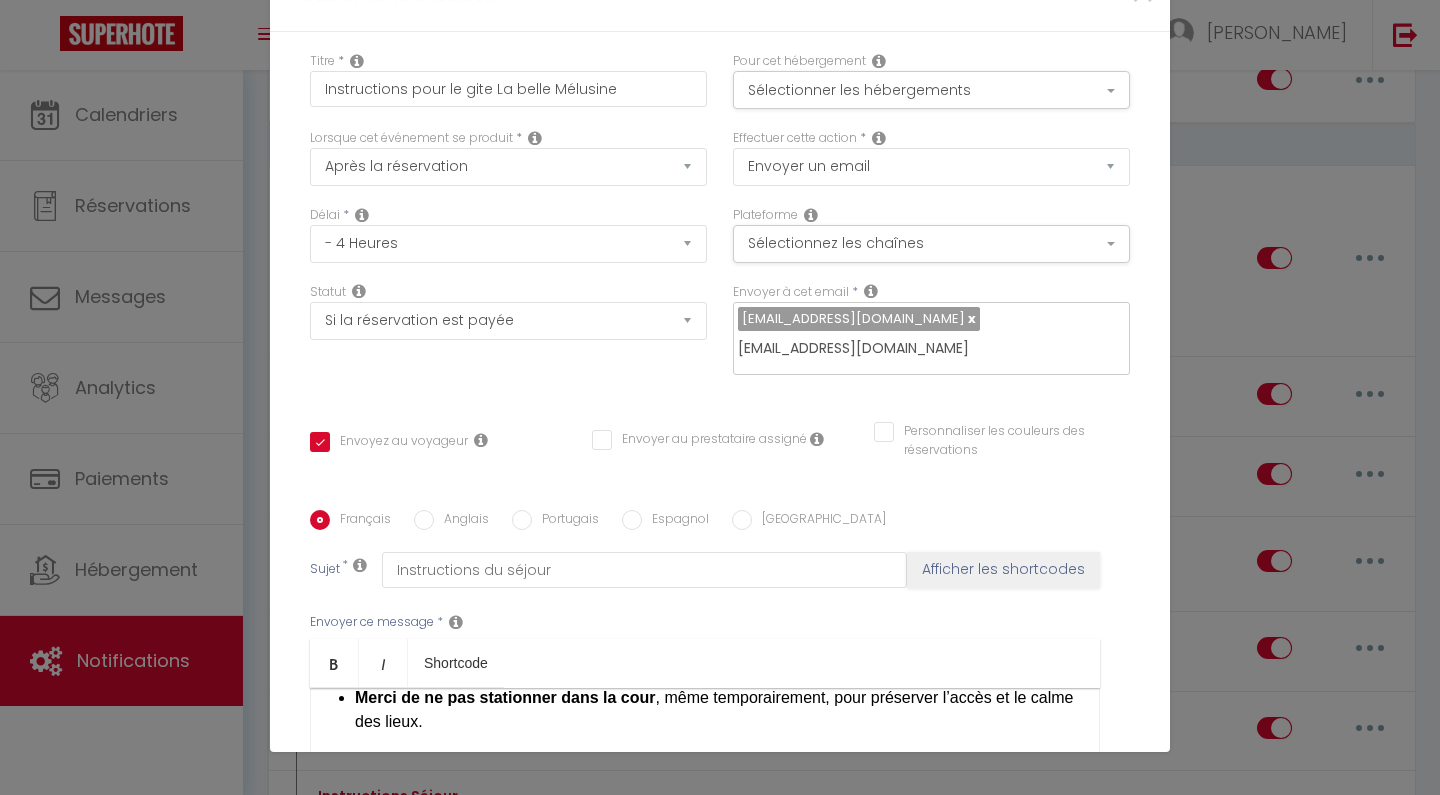 click on "[EMAIL_ADDRESS][DOMAIN_NAME]" at bounding box center (926, 349) 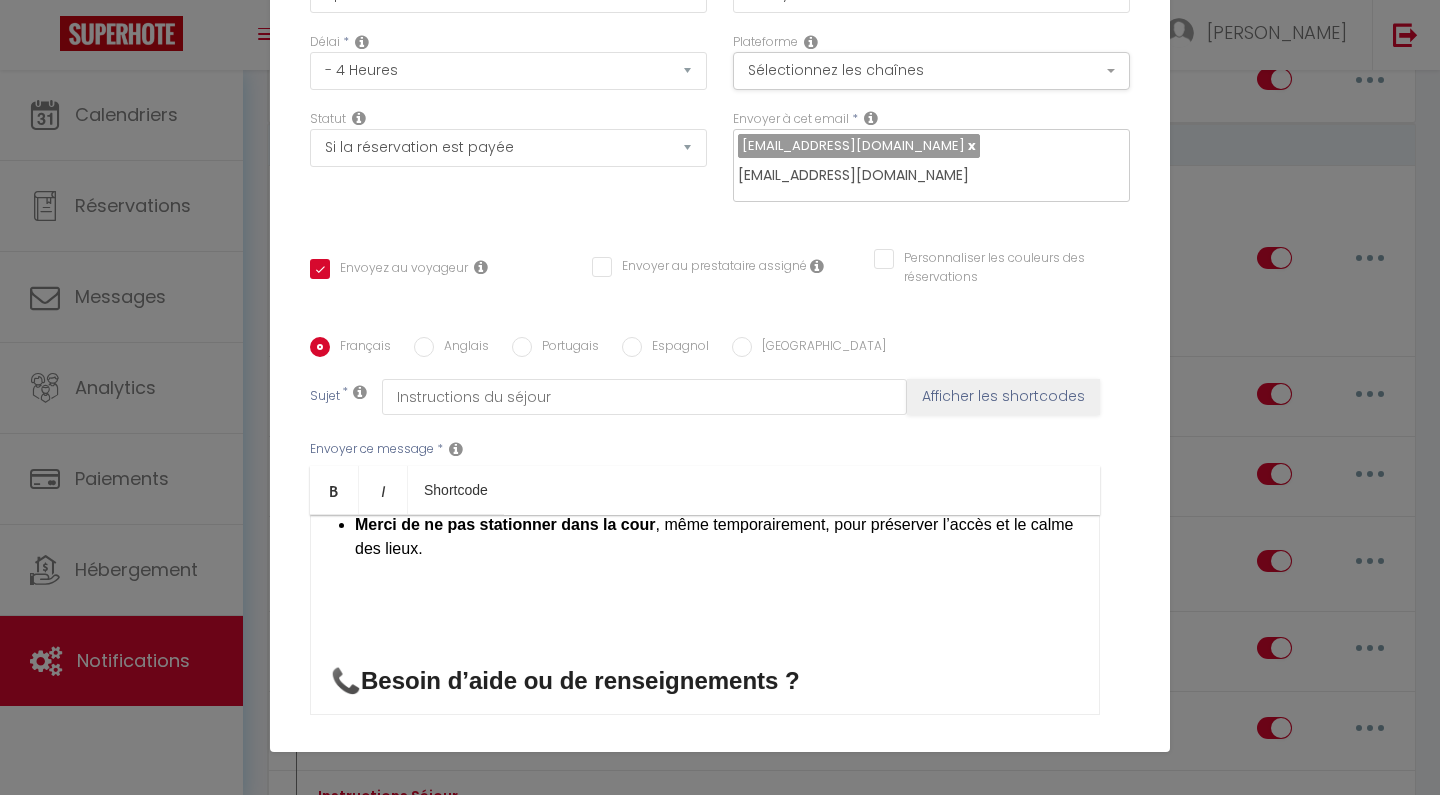 scroll, scrollTop: 215, scrollLeft: 0, axis: vertical 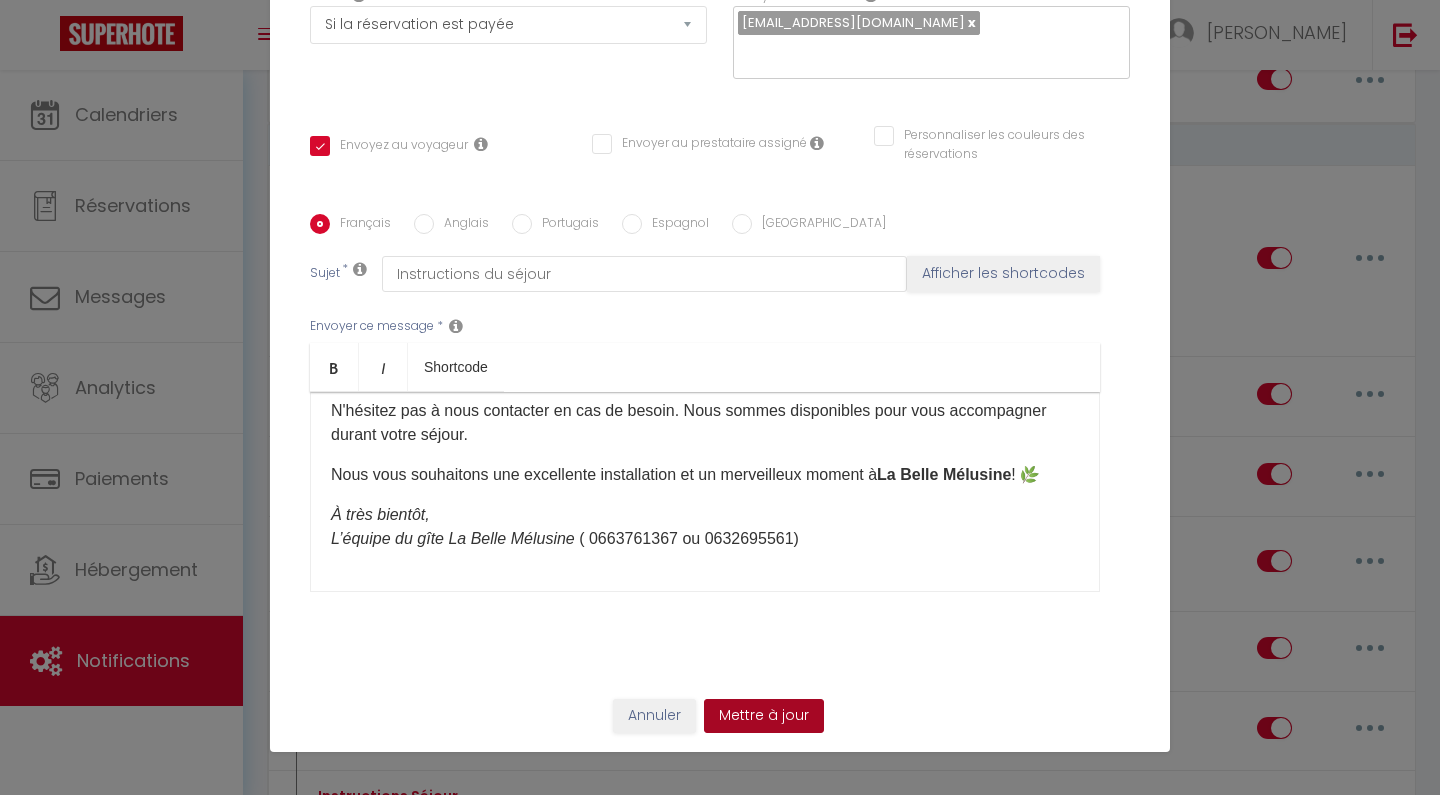 click on "Mettre à jour" at bounding box center [764, 716] 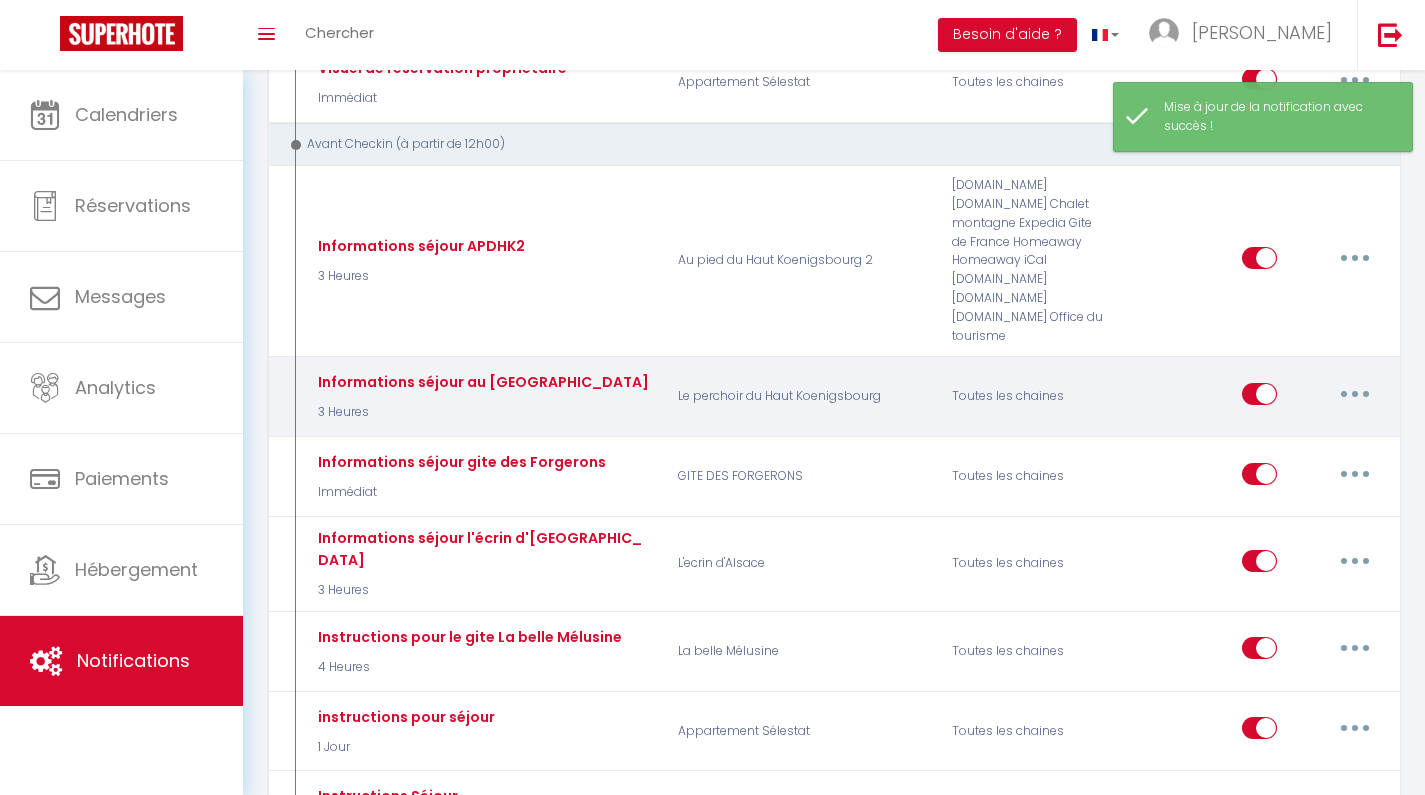 click at bounding box center (1355, 394) 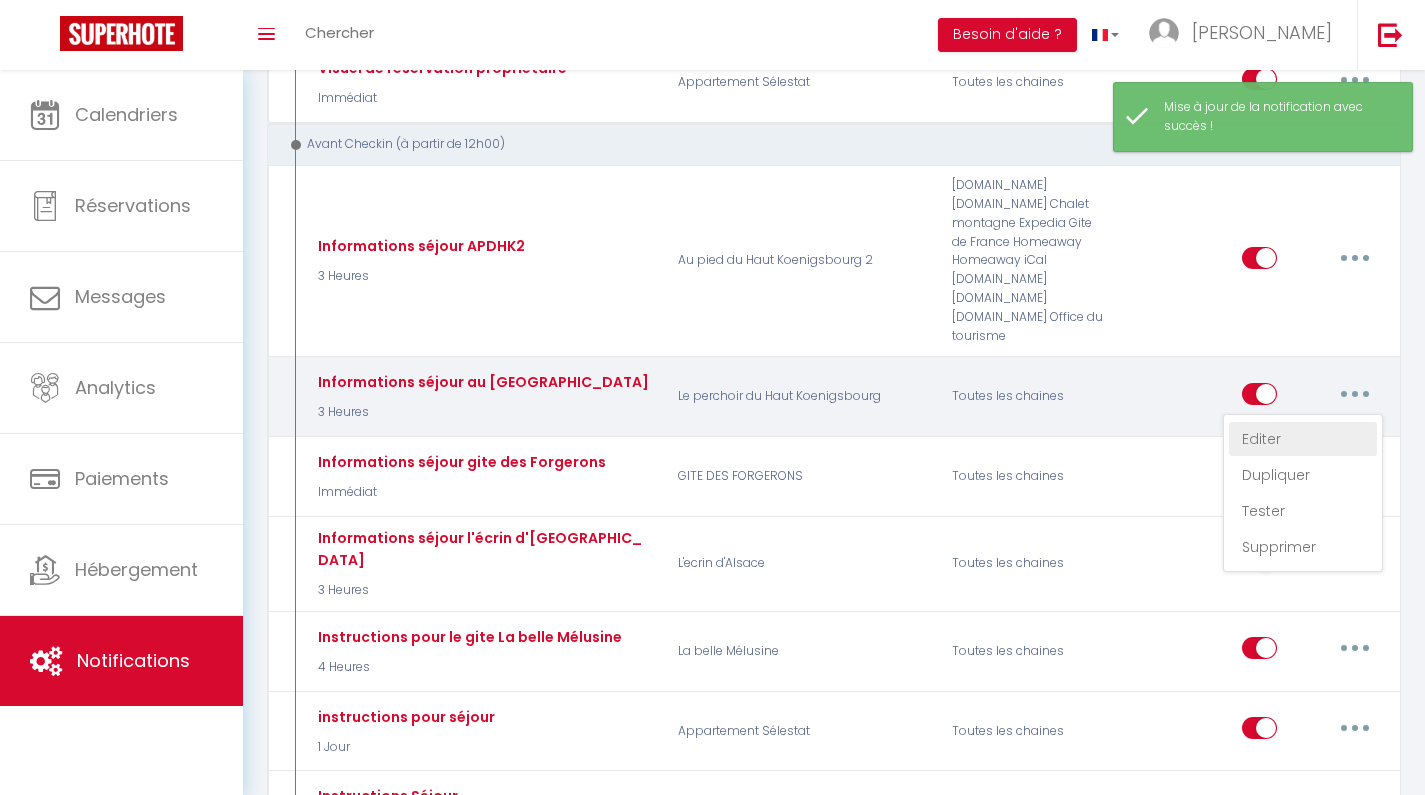 click on "Editer" at bounding box center [1303, 439] 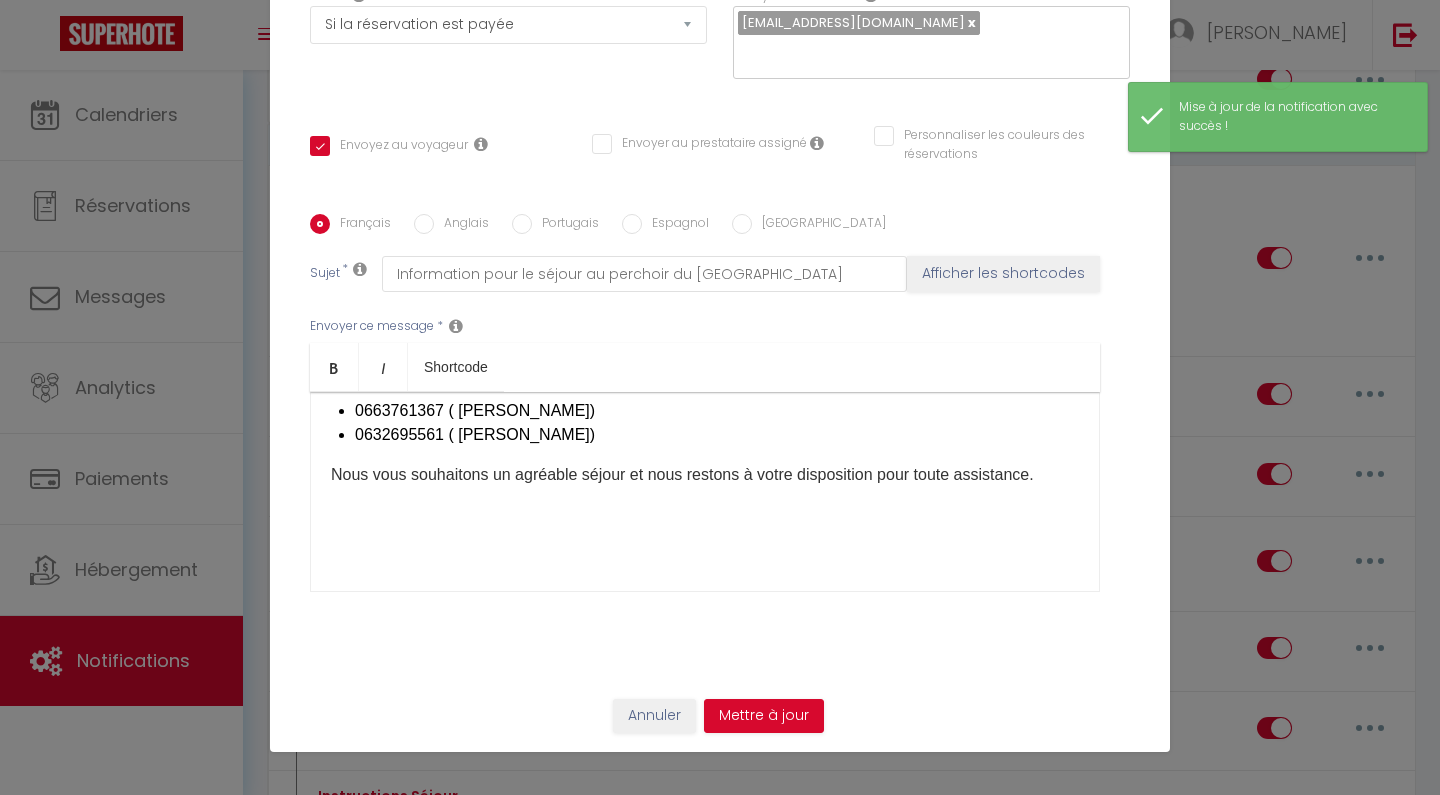 scroll, scrollTop: 555, scrollLeft: 0, axis: vertical 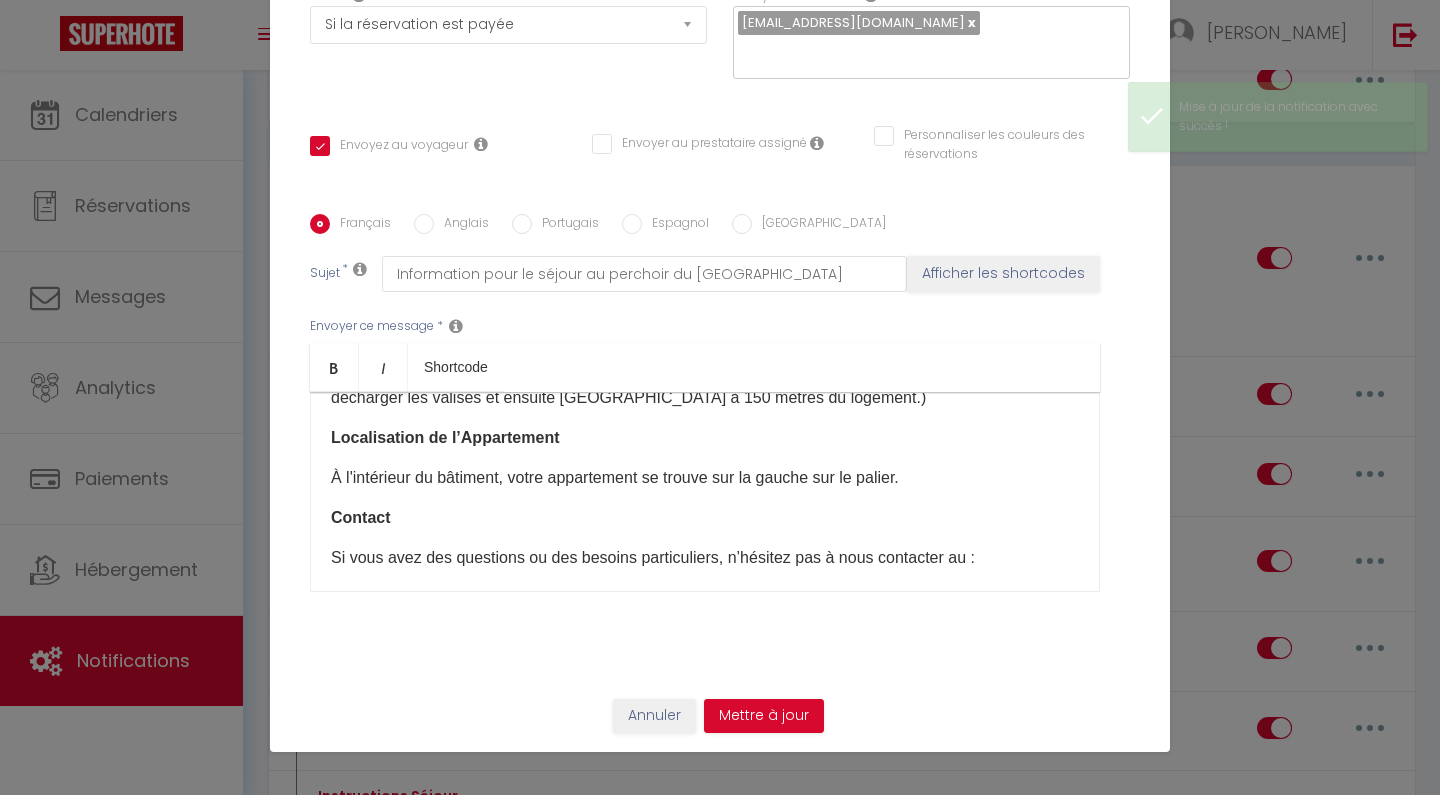 click at bounding box center [926, 53] 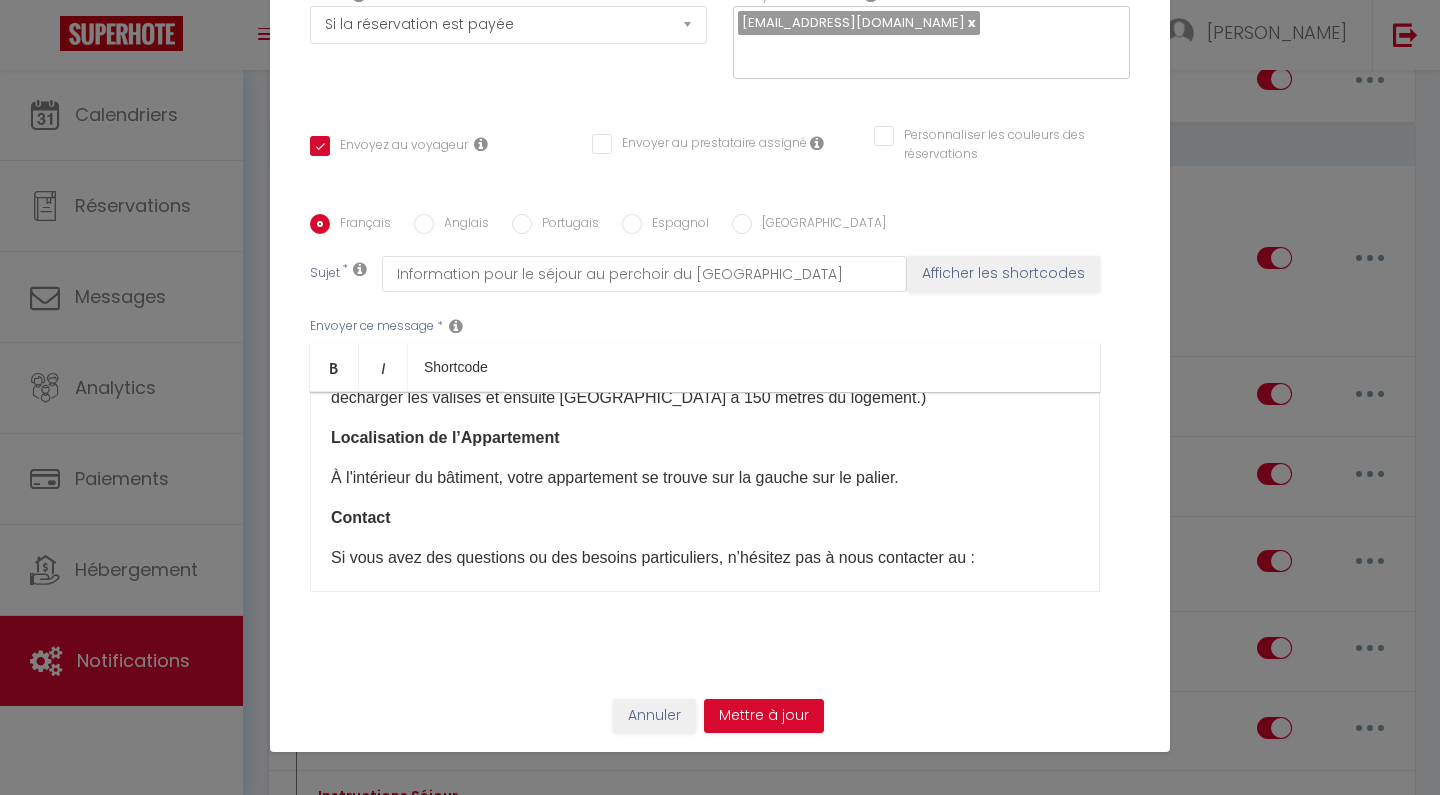 paste on "[EMAIL_ADDRESS][DOMAIN_NAME]" 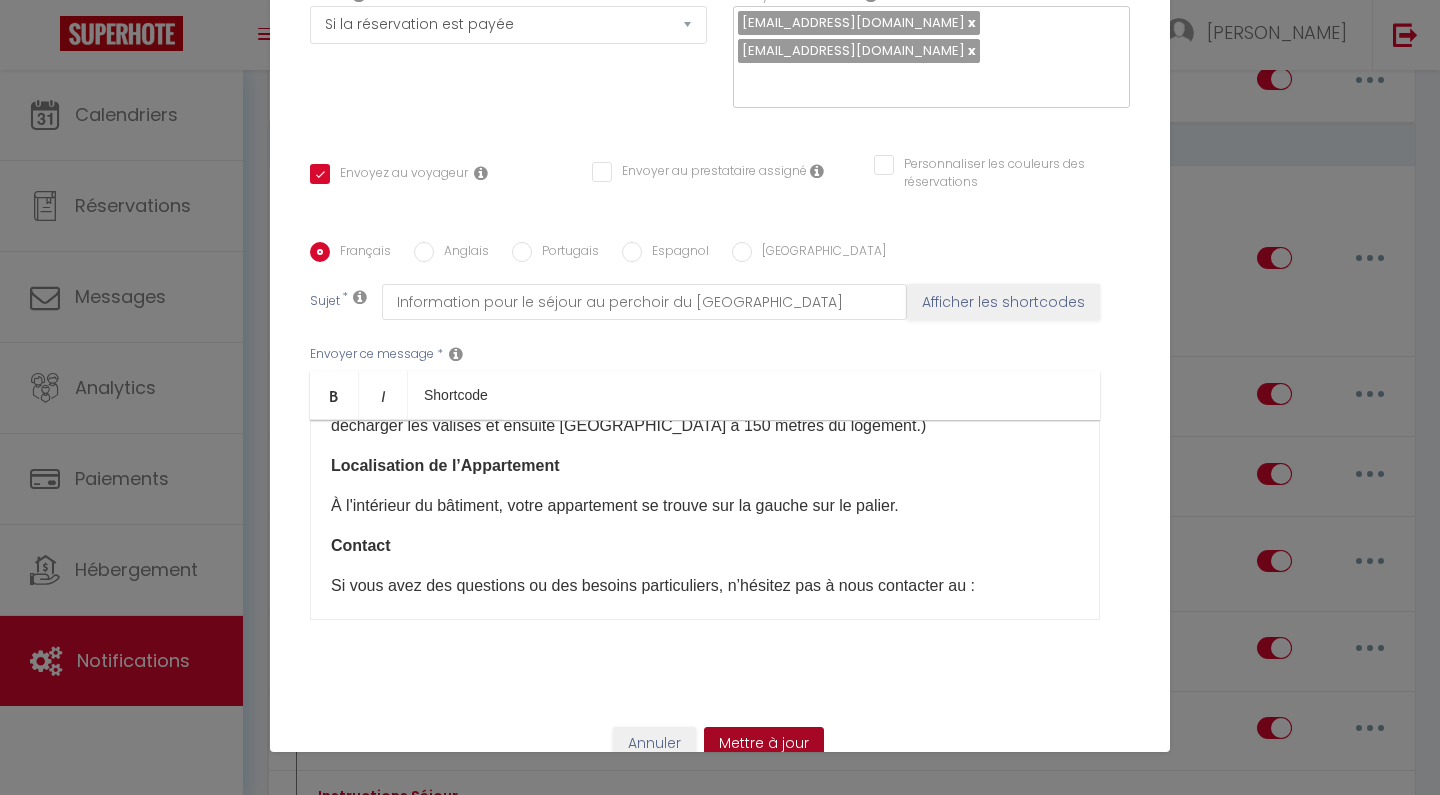 click on "Mettre à jour" at bounding box center (764, 744) 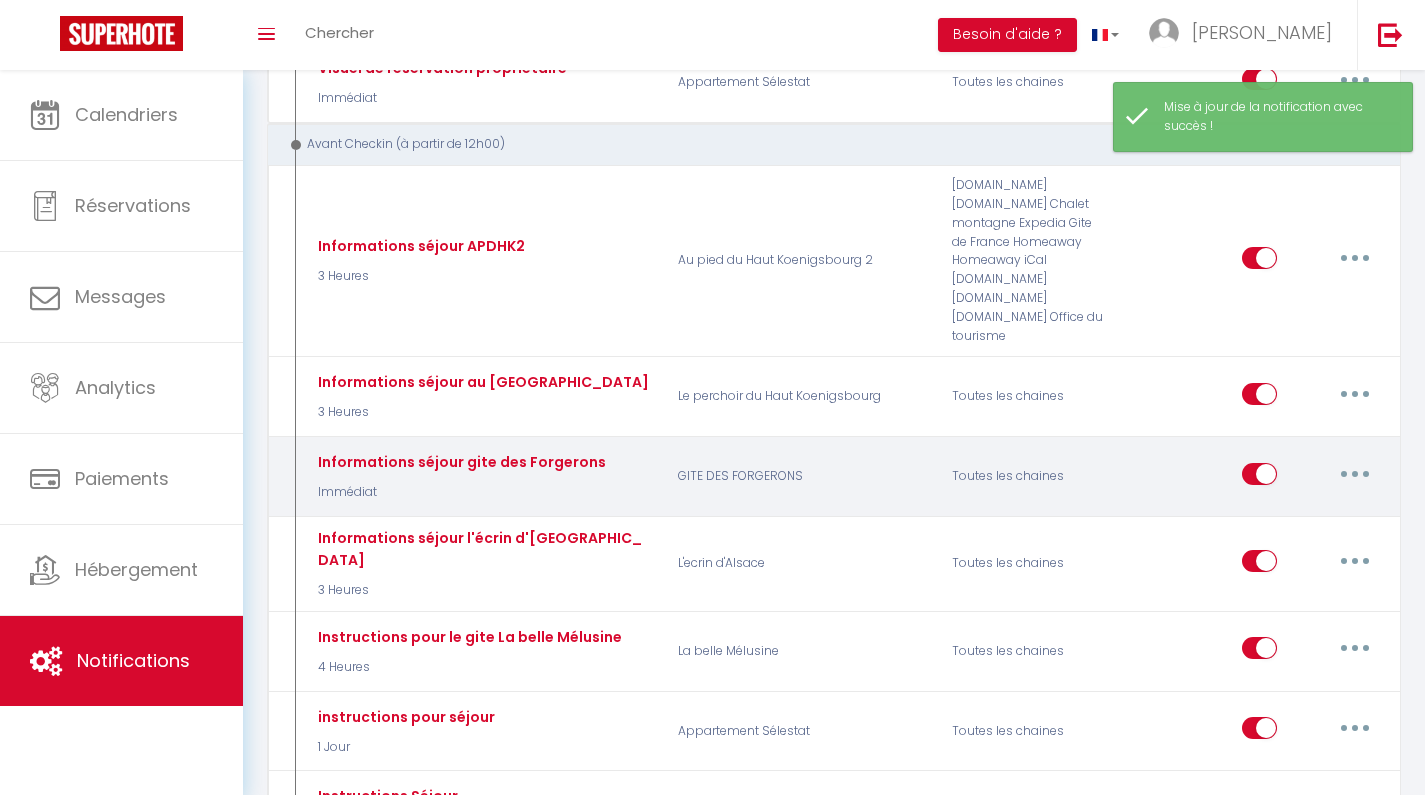 click at bounding box center (1355, 474) 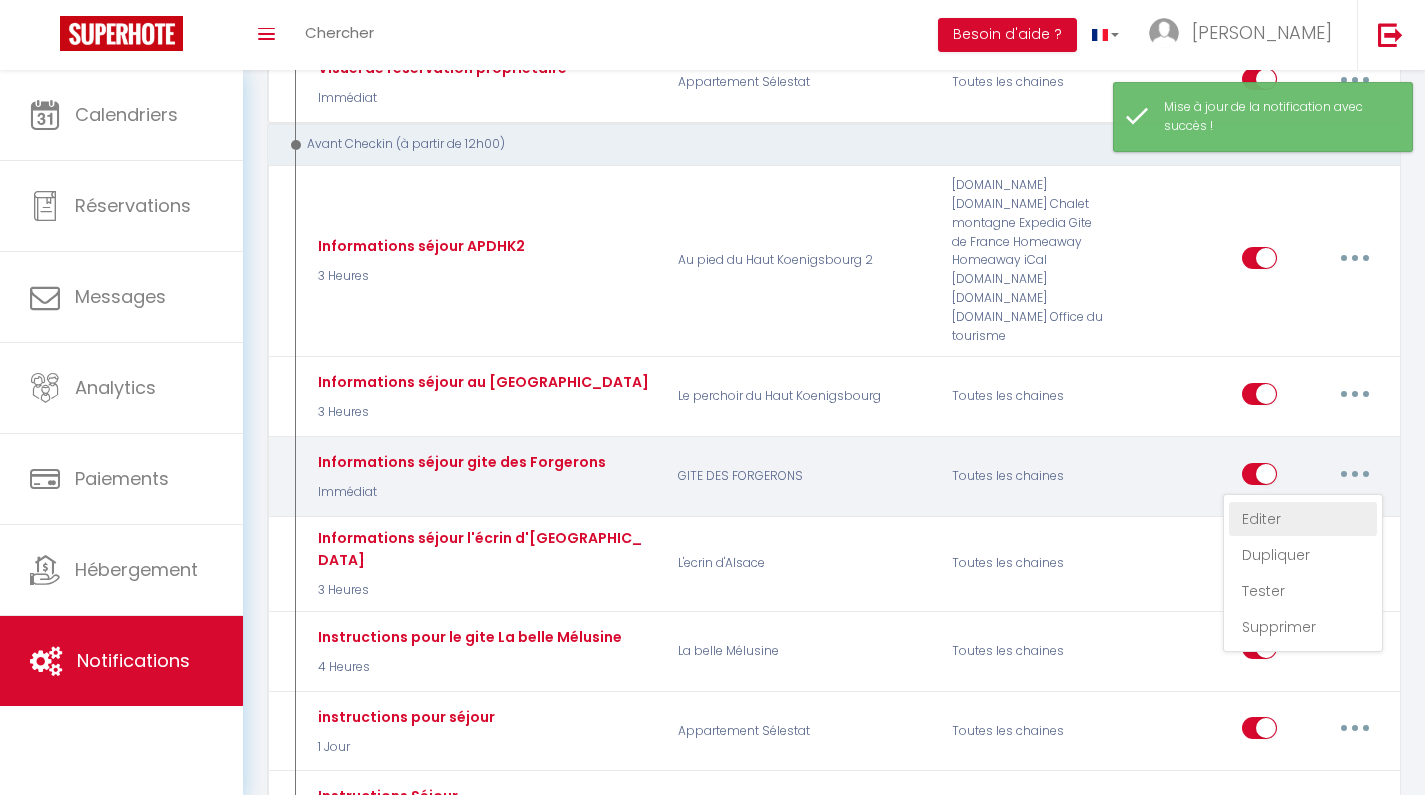 click on "Editer" at bounding box center [1303, 519] 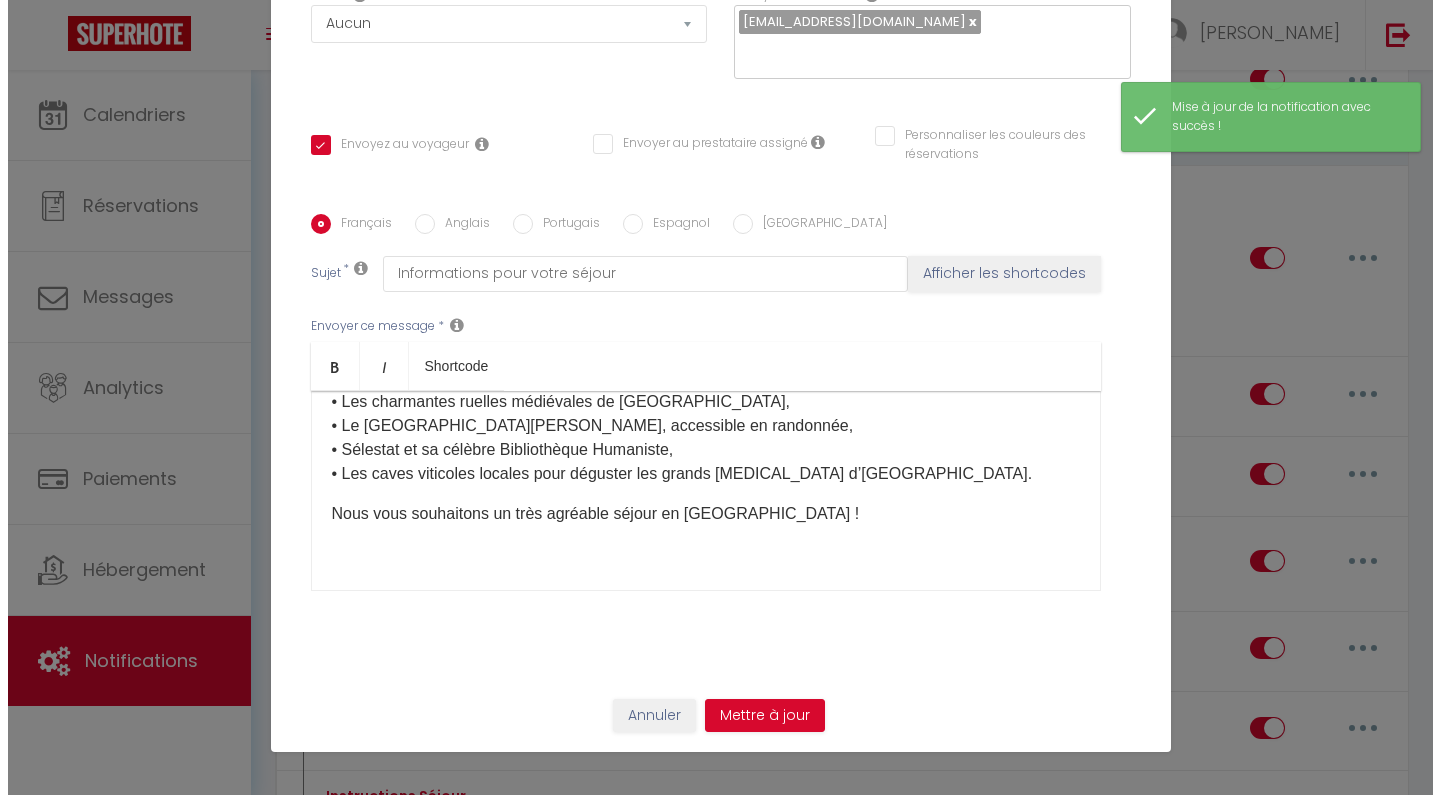 scroll, scrollTop: 554, scrollLeft: 0, axis: vertical 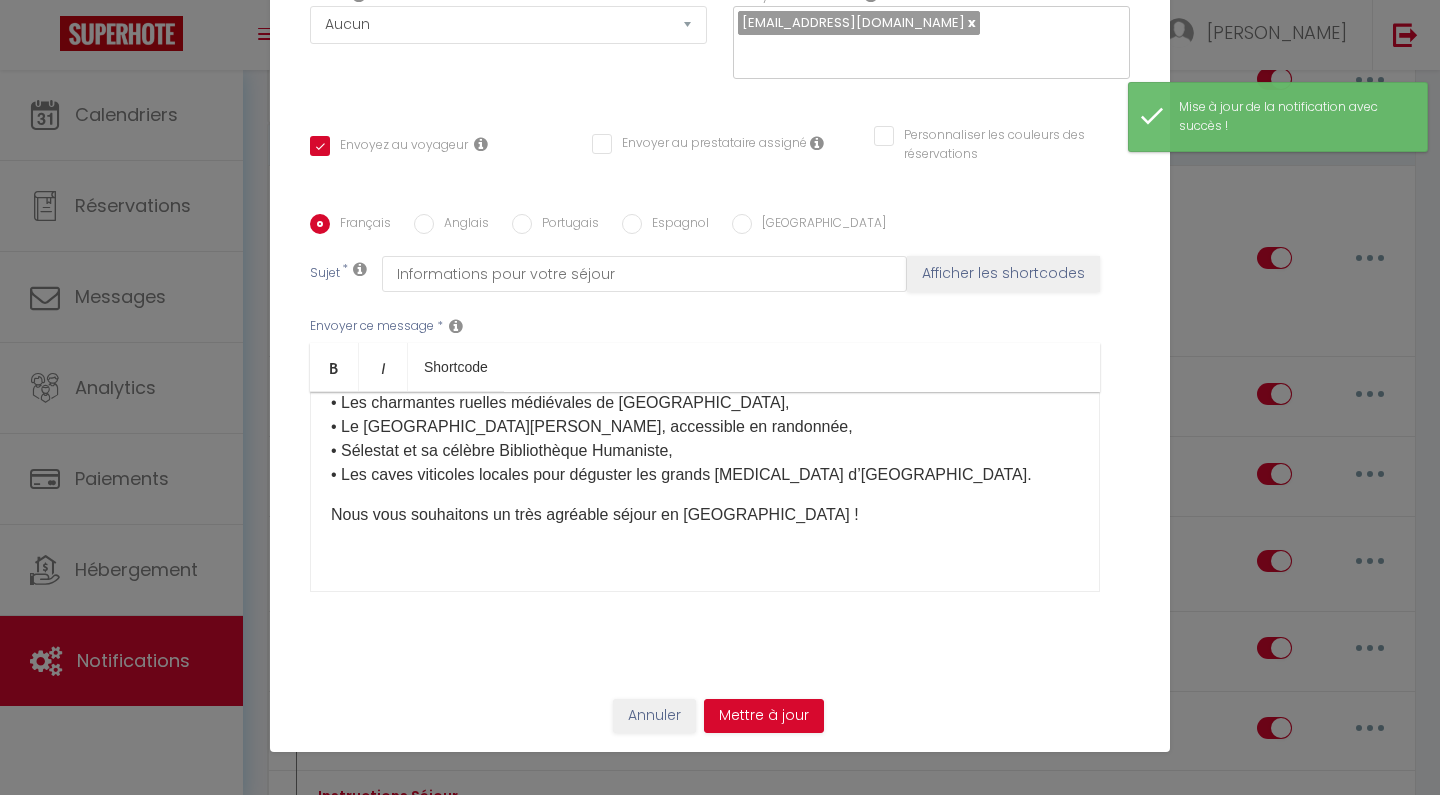 click at bounding box center (926, 53) 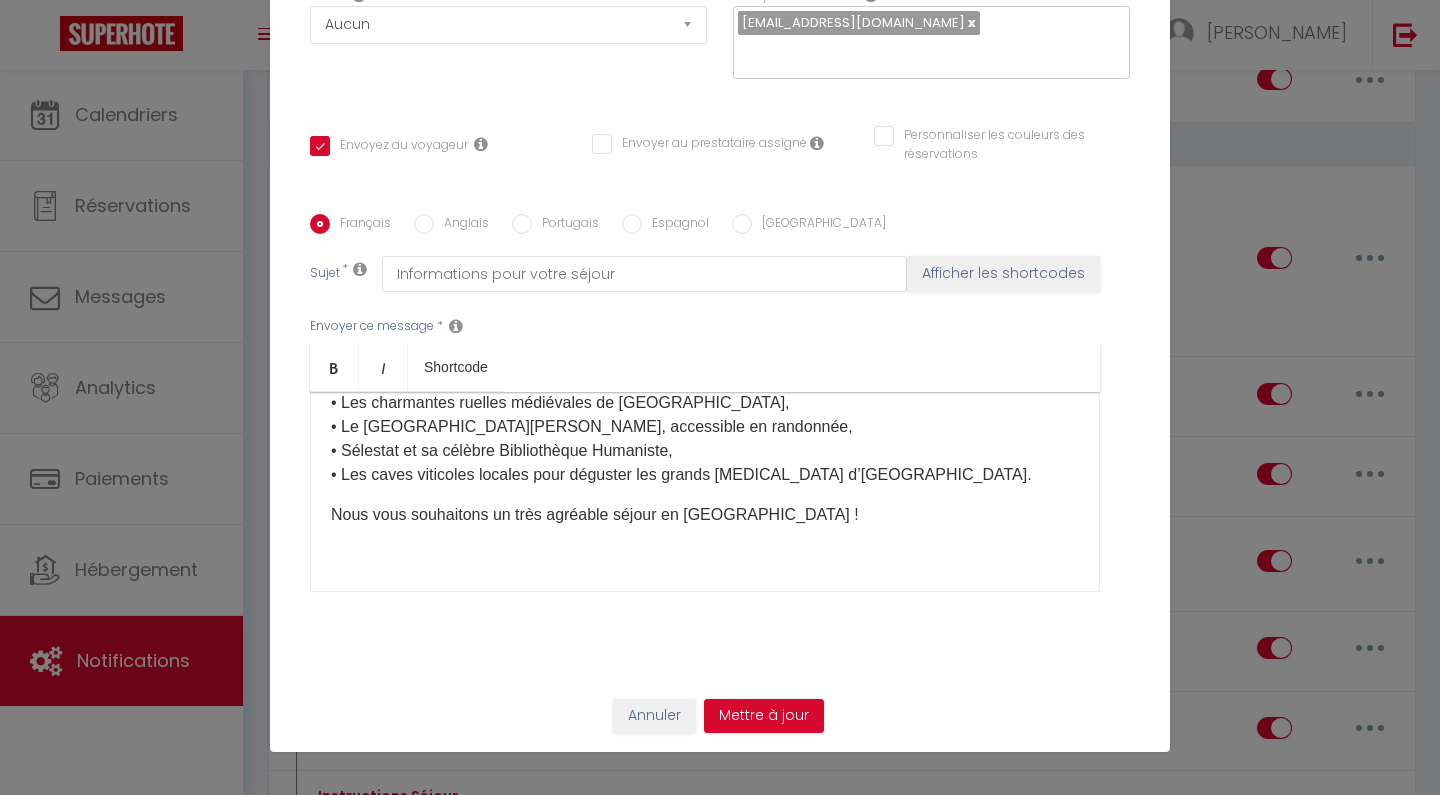 paste on "[EMAIL_ADDRESS][DOMAIN_NAME]" 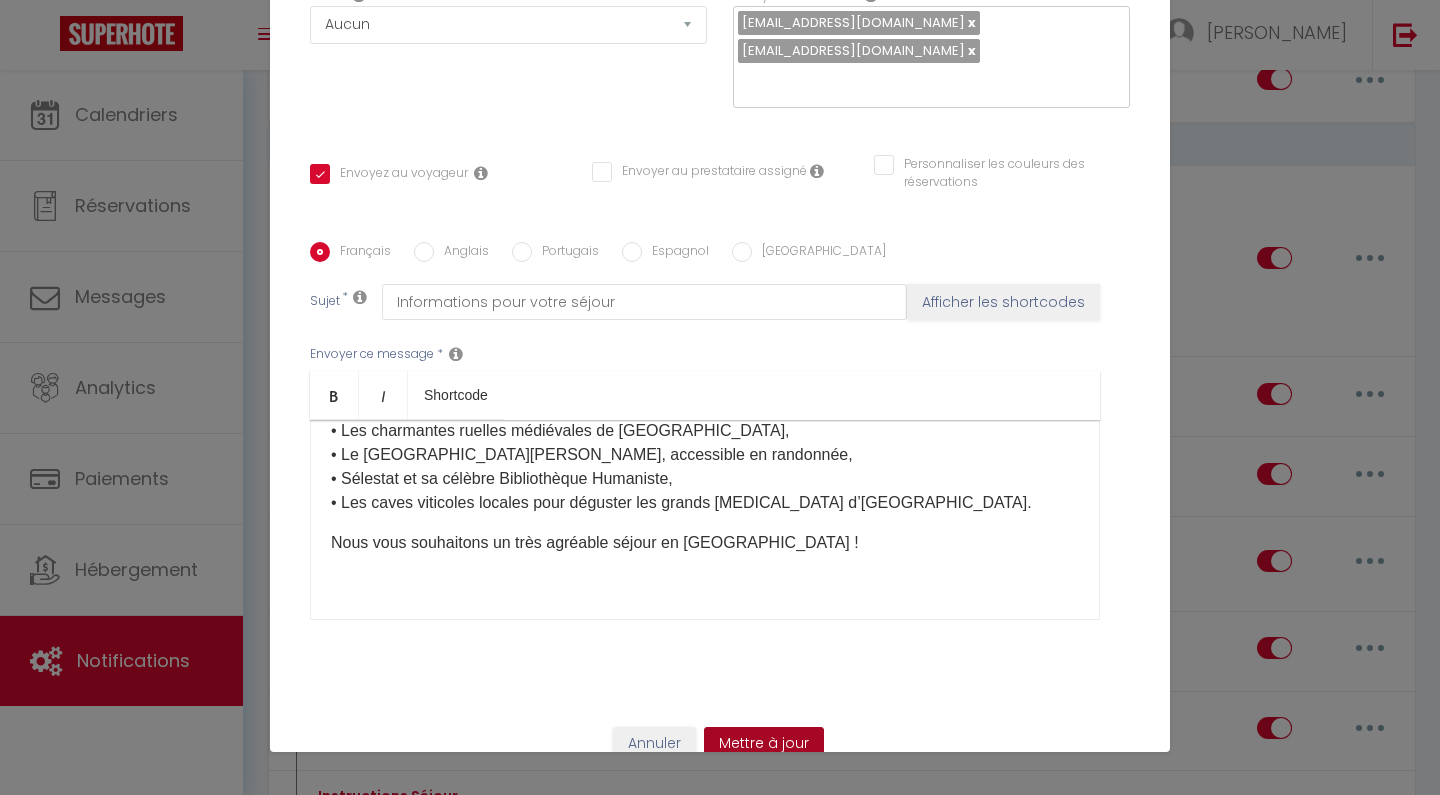 click on "Mettre à jour" at bounding box center [764, 744] 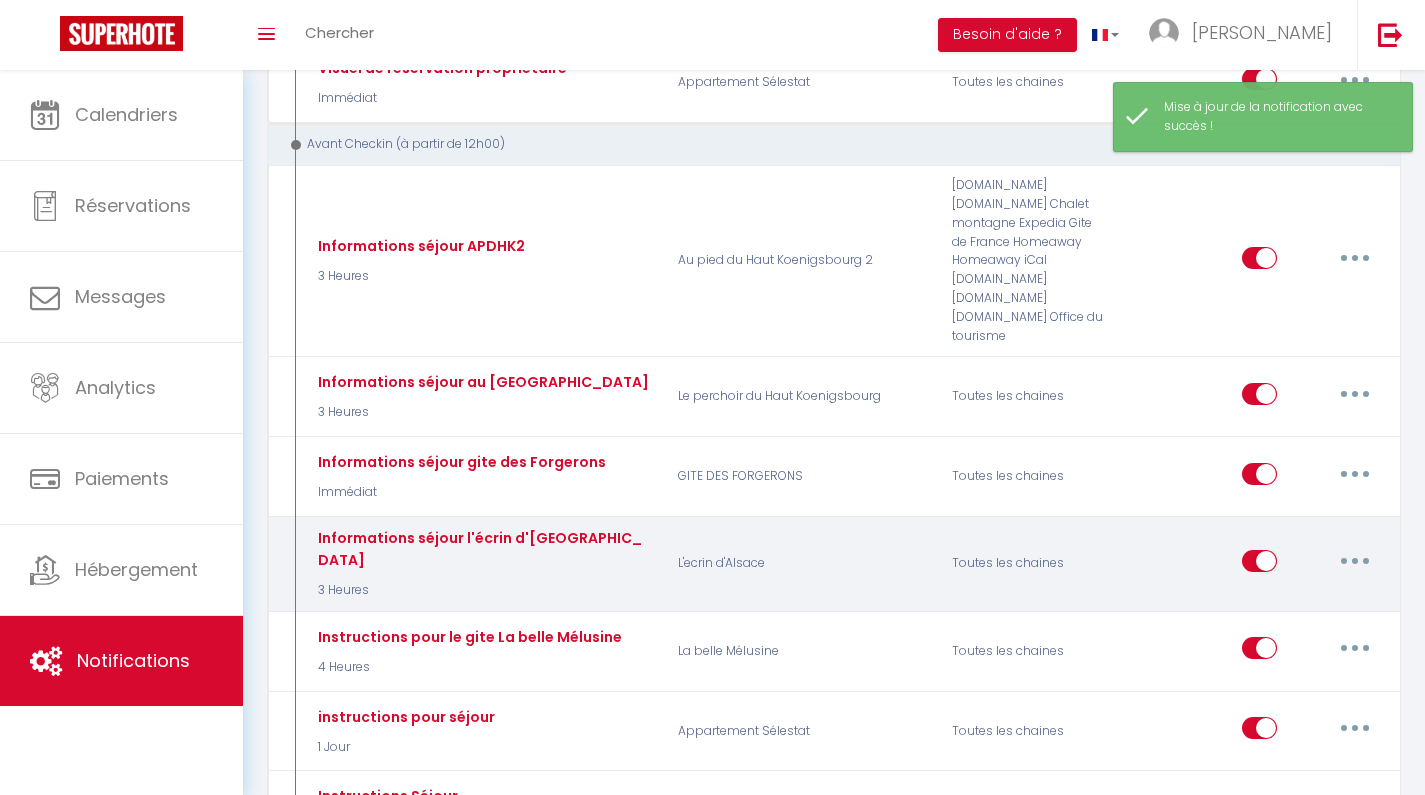 click at bounding box center (1355, 561) 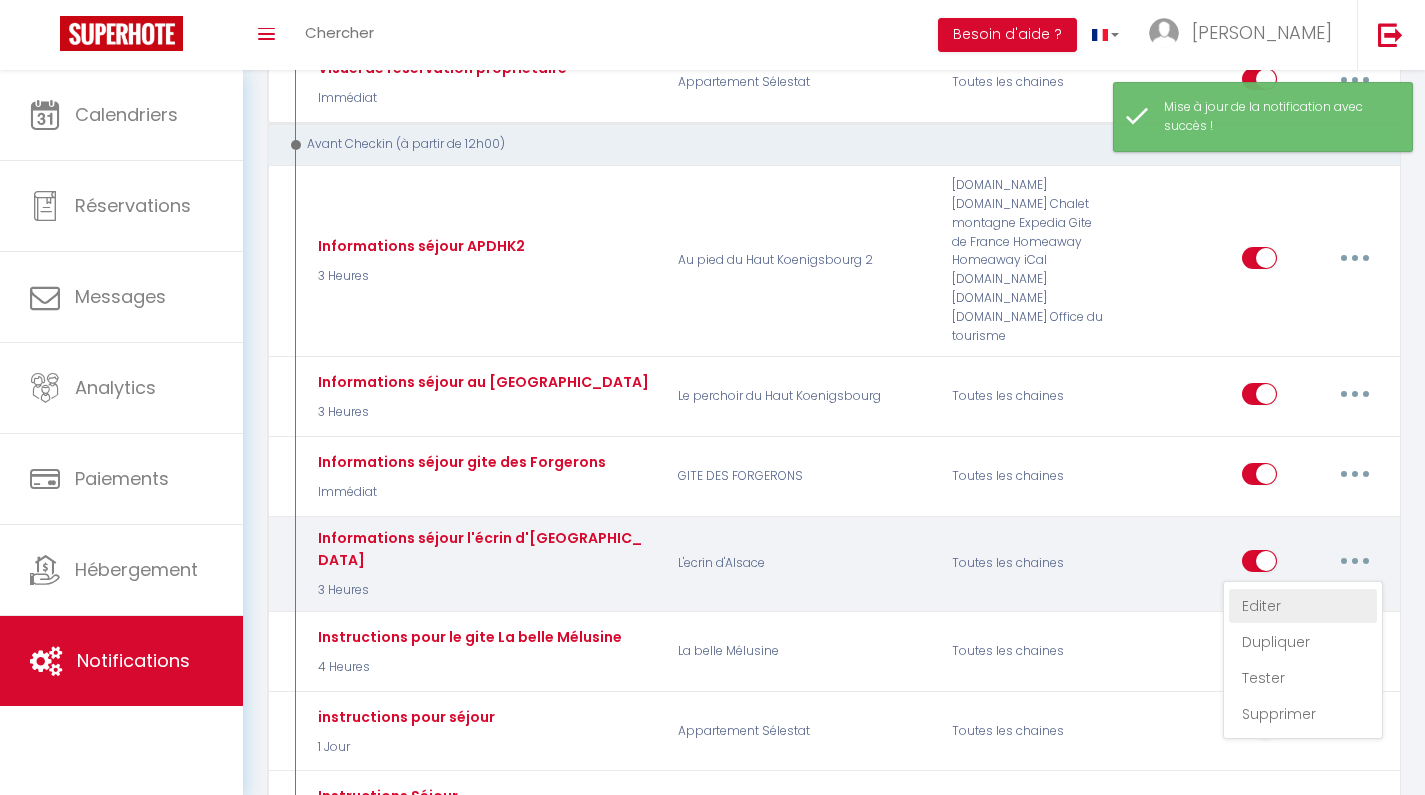 click on "Editer" at bounding box center (1303, 606) 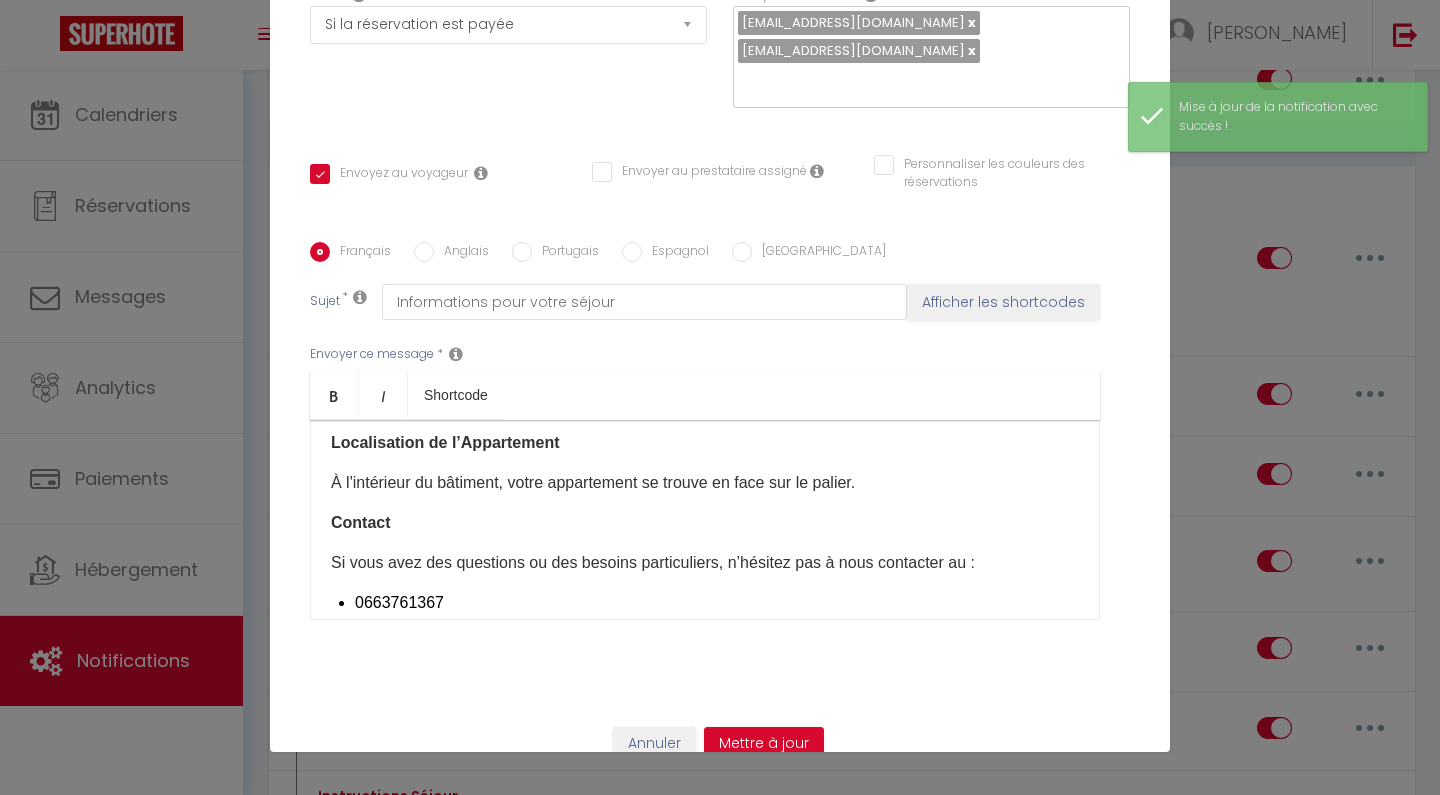 click on "Annuler" at bounding box center [654, 744] 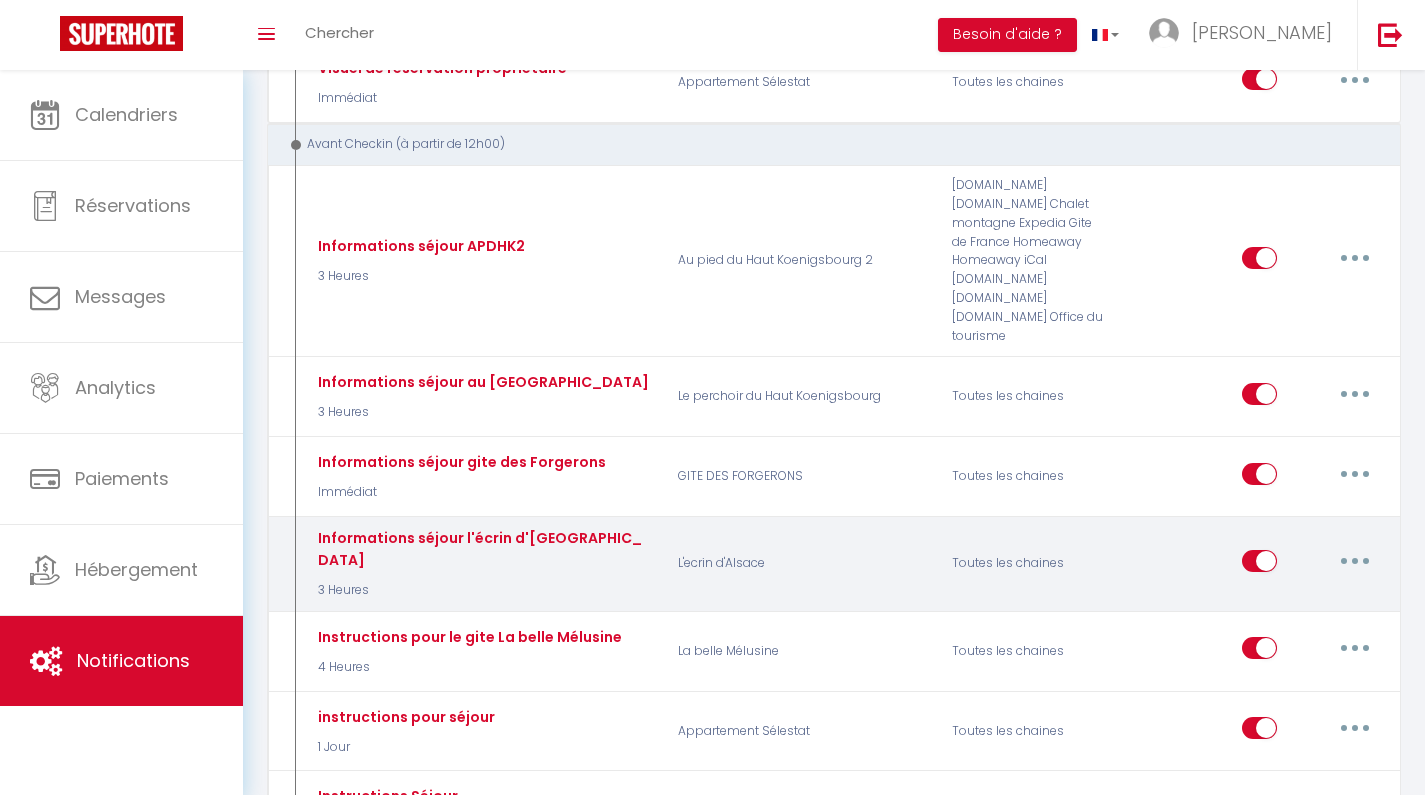 click at bounding box center (1355, 561) 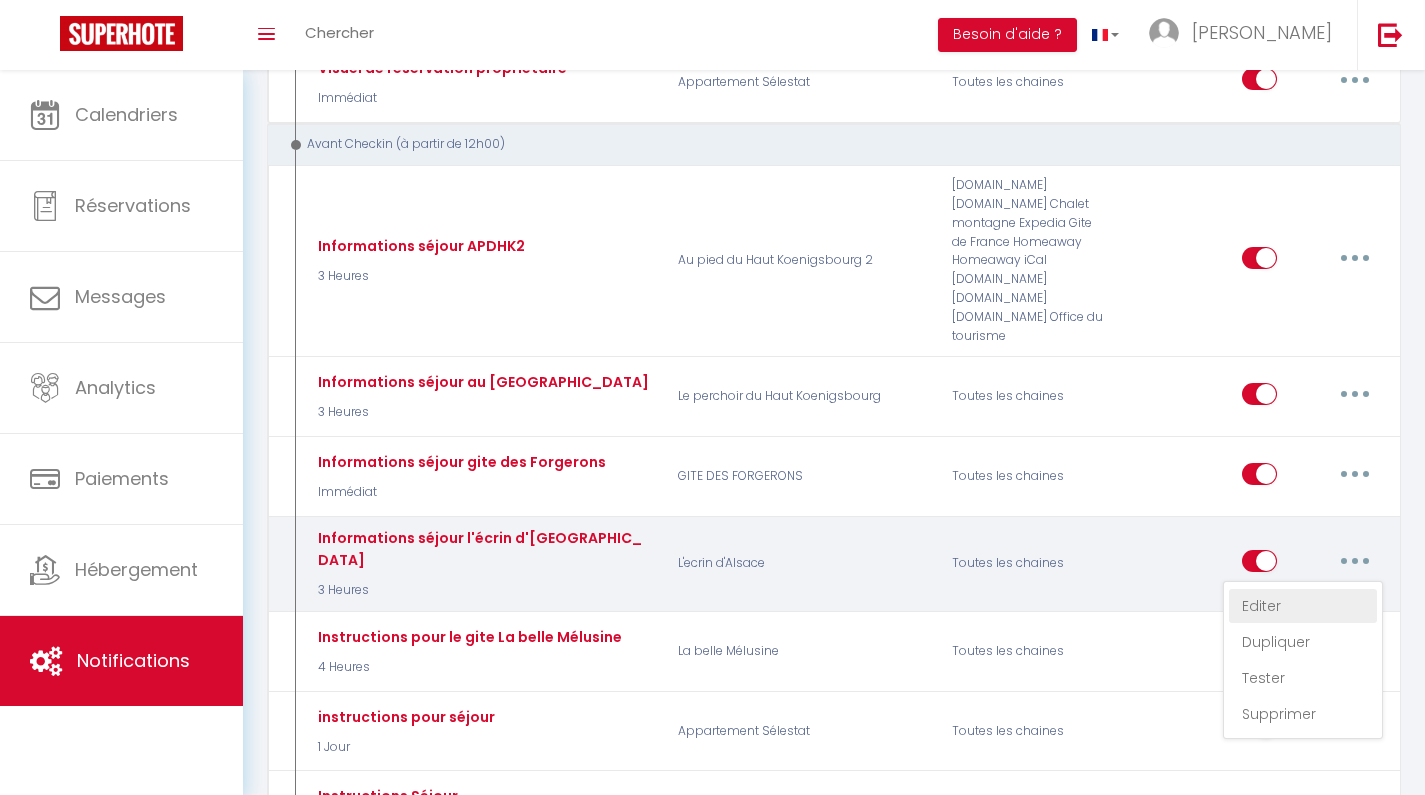 click on "Editer" at bounding box center [1303, 606] 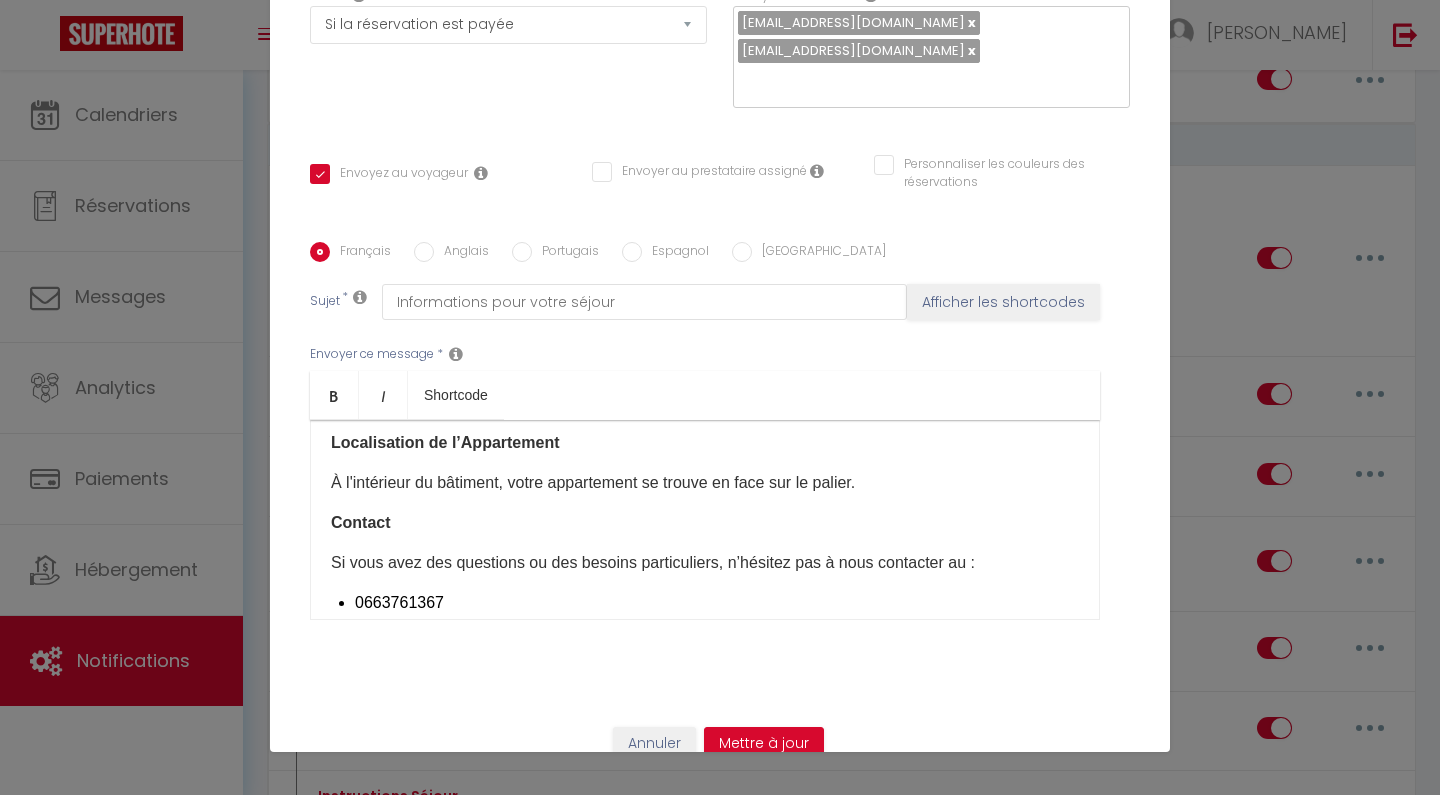 click on "Annuler" at bounding box center (654, 744) 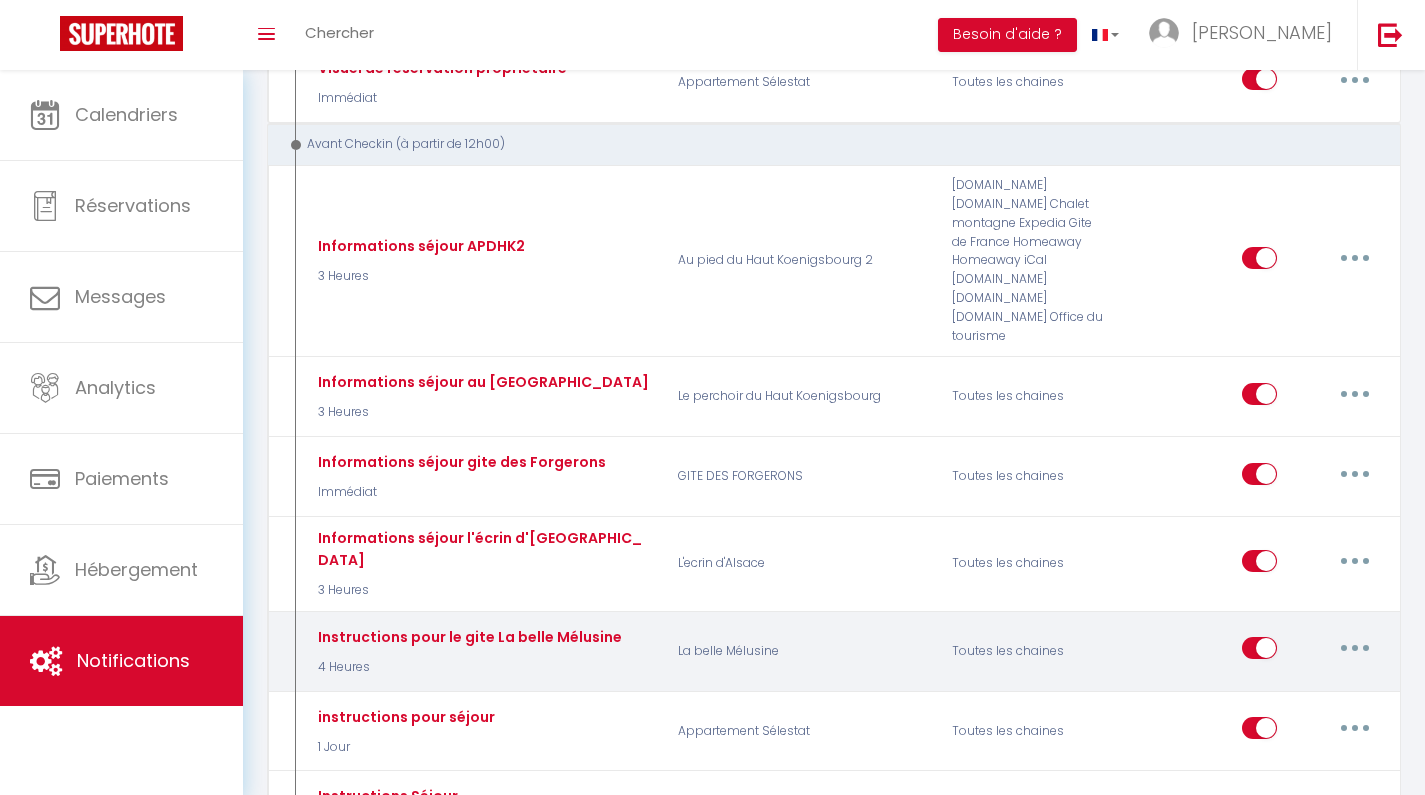 click at bounding box center [1355, 648] 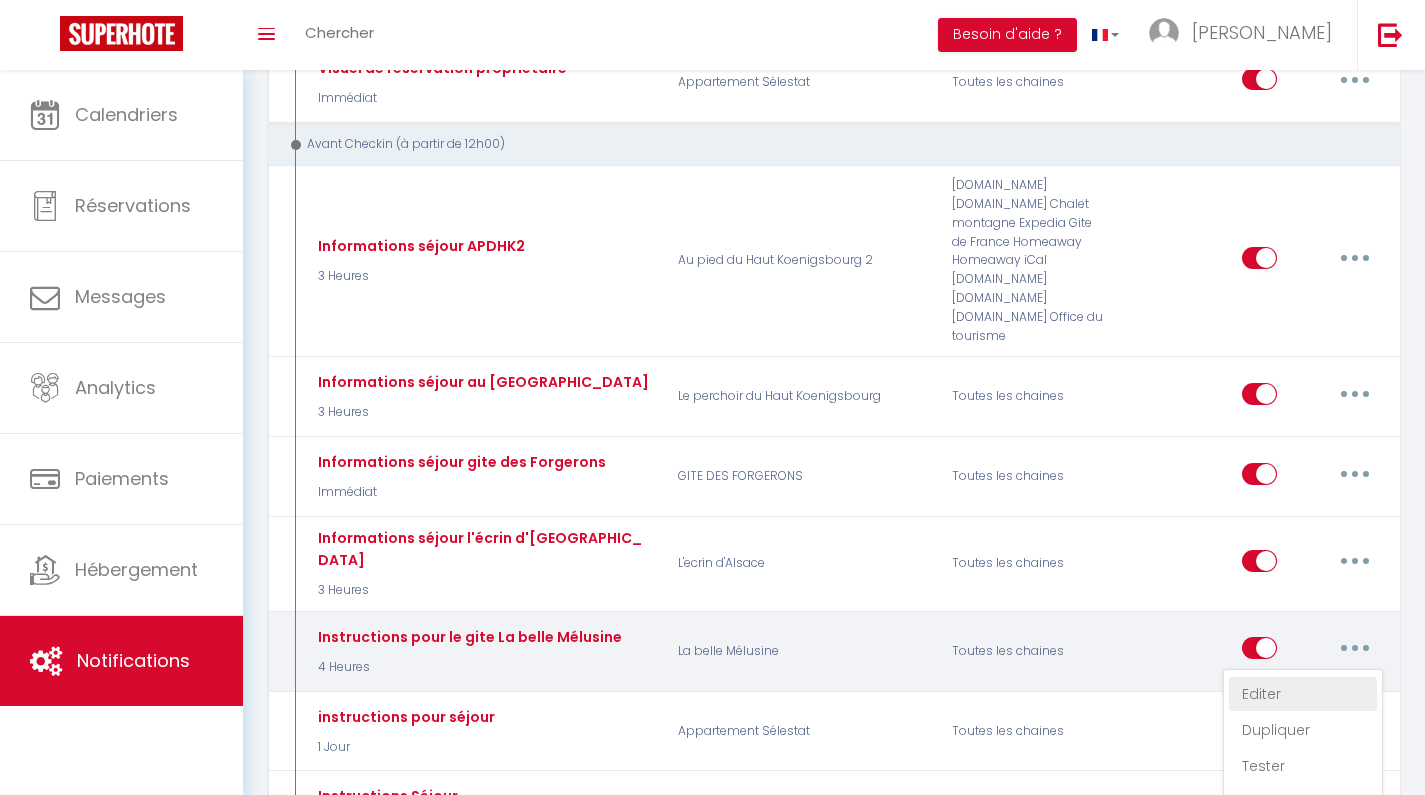 click on "Editer" at bounding box center (1303, 694) 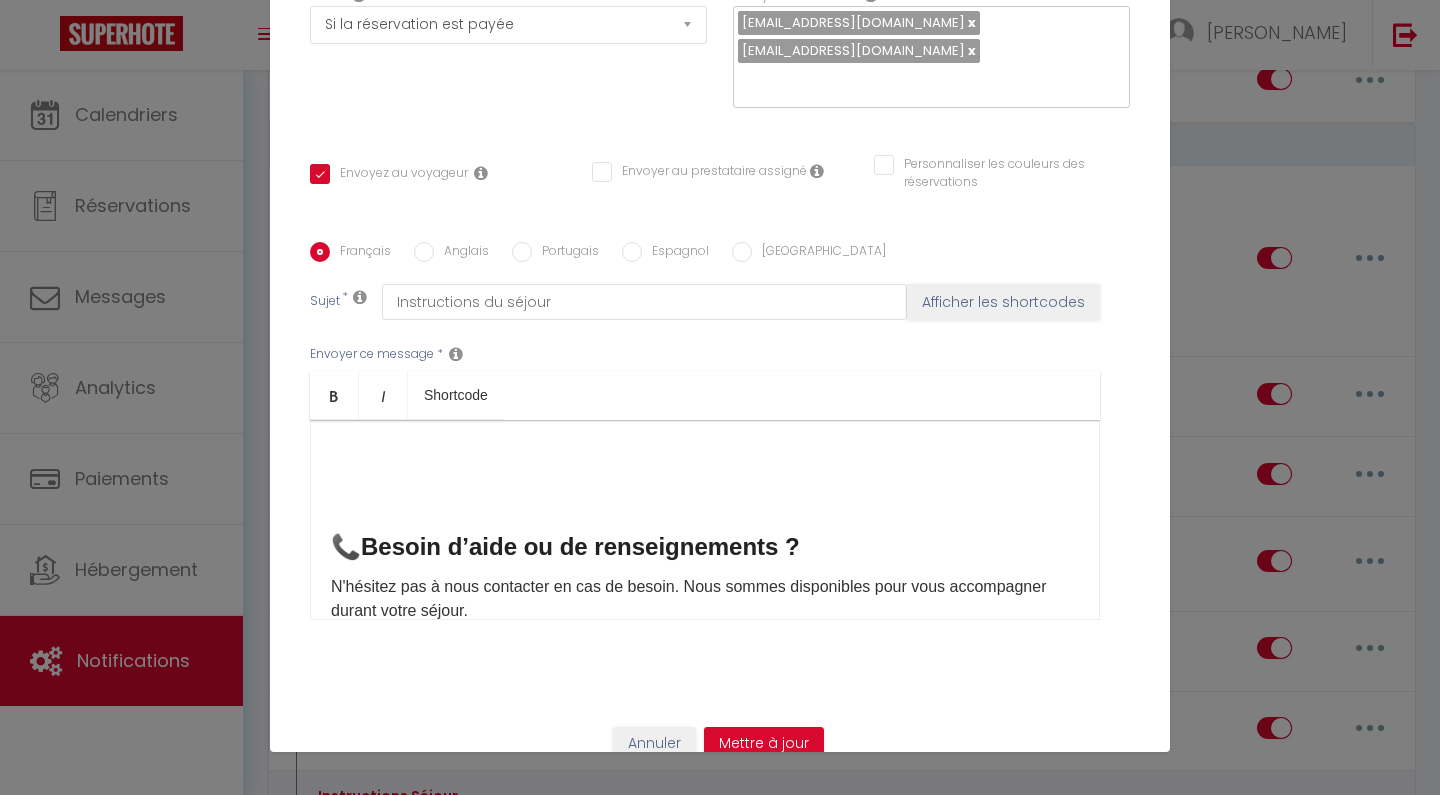 click on "Annuler" at bounding box center (654, 744) 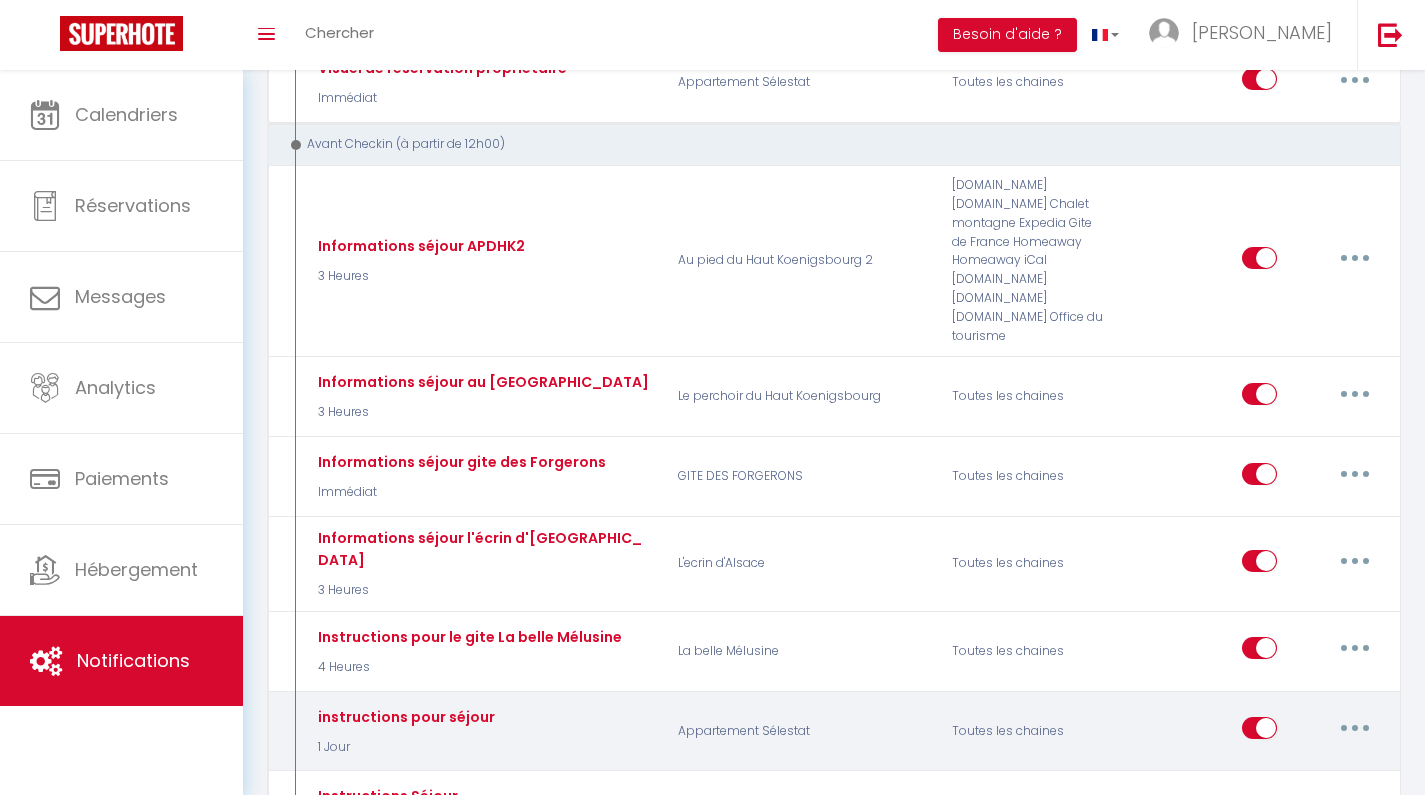 click at bounding box center (1355, 728) 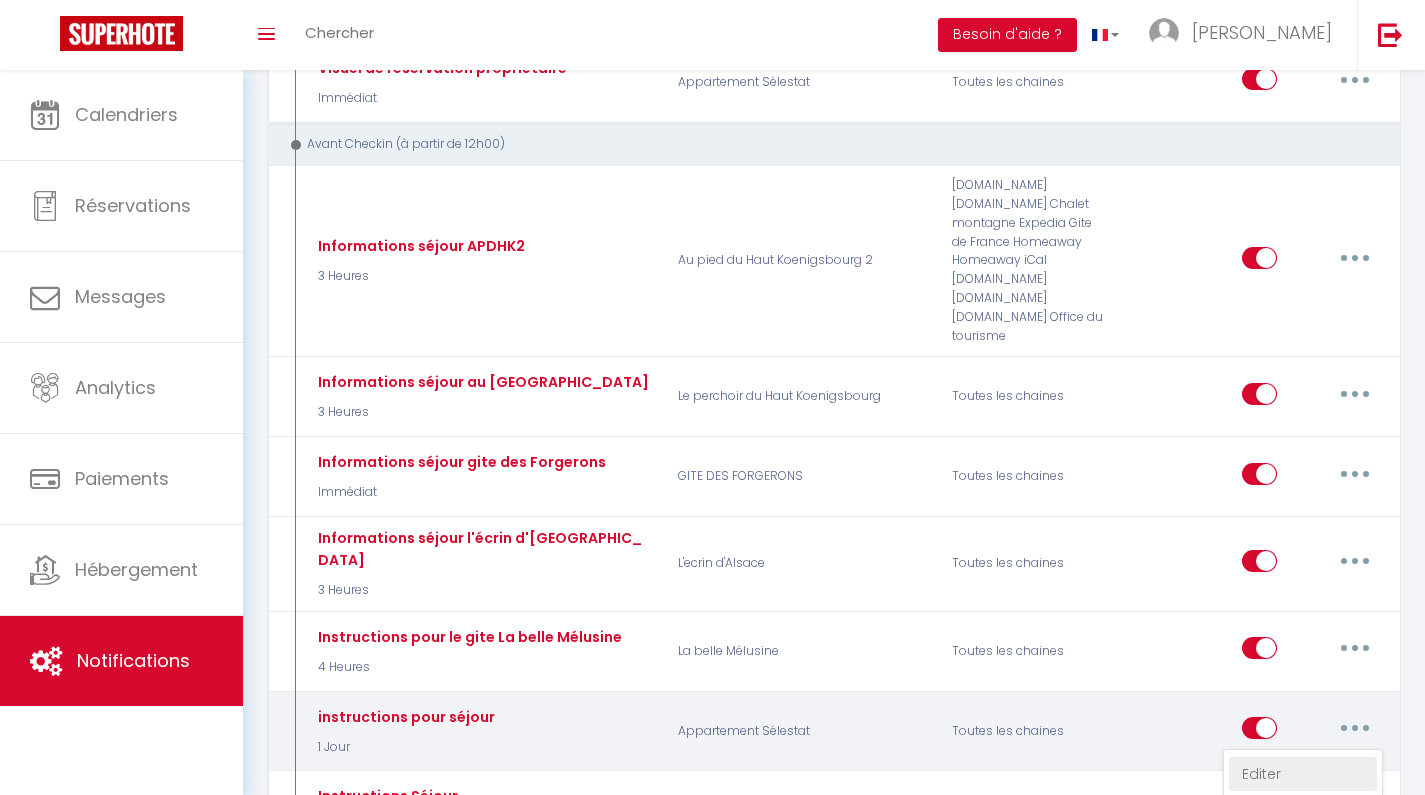click on "Editer" at bounding box center [1303, 774] 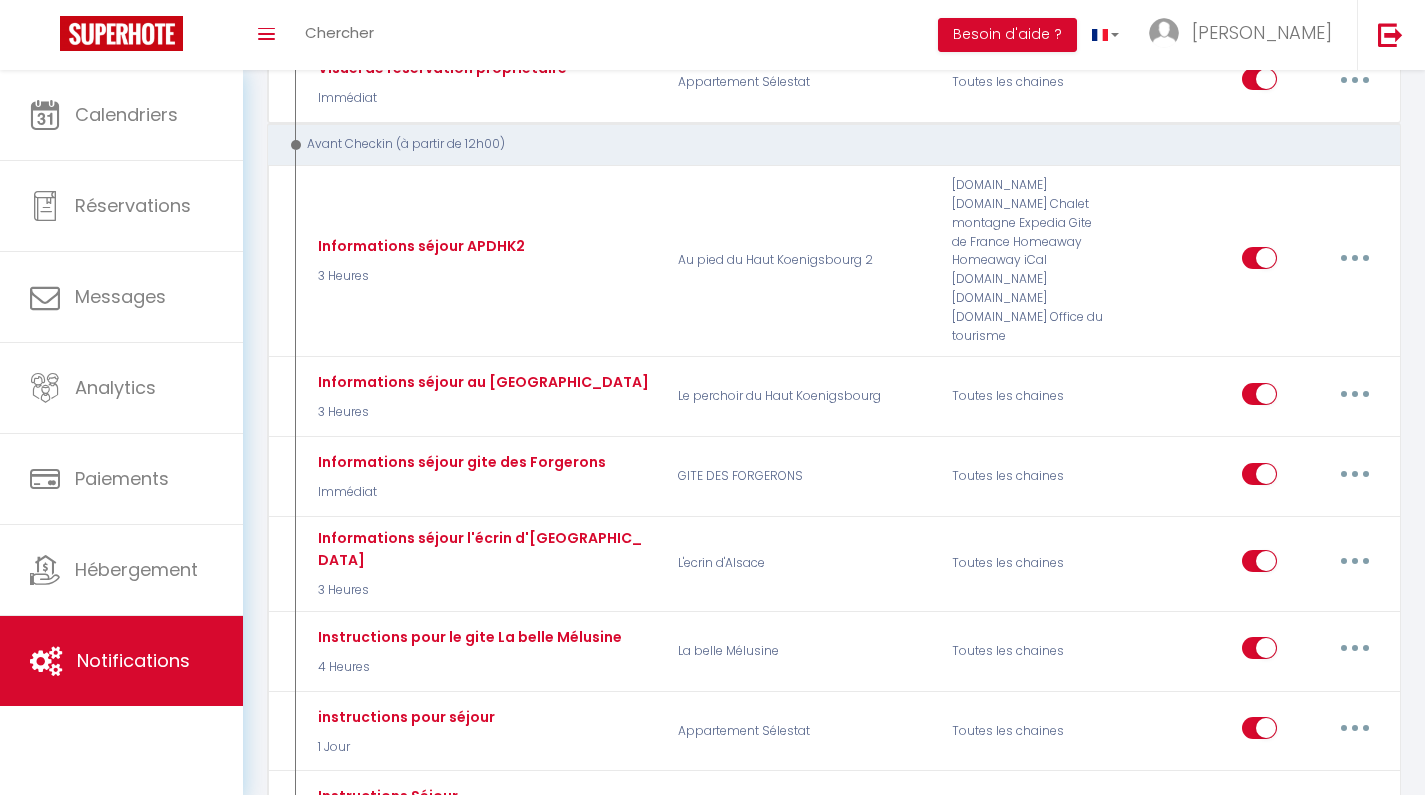 scroll, scrollTop: 198, scrollLeft: 0, axis: vertical 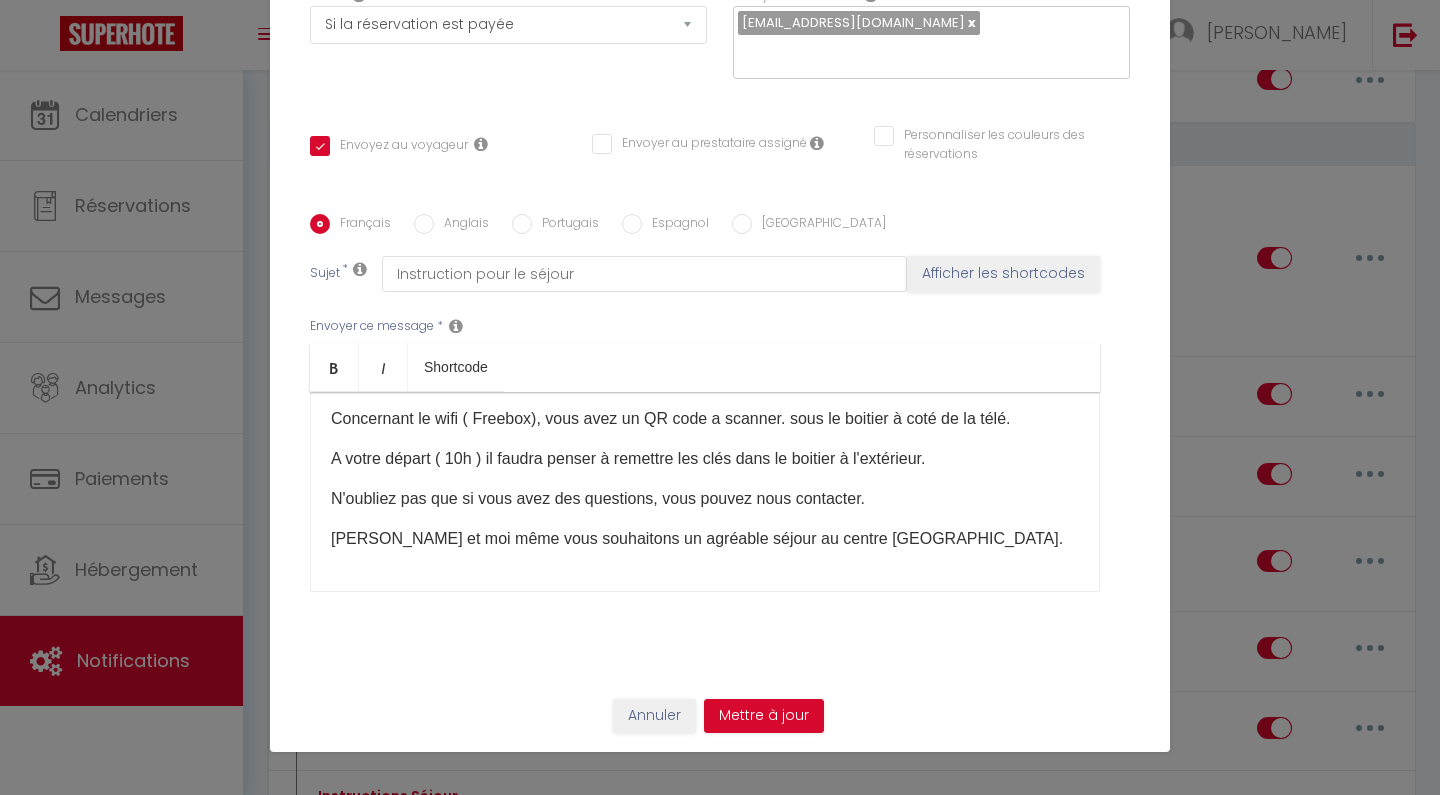click at bounding box center (926, 53) 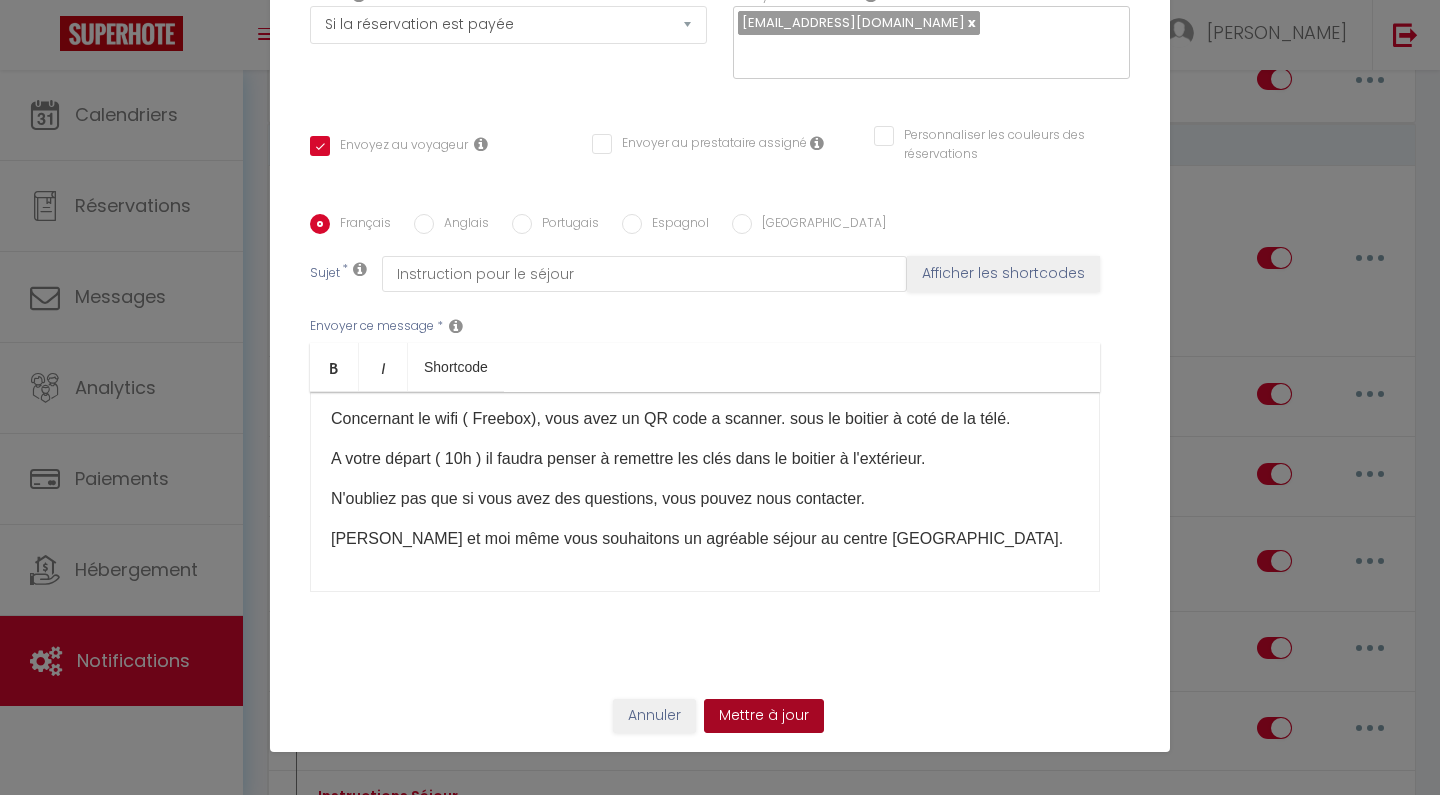 click on "Mettre à jour" at bounding box center [764, 716] 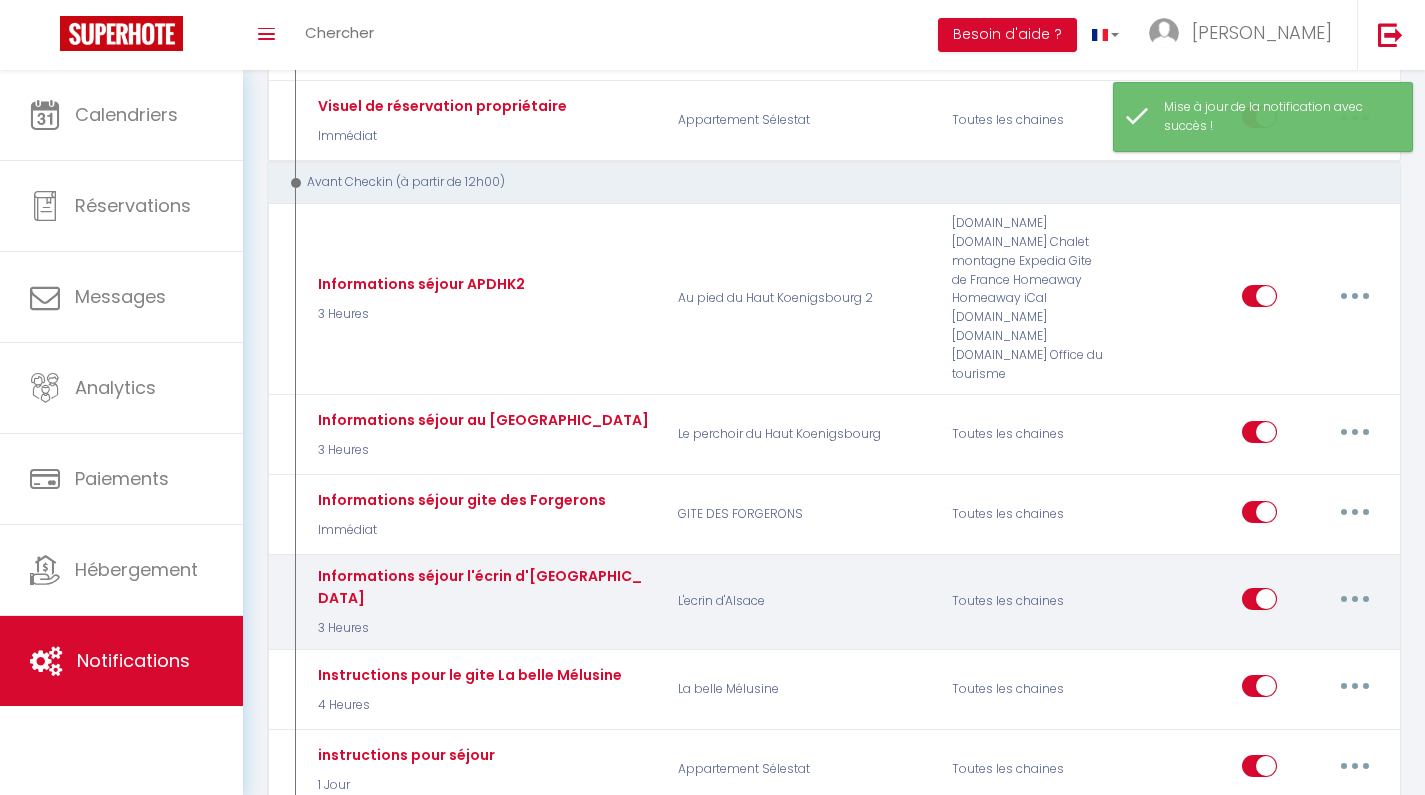 scroll, scrollTop: 559, scrollLeft: 0, axis: vertical 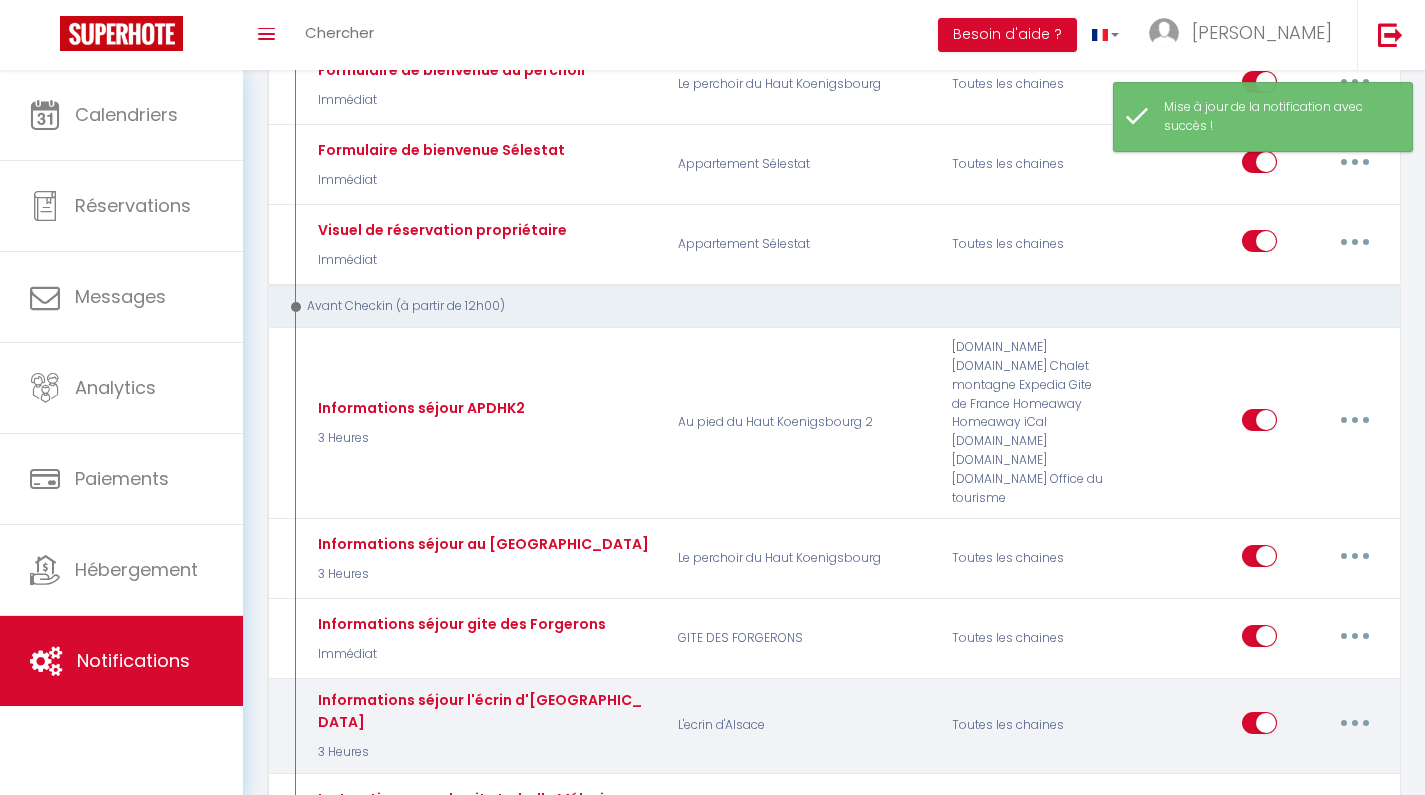 click at bounding box center [1355, 723] 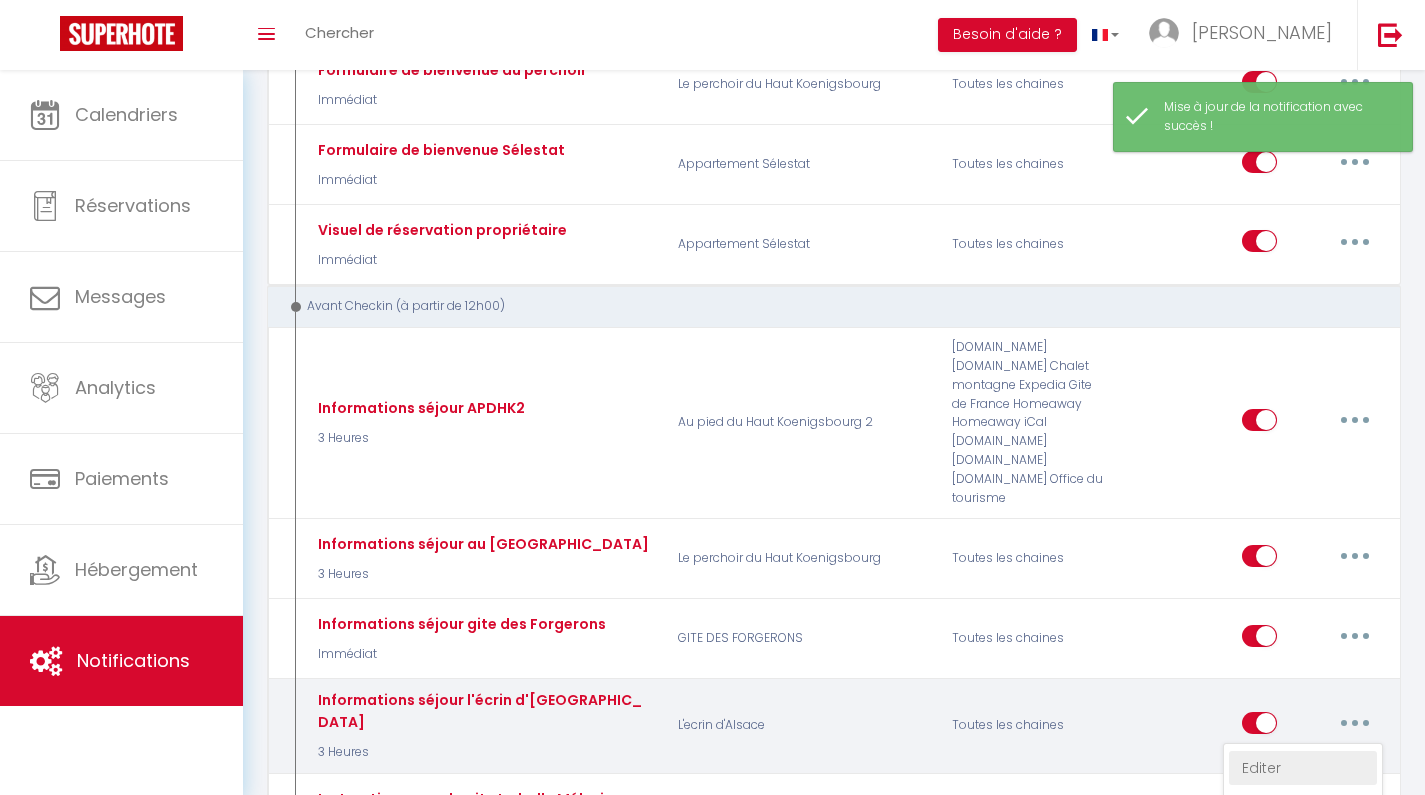 click on "Editer" at bounding box center (1303, 768) 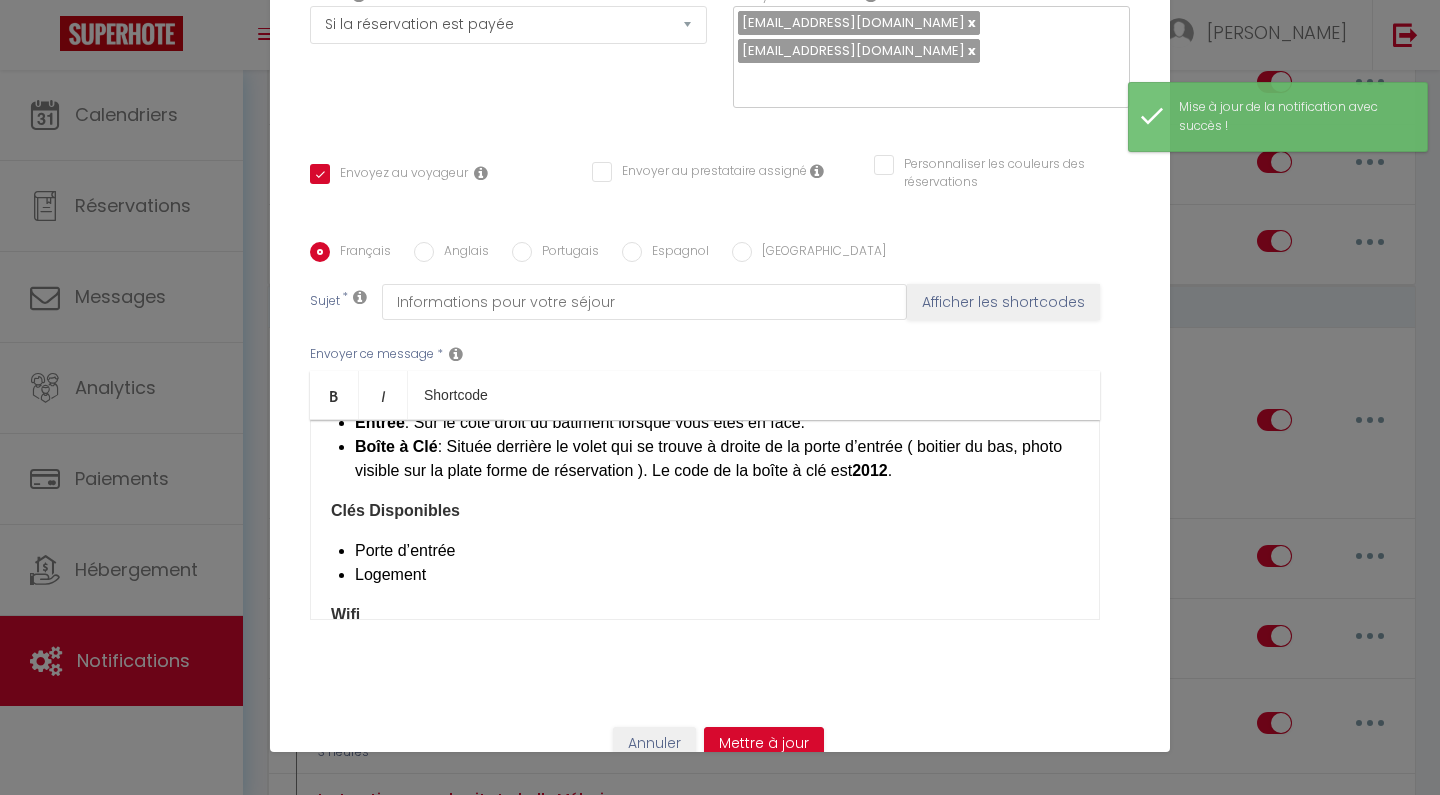 click on "Annuler" at bounding box center (654, 744) 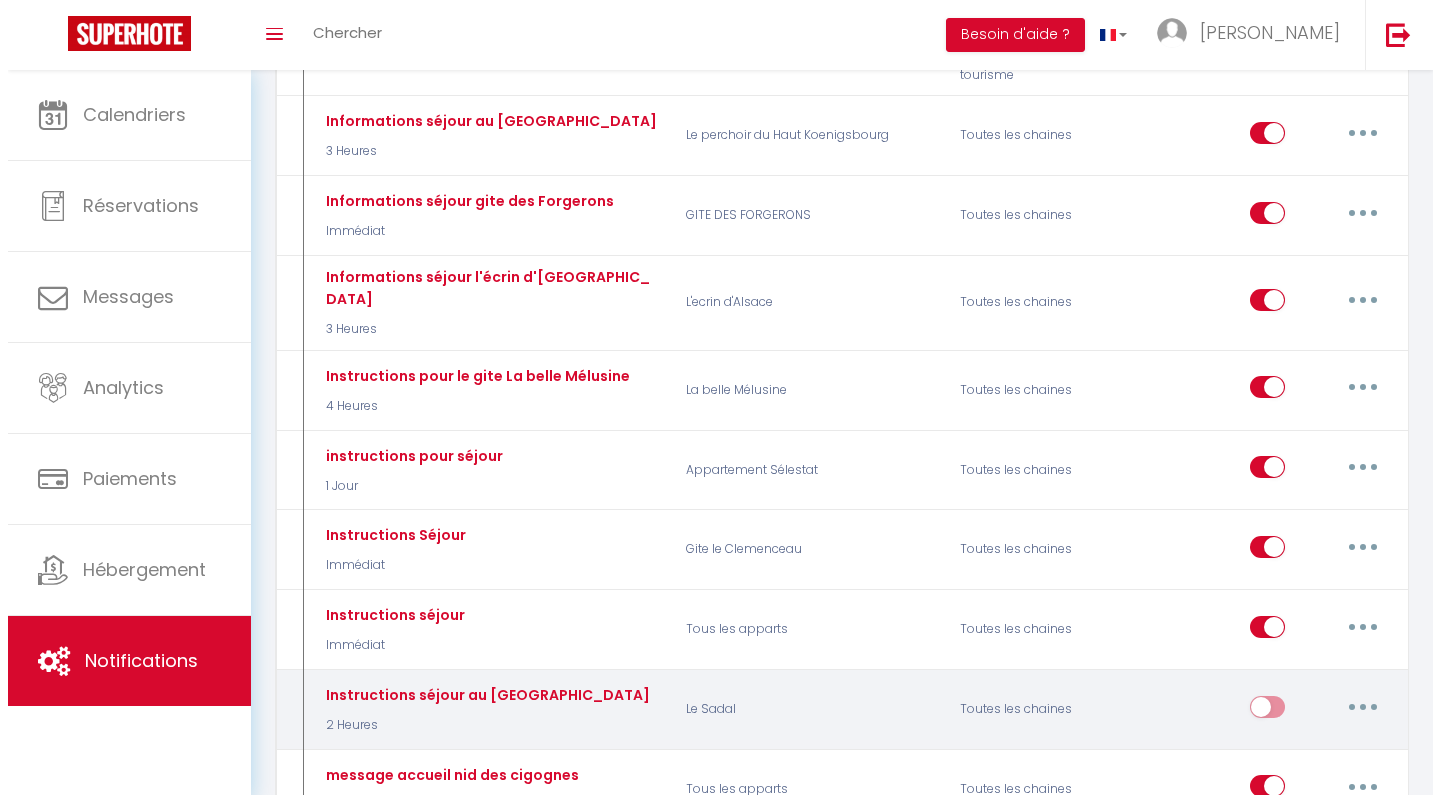 scroll, scrollTop: 1012, scrollLeft: 0, axis: vertical 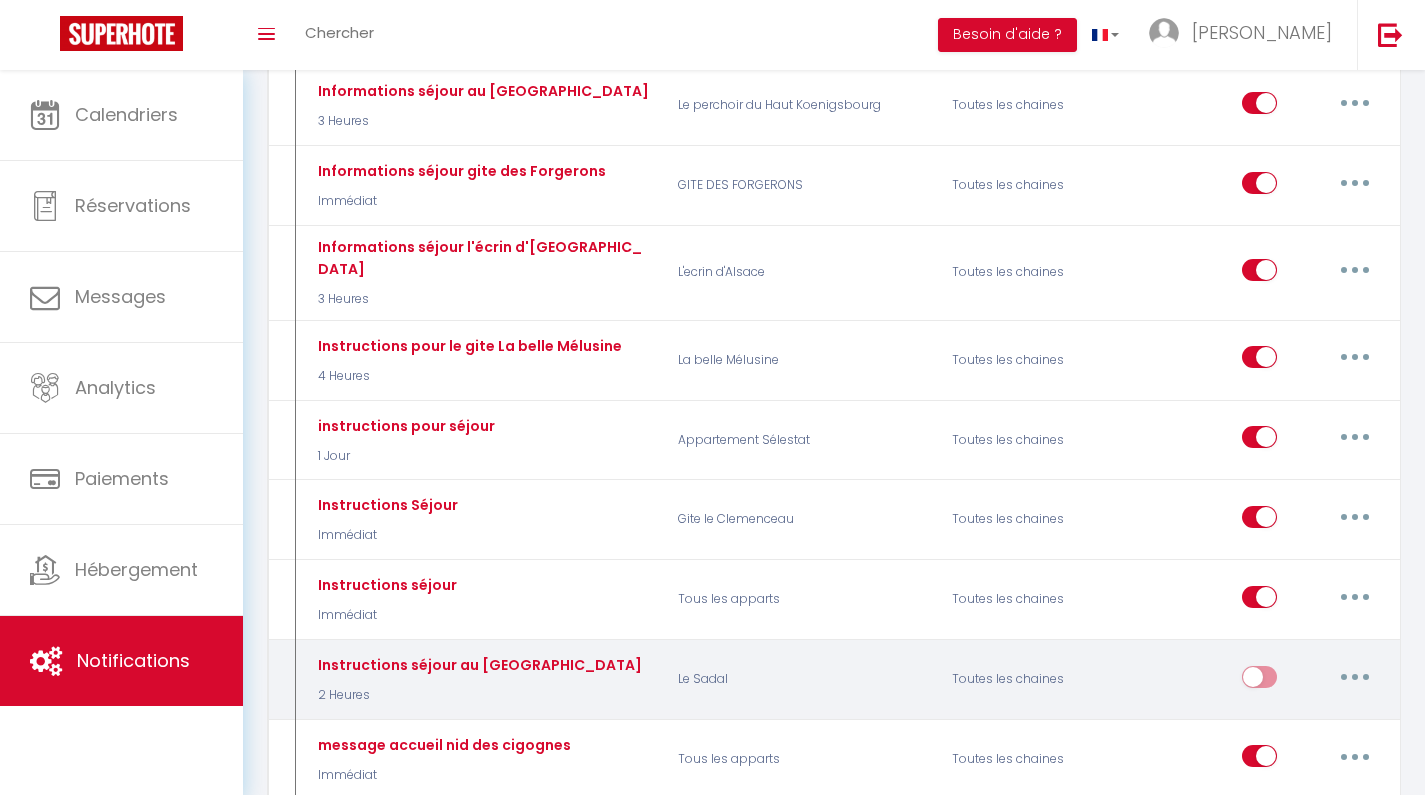 click at bounding box center (1355, 677) 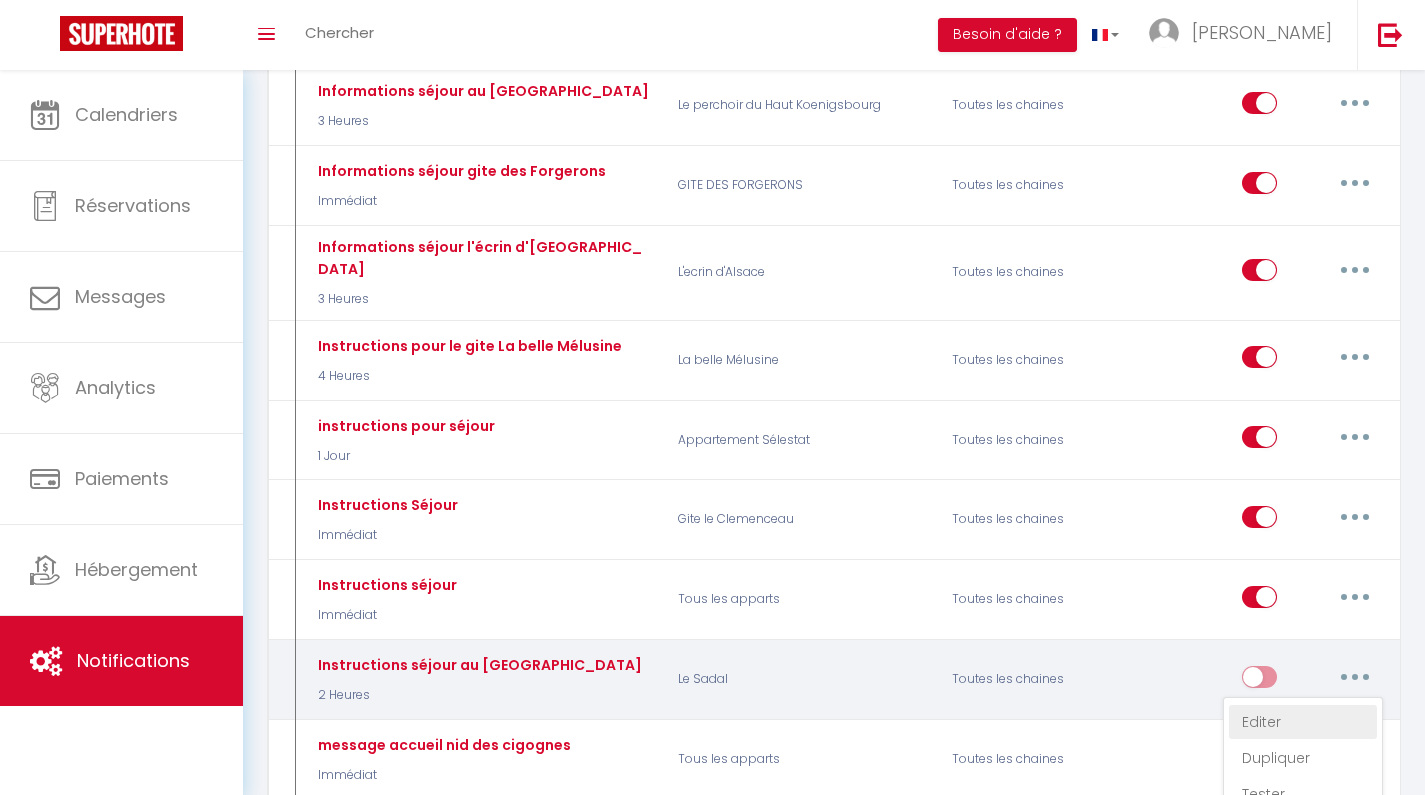 click on "Editer" at bounding box center [1303, 722] 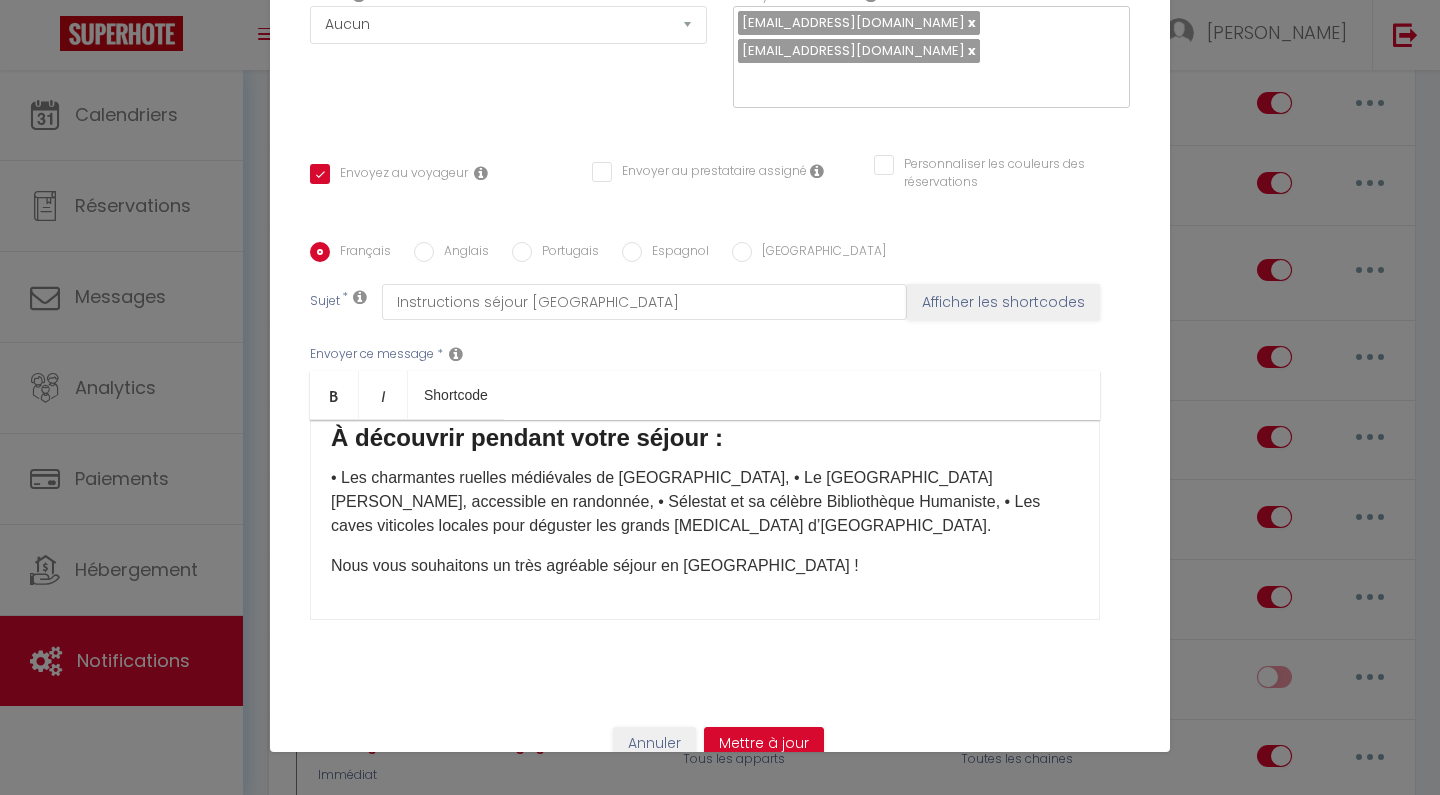 scroll, scrollTop: 362, scrollLeft: 0, axis: vertical 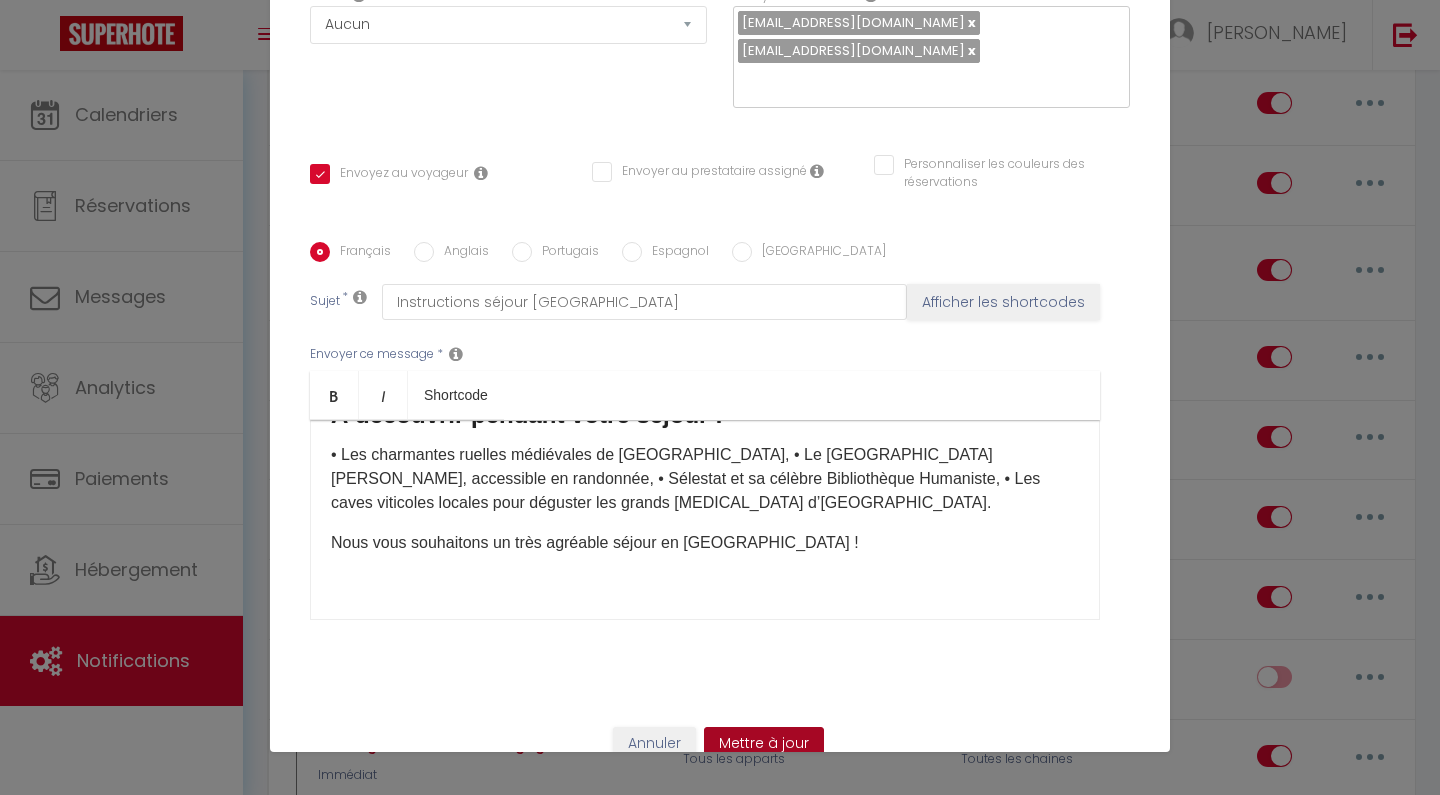 click on "Mettre à jour" at bounding box center [764, 744] 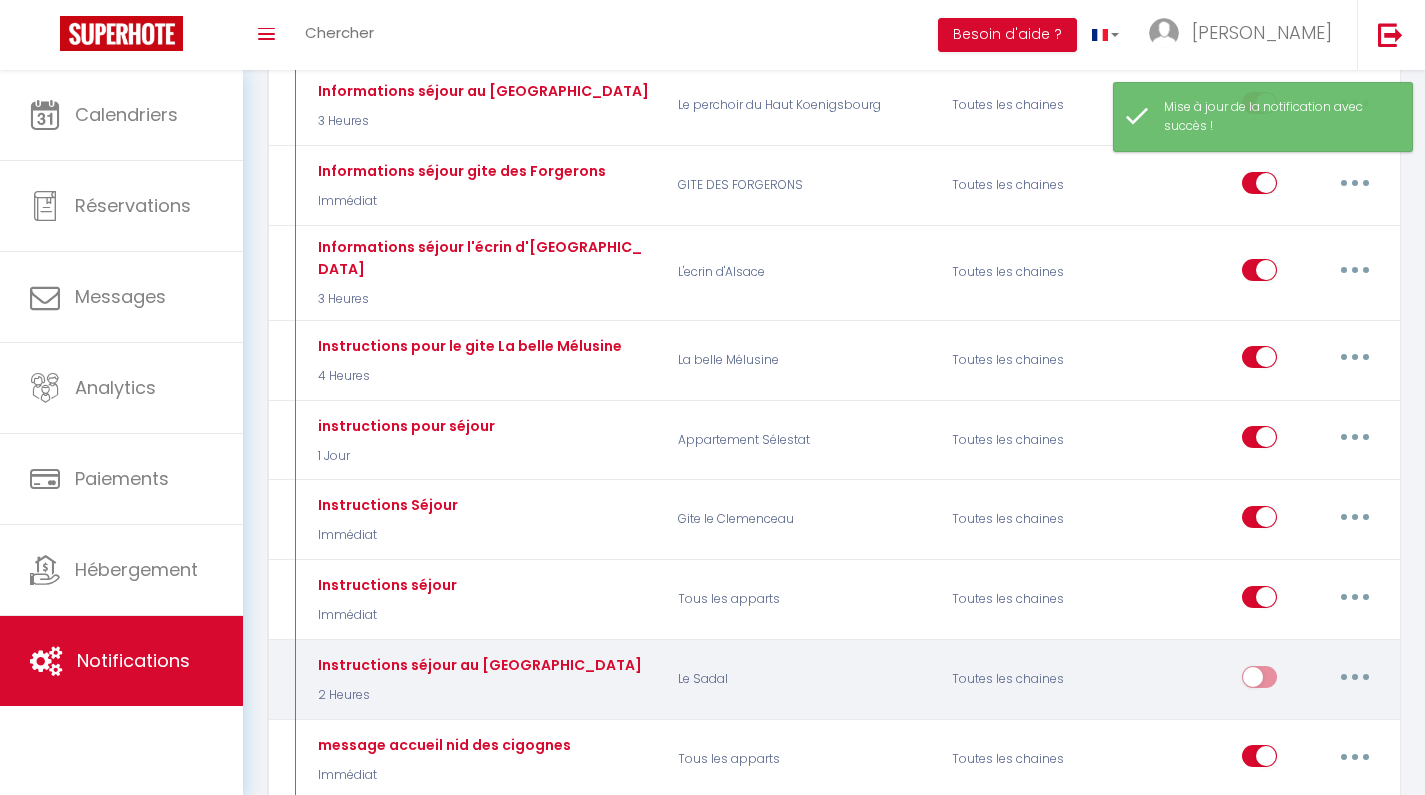 click at bounding box center [1259, 681] 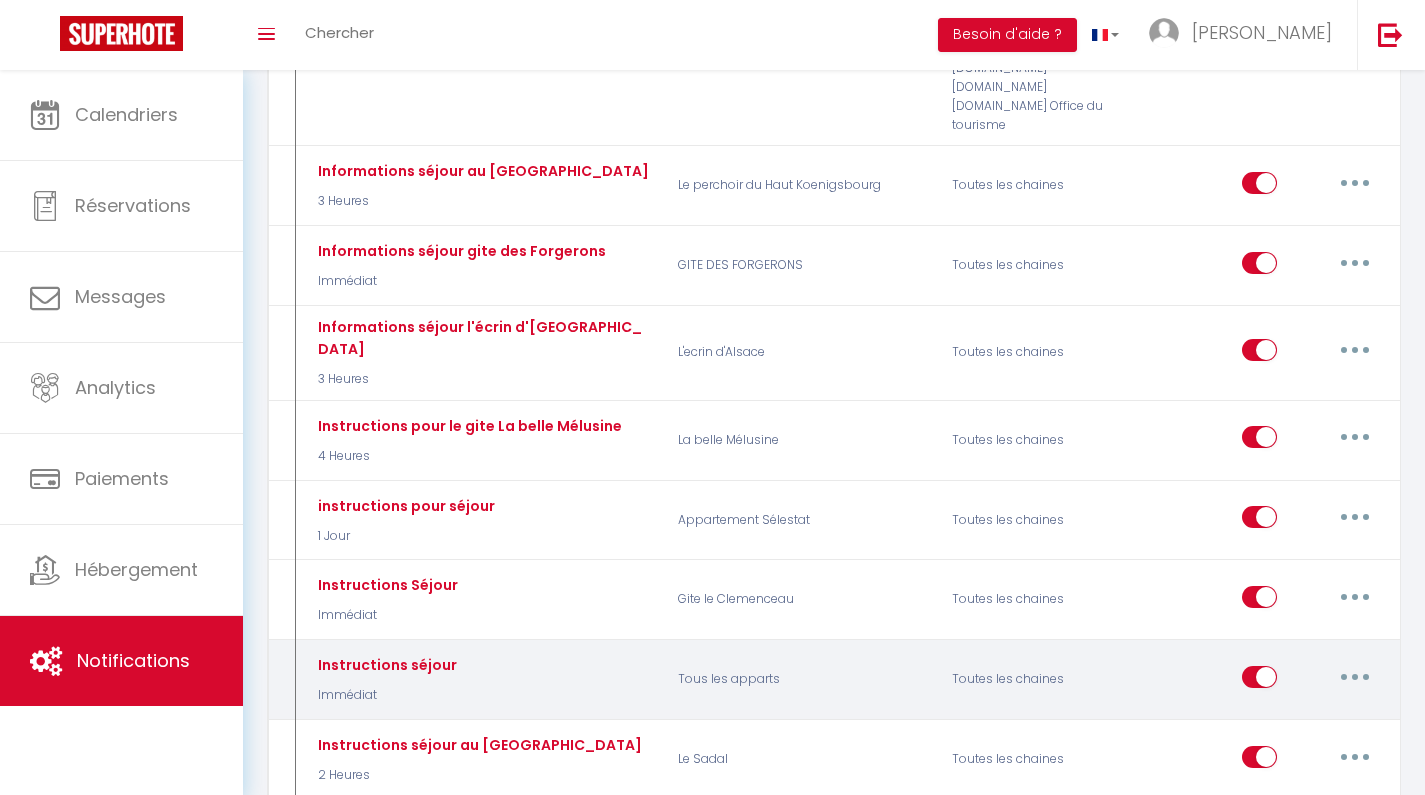 scroll, scrollTop: 890, scrollLeft: 0, axis: vertical 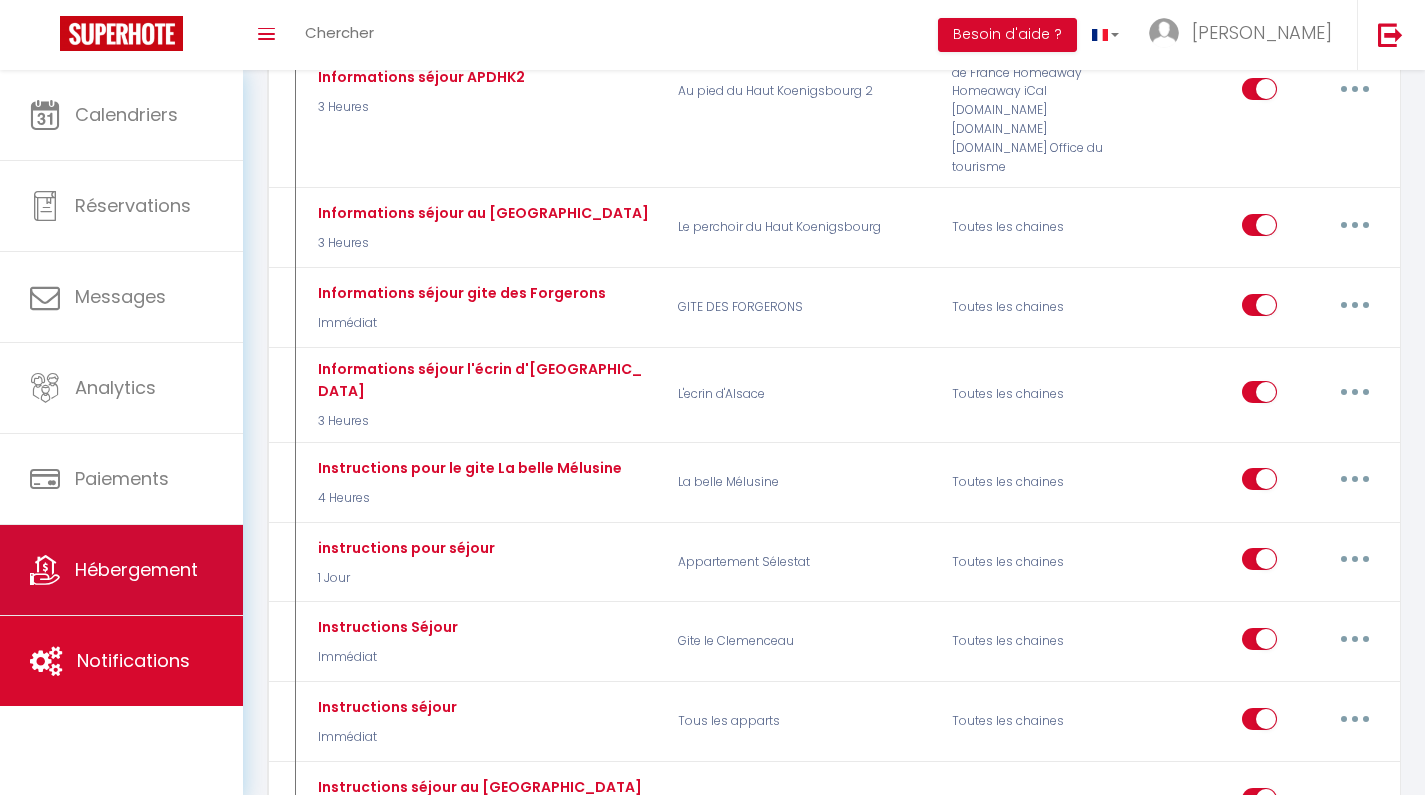 click on "Hébergement" at bounding box center [121, 570] 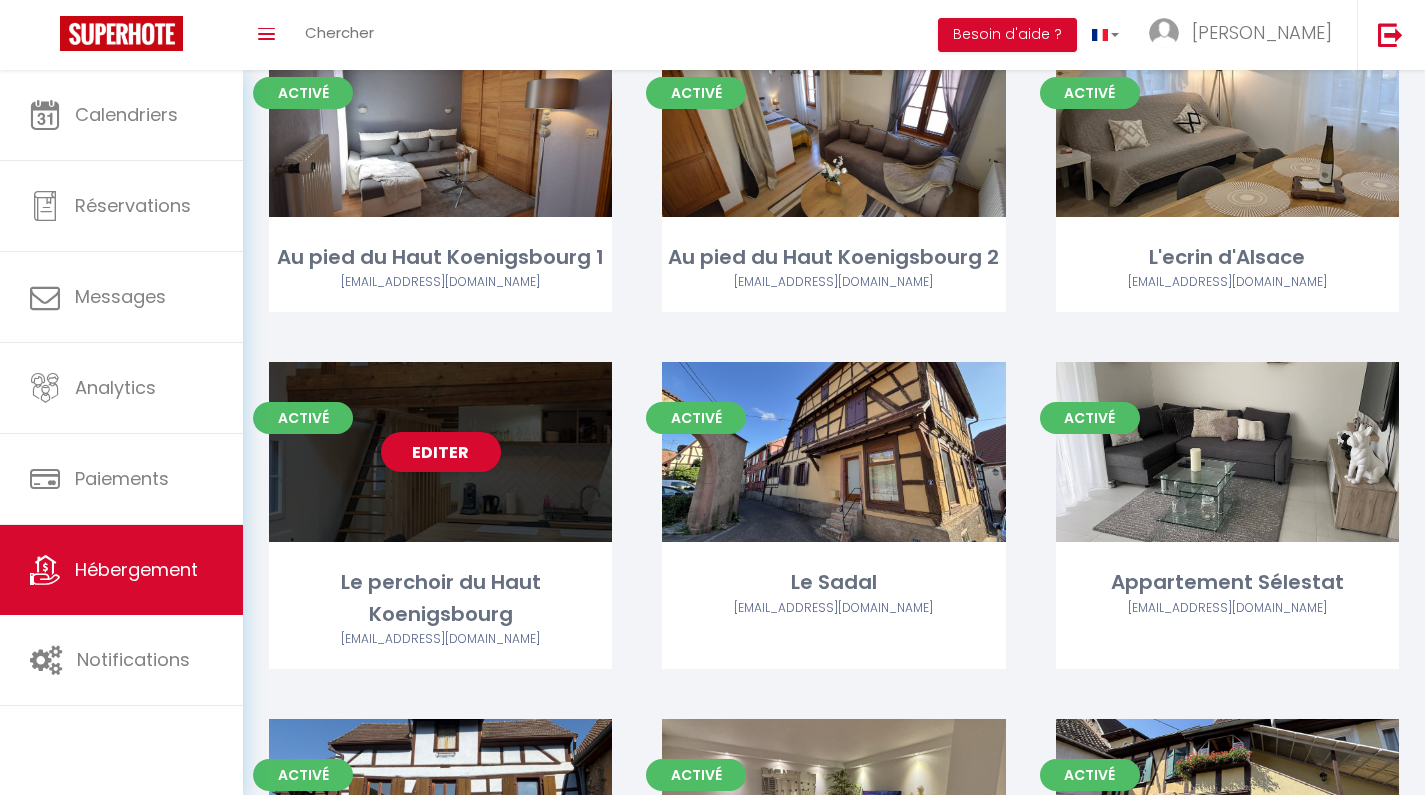 scroll, scrollTop: 319, scrollLeft: 0, axis: vertical 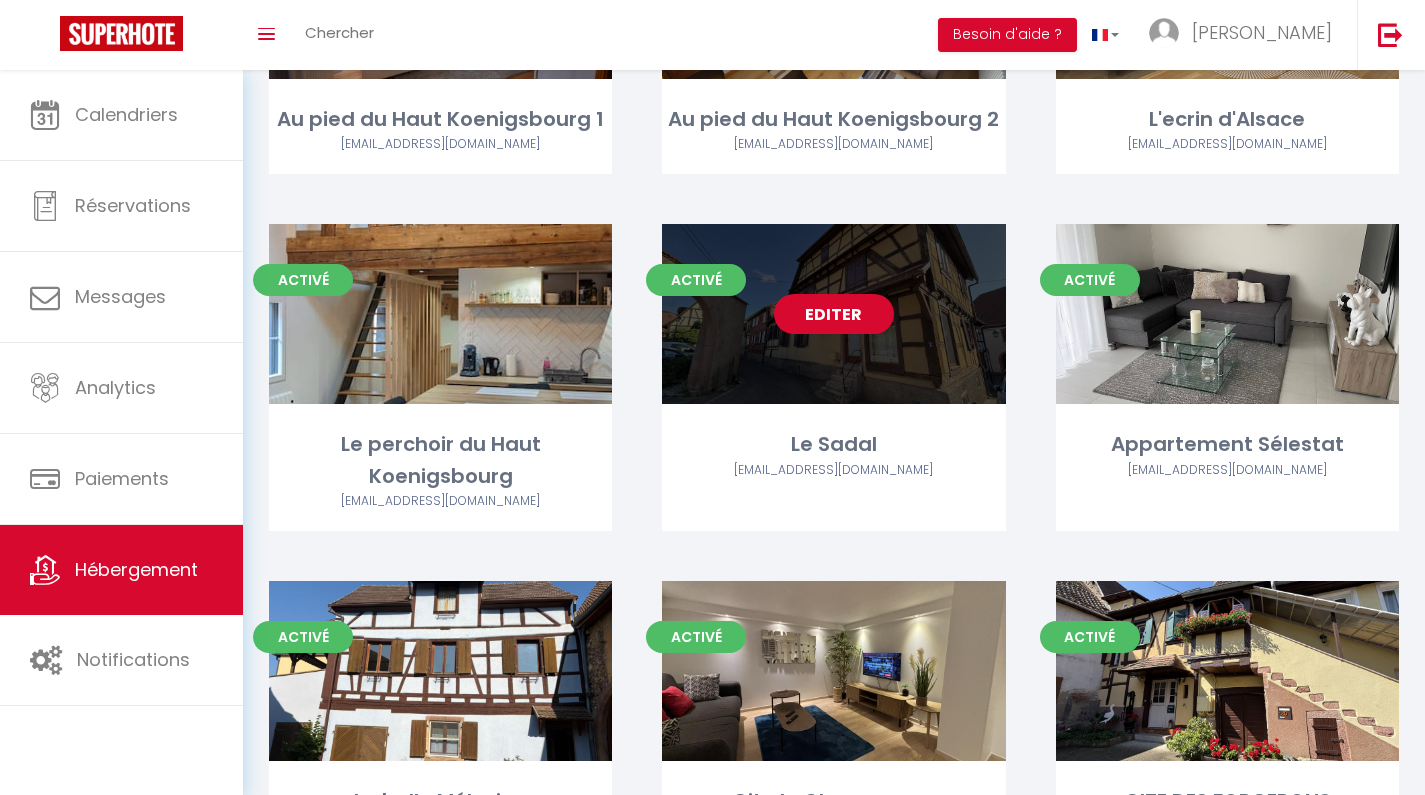 click on "Editer" at bounding box center (834, 314) 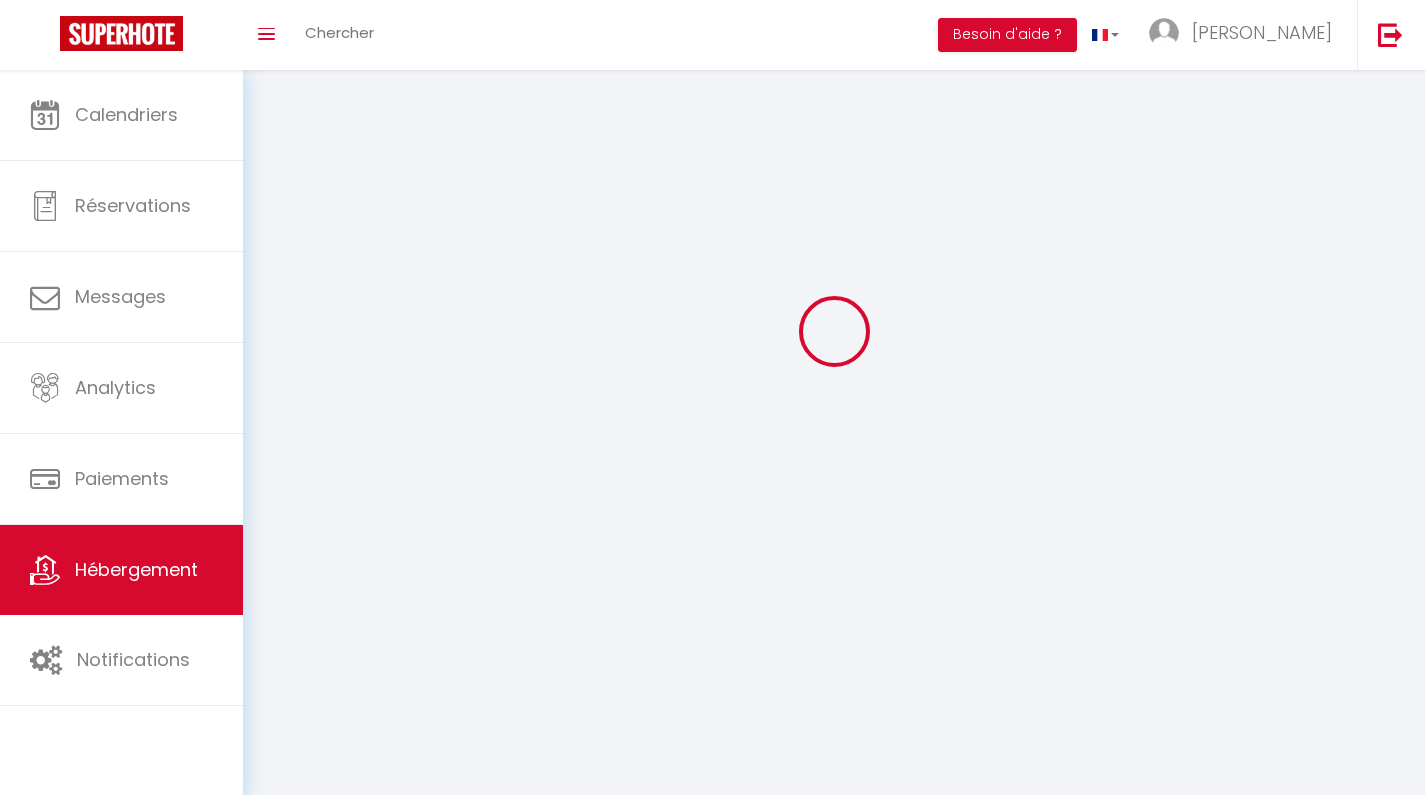 scroll, scrollTop: 0, scrollLeft: 0, axis: both 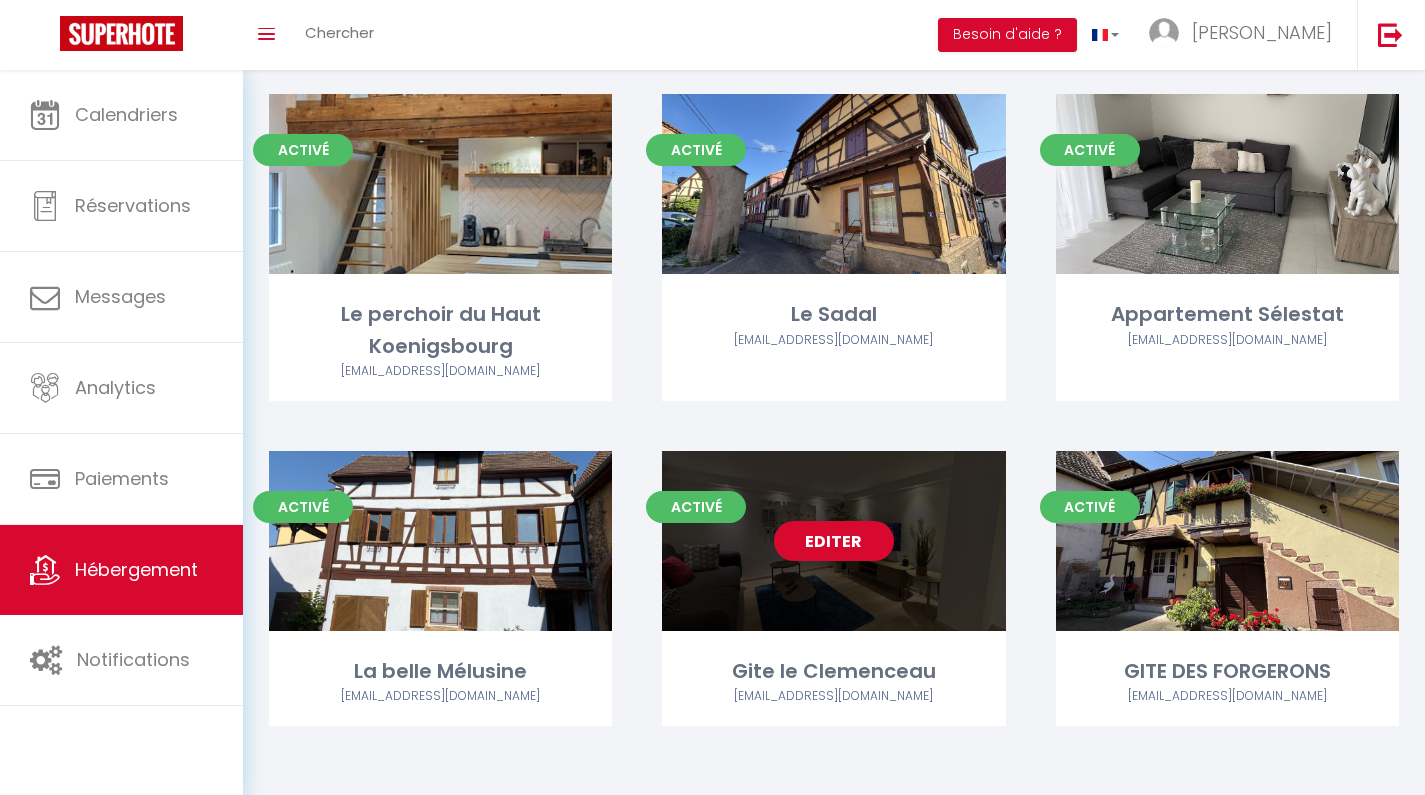 click on "Editer" at bounding box center [834, 541] 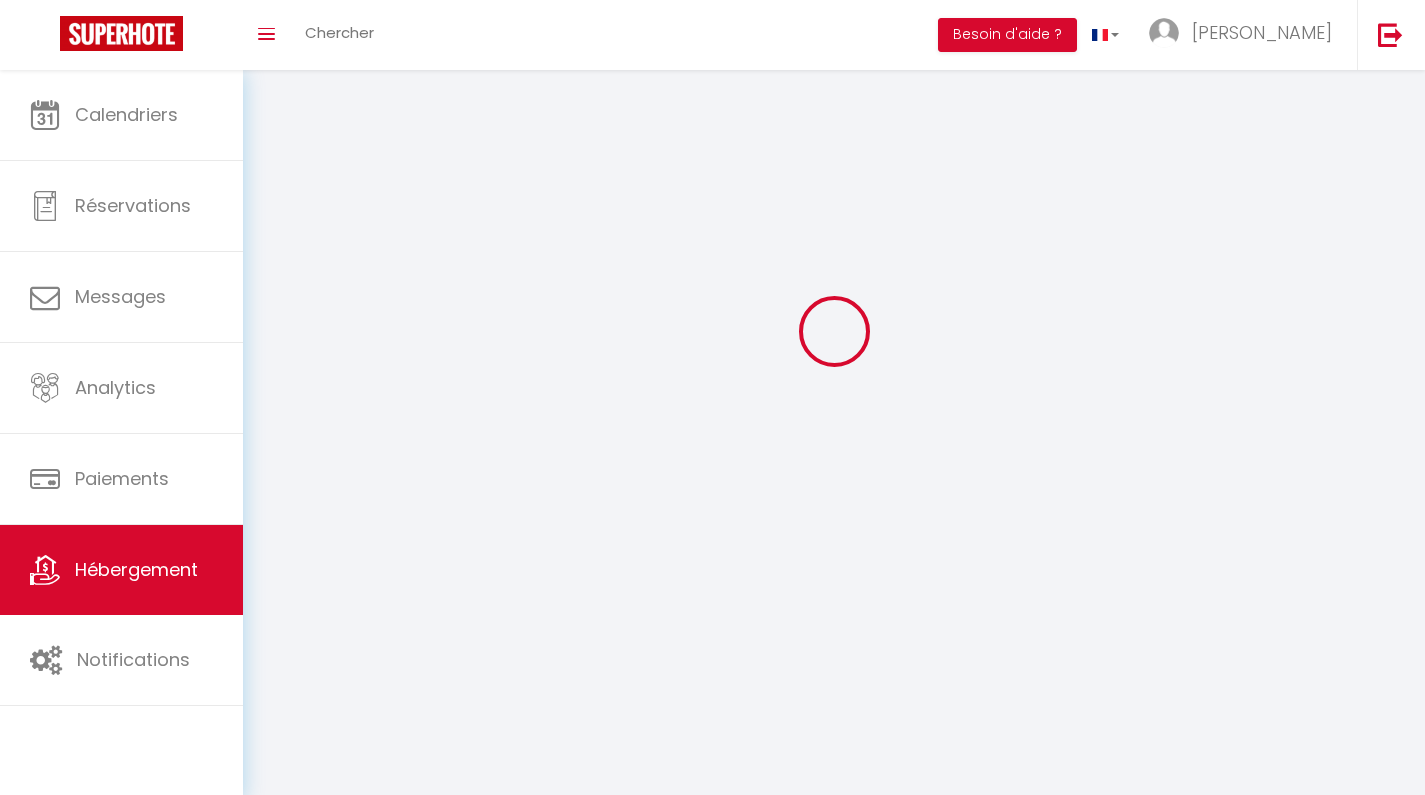 scroll, scrollTop: 0, scrollLeft: 0, axis: both 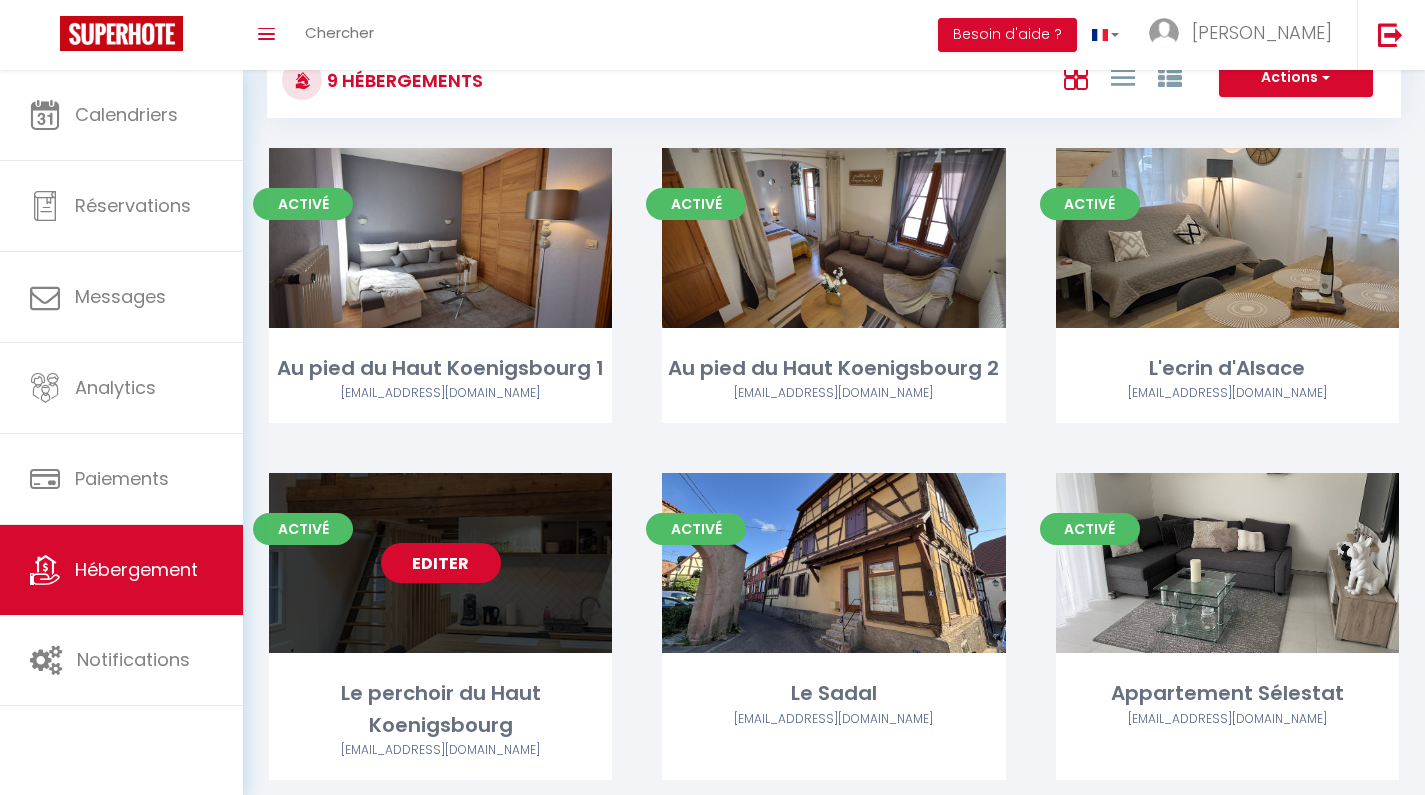 click on "Editer" at bounding box center (441, 563) 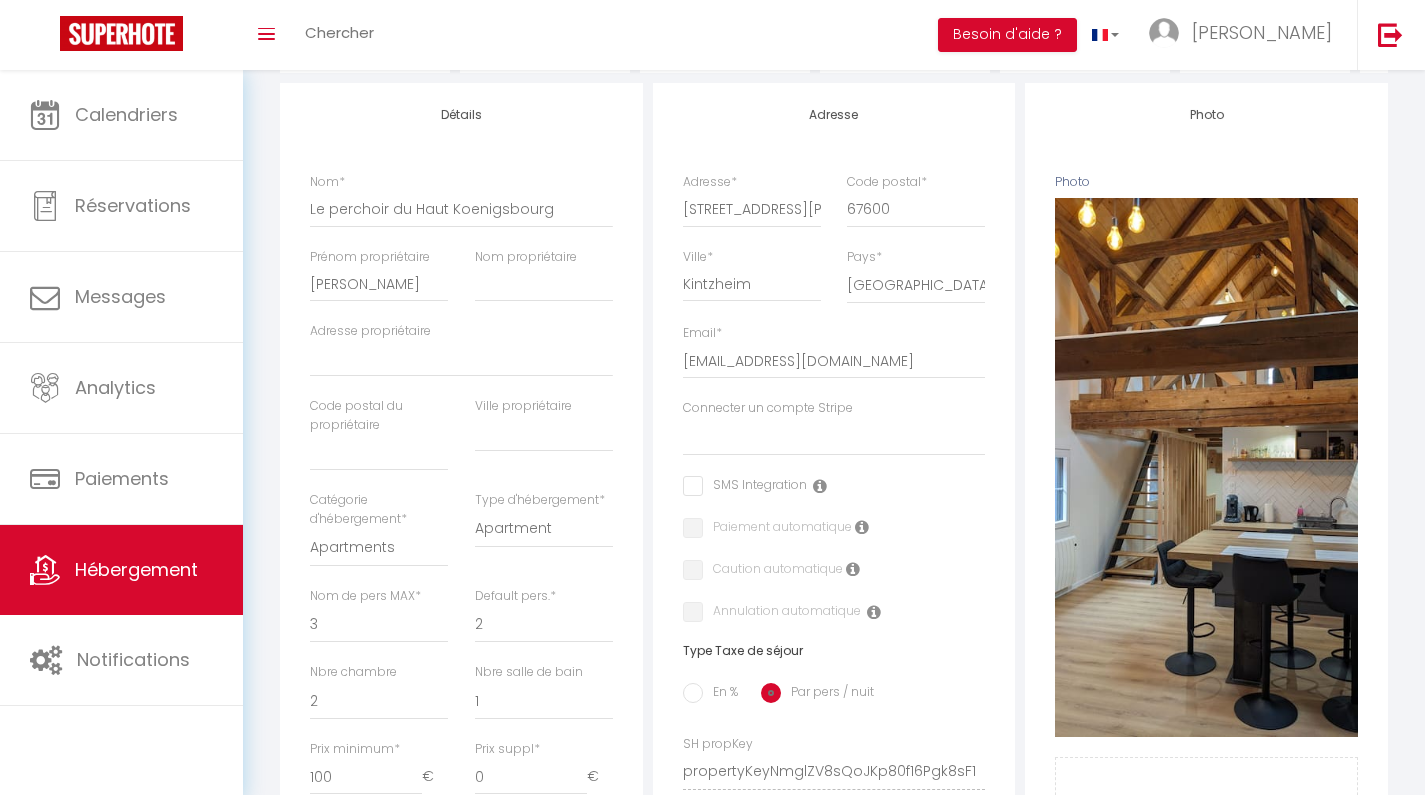 scroll, scrollTop: 0, scrollLeft: 0, axis: both 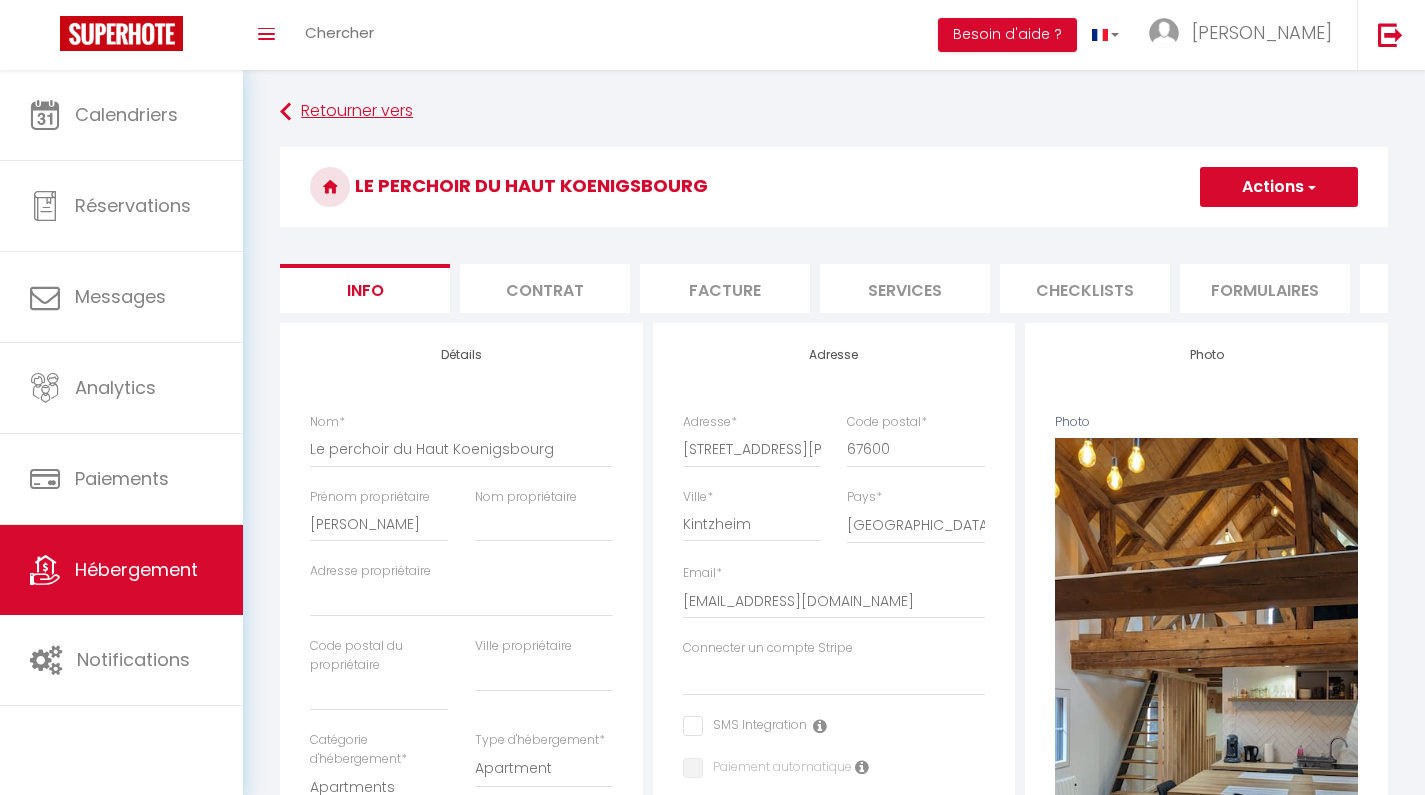 click at bounding box center [285, 112] 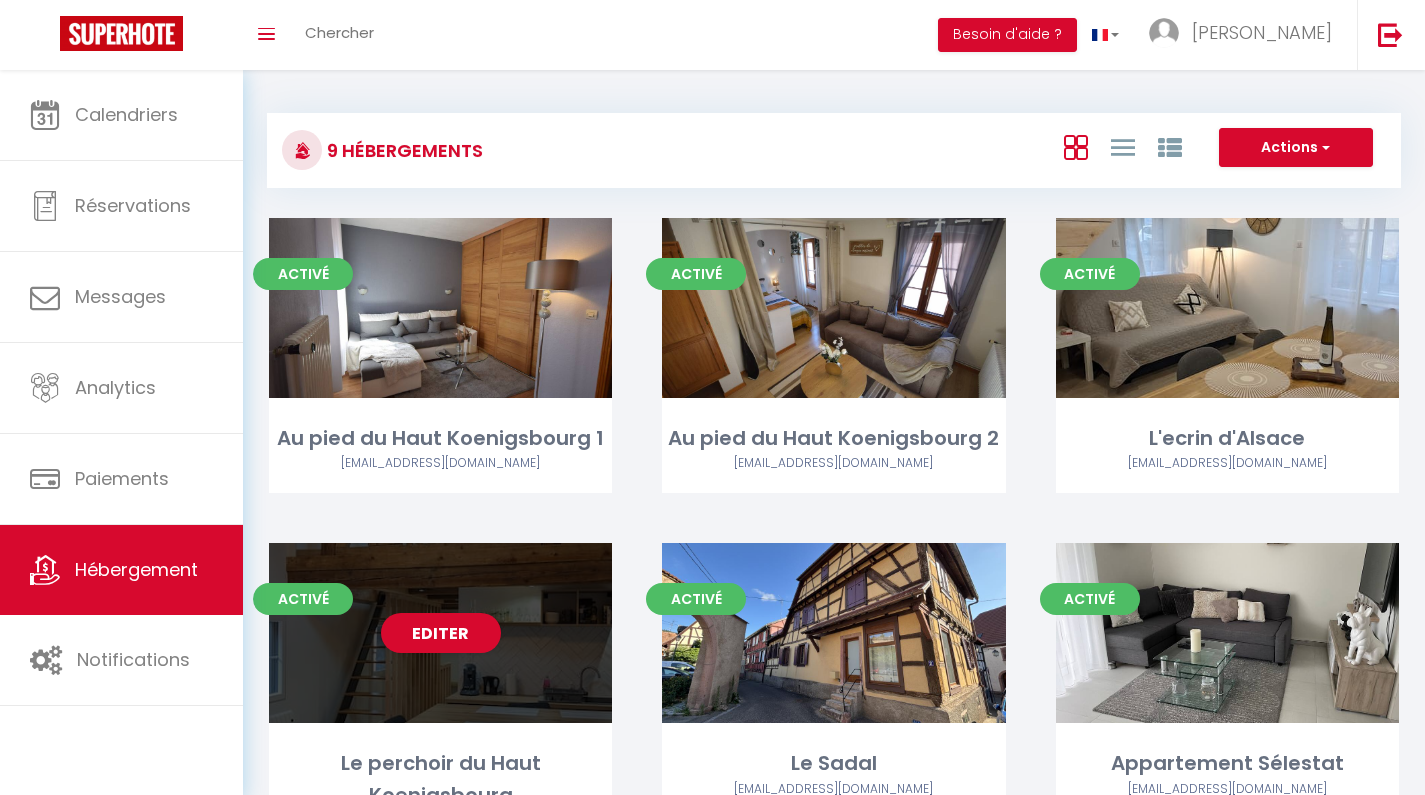scroll, scrollTop: 4, scrollLeft: 0, axis: vertical 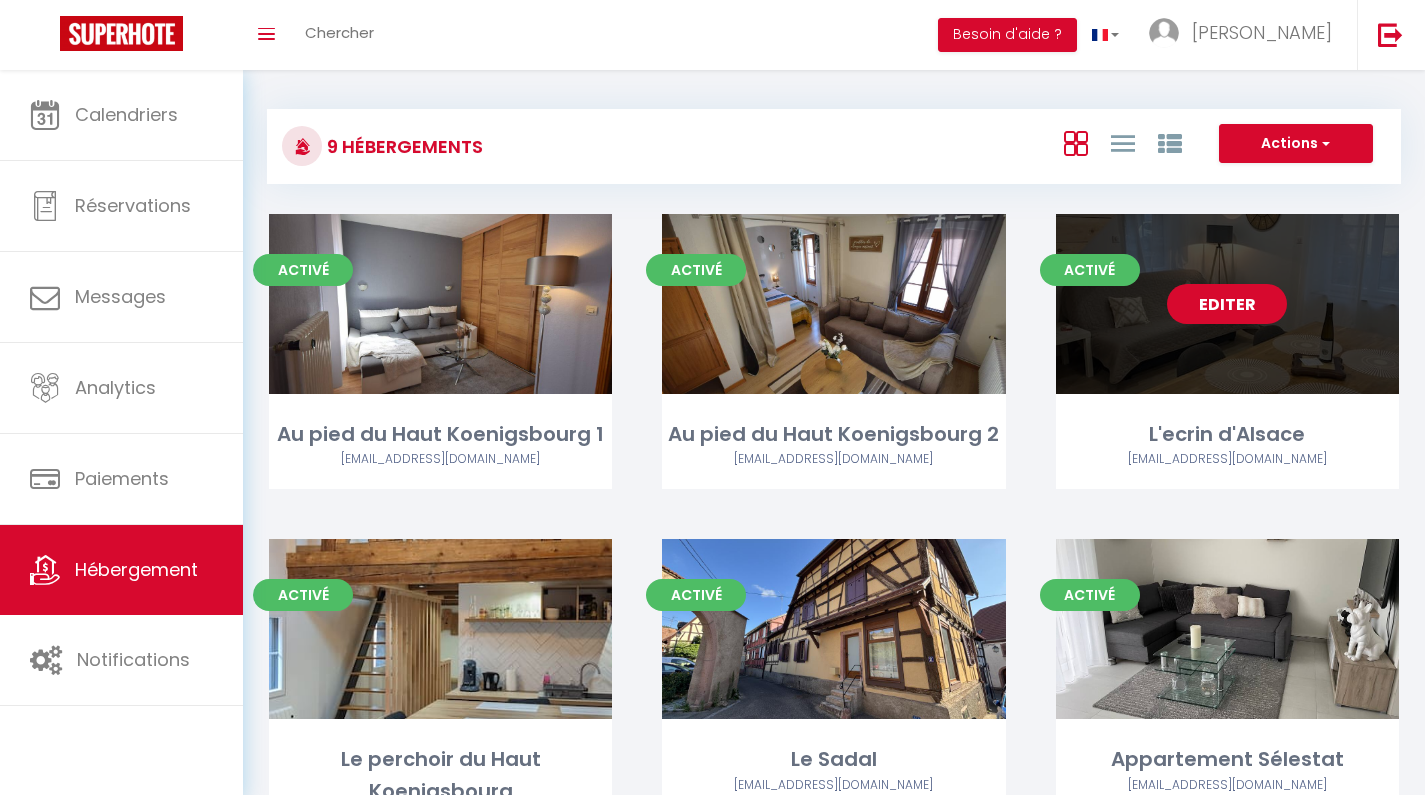 click on "Editer" at bounding box center (1227, 304) 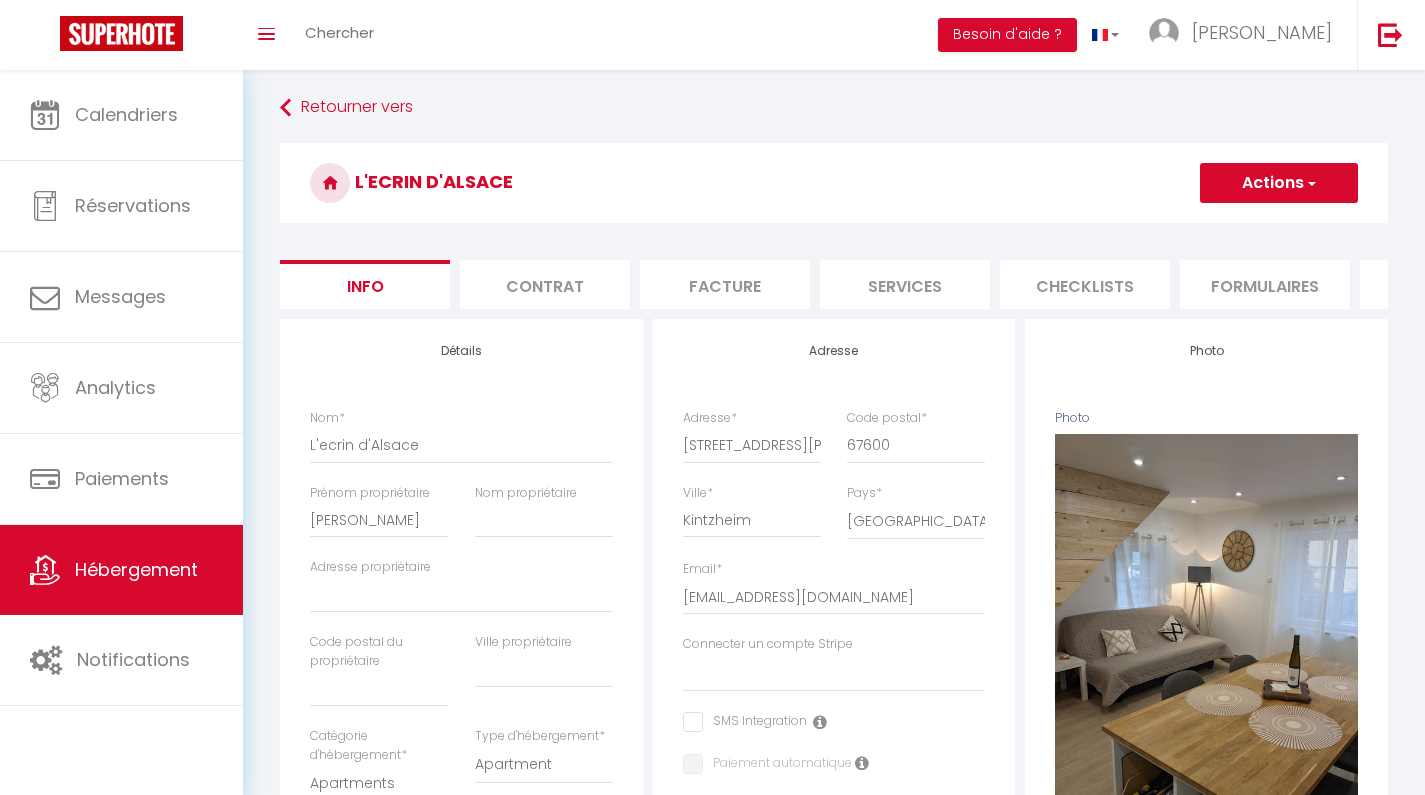 scroll, scrollTop: 405, scrollLeft: 0, axis: vertical 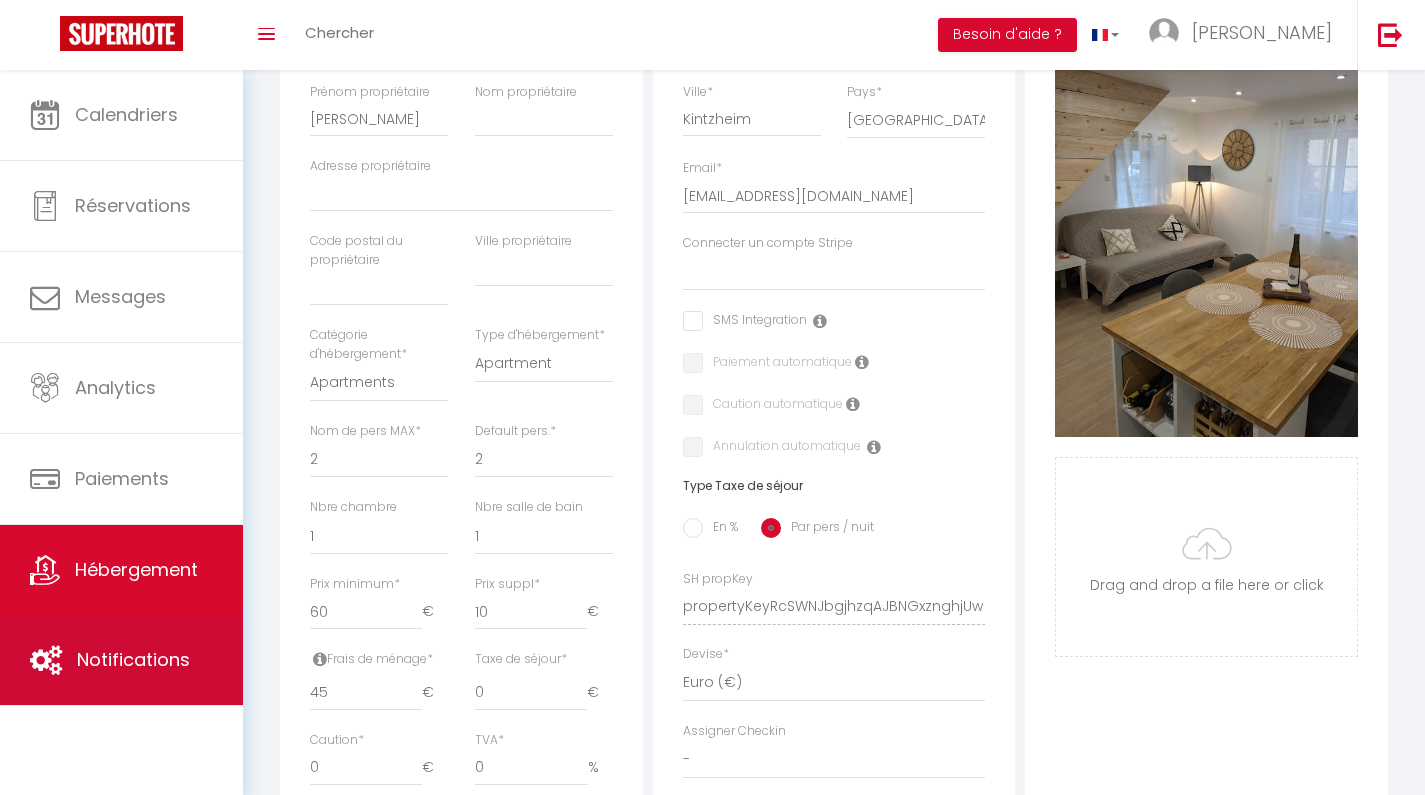 click on "Notifications" at bounding box center (133, 659) 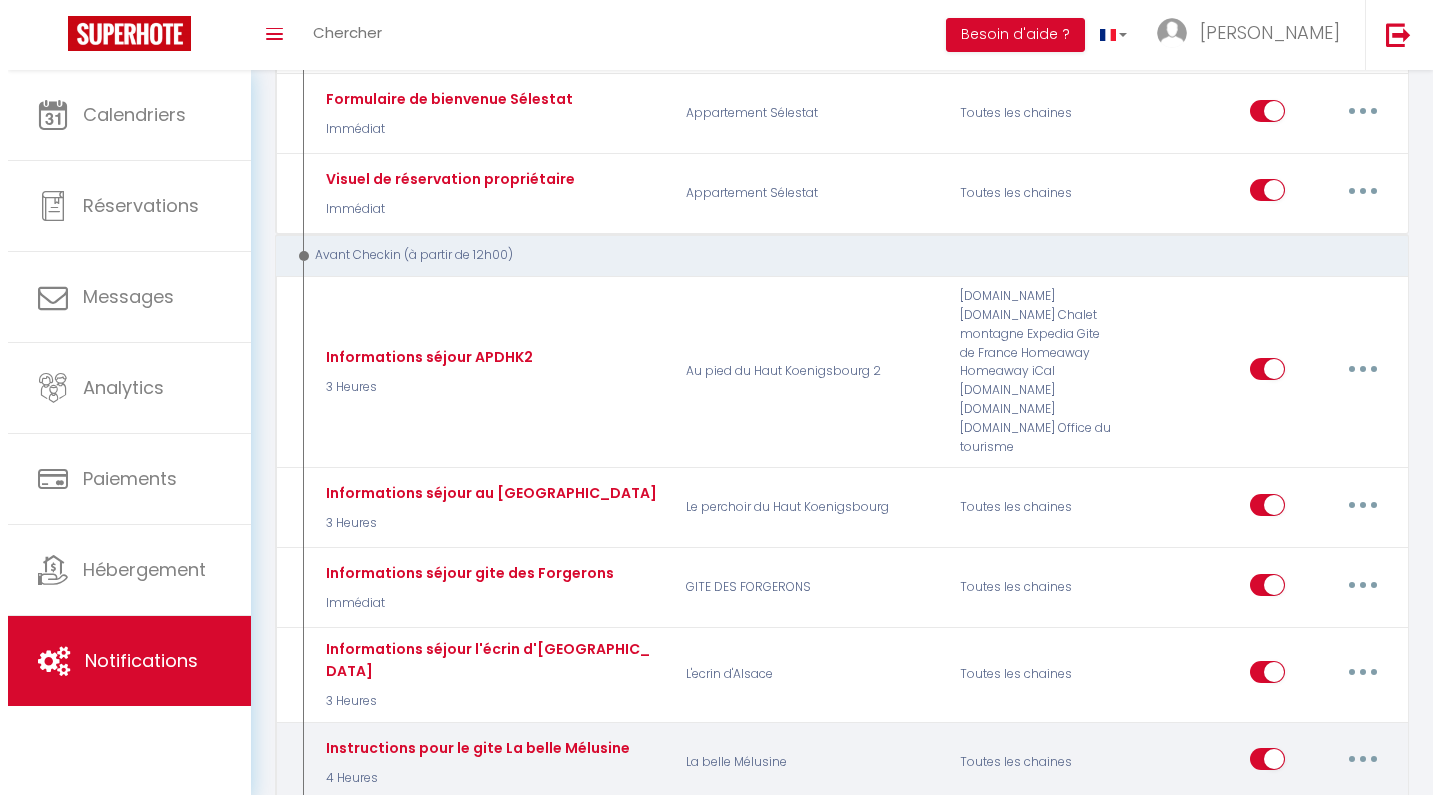 scroll, scrollTop: 645, scrollLeft: 0, axis: vertical 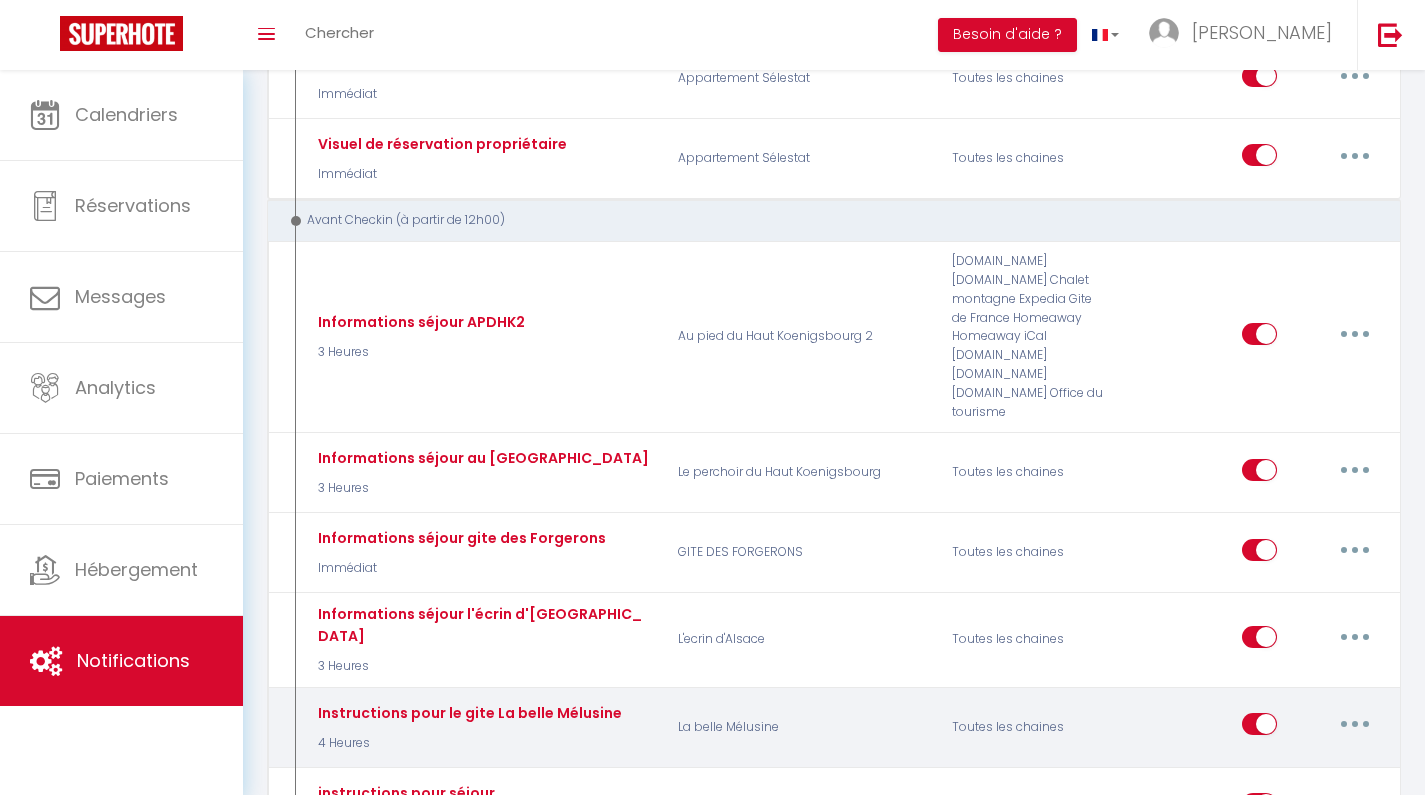 click at bounding box center (1355, 724) 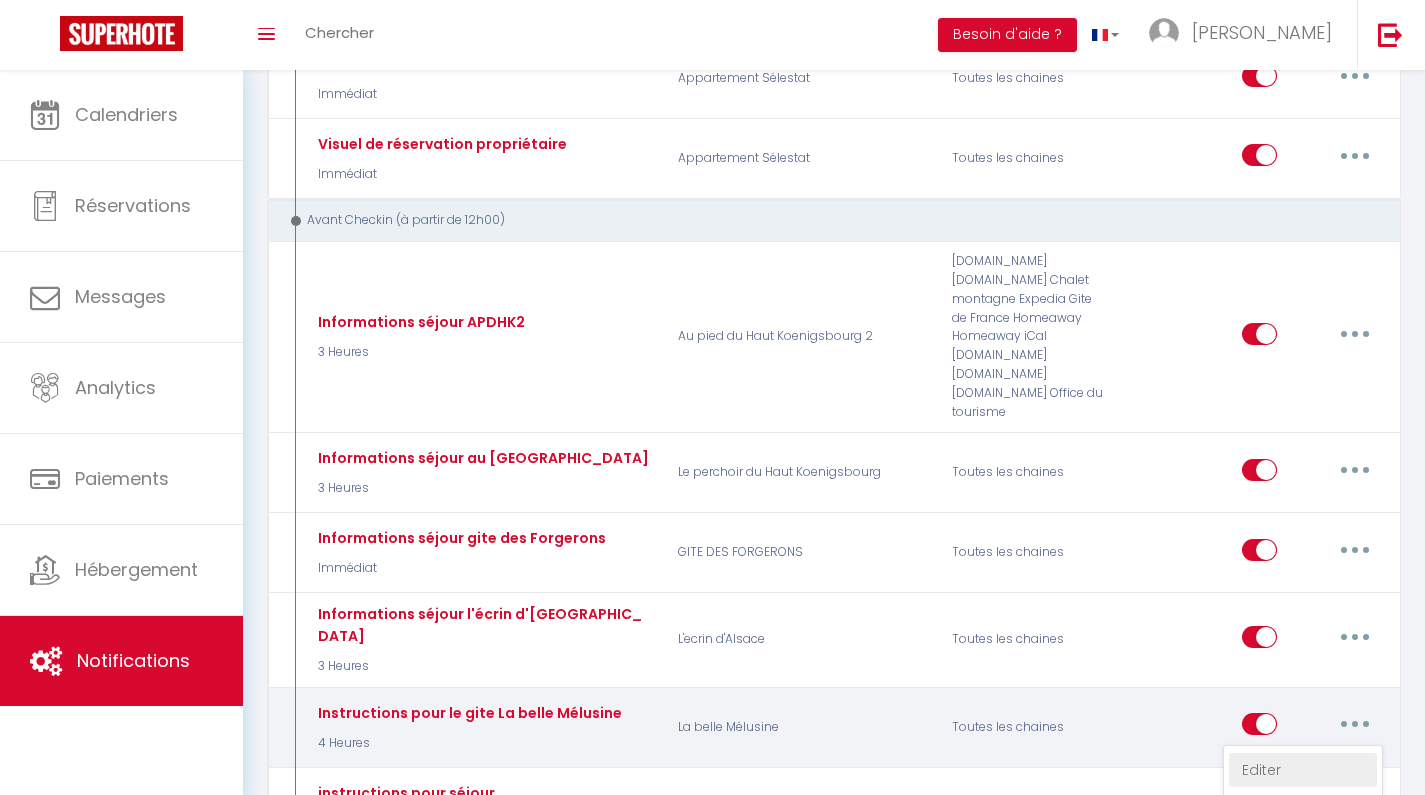 click on "Editer" at bounding box center [1303, 770] 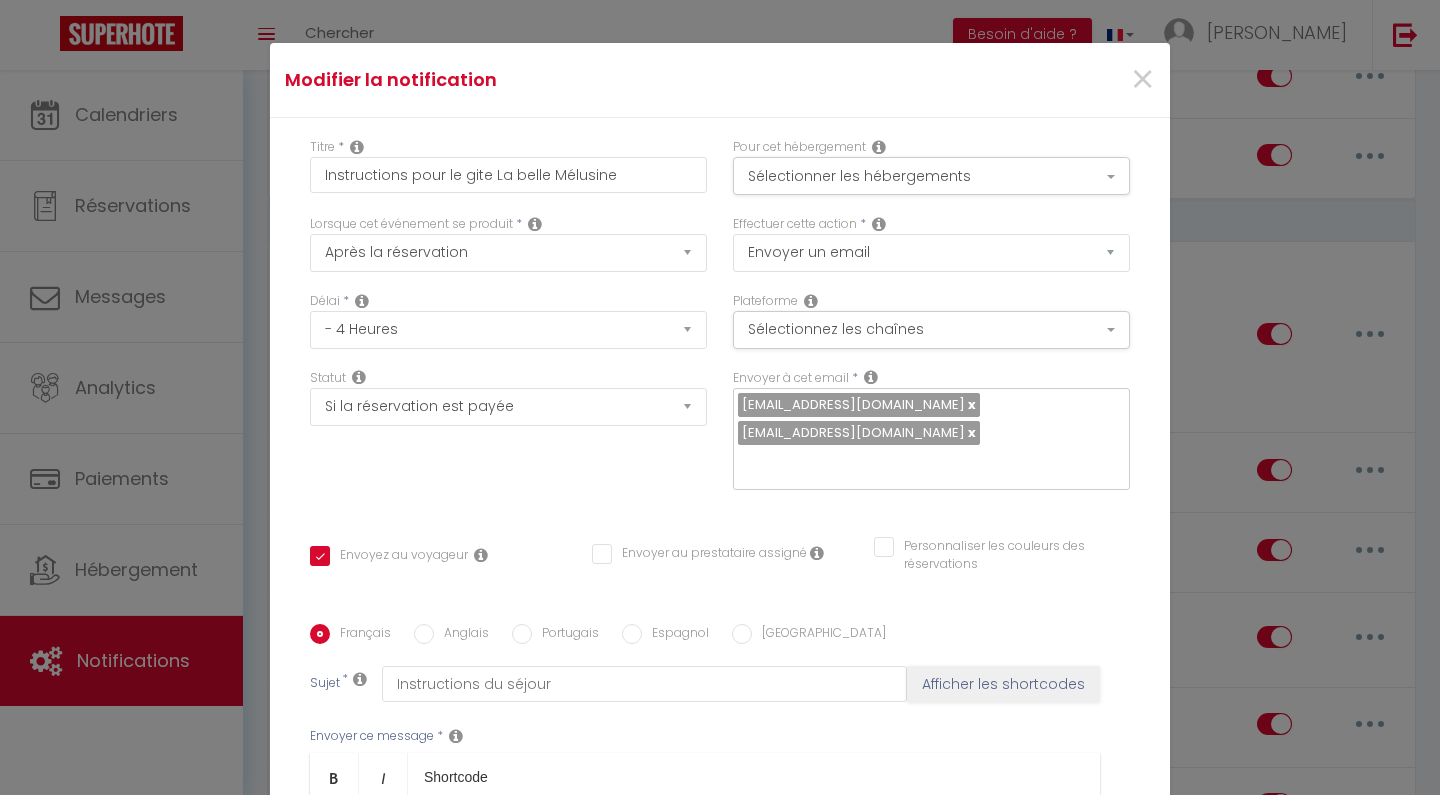 scroll, scrollTop: 181, scrollLeft: 0, axis: vertical 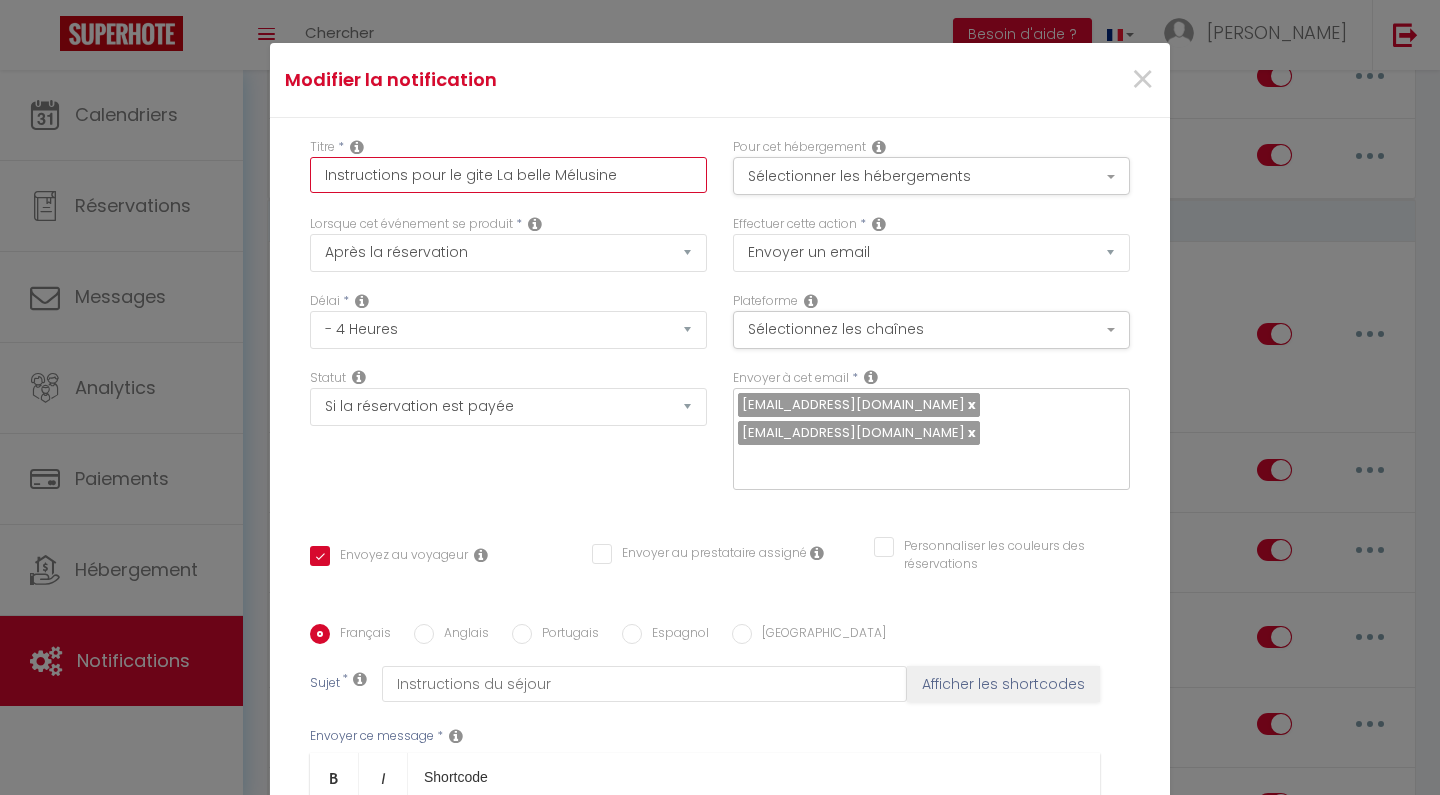 click on "Instructions pour le gite La belle Mélusine" at bounding box center [508, 175] 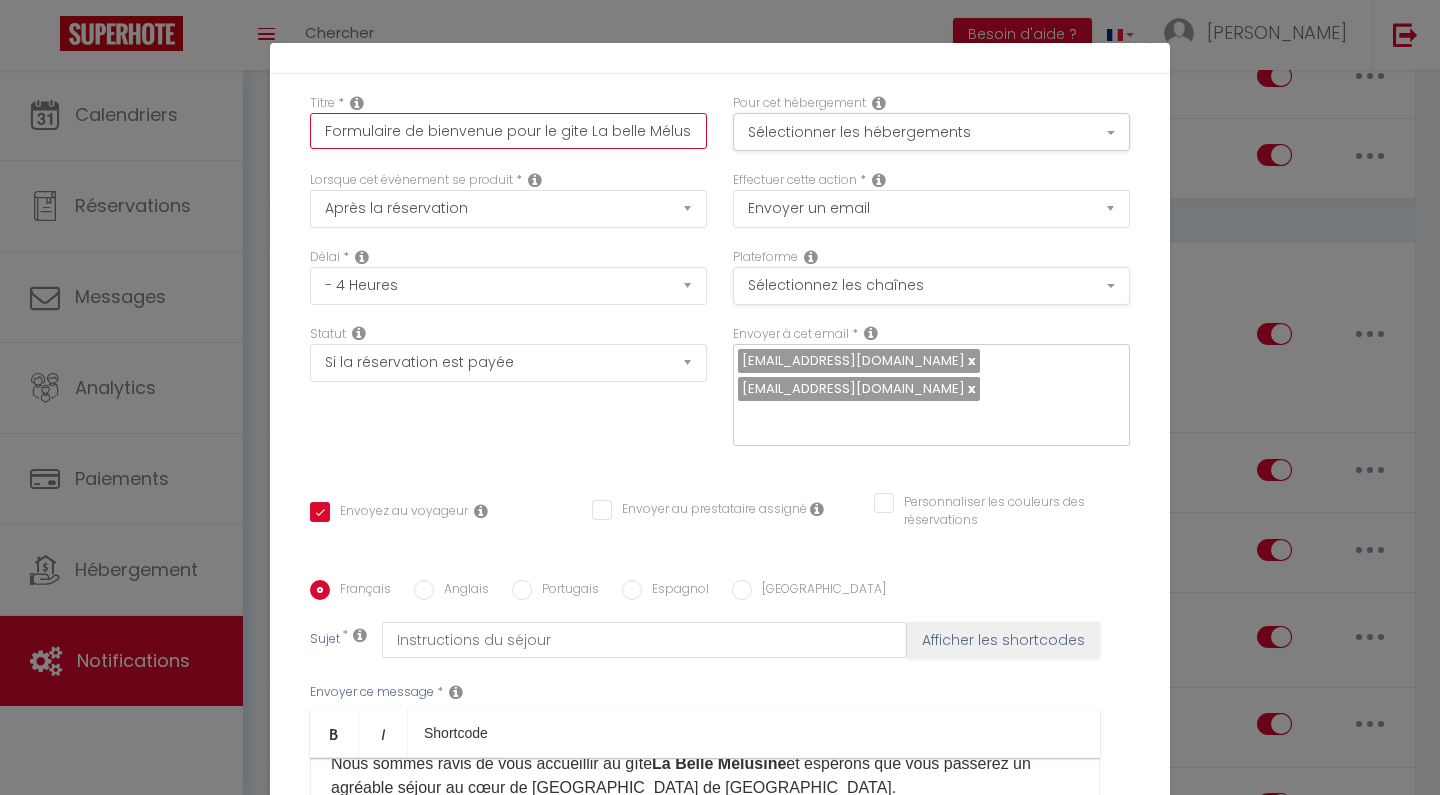 scroll, scrollTop: 296, scrollLeft: 0, axis: vertical 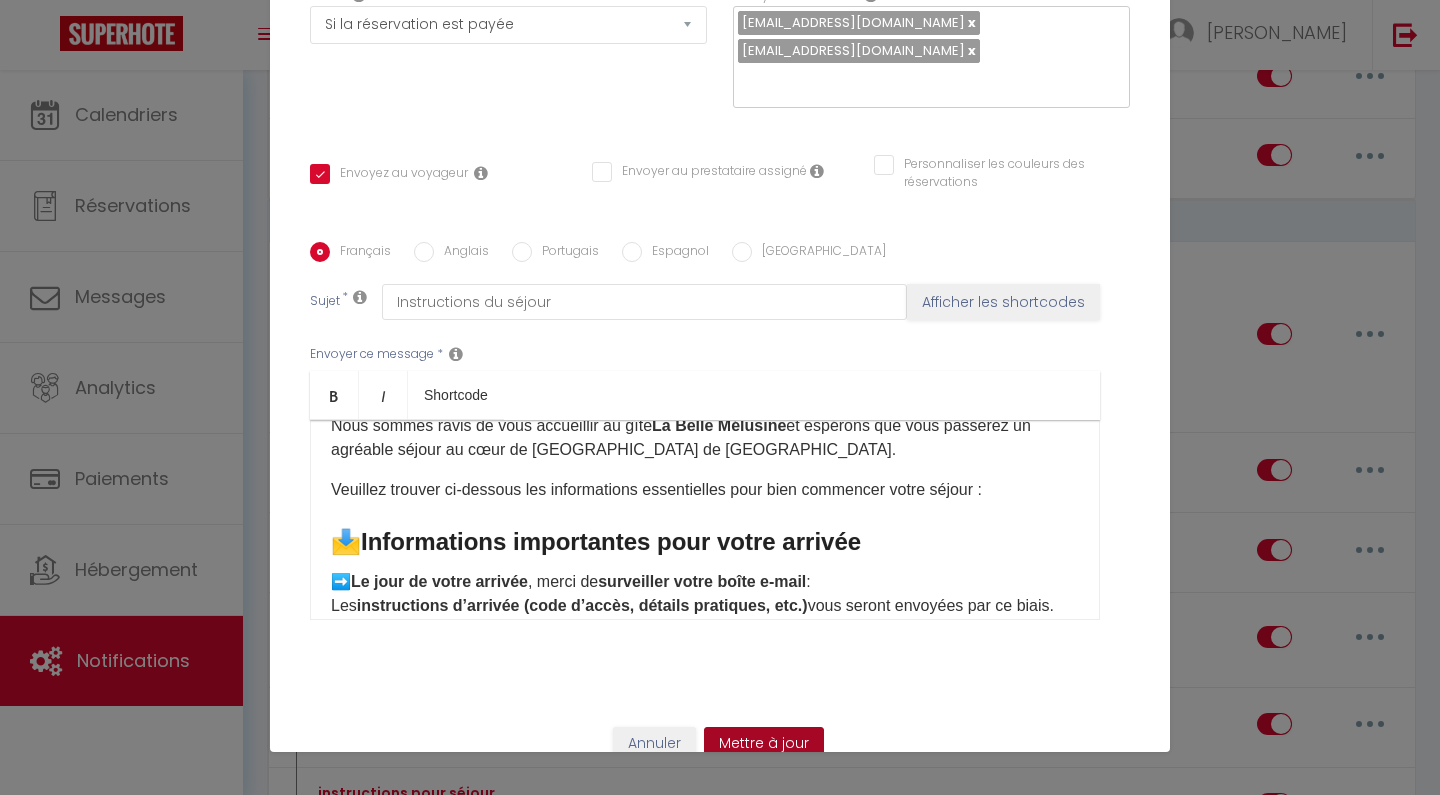click on "Mettre à jour" at bounding box center (764, 744) 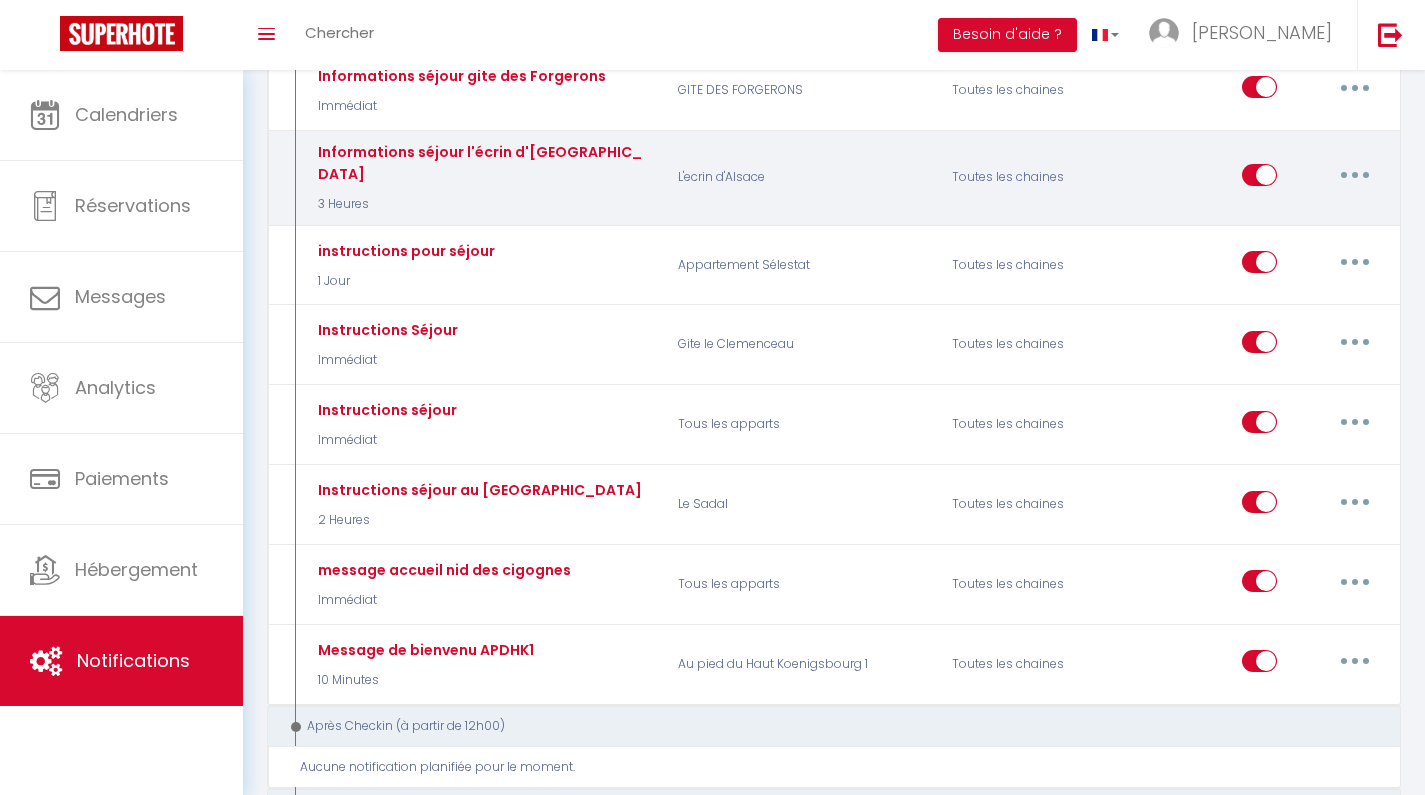 scroll, scrollTop: 776, scrollLeft: 0, axis: vertical 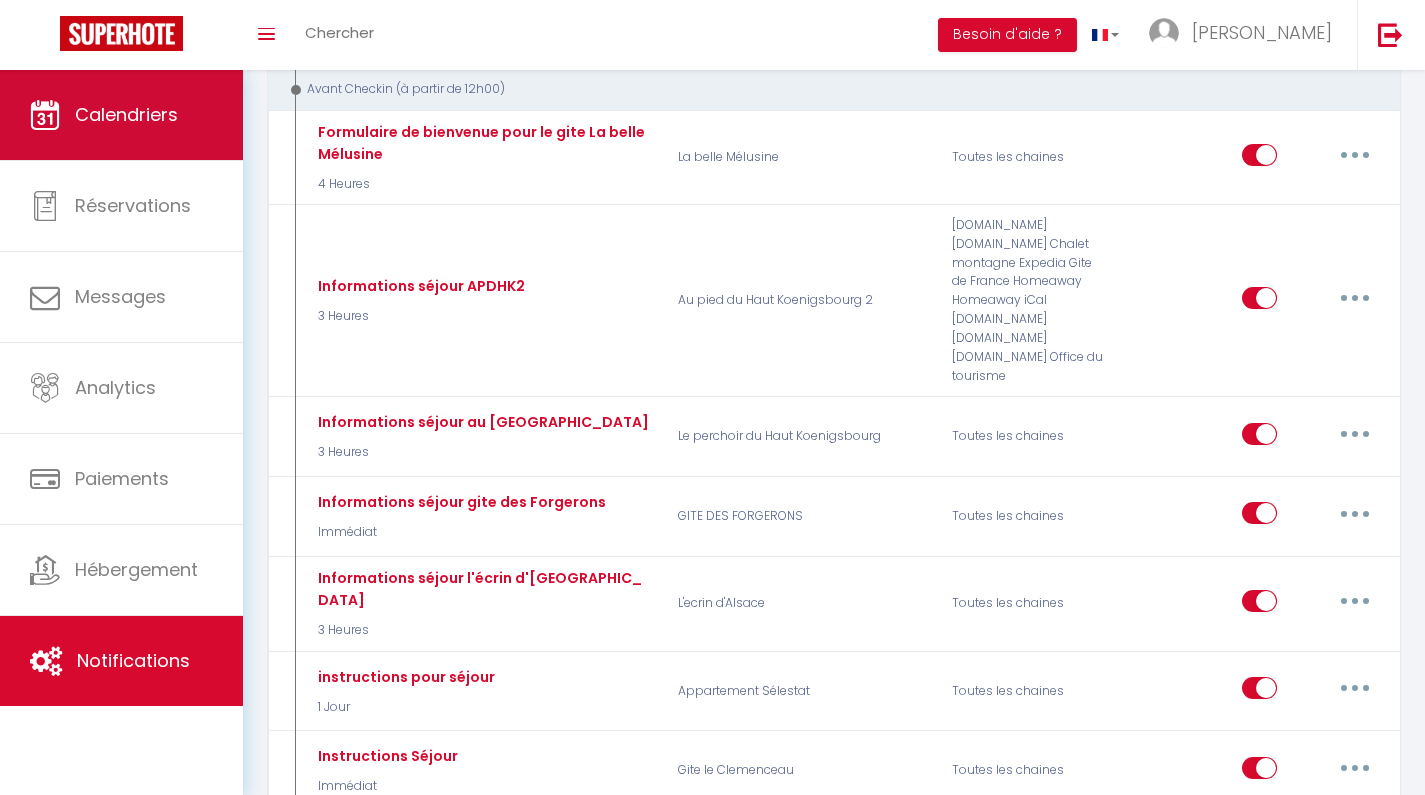 click on "Calendriers" at bounding box center (121, 115) 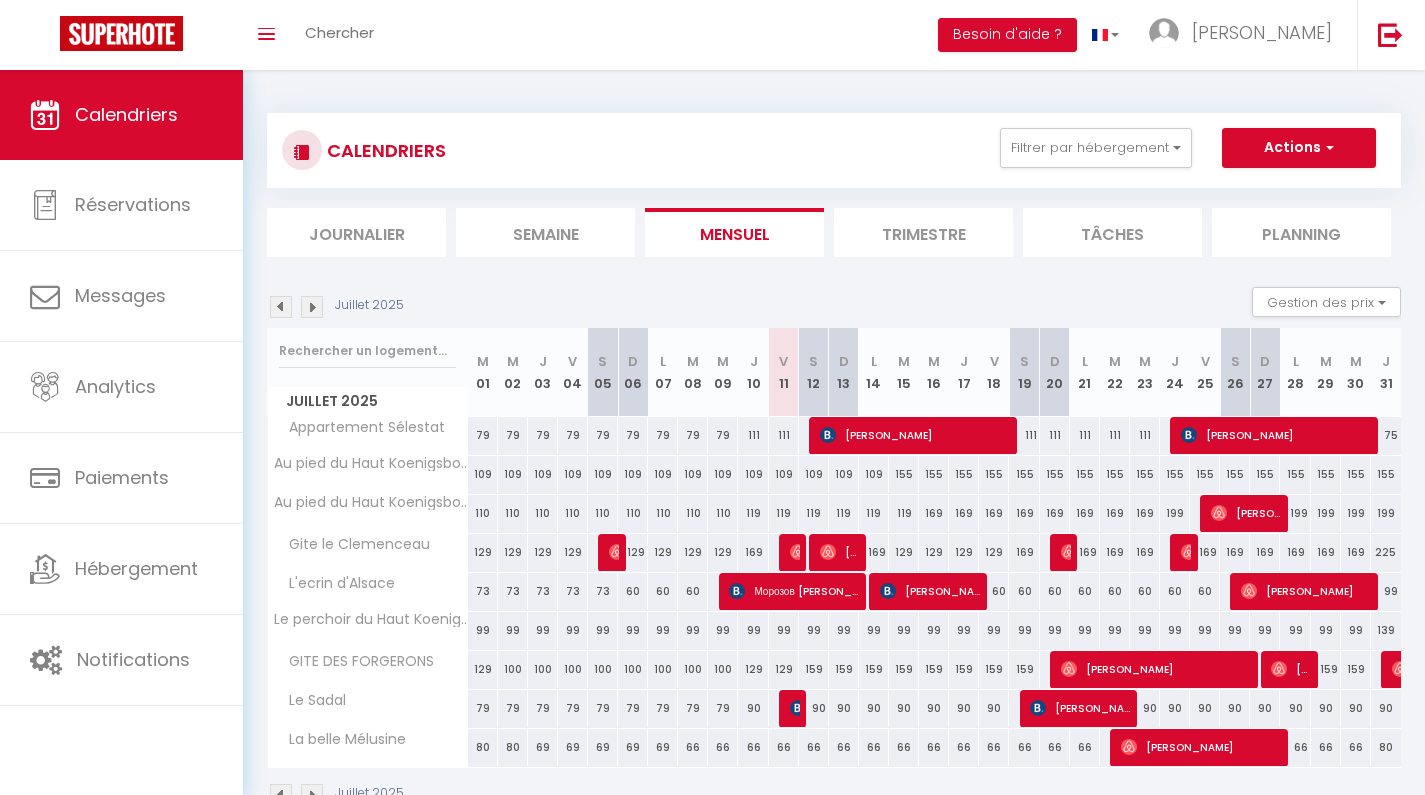 scroll, scrollTop: 25, scrollLeft: 0, axis: vertical 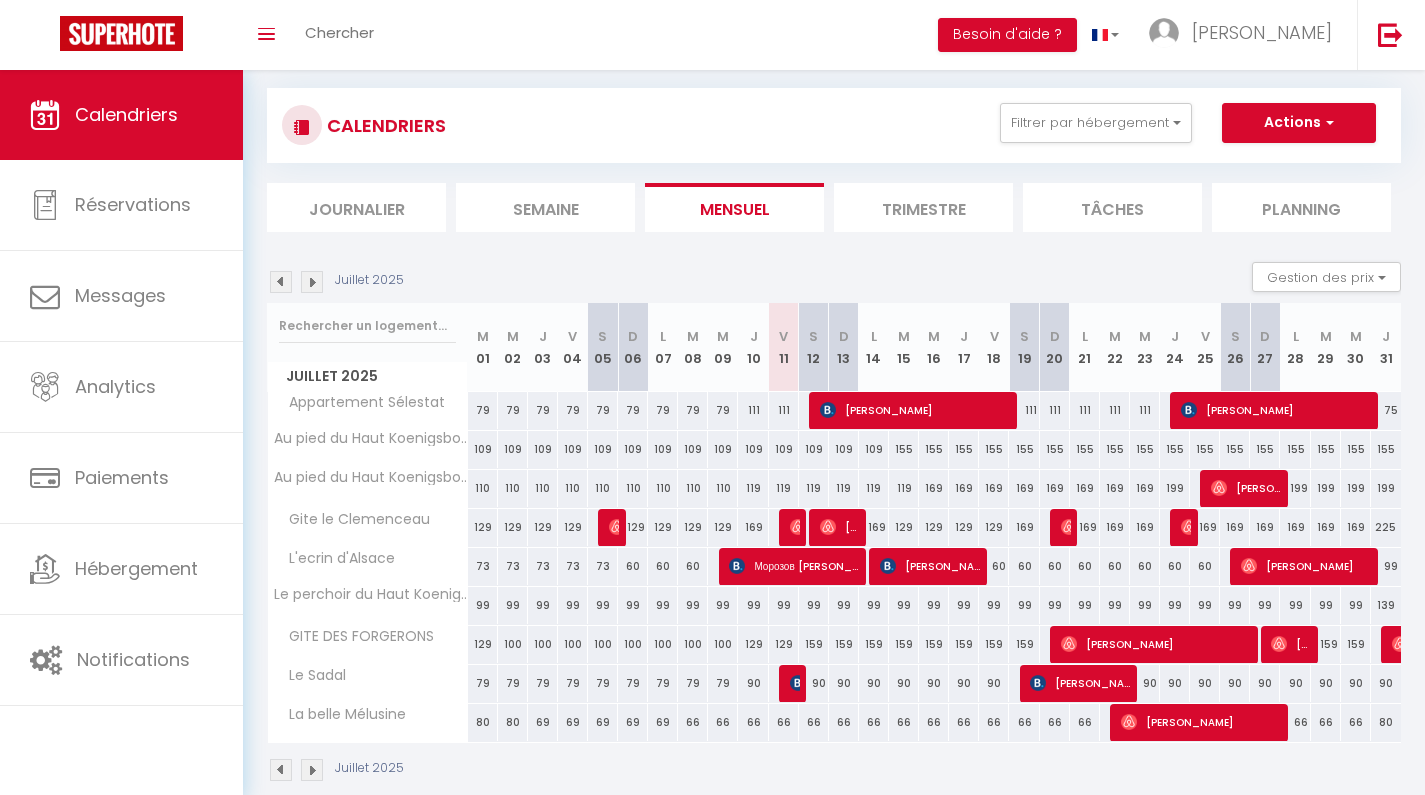 click on "[PERSON_NAME]" at bounding box center [1201, 722] 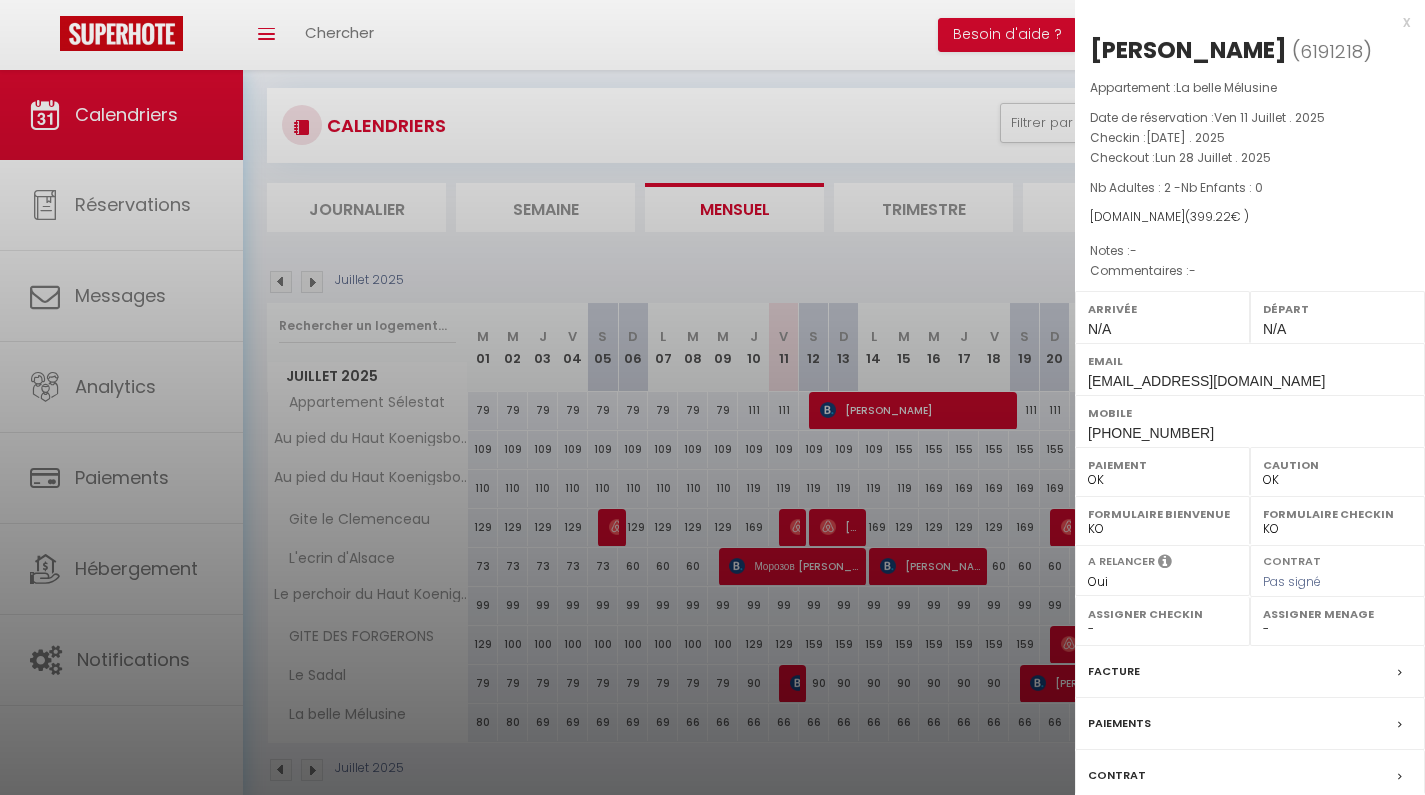 click at bounding box center [712, 397] 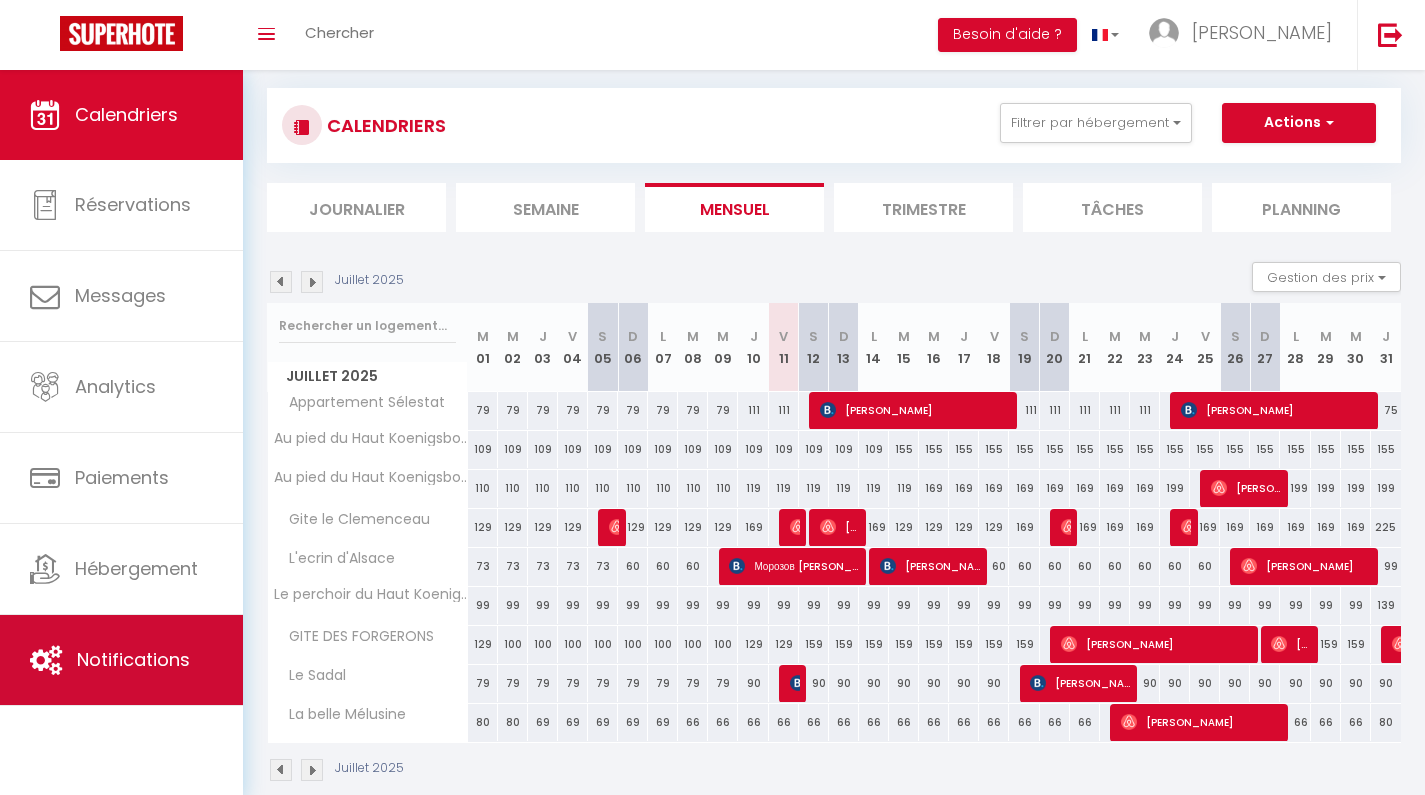 click on "Notifications" at bounding box center [133, 659] 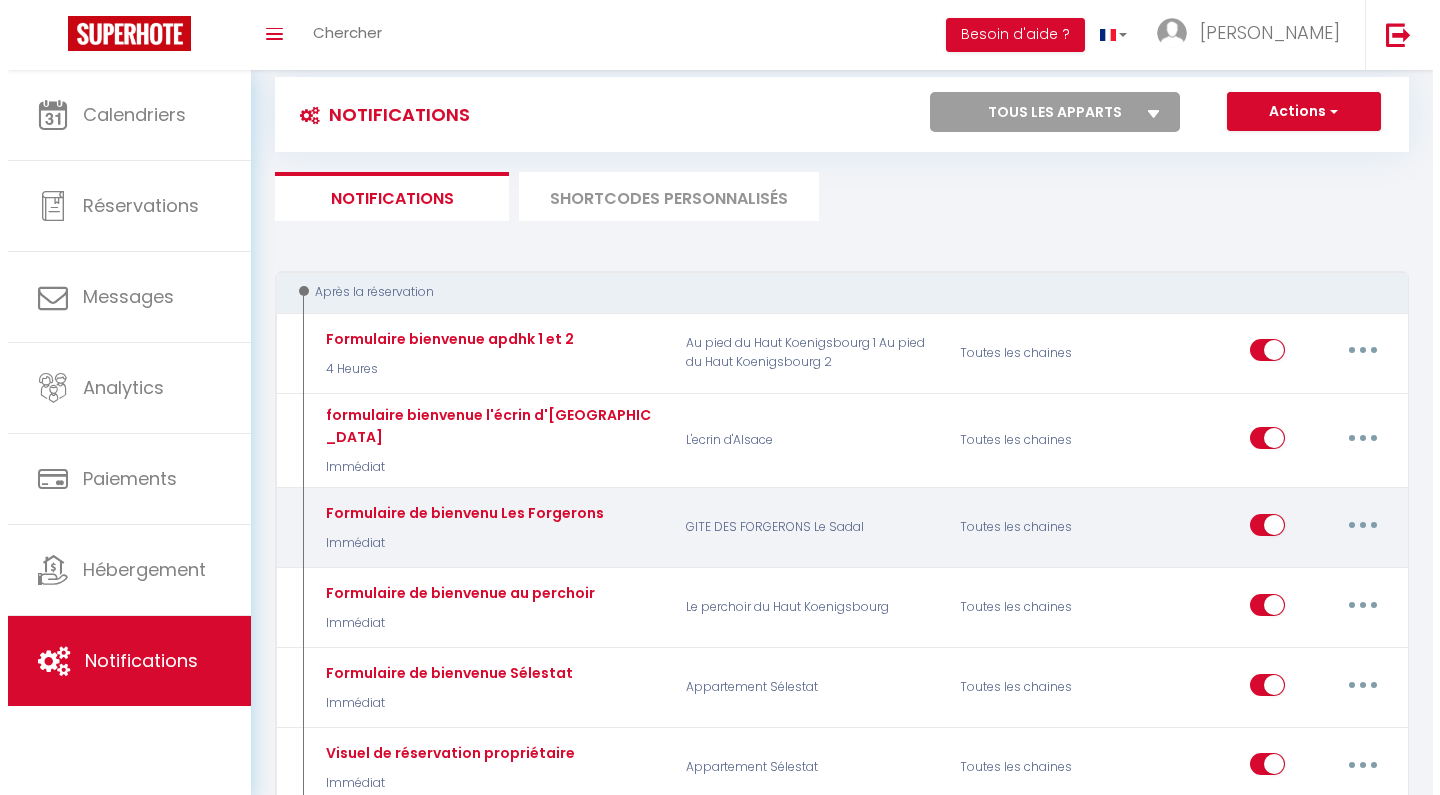 scroll, scrollTop: 0, scrollLeft: 0, axis: both 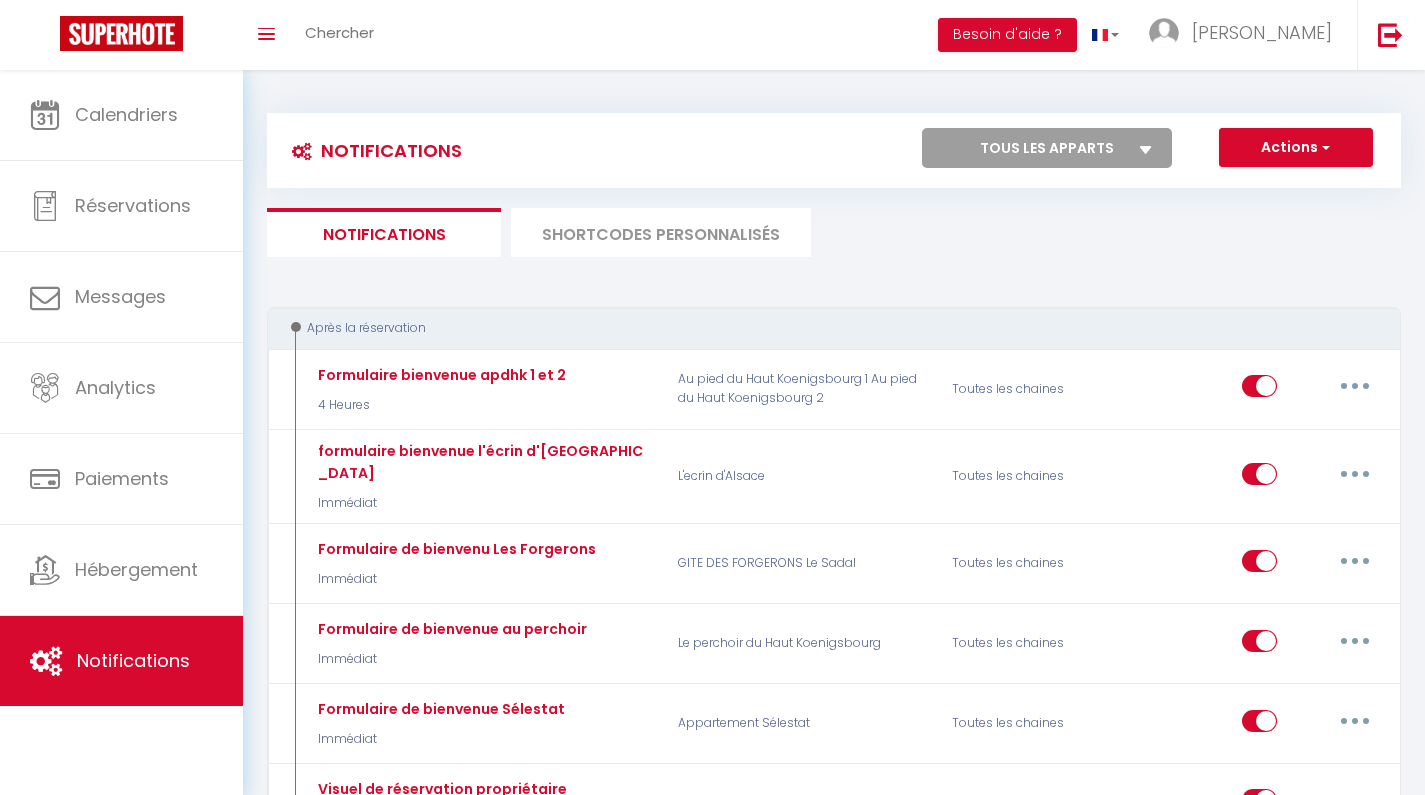 click on "Actions" at bounding box center (1296, 148) 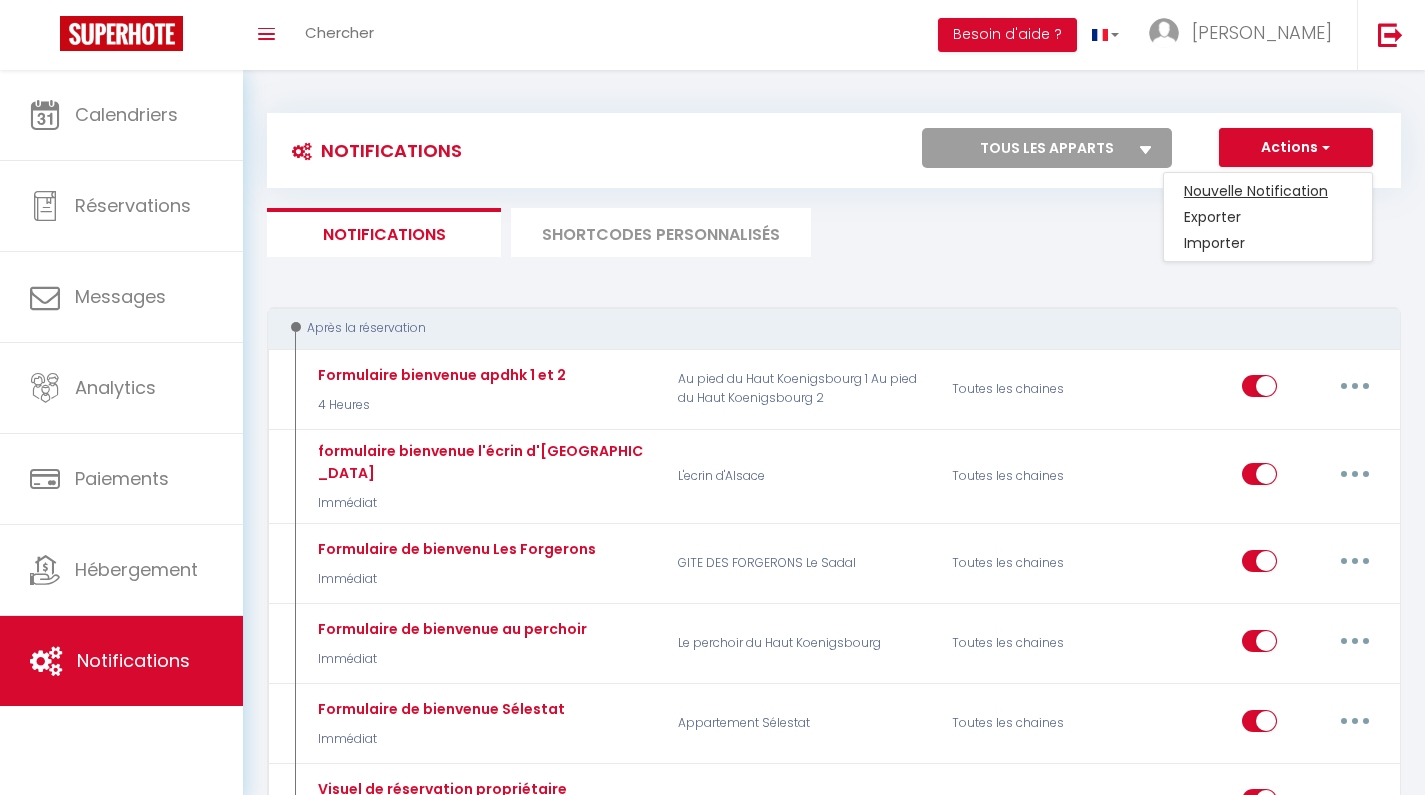 click on "Nouvelle Notification" at bounding box center [1268, 191] 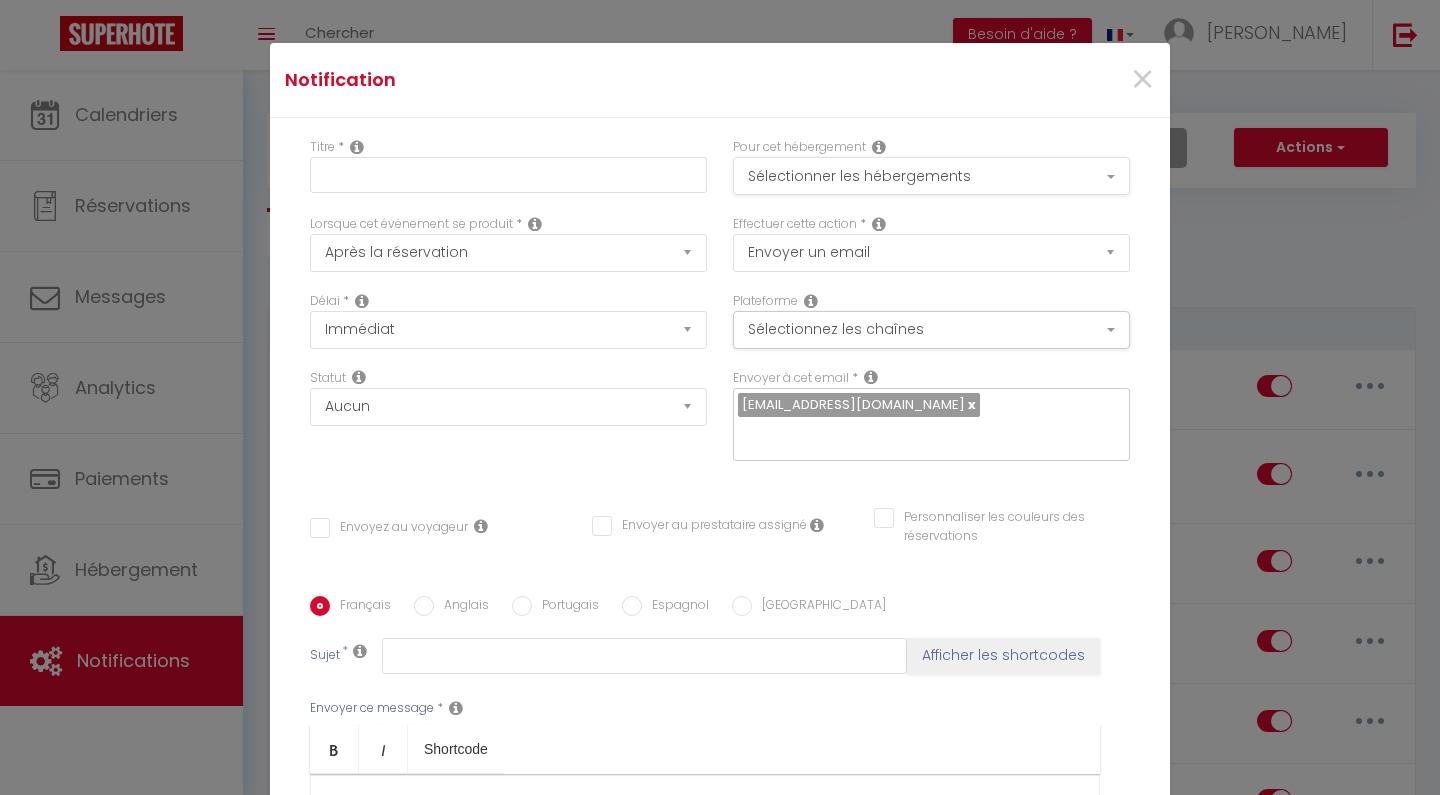 click on "Sélectionner les hébergements" at bounding box center [931, 176] 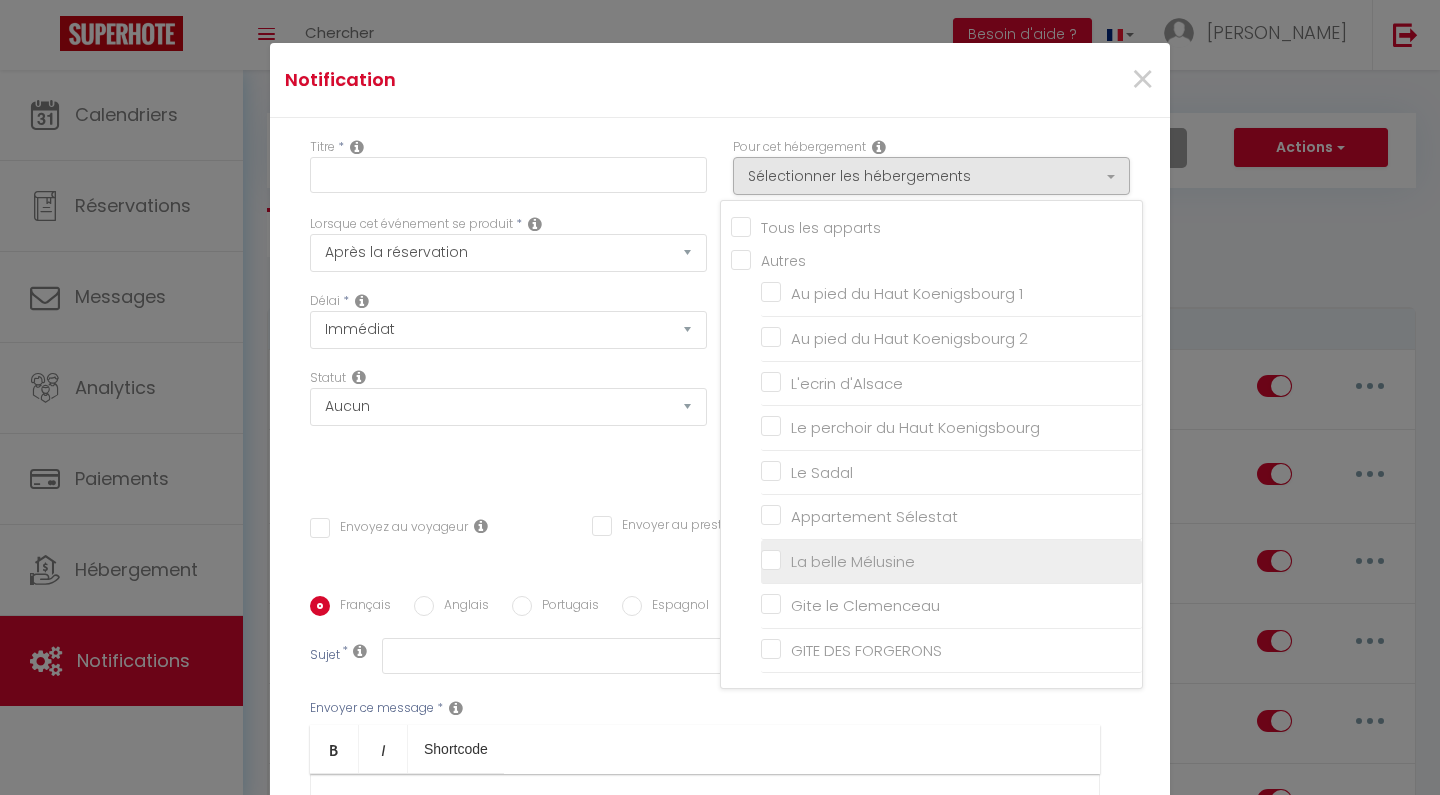 click on "La belle Mélusine" at bounding box center (951, 562) 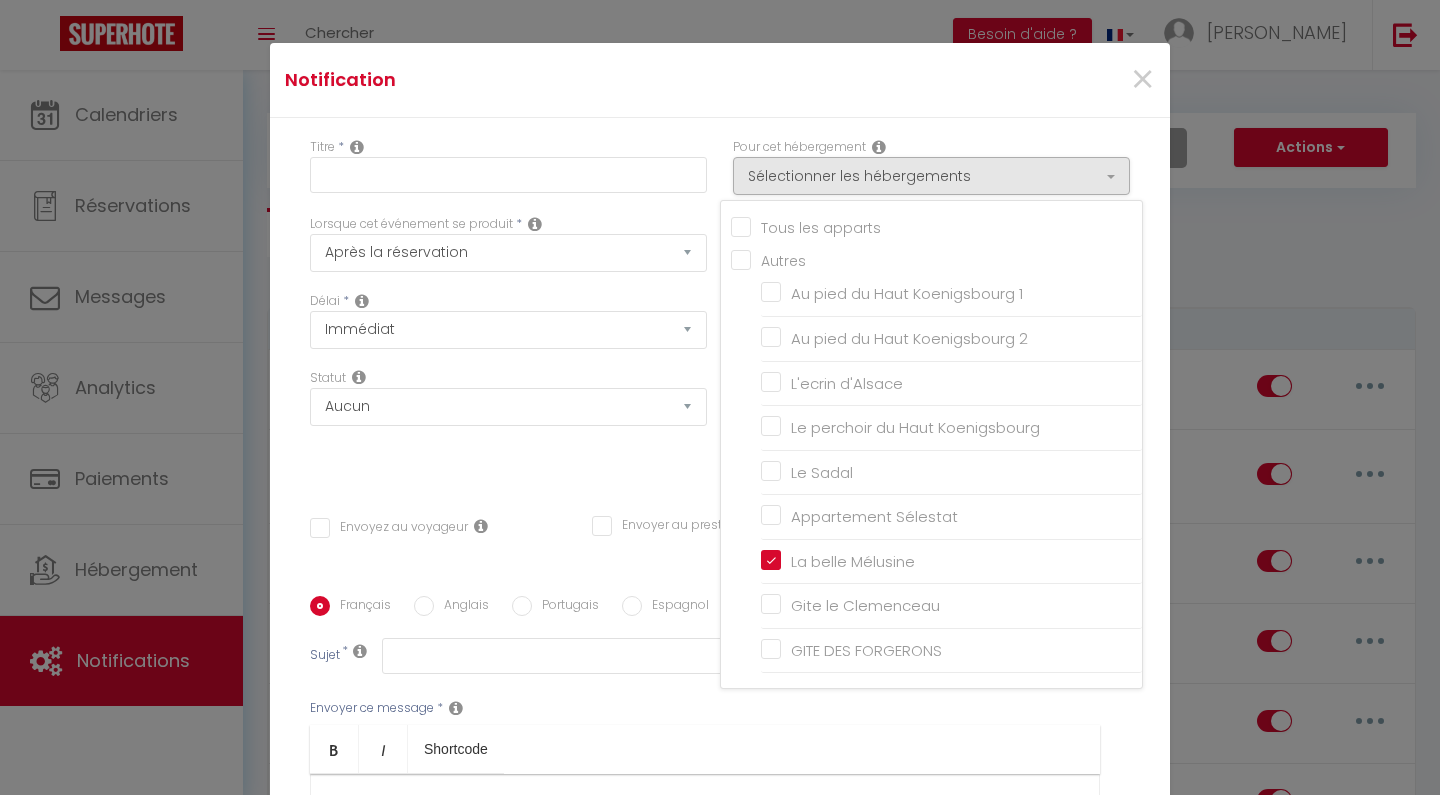 click on "Statut     Aucun   Si la réservation est payée   Si réservation non payée   Si la caution a été prise   Si caution non payée" at bounding box center (508, 425) 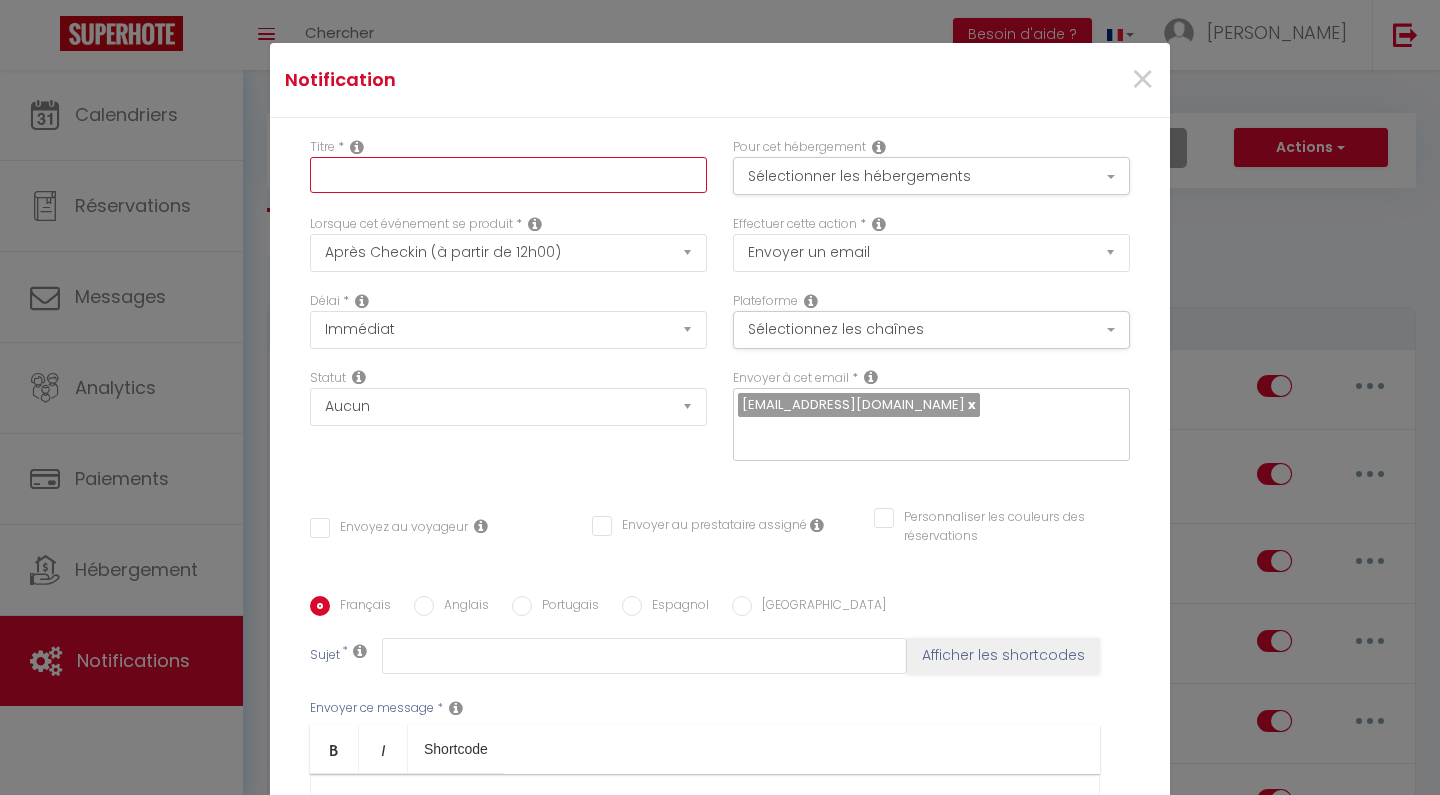 click at bounding box center [508, 175] 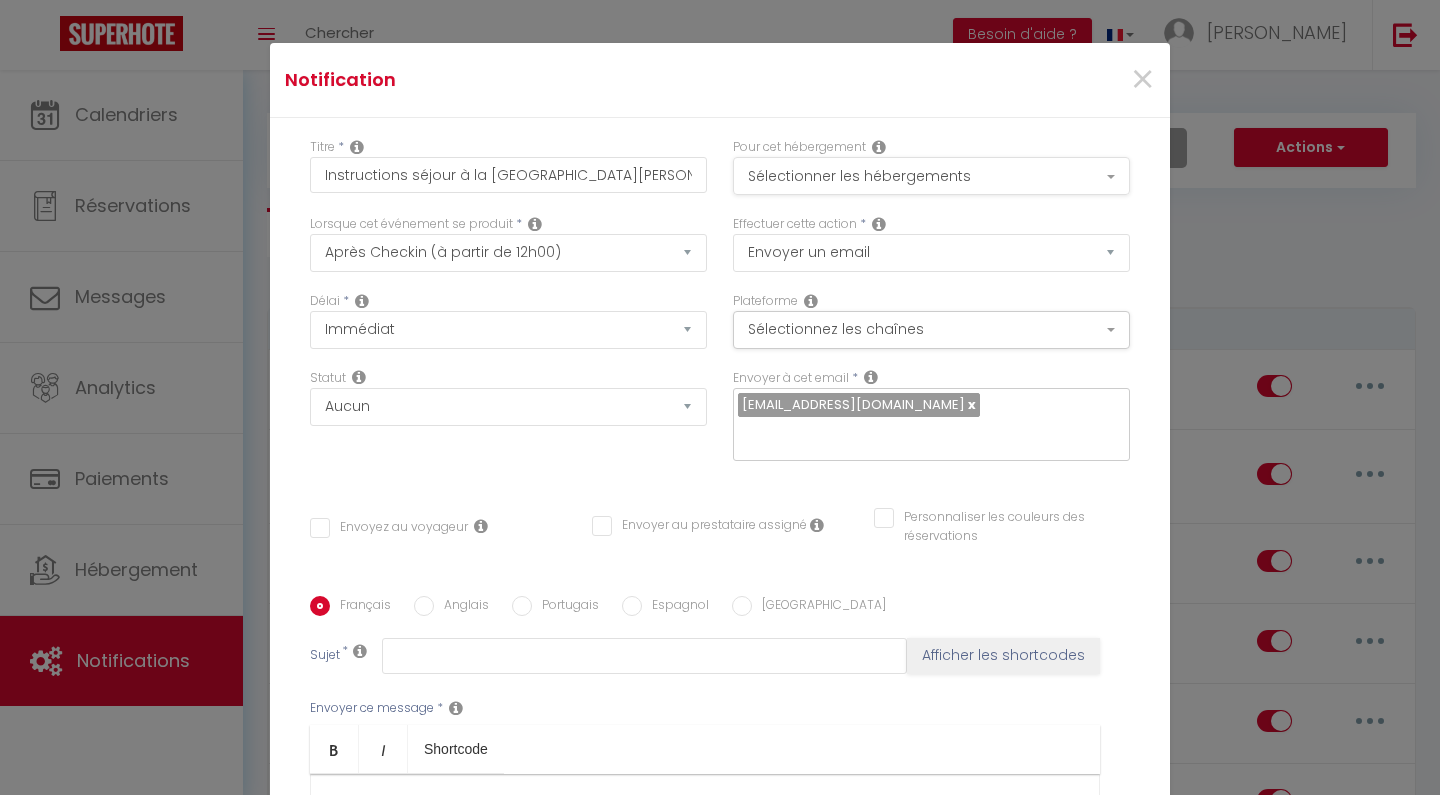 click on "Sélectionner les hébergements" at bounding box center [931, 176] 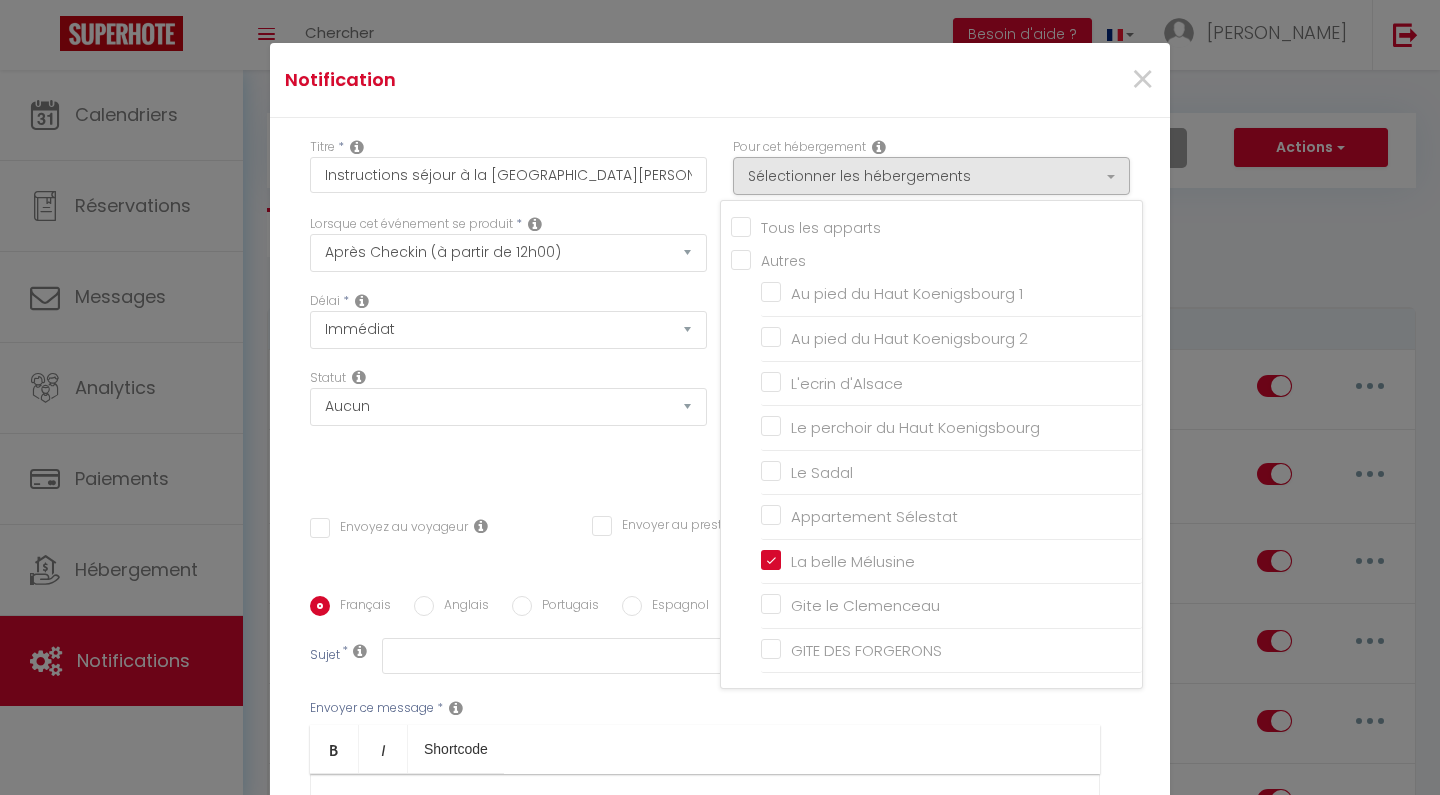 click on "Statut     Aucun   Si la réservation est payée   Si réservation non payée   Si la caution a été prise   Si caution non payée" at bounding box center (508, 425) 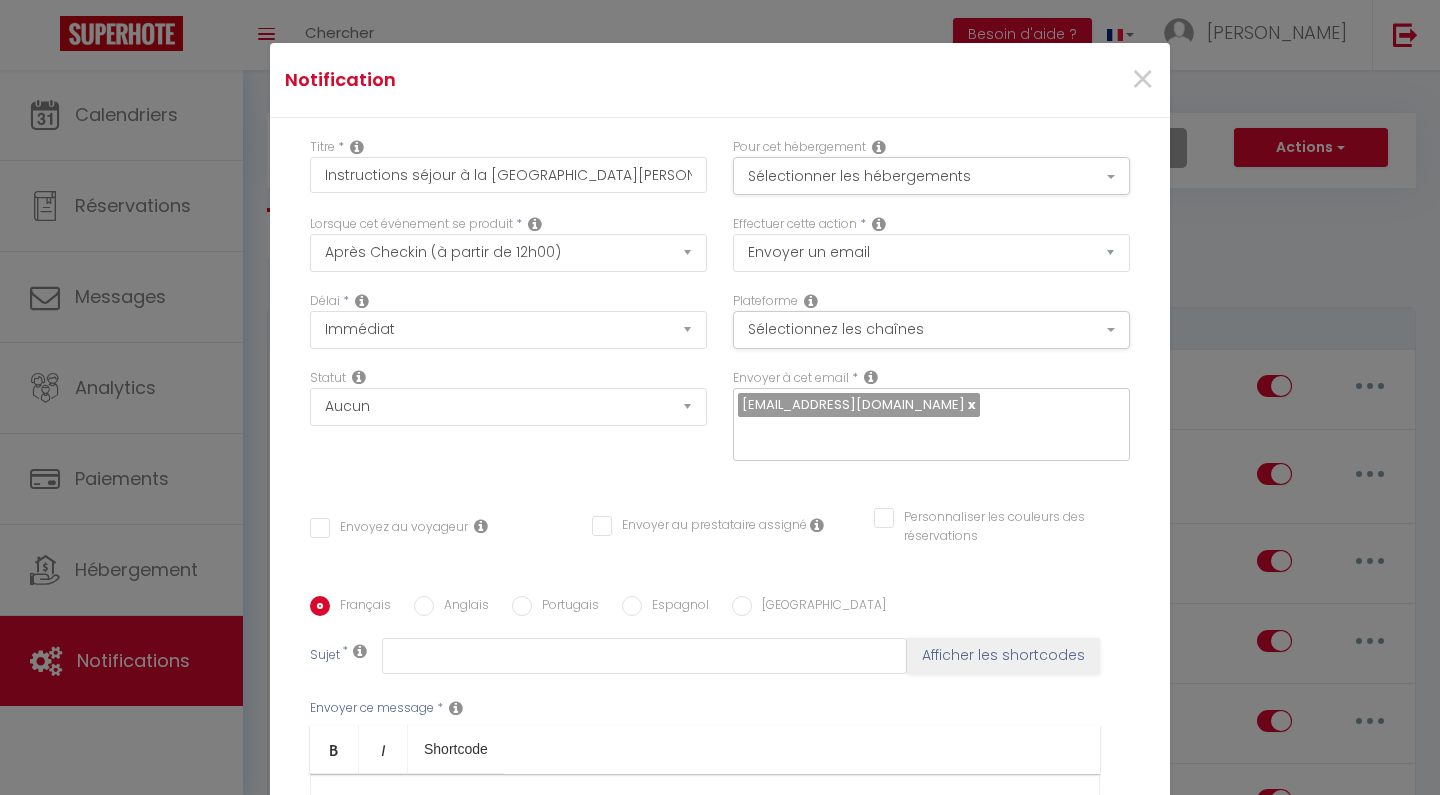 scroll, scrollTop: 4, scrollLeft: 0, axis: vertical 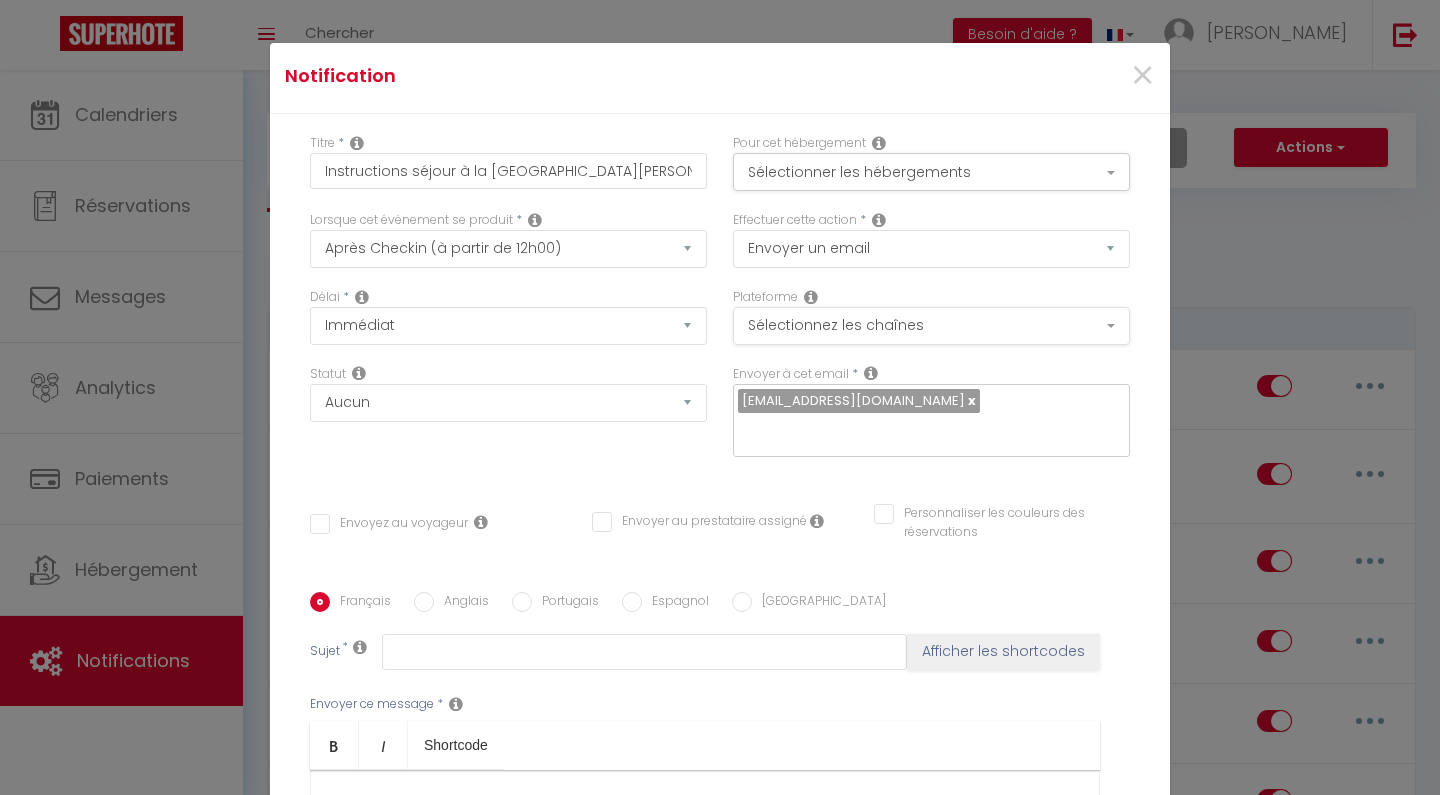 click on "Sélectionnez les chaînes" at bounding box center [931, 326] 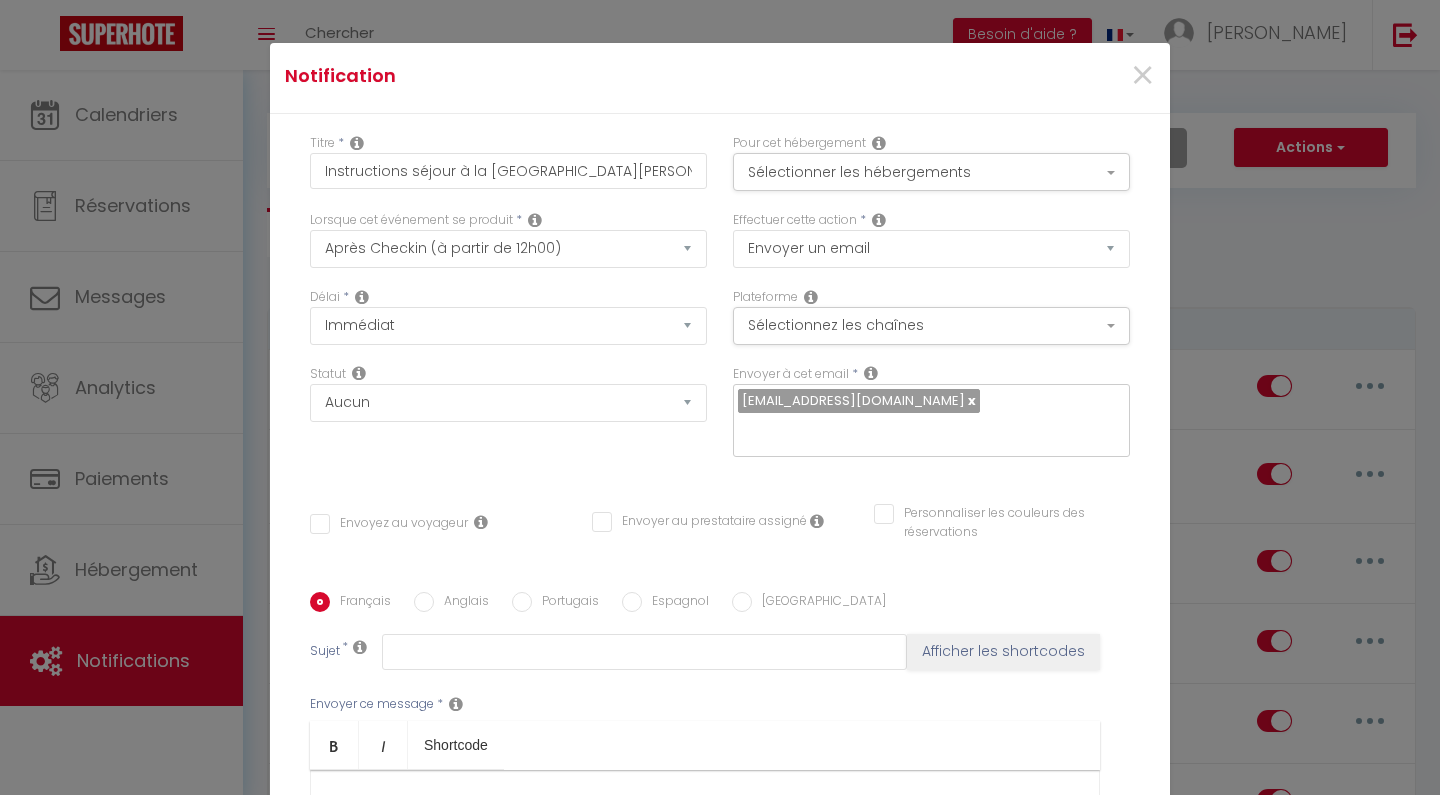 click on "Envoyez au voyageur" at bounding box center [389, 524] 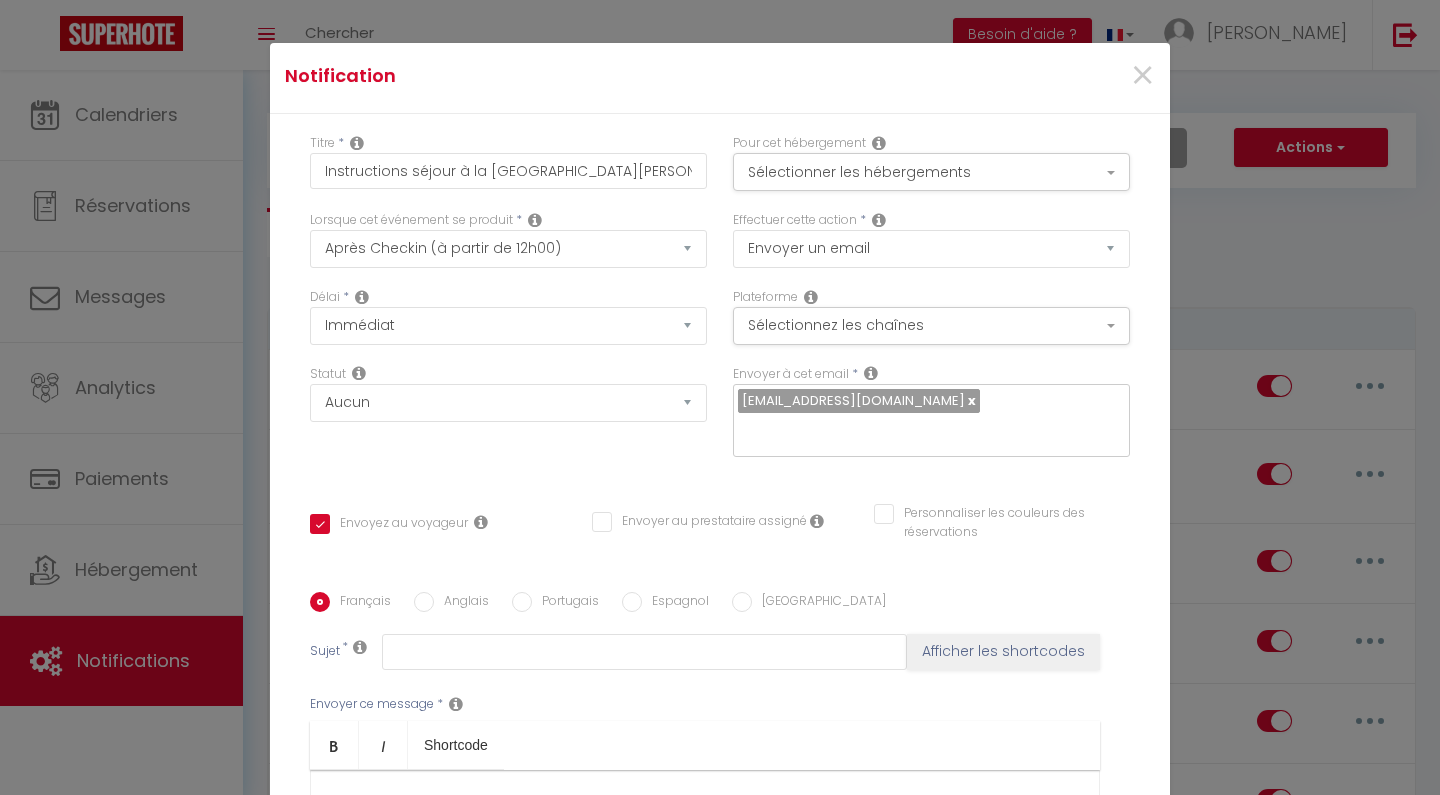 scroll, scrollTop: 158, scrollLeft: 0, axis: vertical 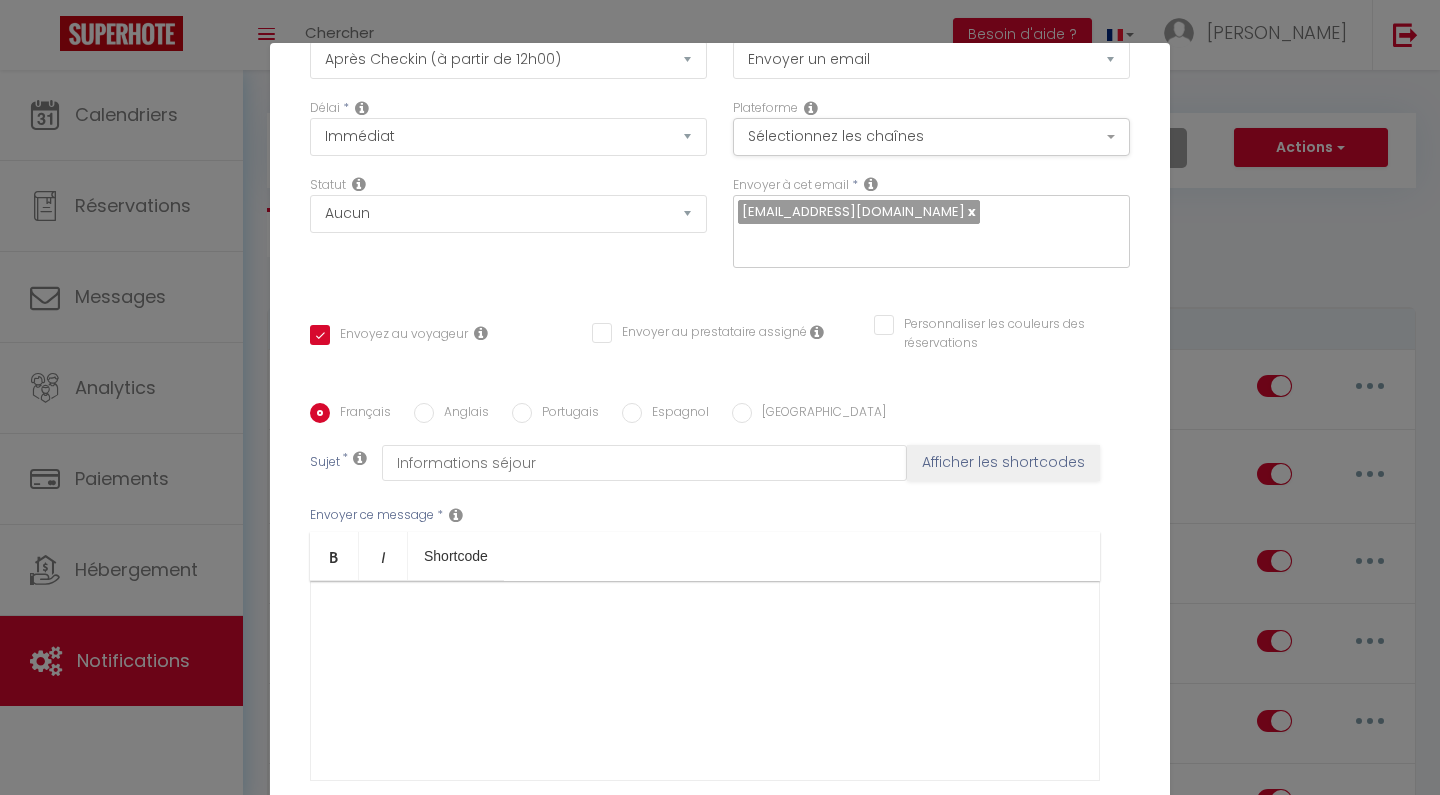 click at bounding box center [705, 681] 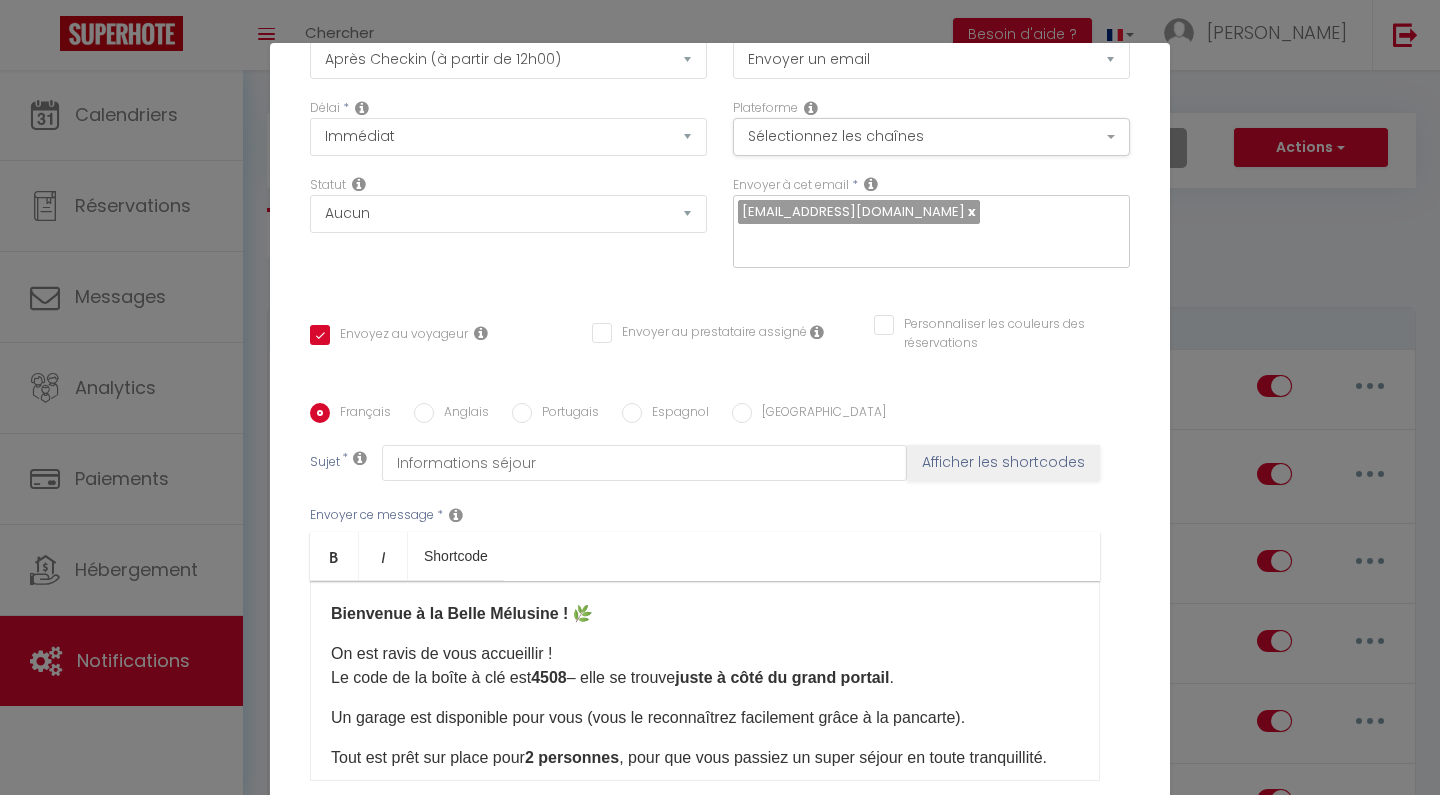 scroll, scrollTop: 232, scrollLeft: 0, axis: vertical 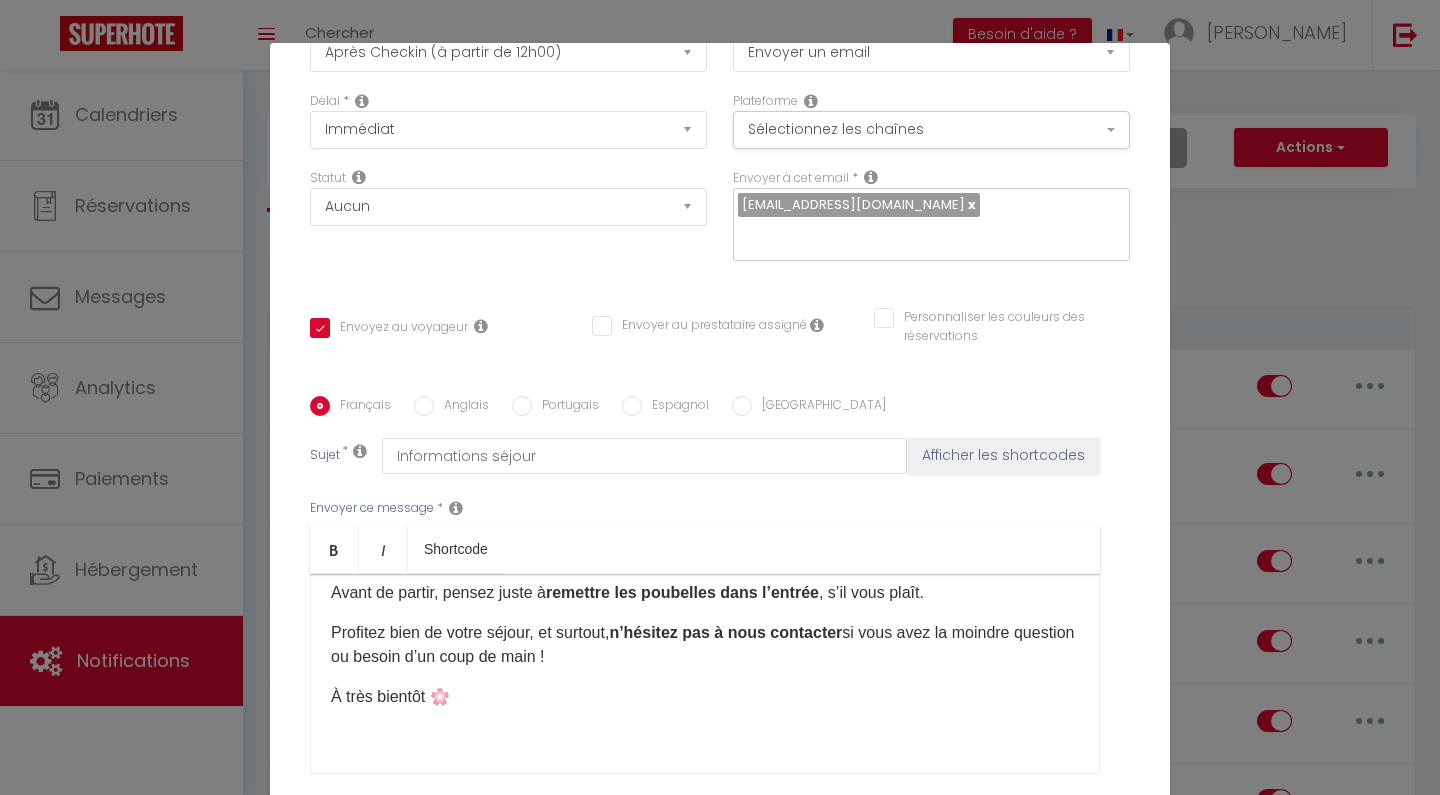 click on "Statut     Aucun   Si la réservation est payée   Si réservation non payée   Si la caution a été prise   Si caution non payée" at bounding box center [508, 225] 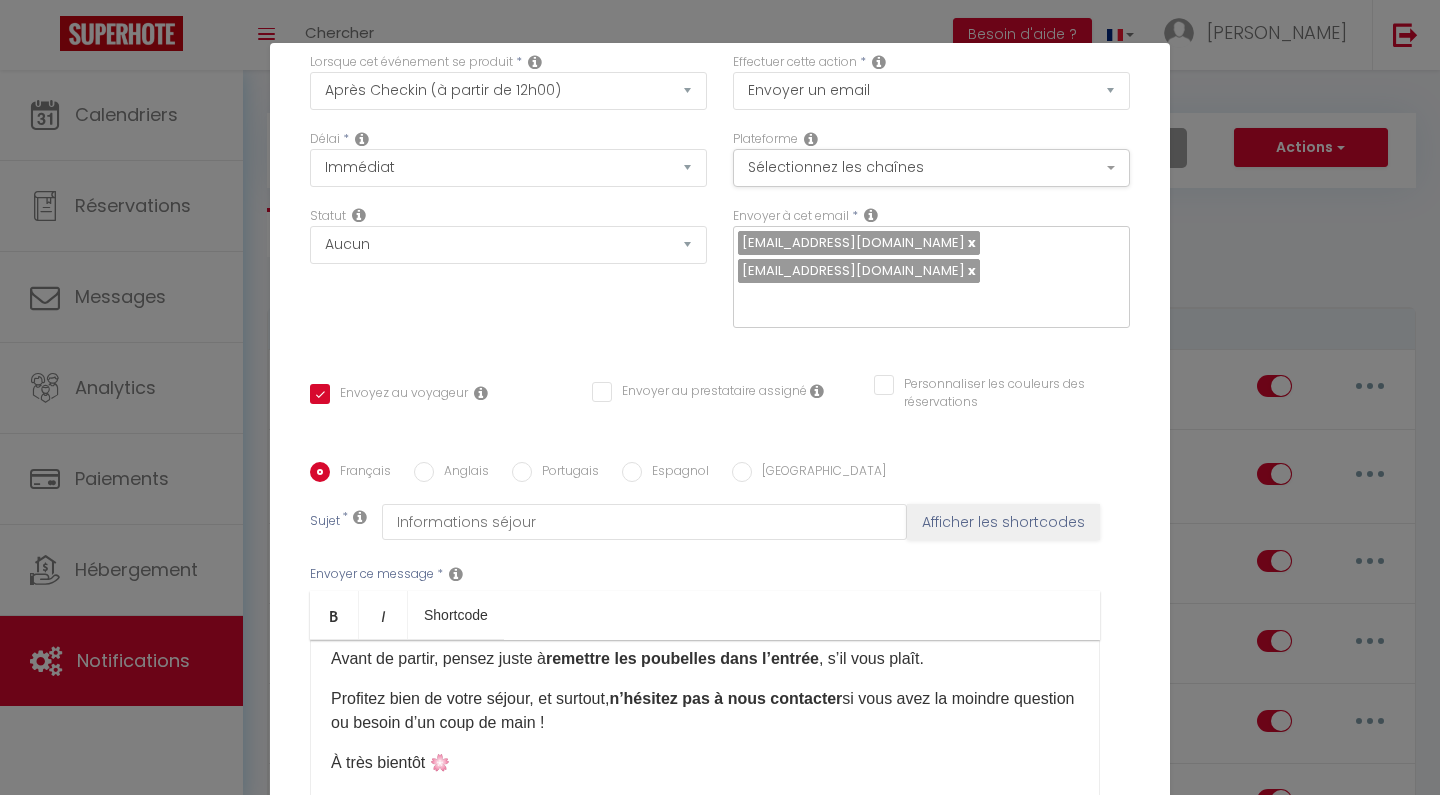 scroll, scrollTop: 0, scrollLeft: 0, axis: both 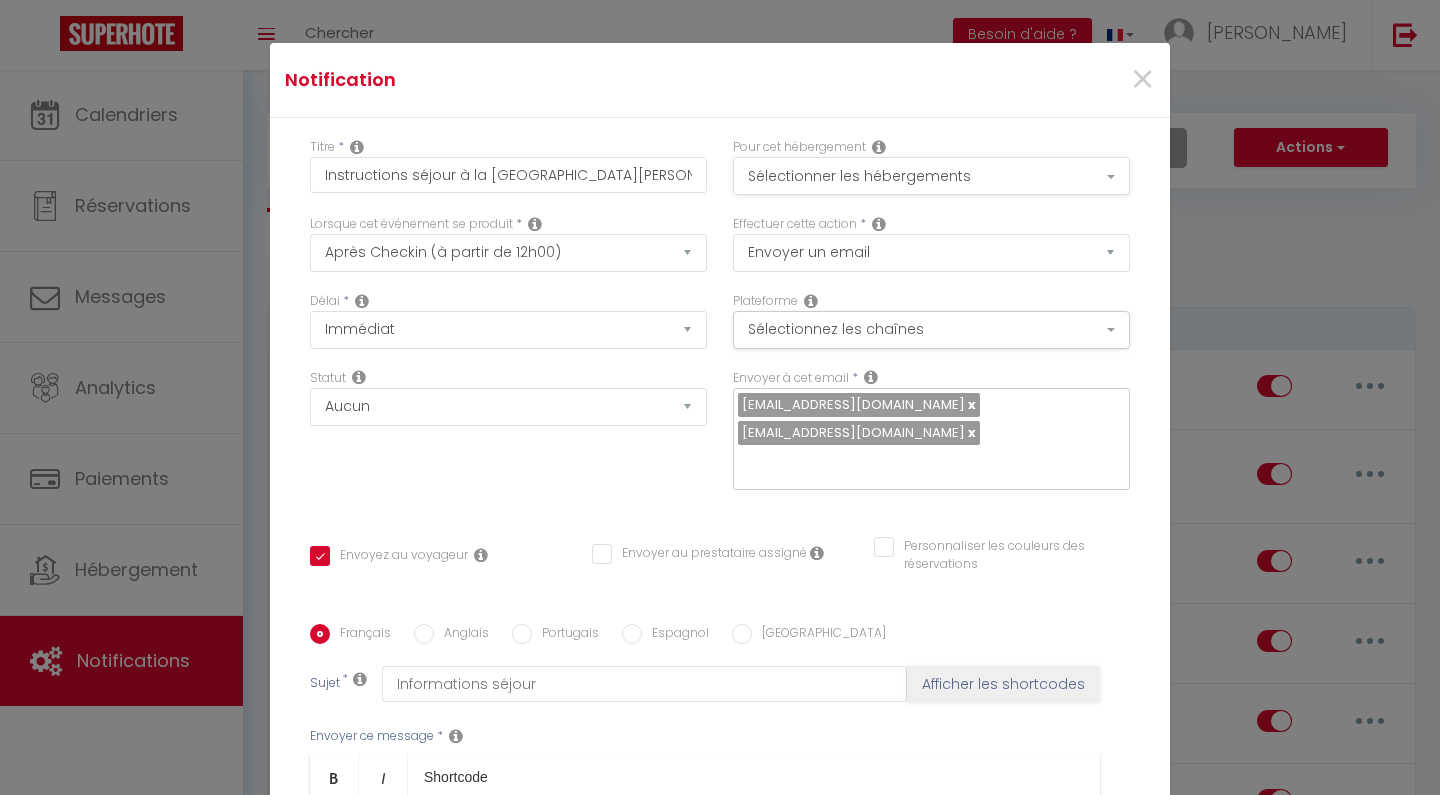 click on "Sélectionner les hébergements" at bounding box center [931, 176] 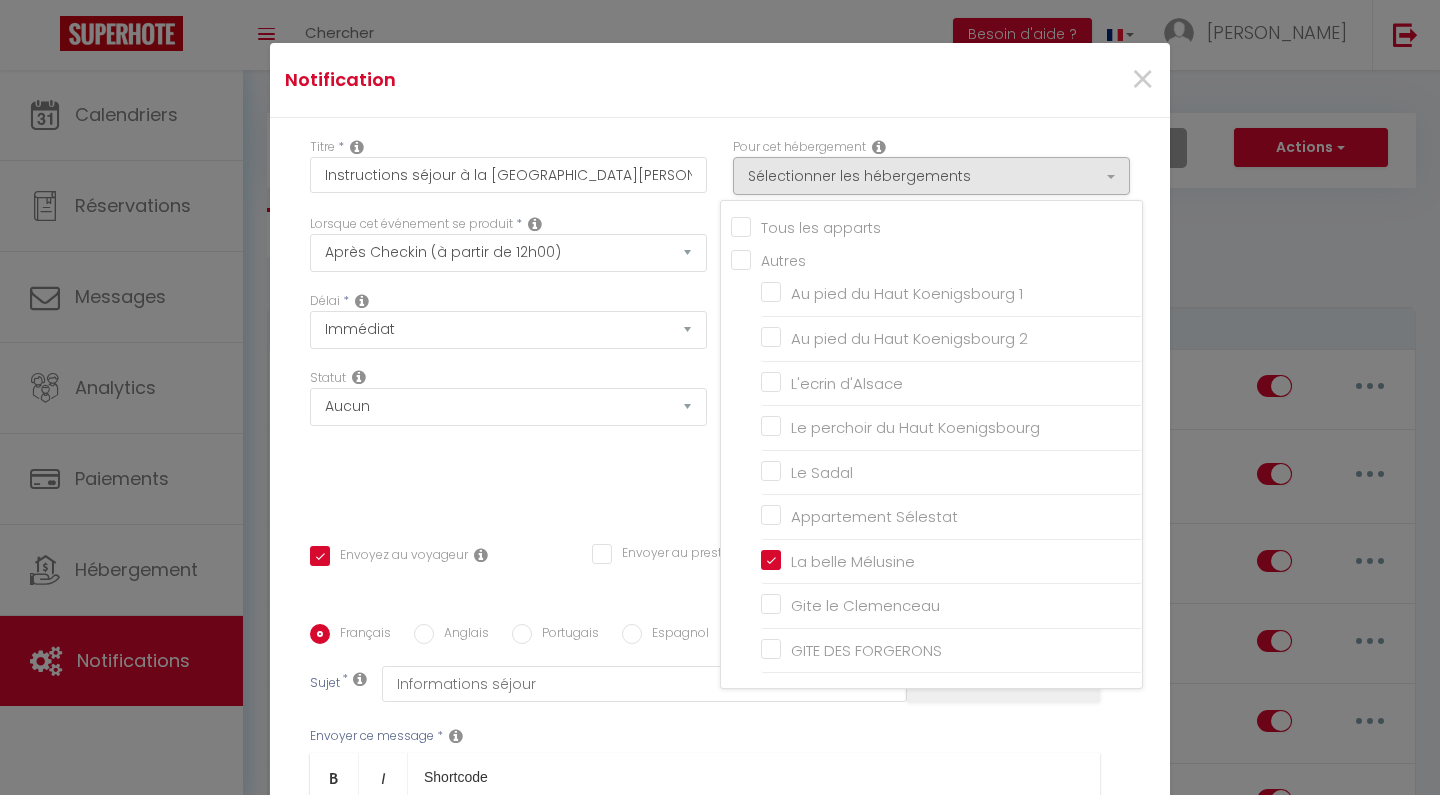 click on "Statut     Aucun   Si la réservation est payée   Si réservation non payée   Si la caution a été prise   Si caution non payée" at bounding box center [508, 439] 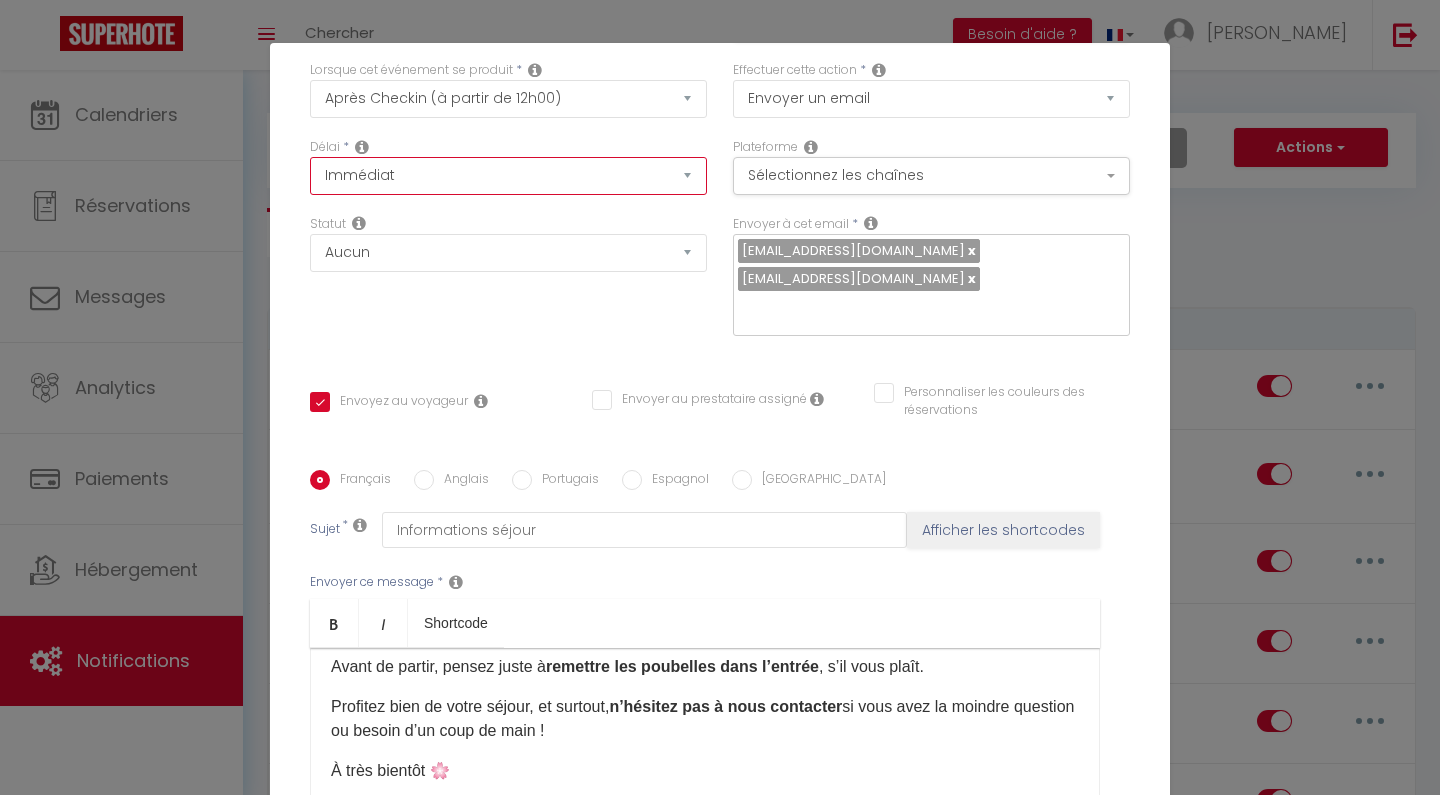 scroll, scrollTop: 296, scrollLeft: 0, axis: vertical 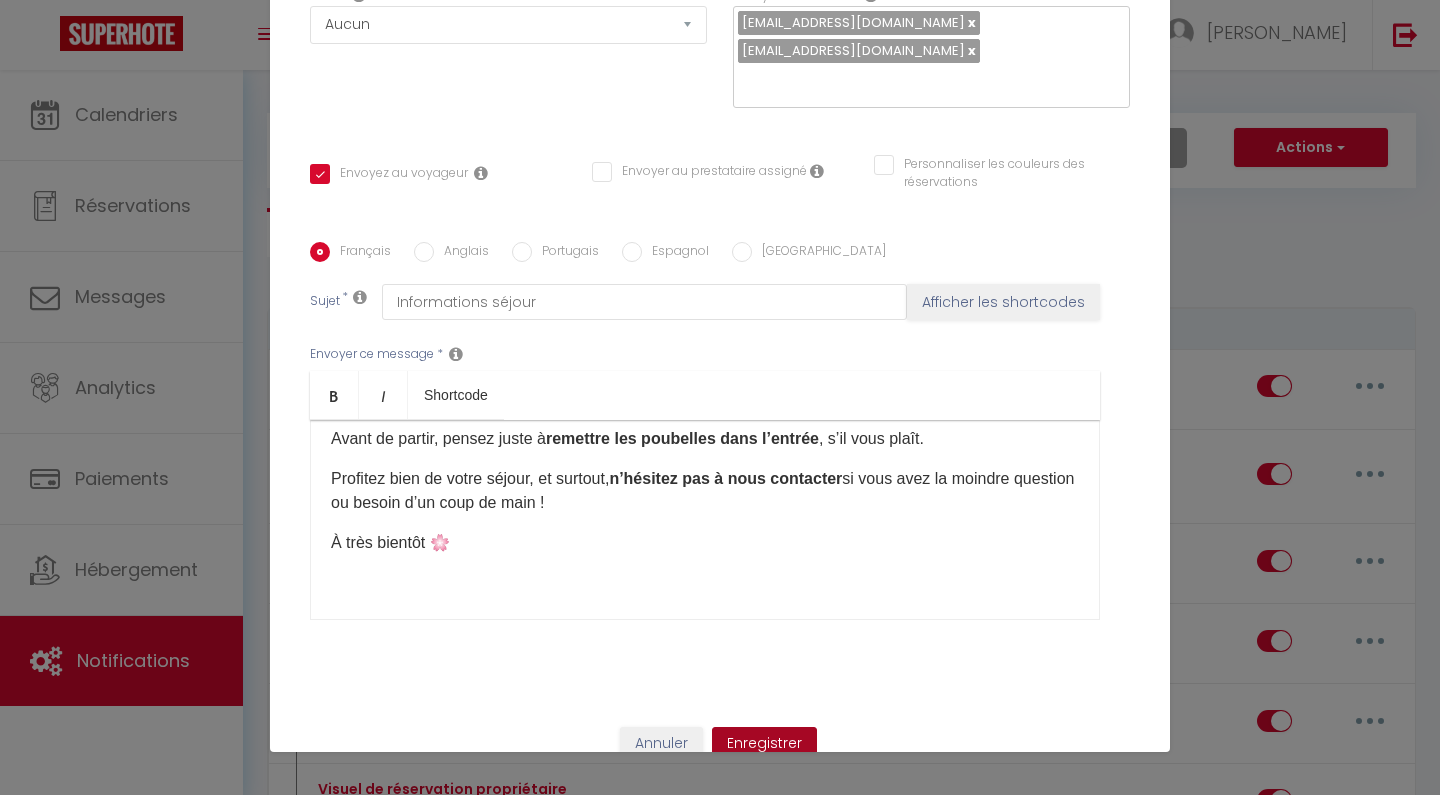click on "Enregistrer" at bounding box center [764, 744] 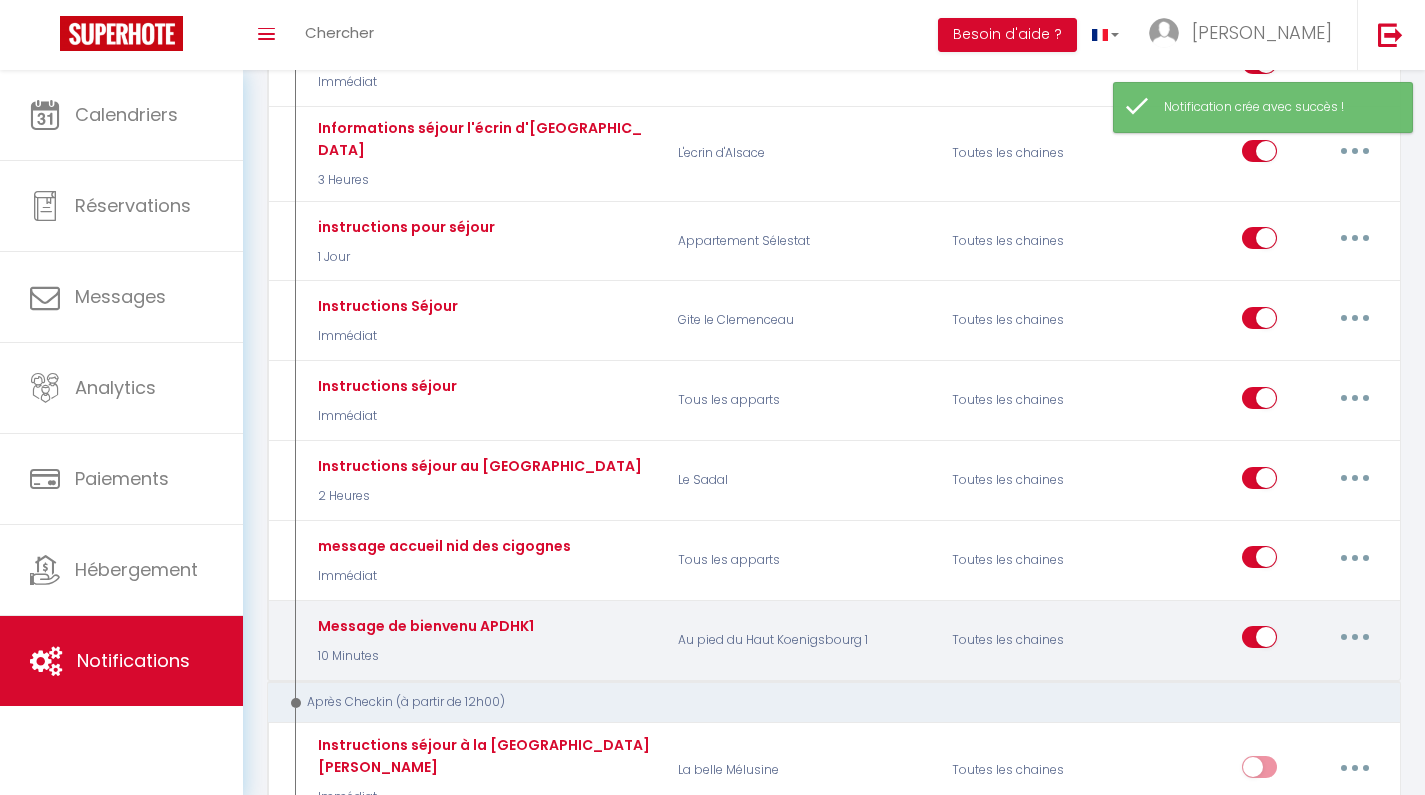 scroll, scrollTop: 1261, scrollLeft: 0, axis: vertical 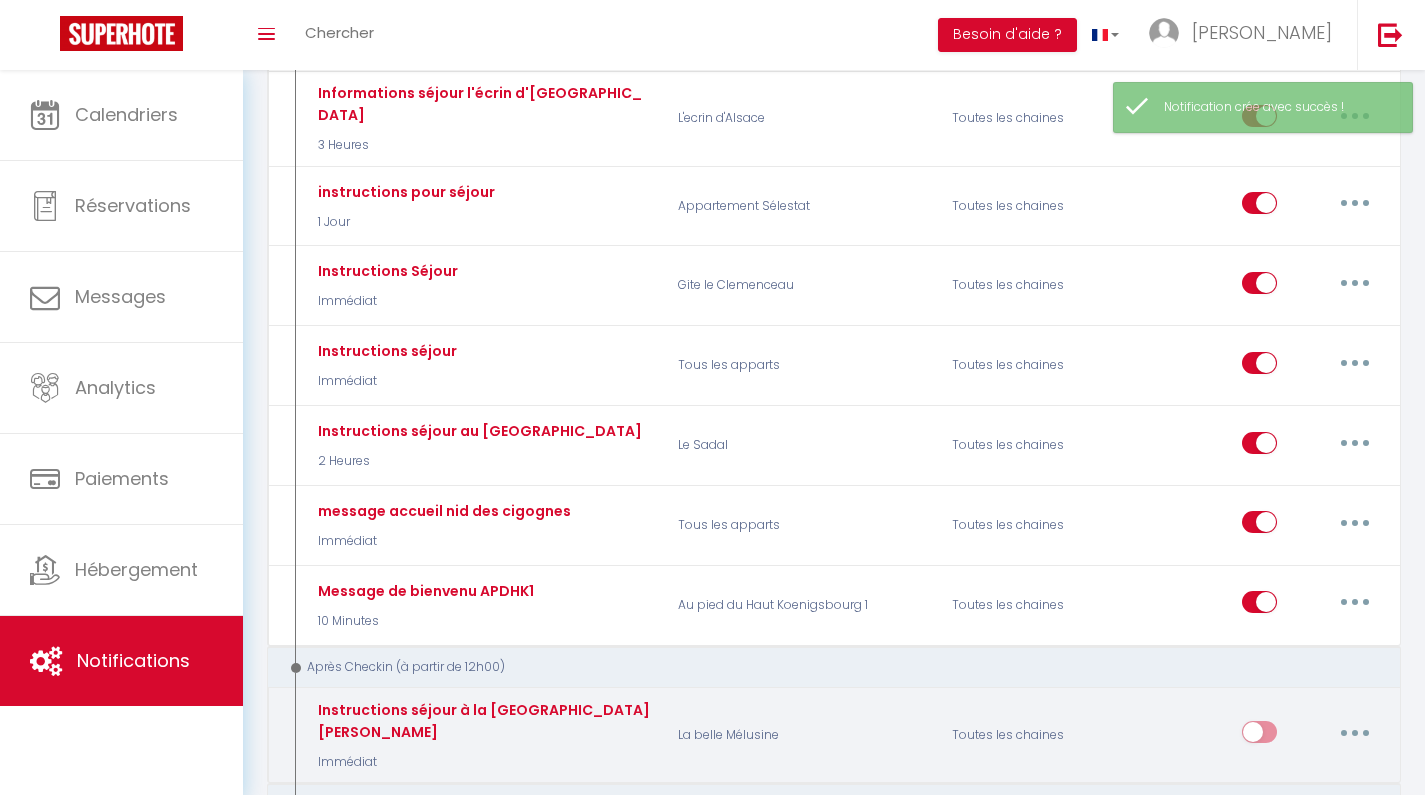 click at bounding box center (1259, 736) 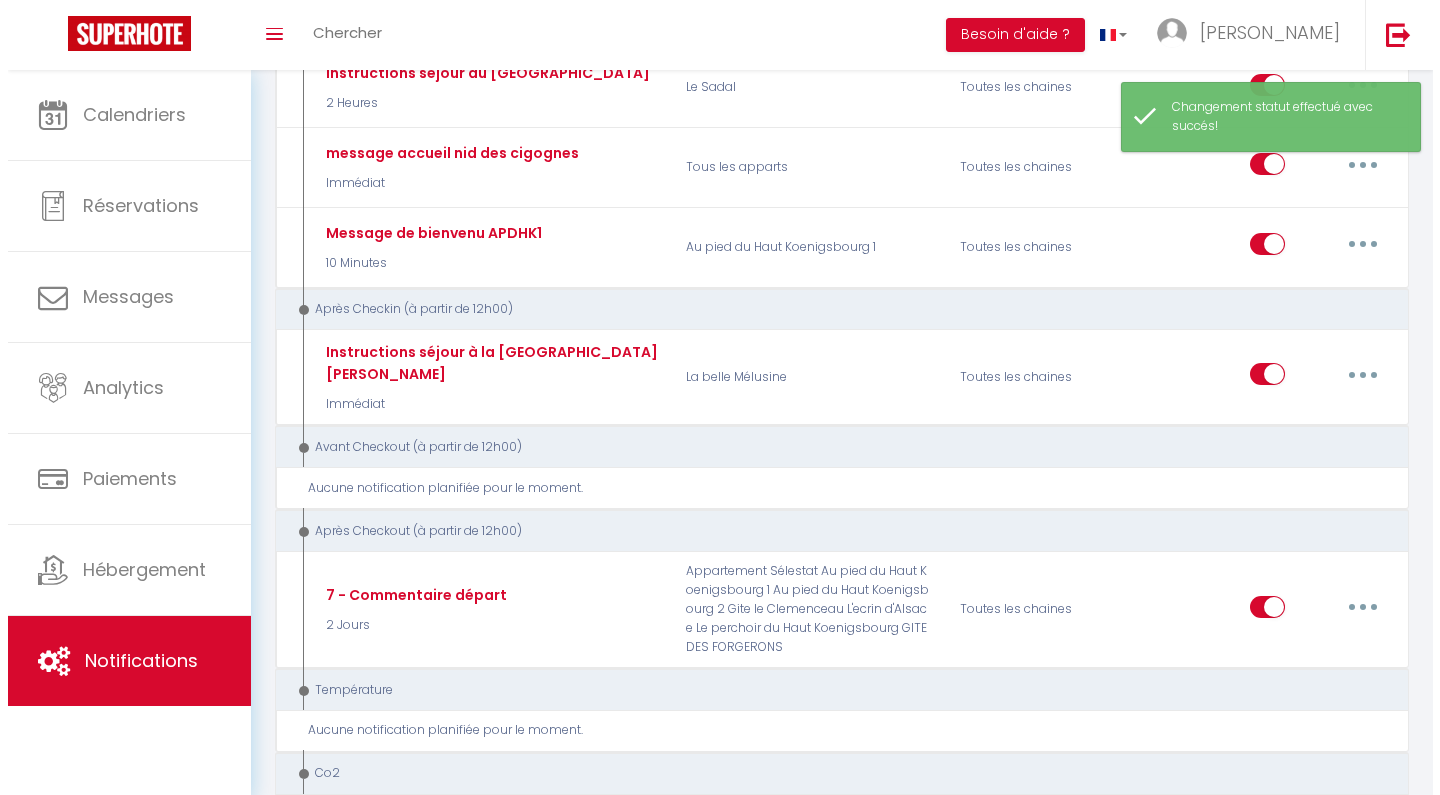 scroll, scrollTop: 1188, scrollLeft: 0, axis: vertical 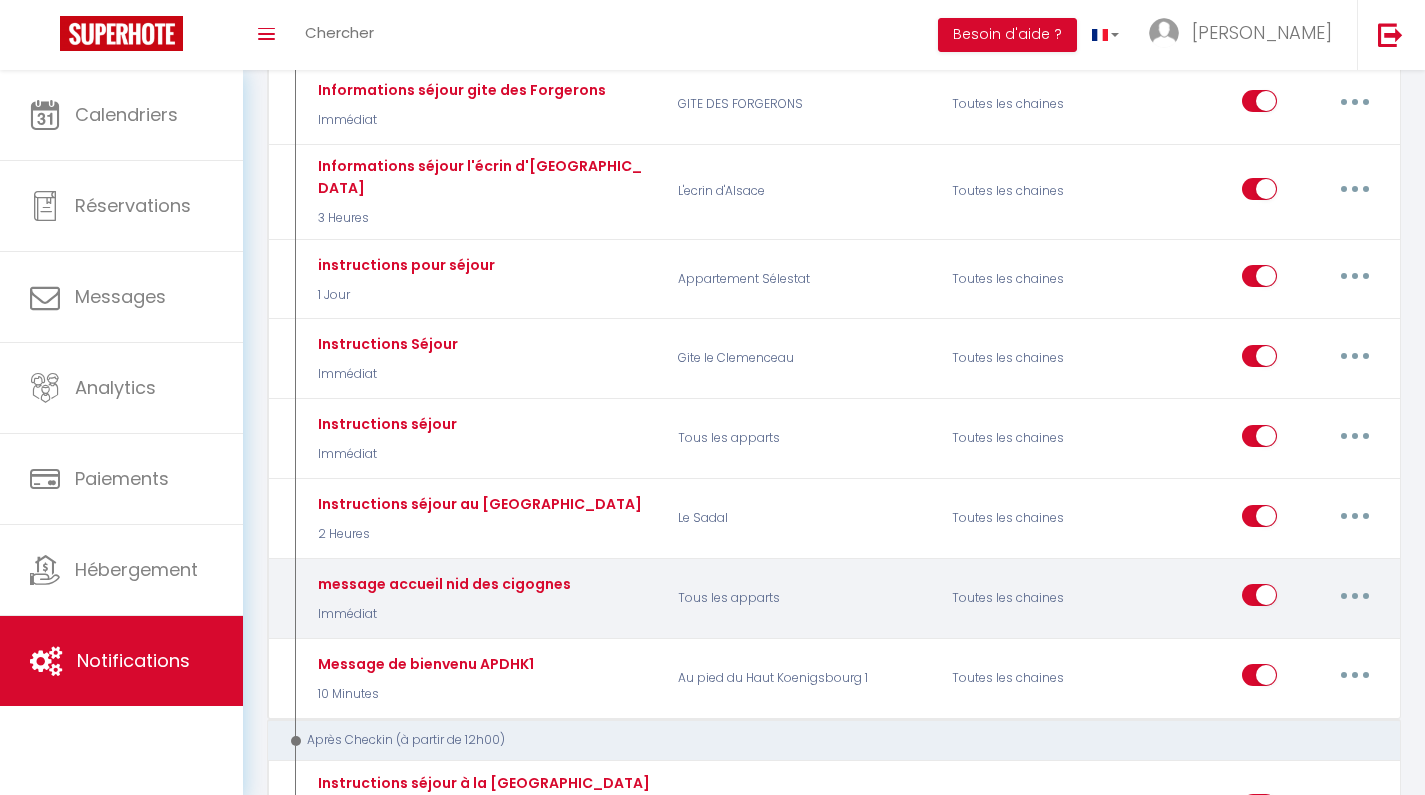 click at bounding box center (1355, 595) 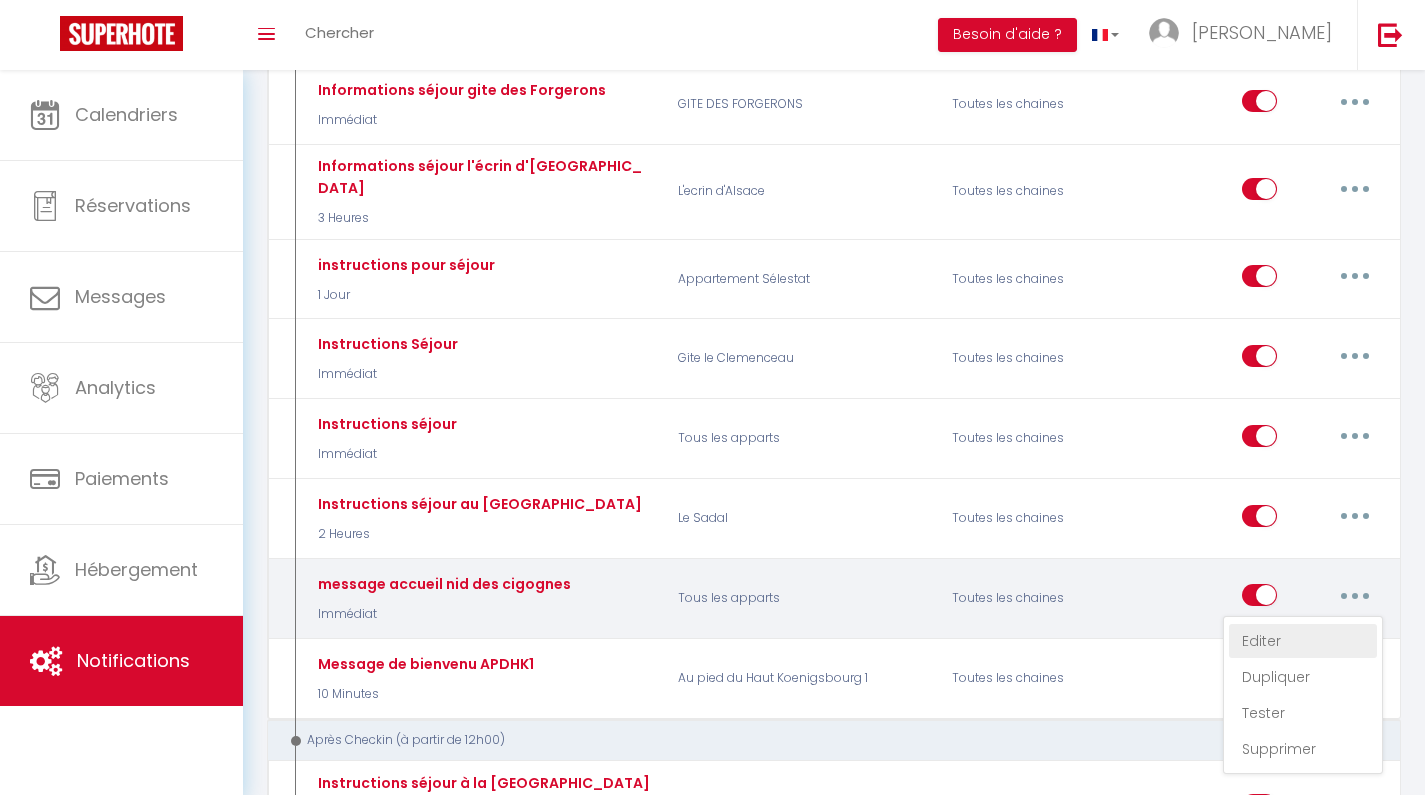 click on "Editer" at bounding box center [1303, 641] 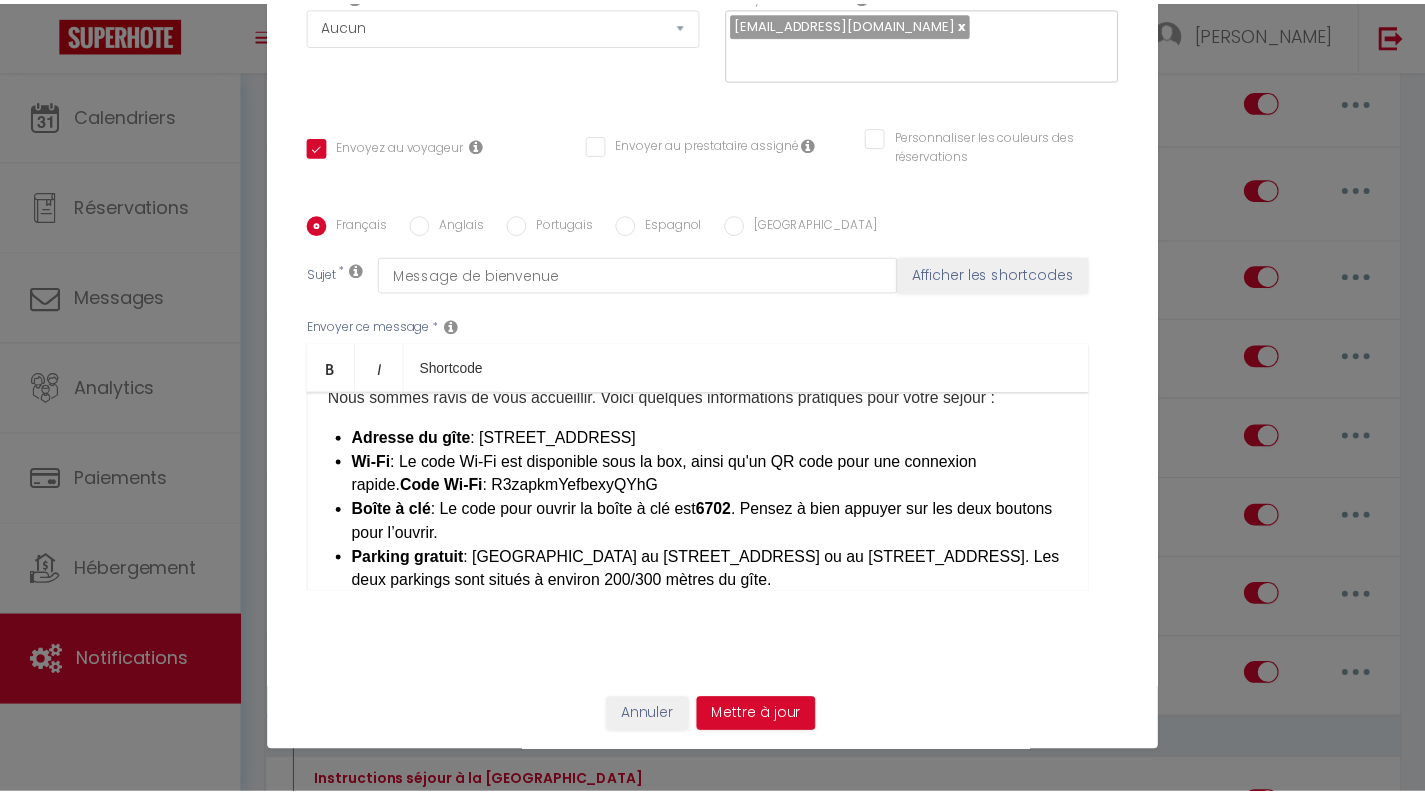 scroll, scrollTop: 40, scrollLeft: 0, axis: vertical 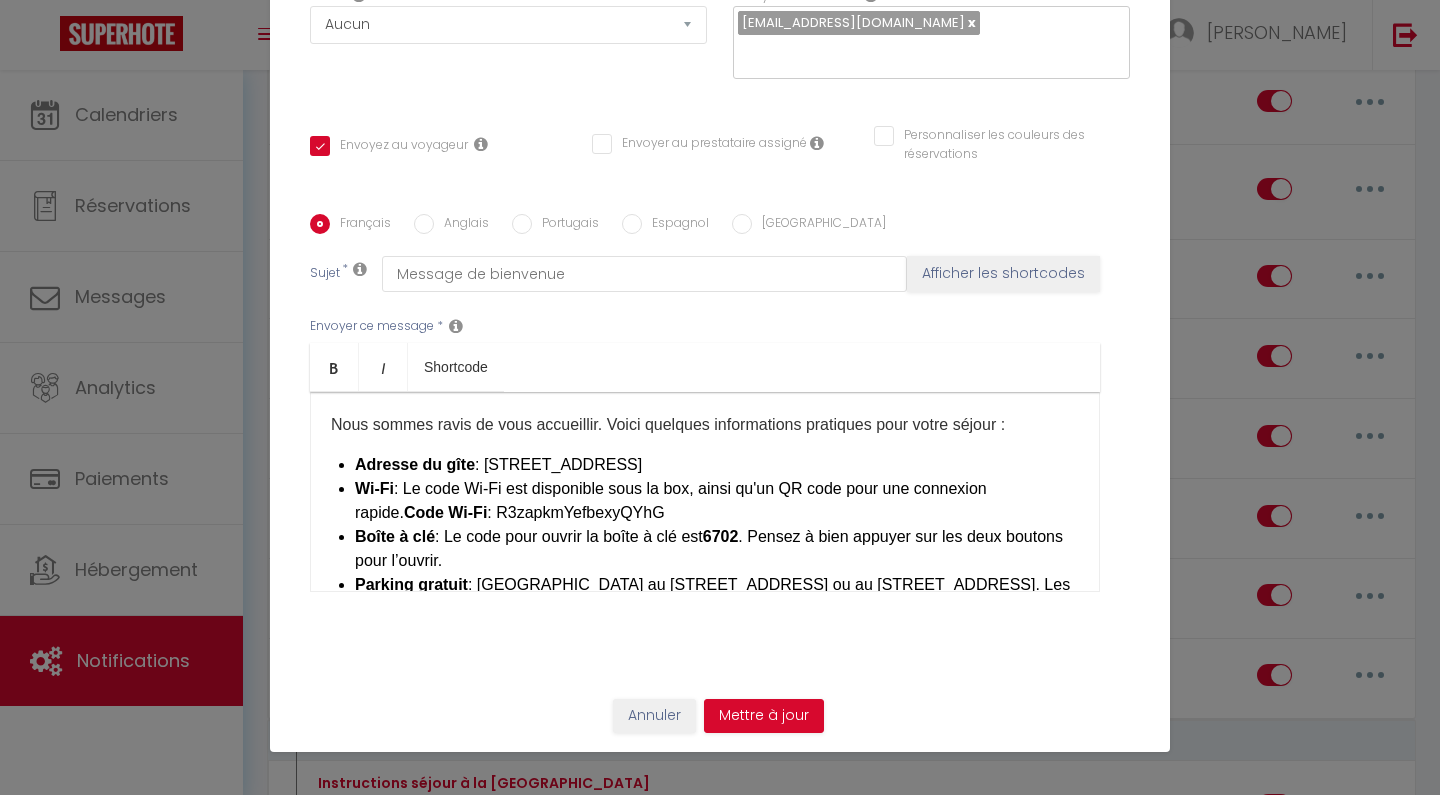 click on "Annuler" at bounding box center (654, 716) 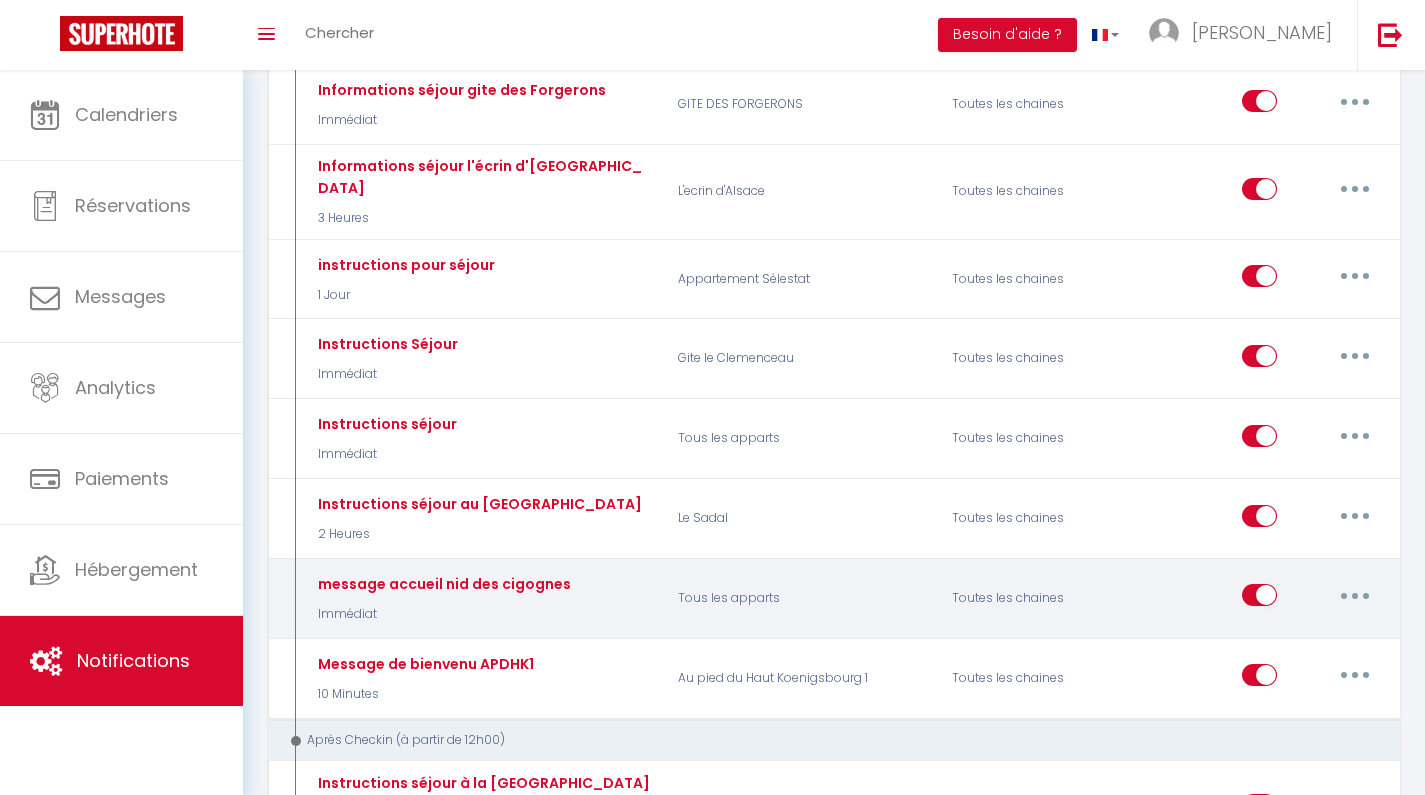 click at bounding box center [1355, 595] 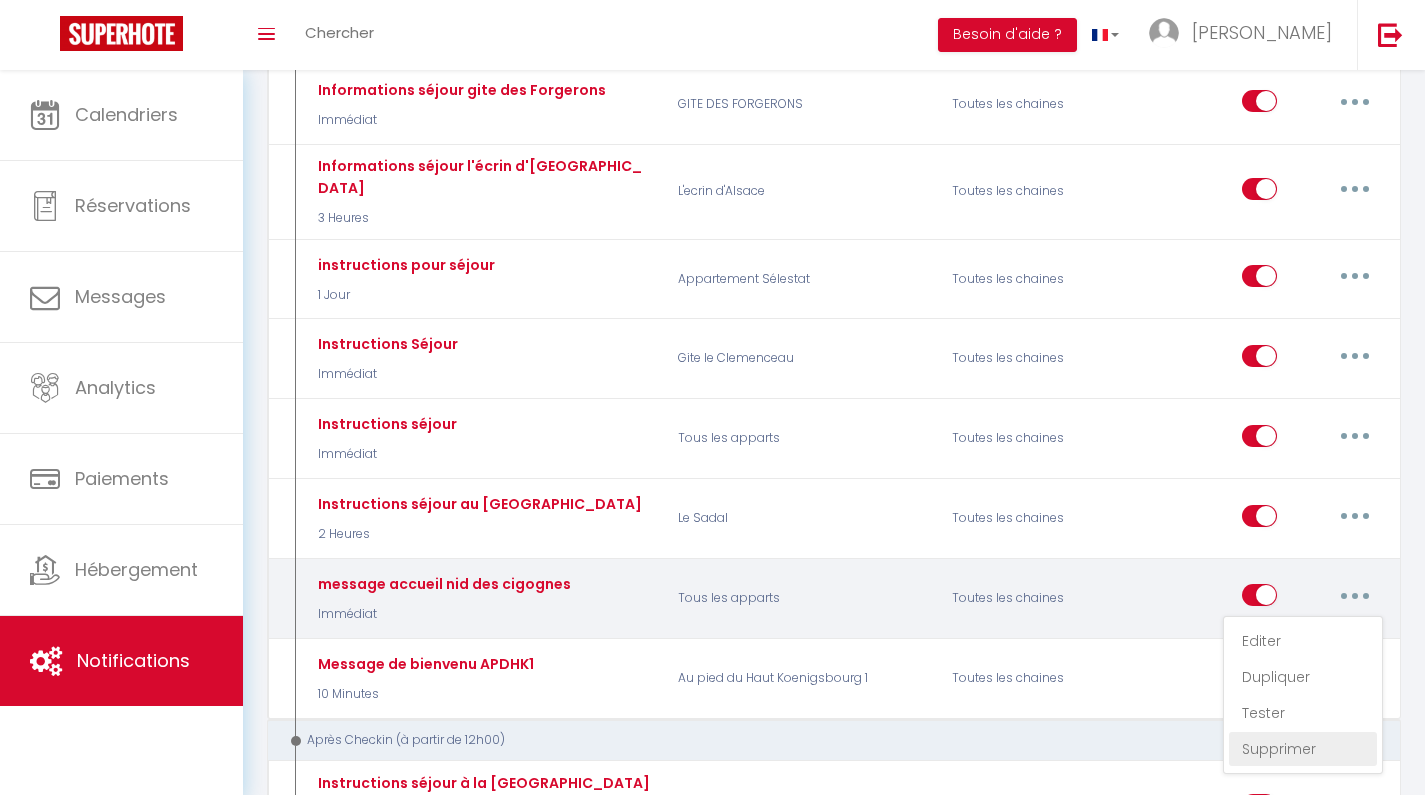 click on "Supprimer" at bounding box center (1303, 749) 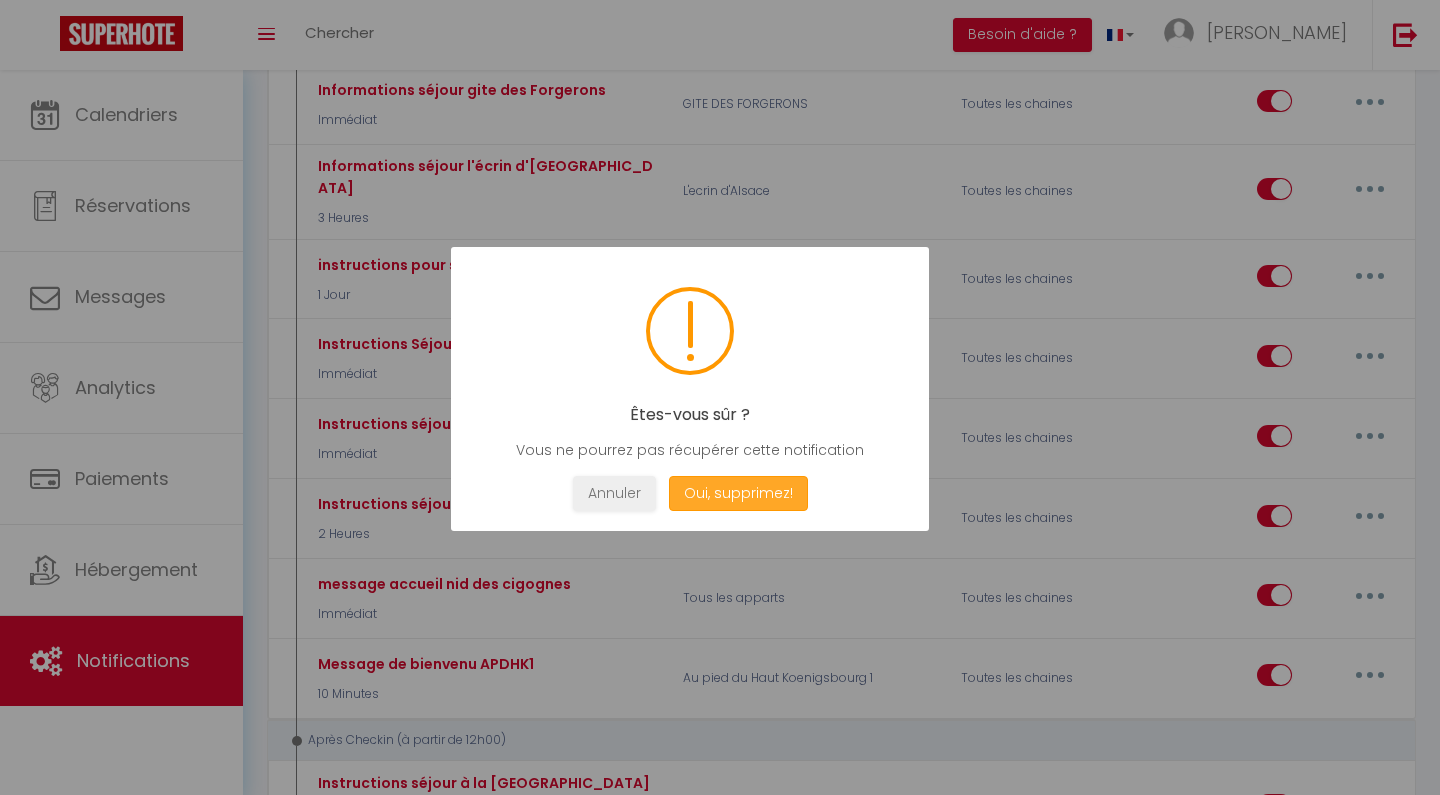 click on "Oui, supprimez!" at bounding box center [738, 493] 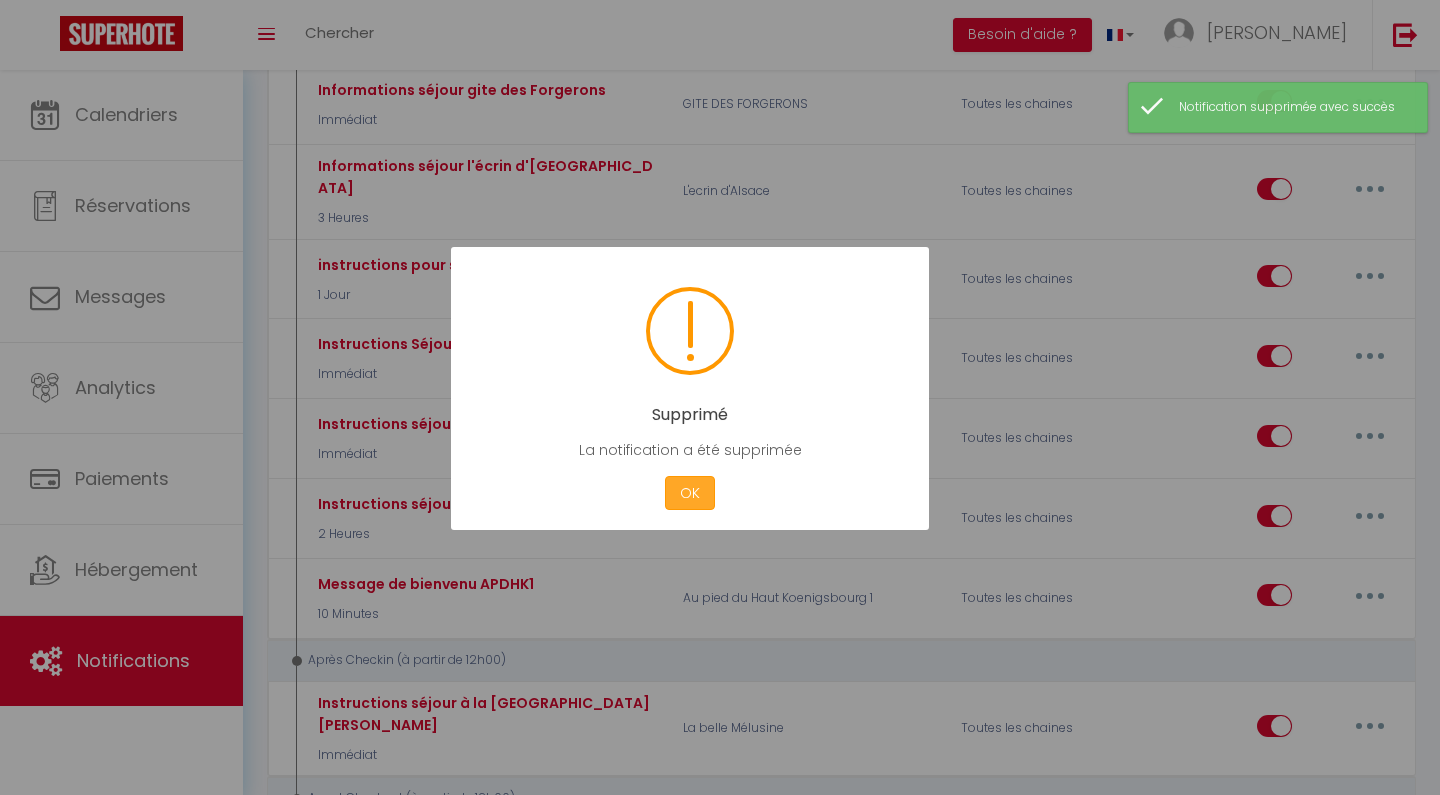 click on "OK" at bounding box center [690, 493] 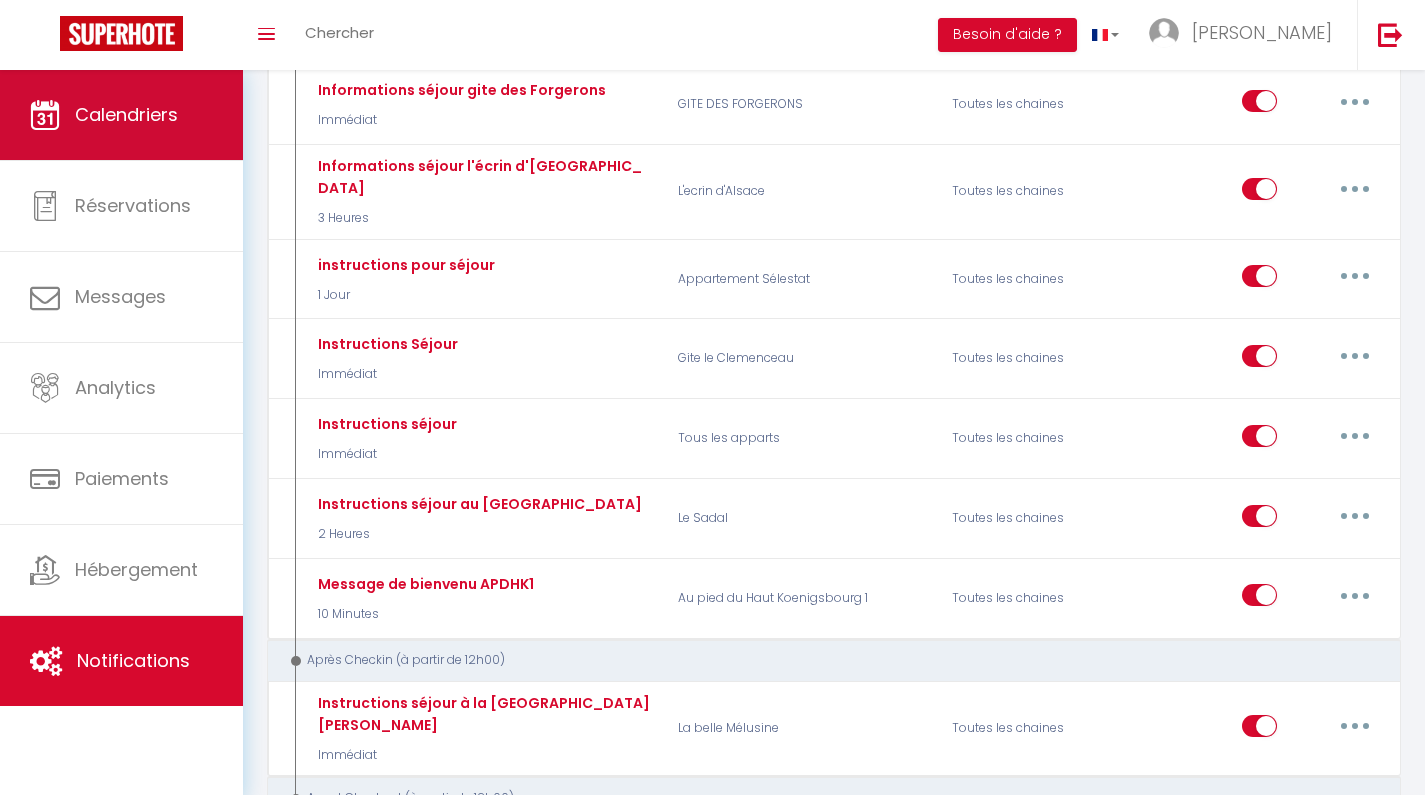 click on "Calendriers" at bounding box center [121, 115] 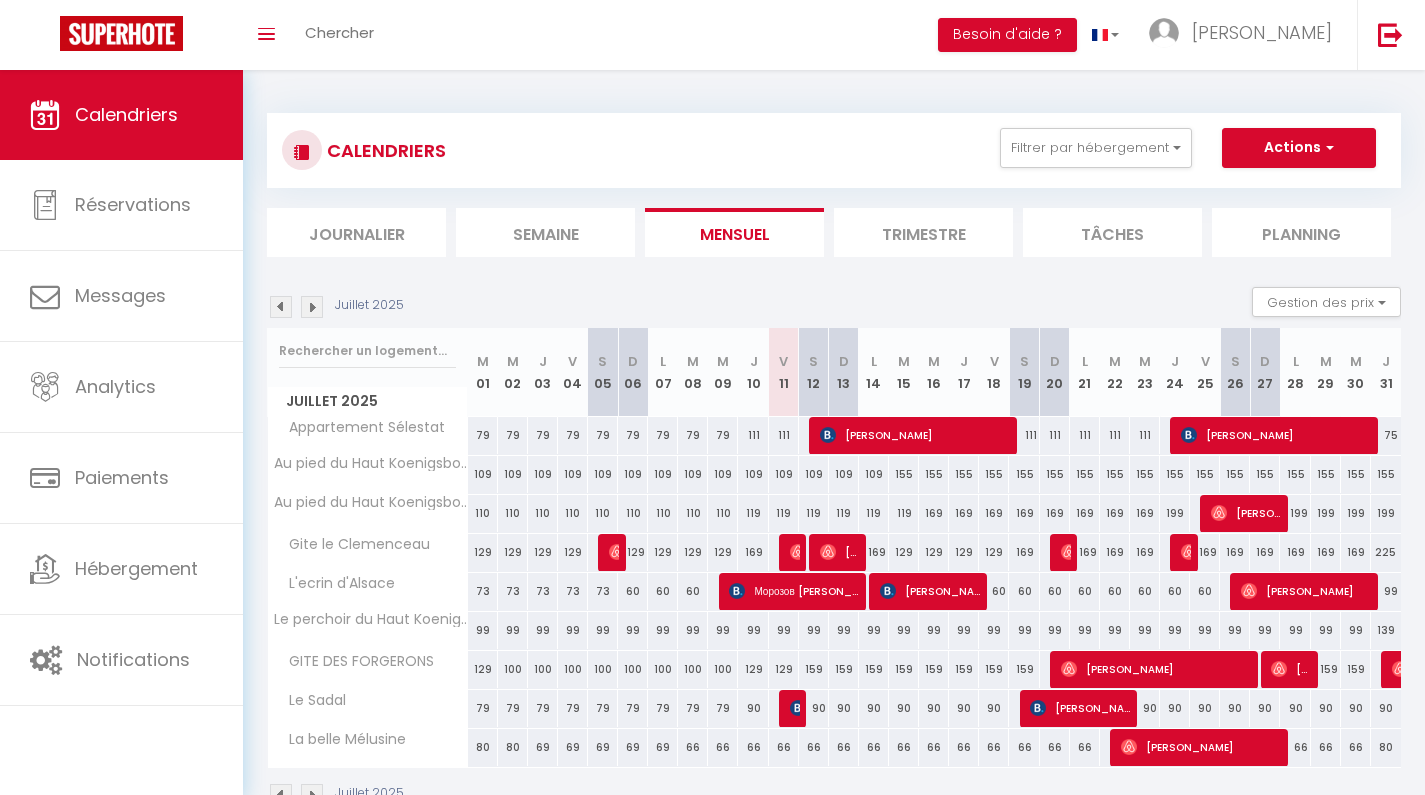scroll, scrollTop: 70, scrollLeft: 0, axis: vertical 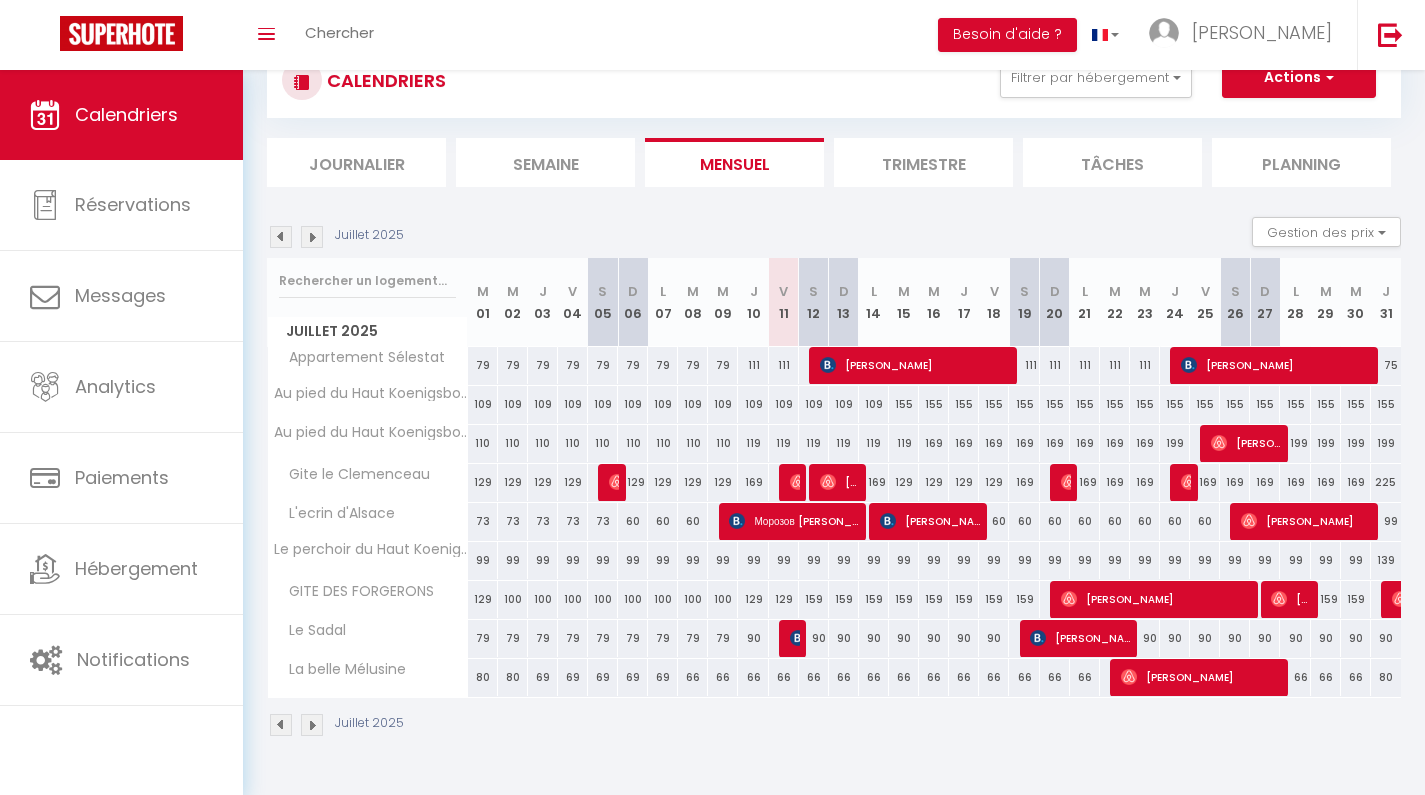 click on "[PERSON_NAME]" at bounding box center (1201, 677) 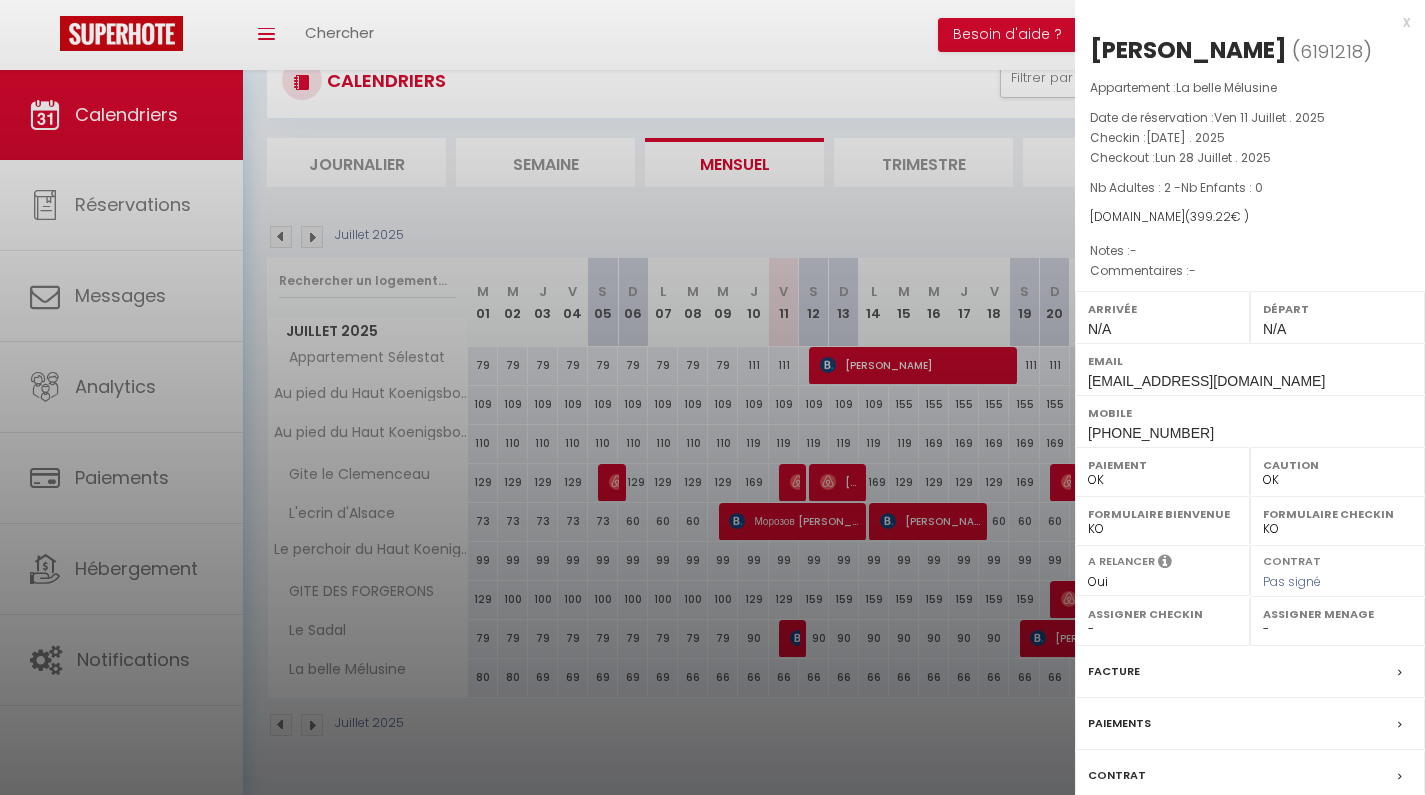 click at bounding box center (712, 397) 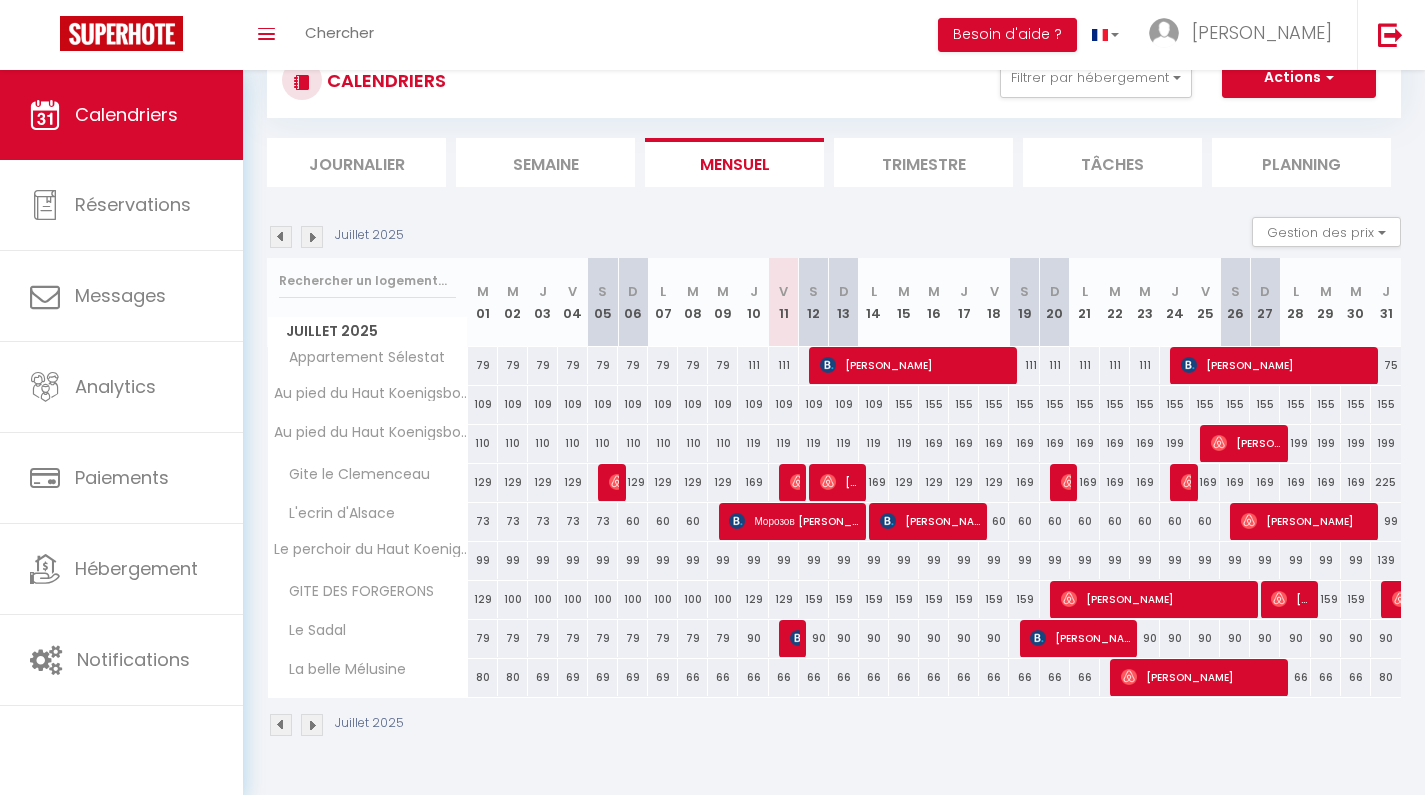 click at bounding box center [312, 237] 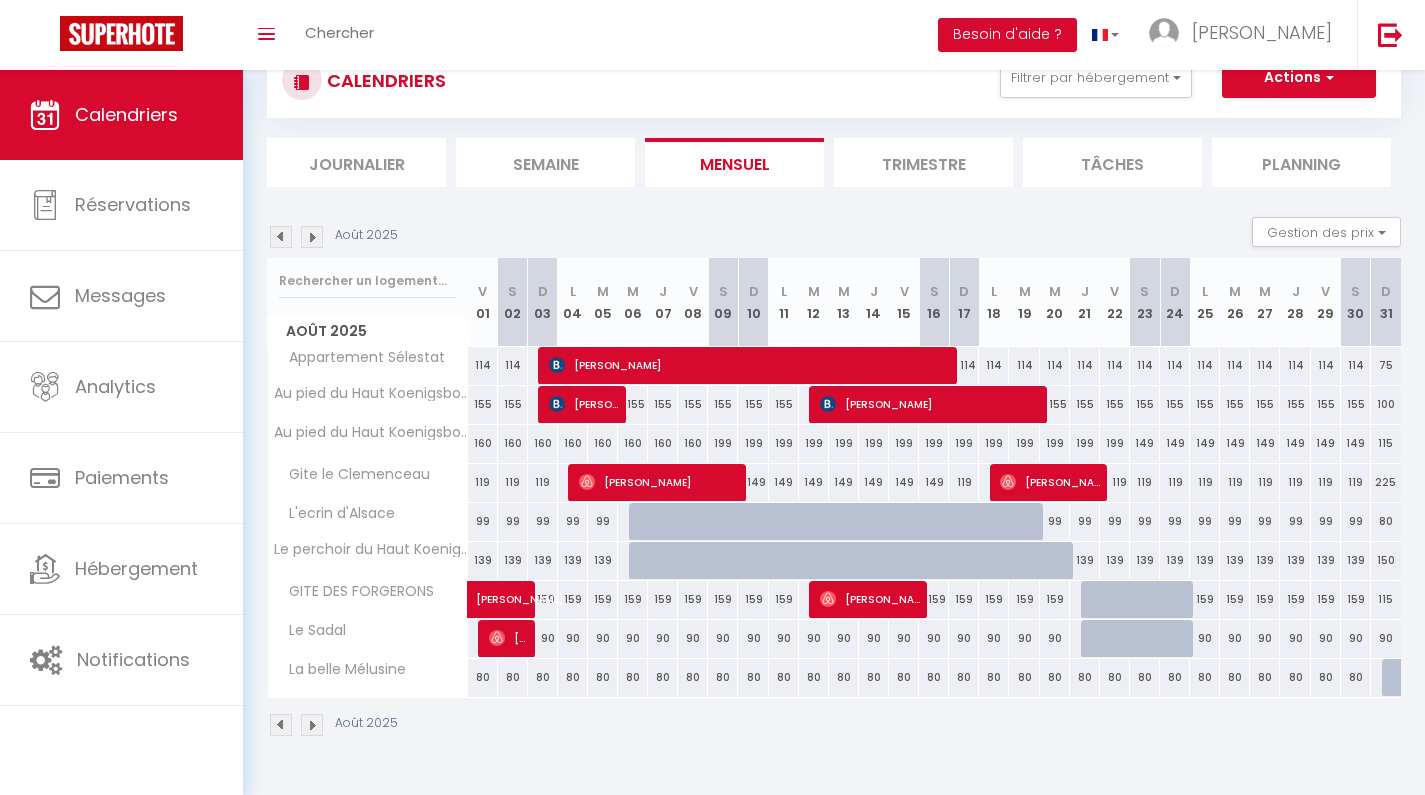 click at bounding box center [281, 237] 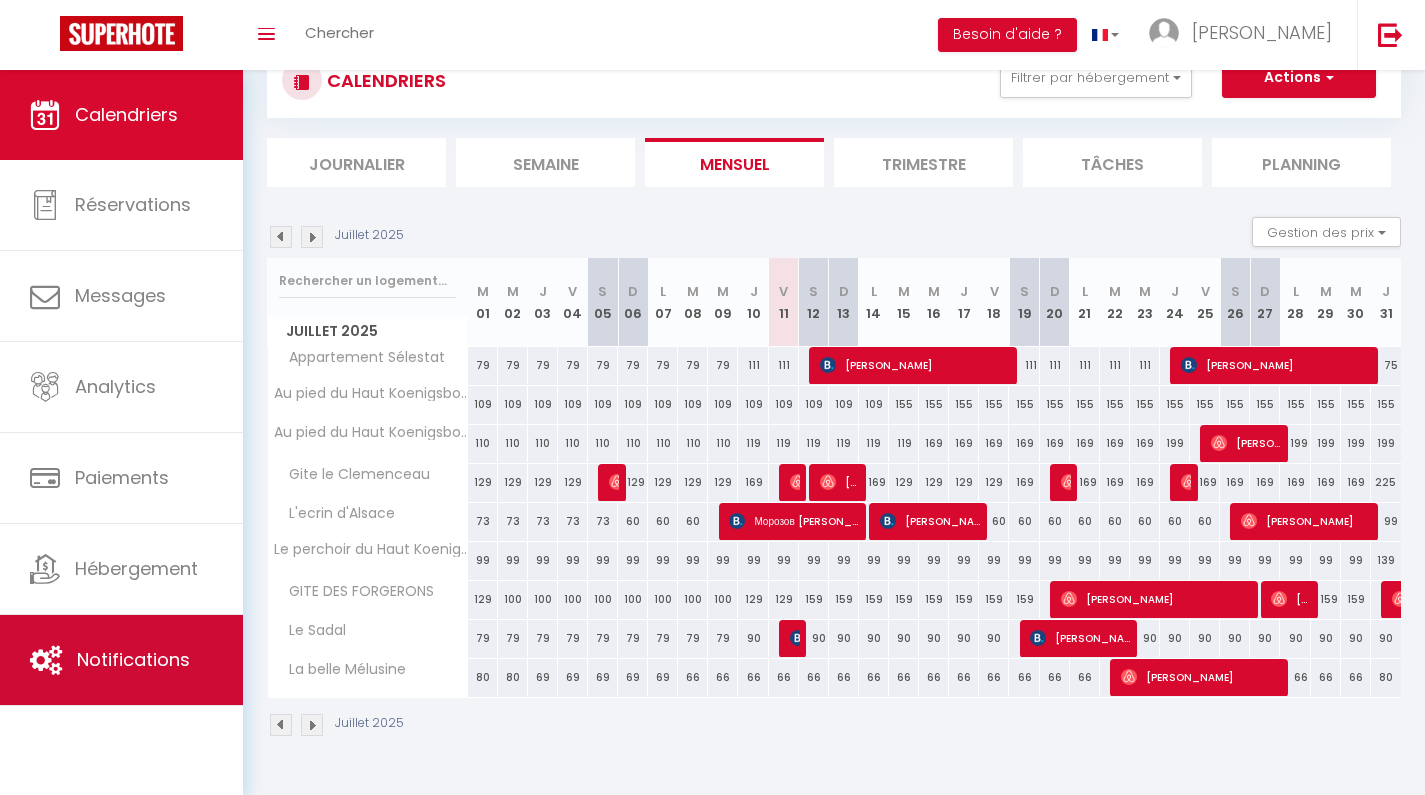 click on "Notifications" at bounding box center (133, 659) 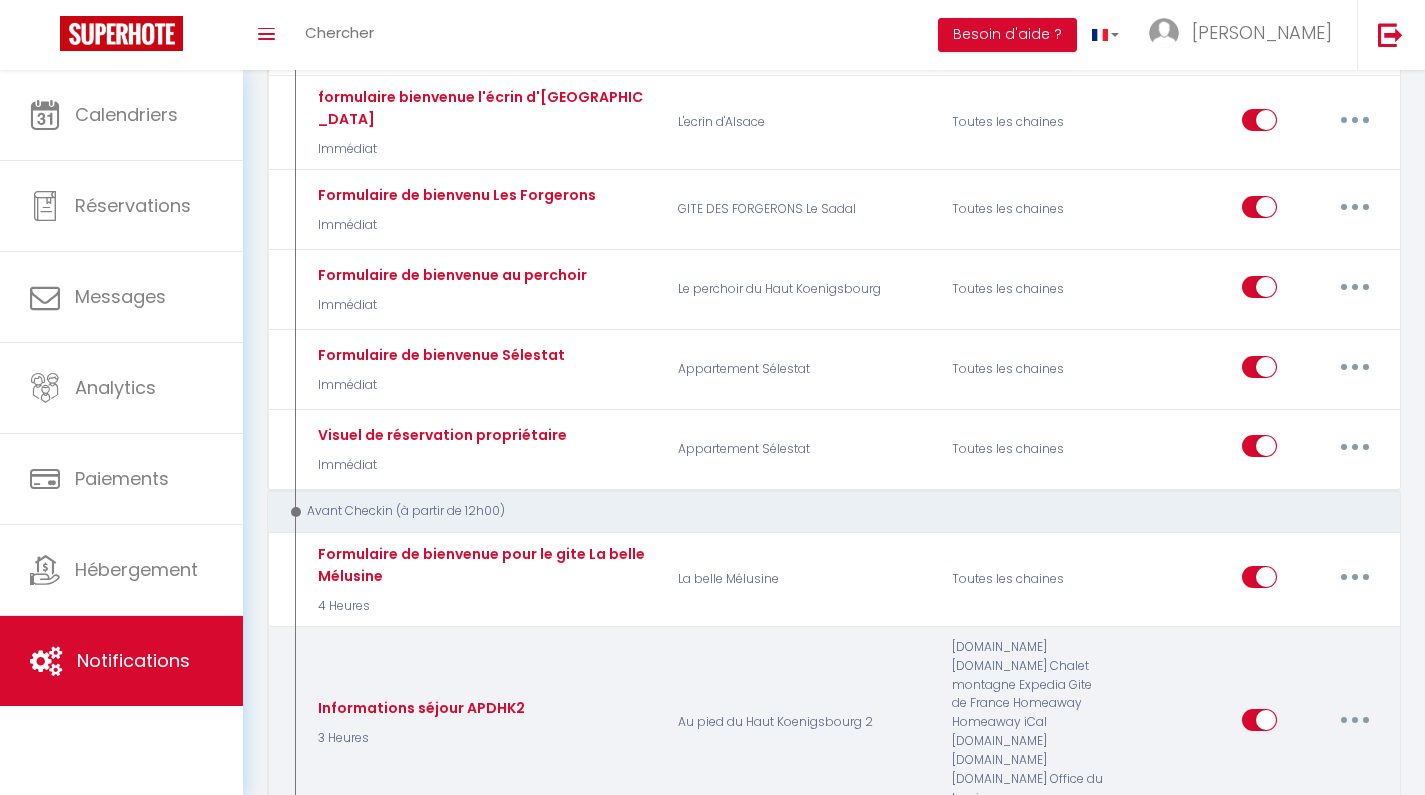 scroll, scrollTop: 386, scrollLeft: 0, axis: vertical 